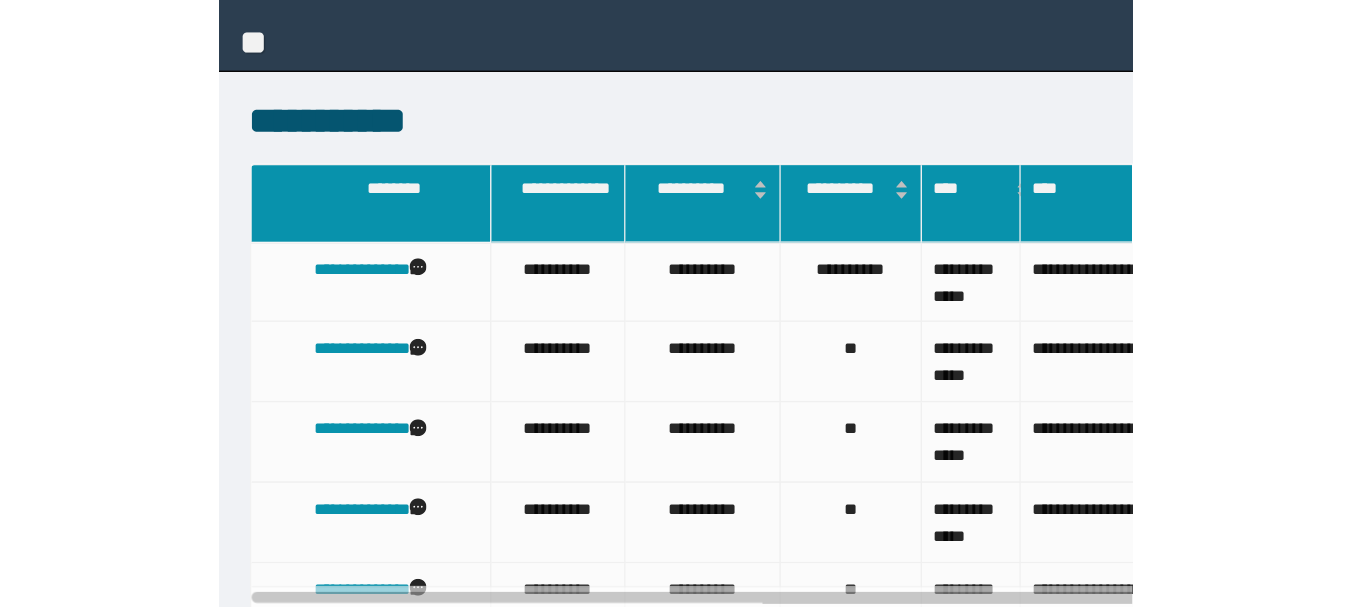 scroll, scrollTop: 0, scrollLeft: 0, axis: both 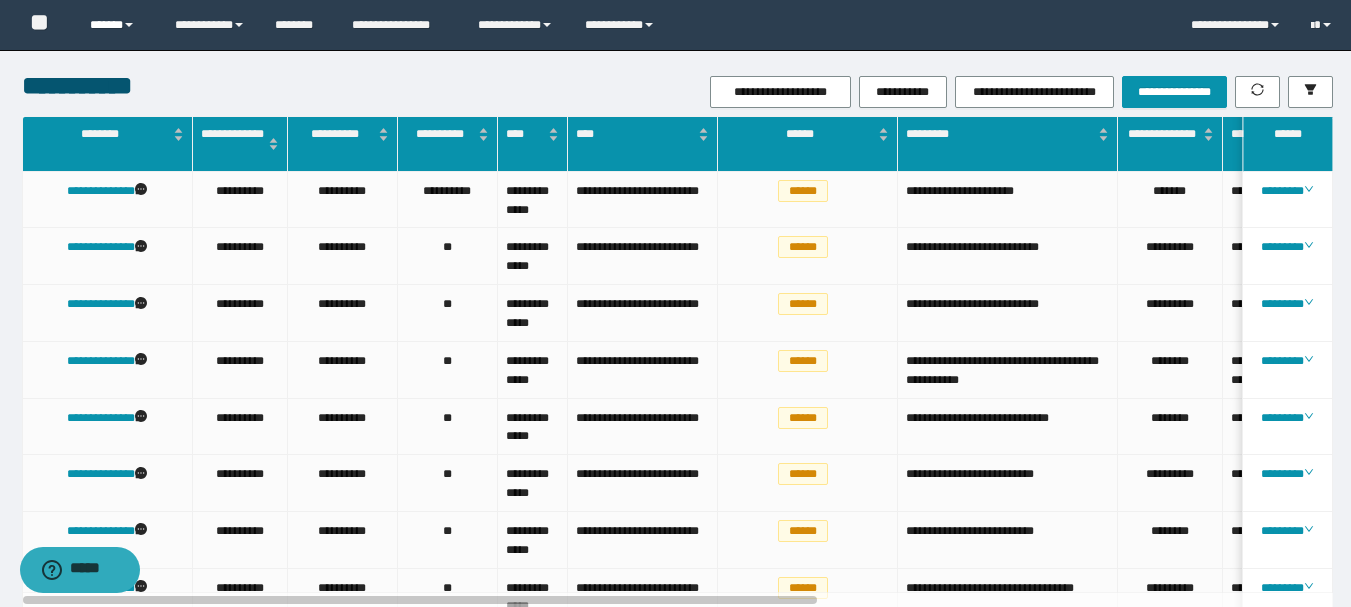 click on "******" at bounding box center (117, 25) 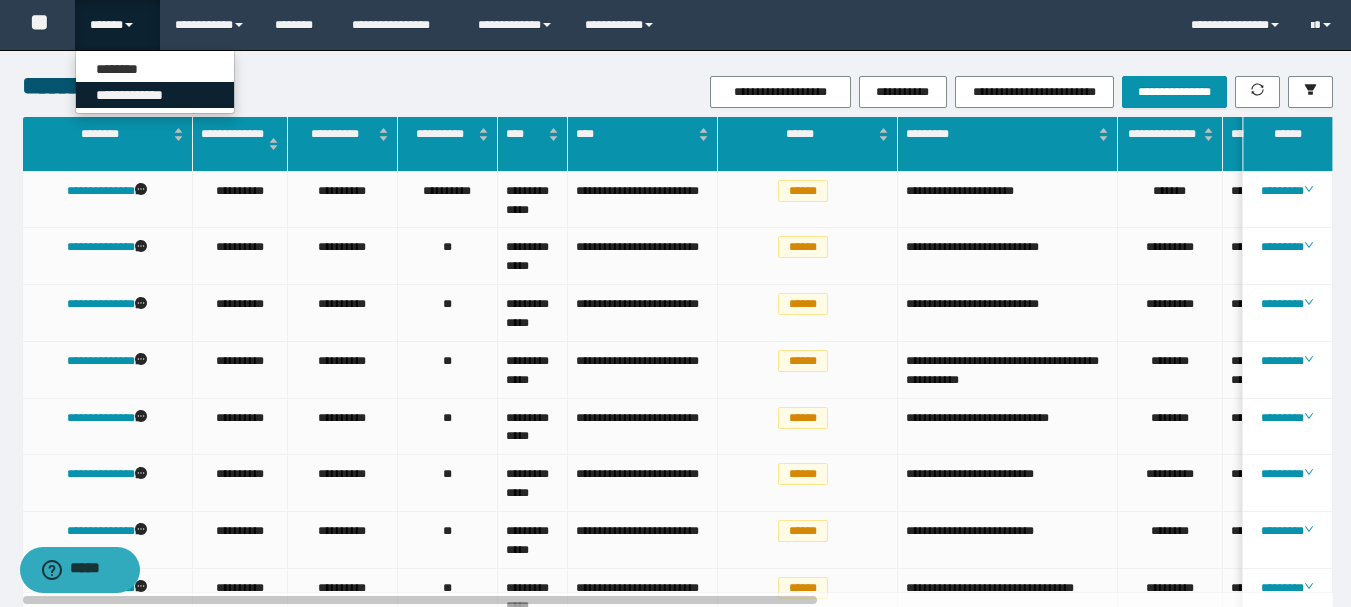 click on "**********" at bounding box center [155, 95] 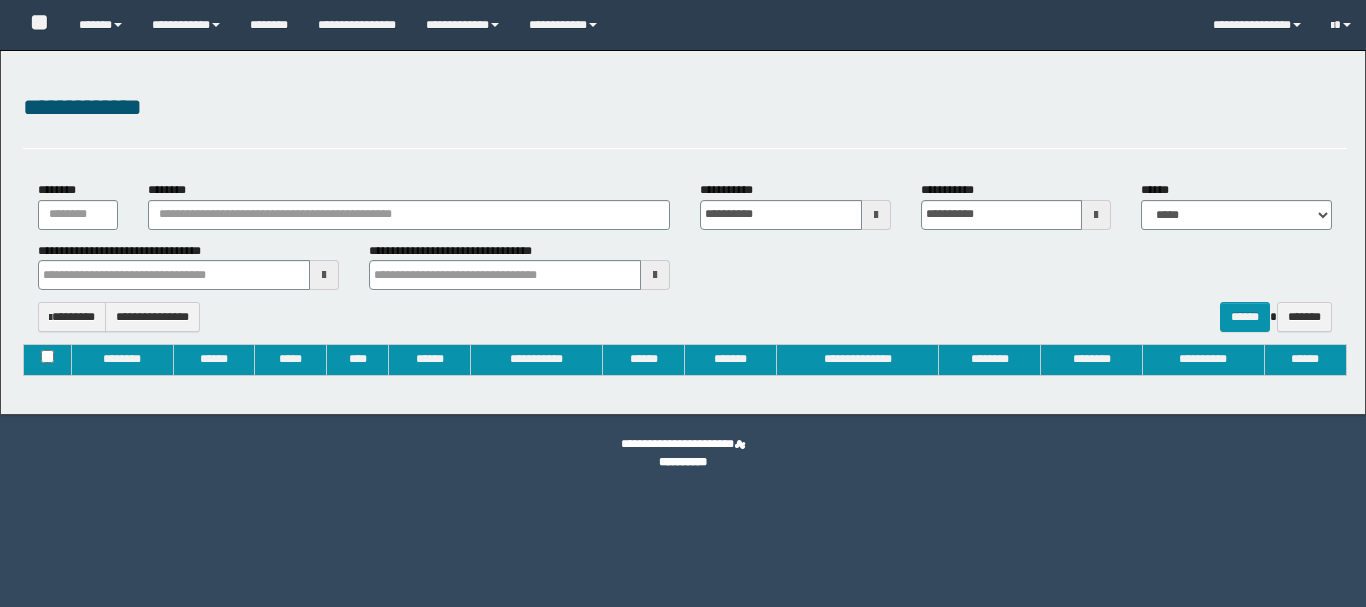 type on "**********" 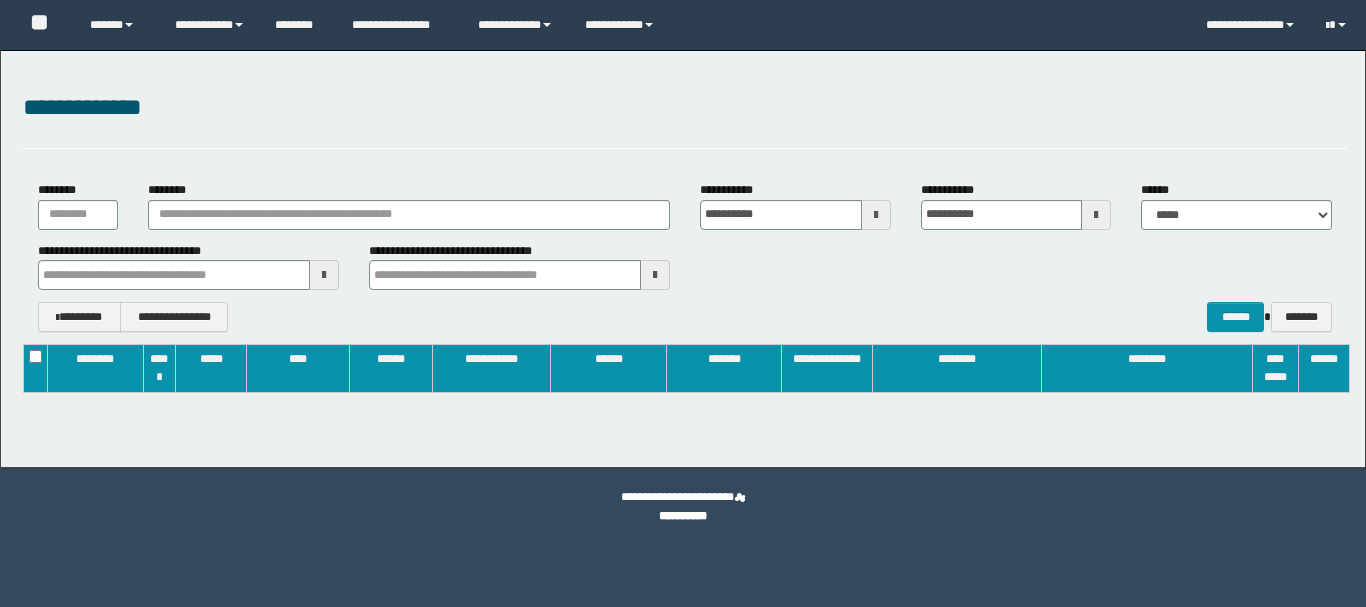 scroll, scrollTop: 0, scrollLeft: 0, axis: both 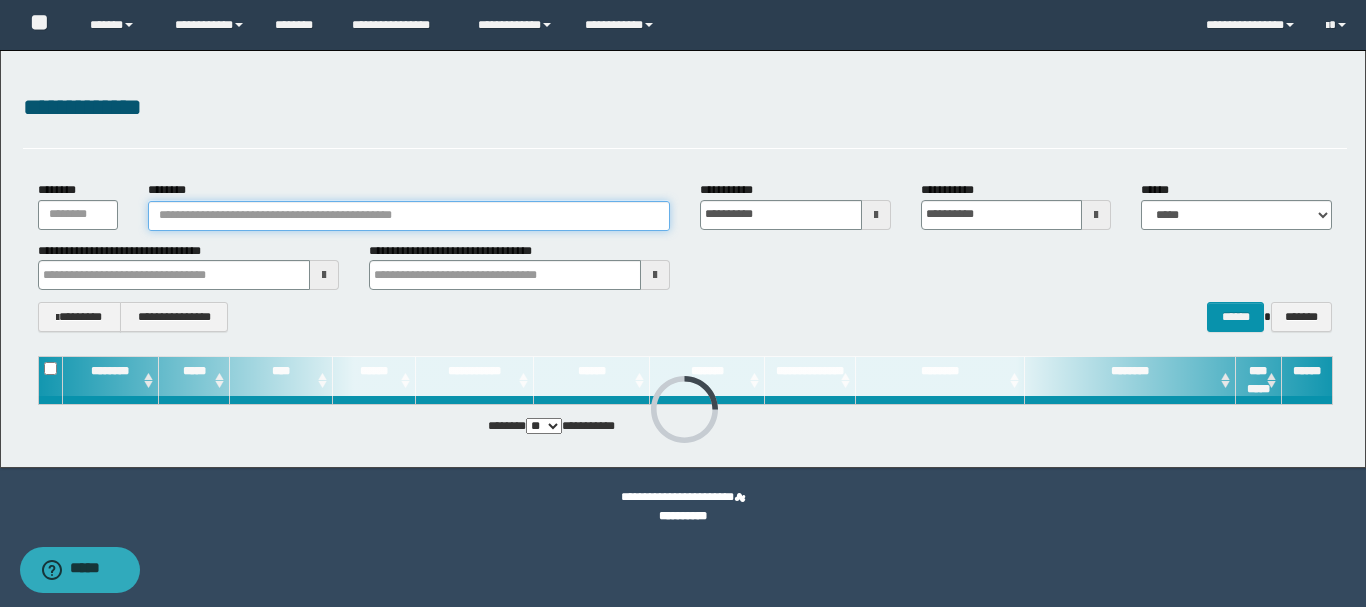 paste on "**********" 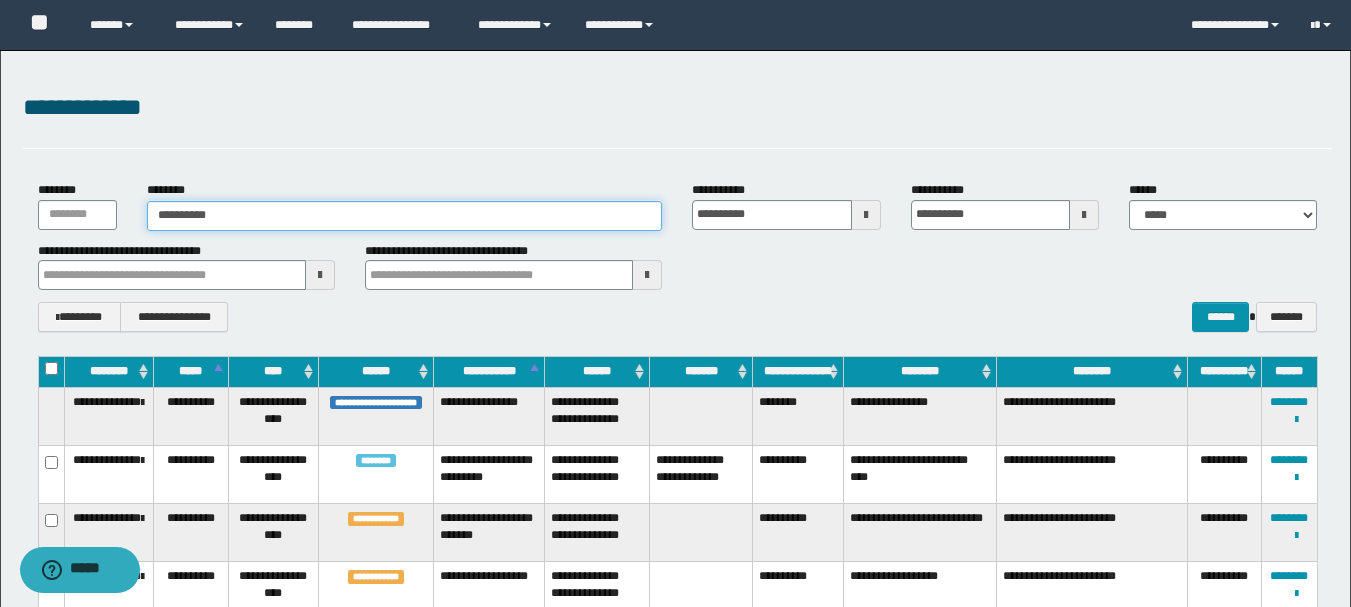 type on "**********" 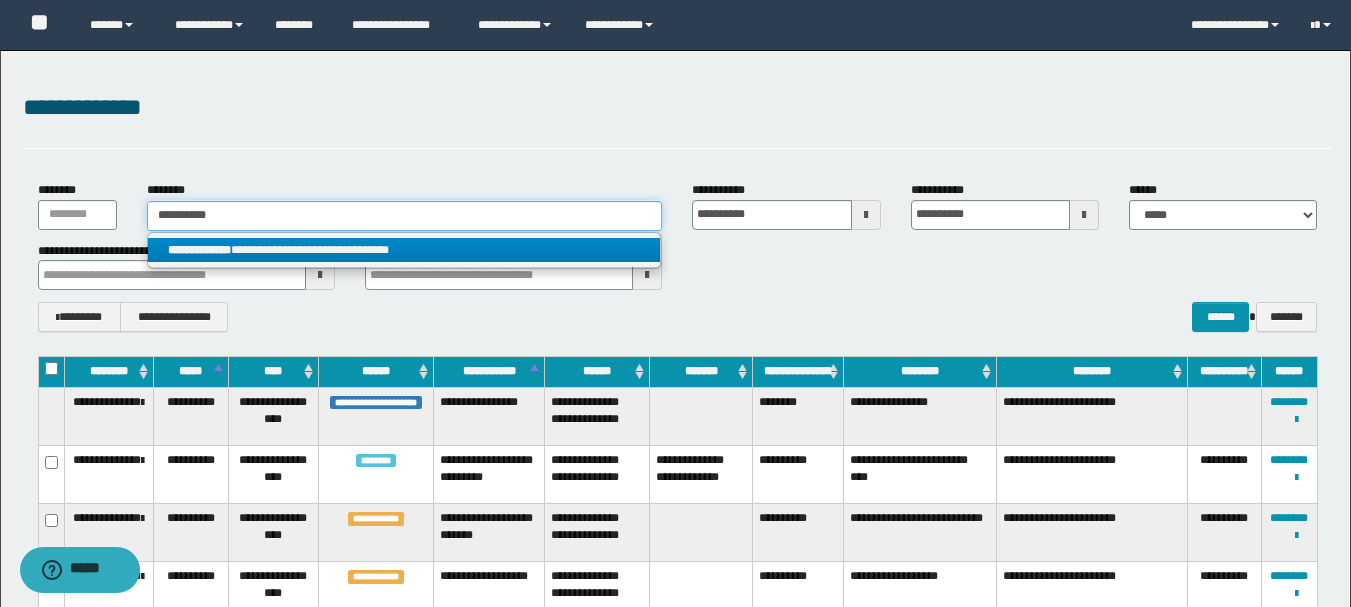 type on "**********" 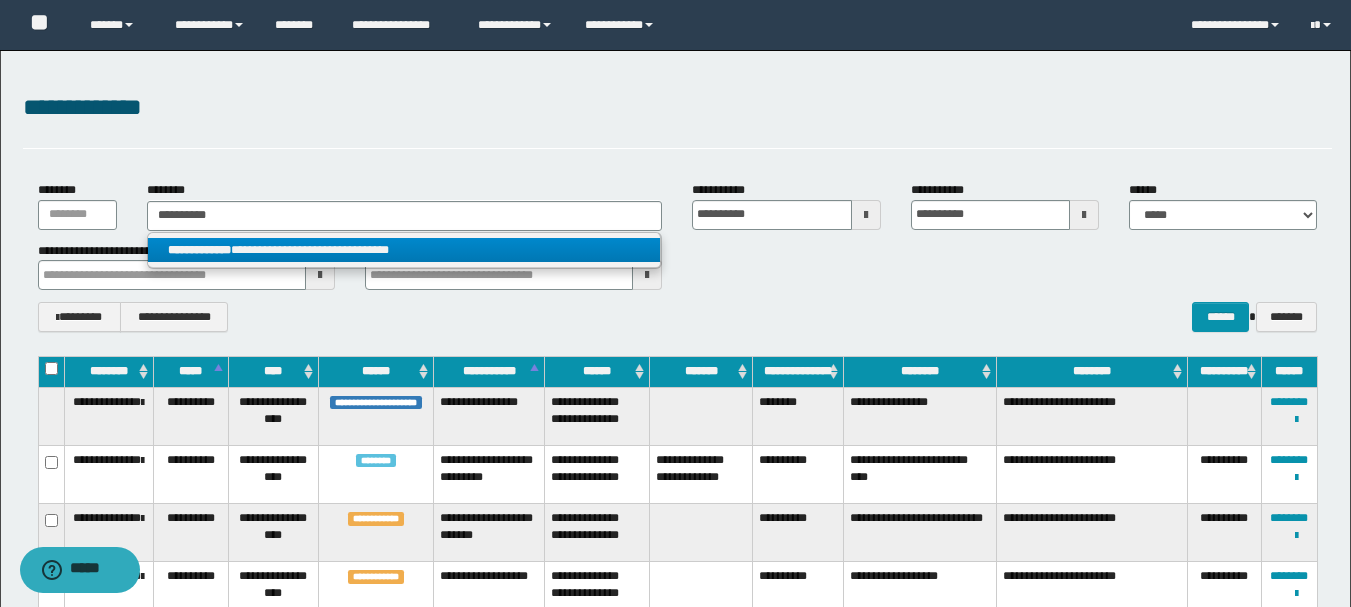 click on "**********" at bounding box center (404, 250) 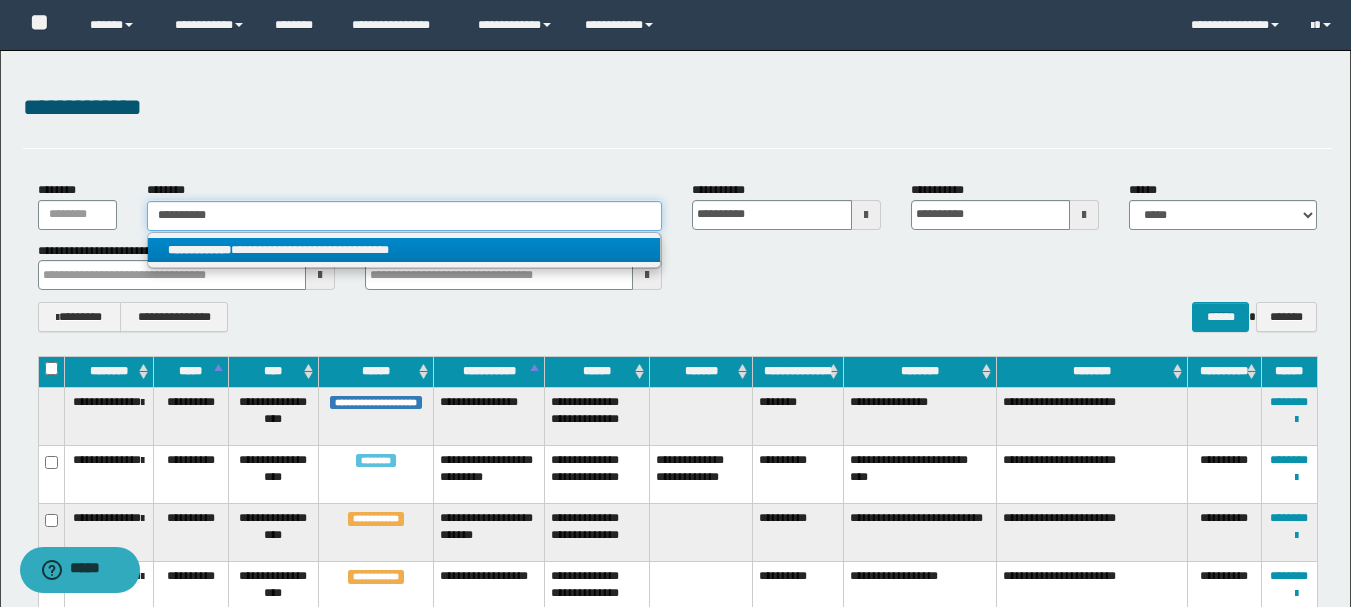 type 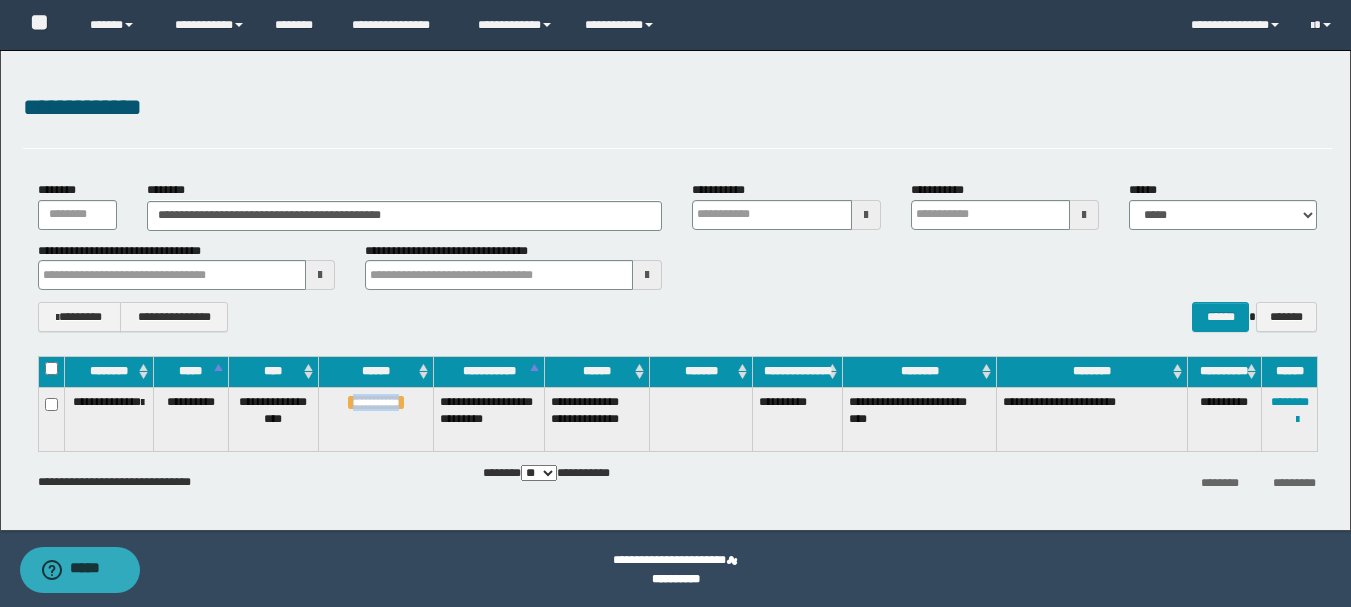 drag, startPoint x: 355, startPoint y: 404, endPoint x: 417, endPoint y: 406, distance: 62.03225 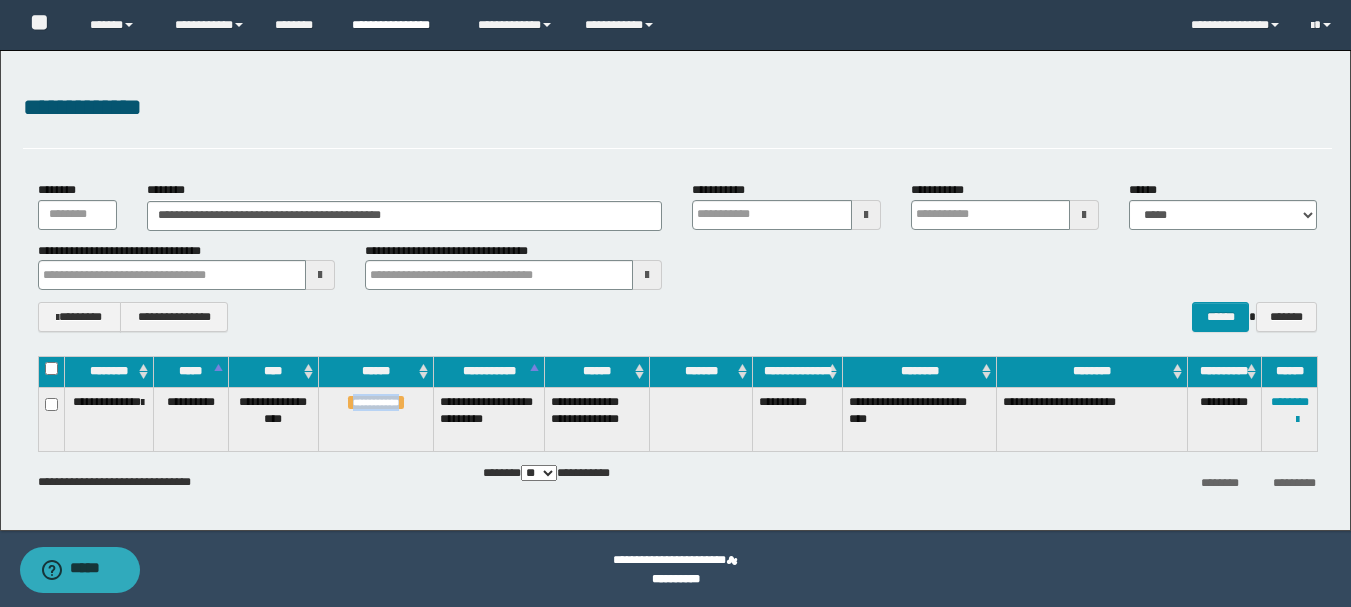 type 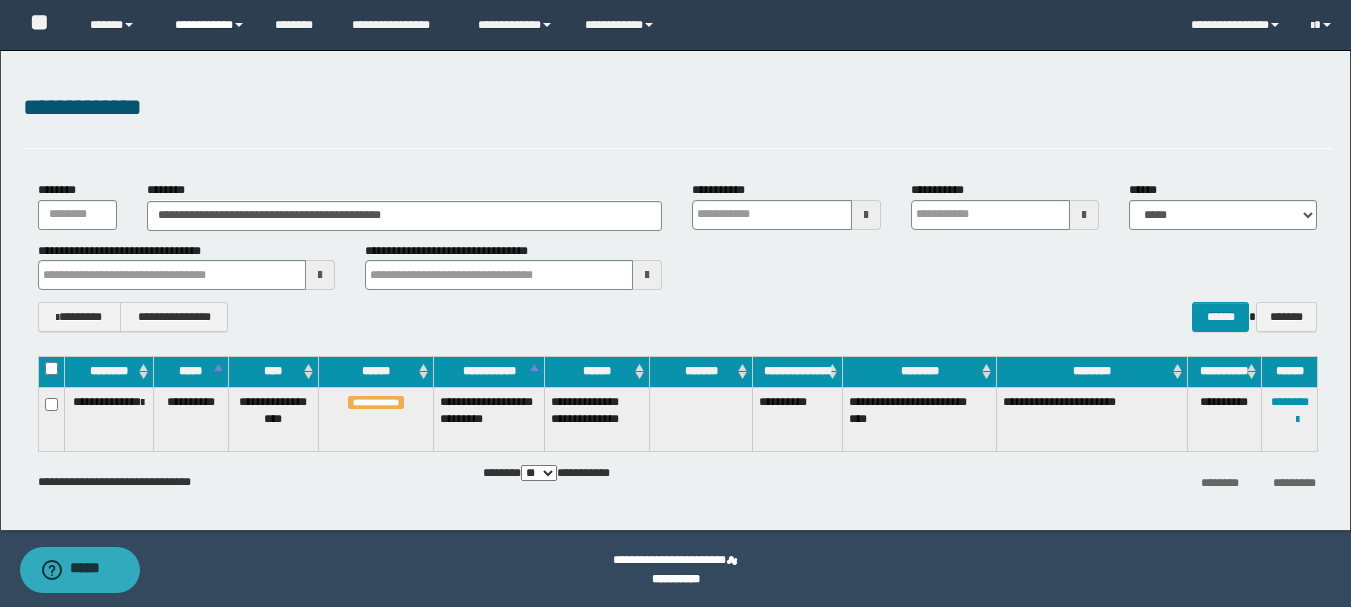 type 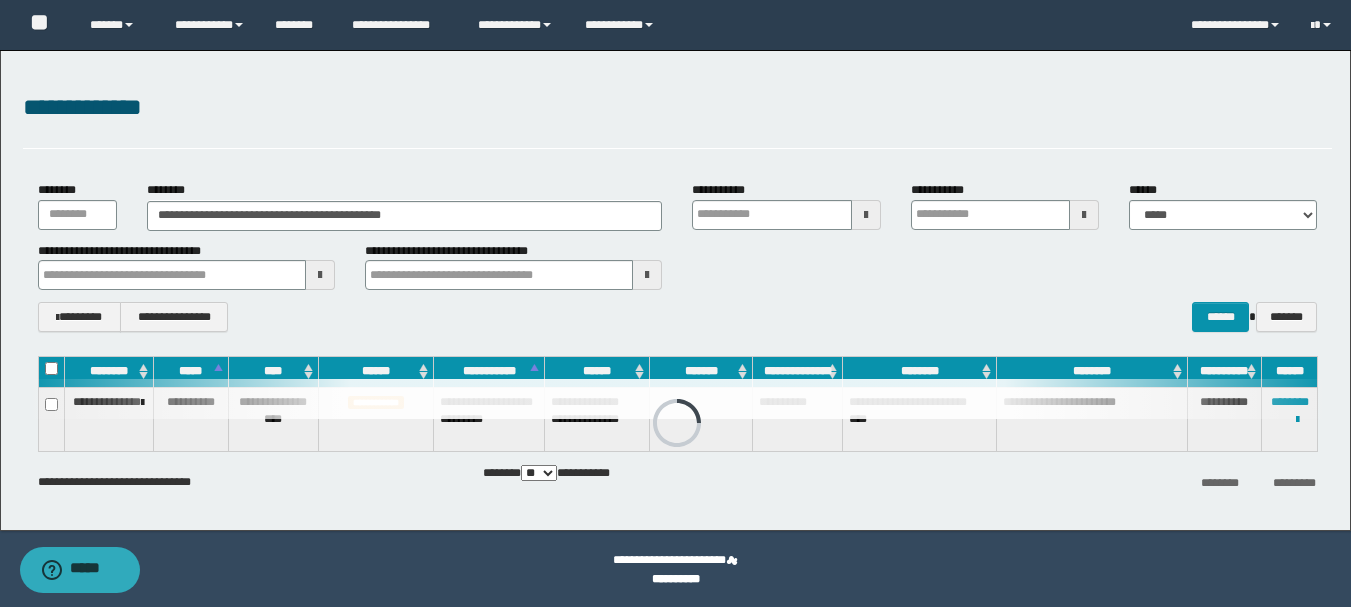 type 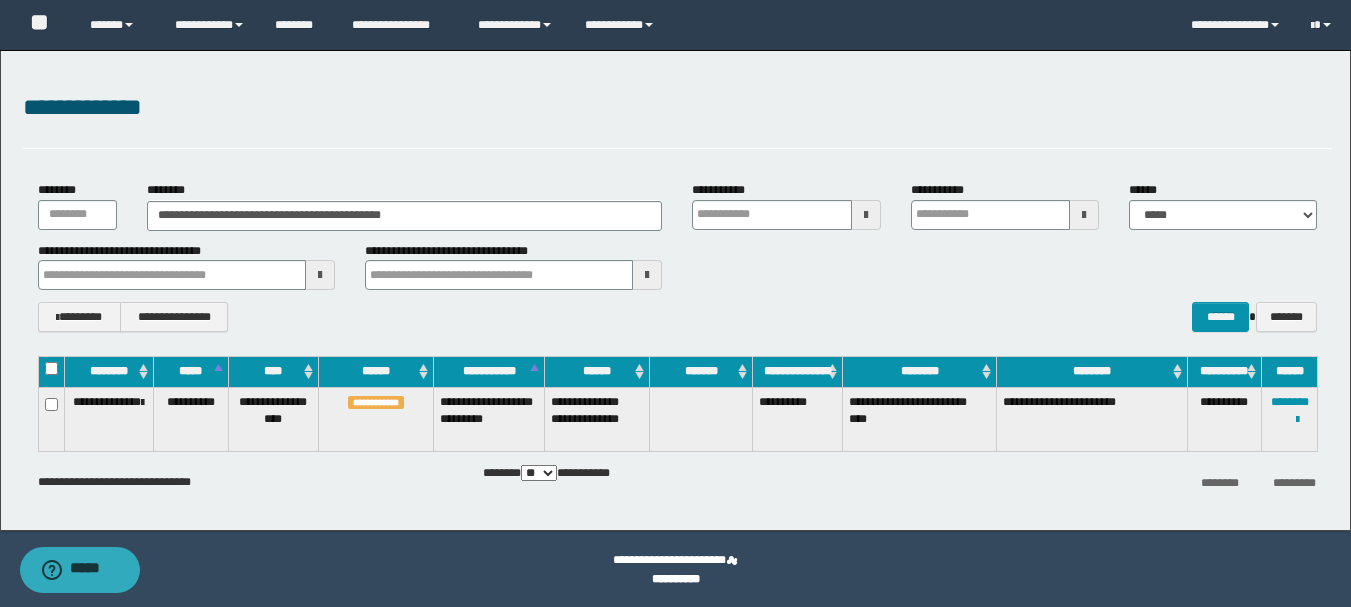 type 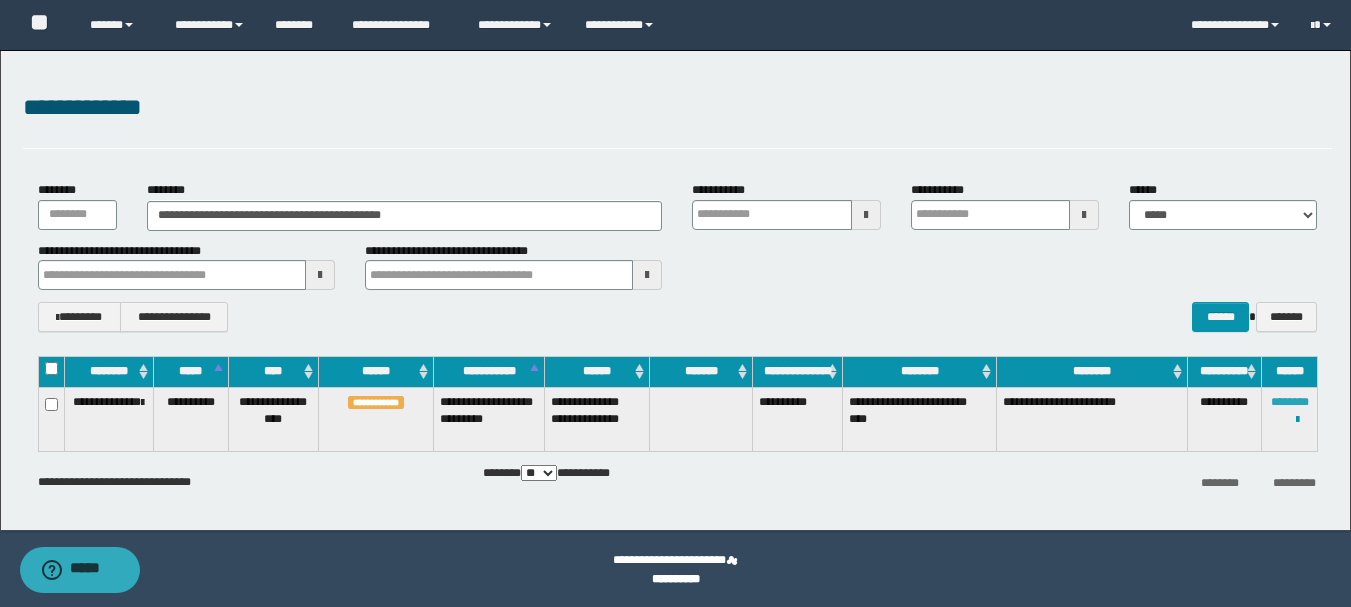 click on "********" at bounding box center (1290, 402) 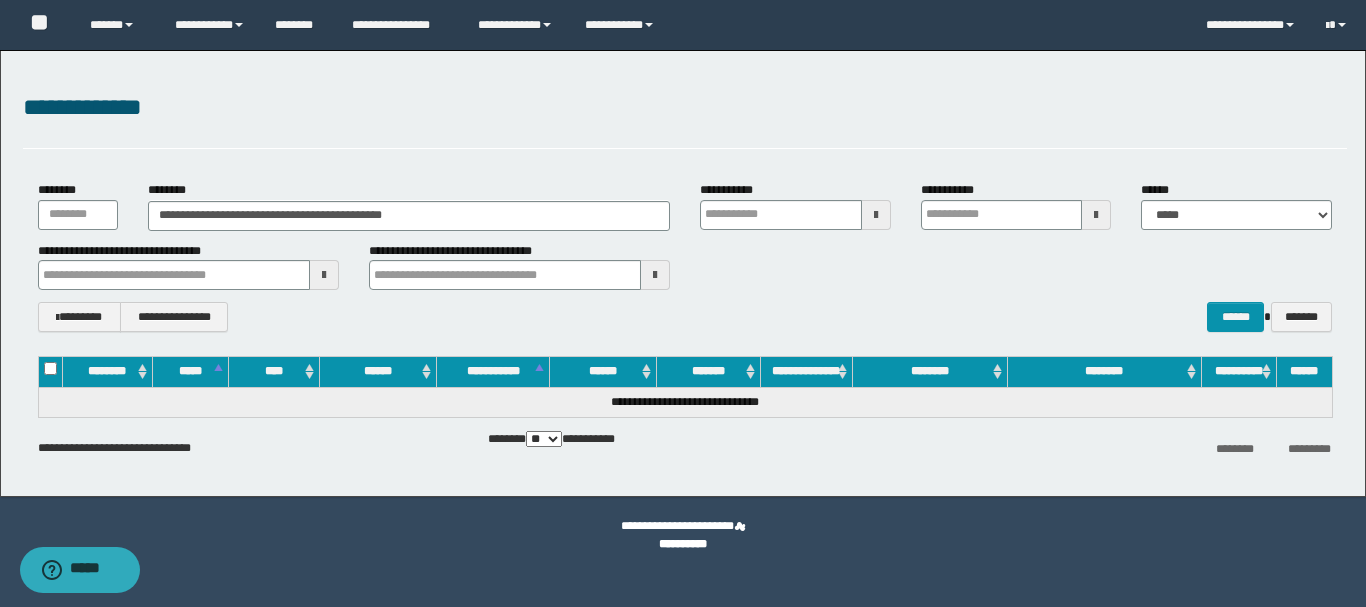 type 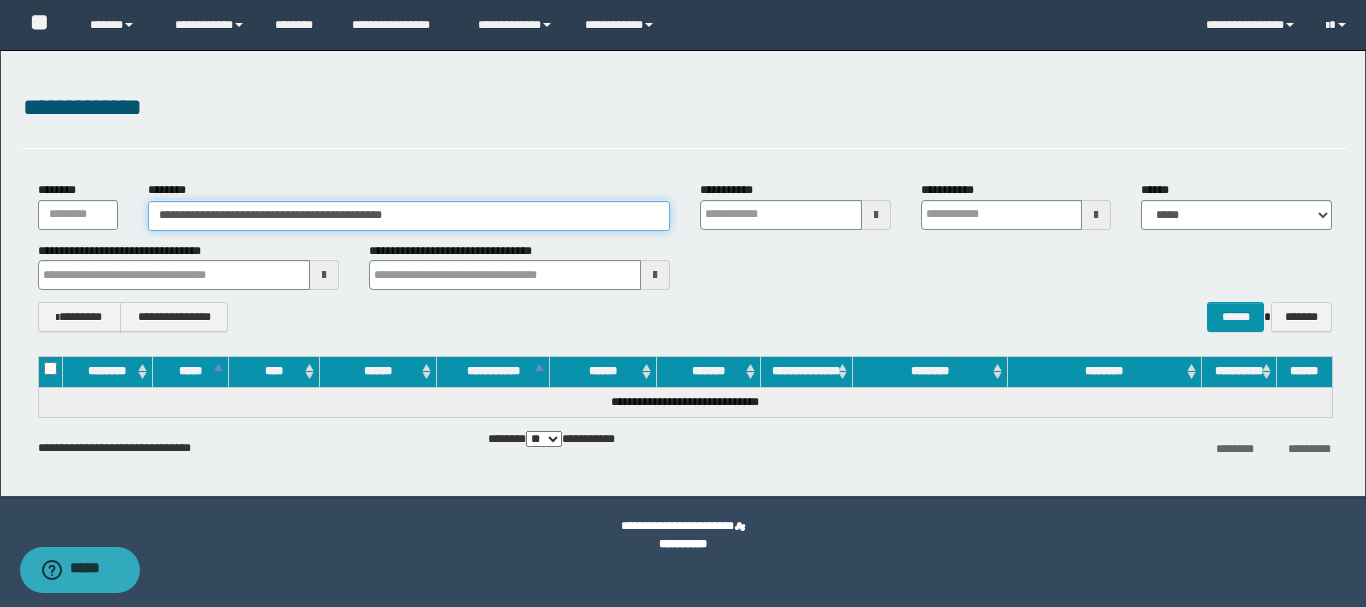 click on "**********" at bounding box center (409, 216) 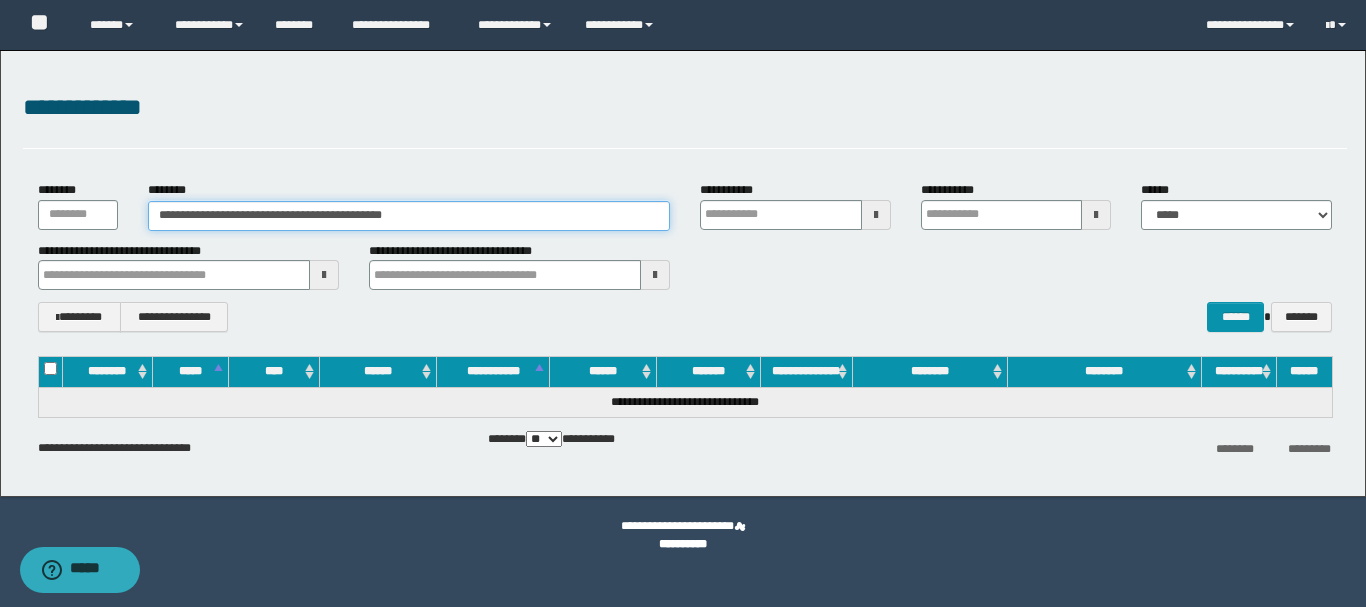 type 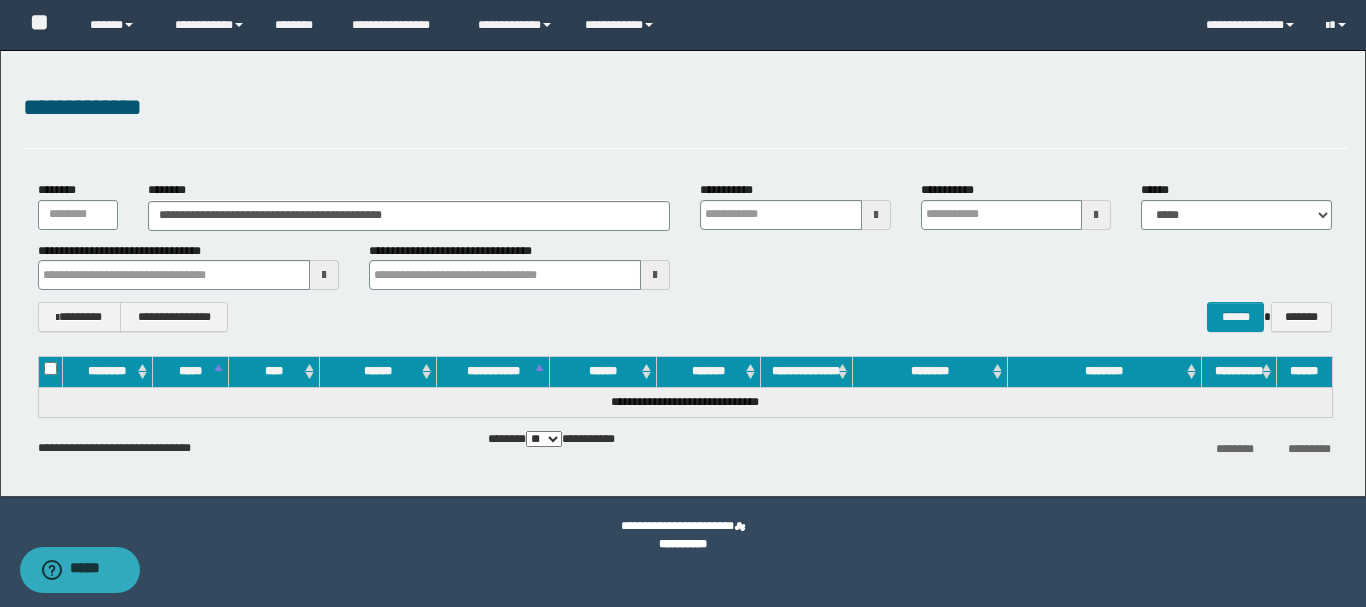 click on "**********" at bounding box center (685, 119) 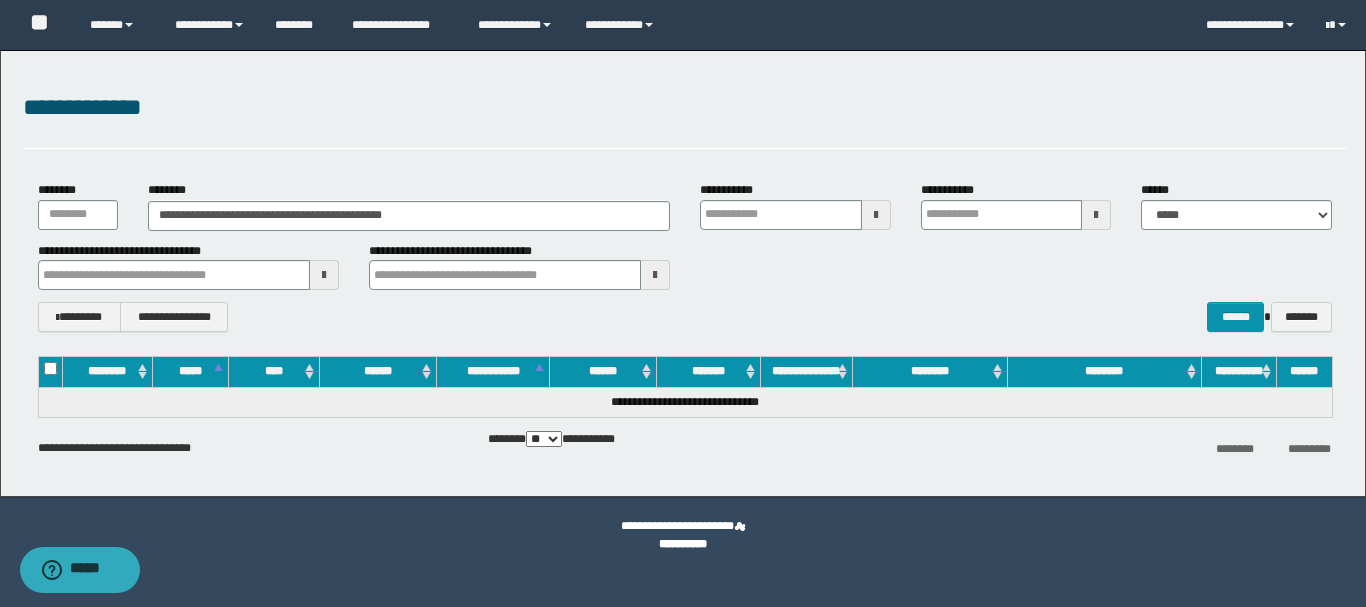 type 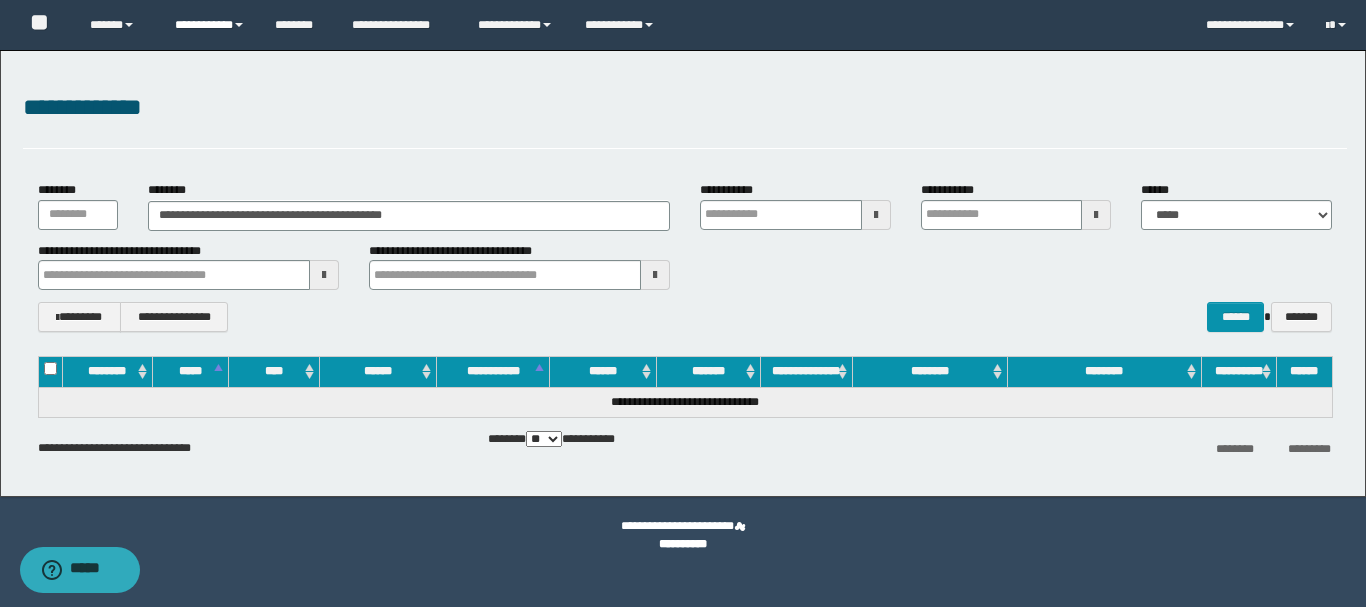 click on "**********" at bounding box center (210, 25) 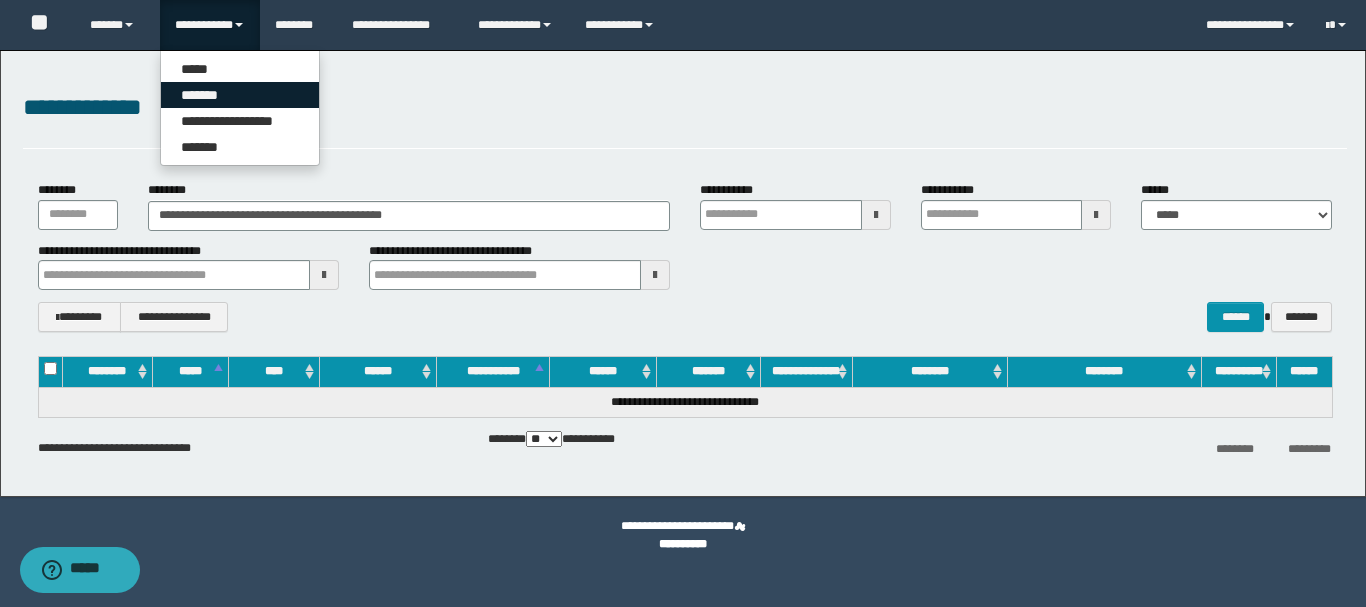click on "*******" at bounding box center [240, 95] 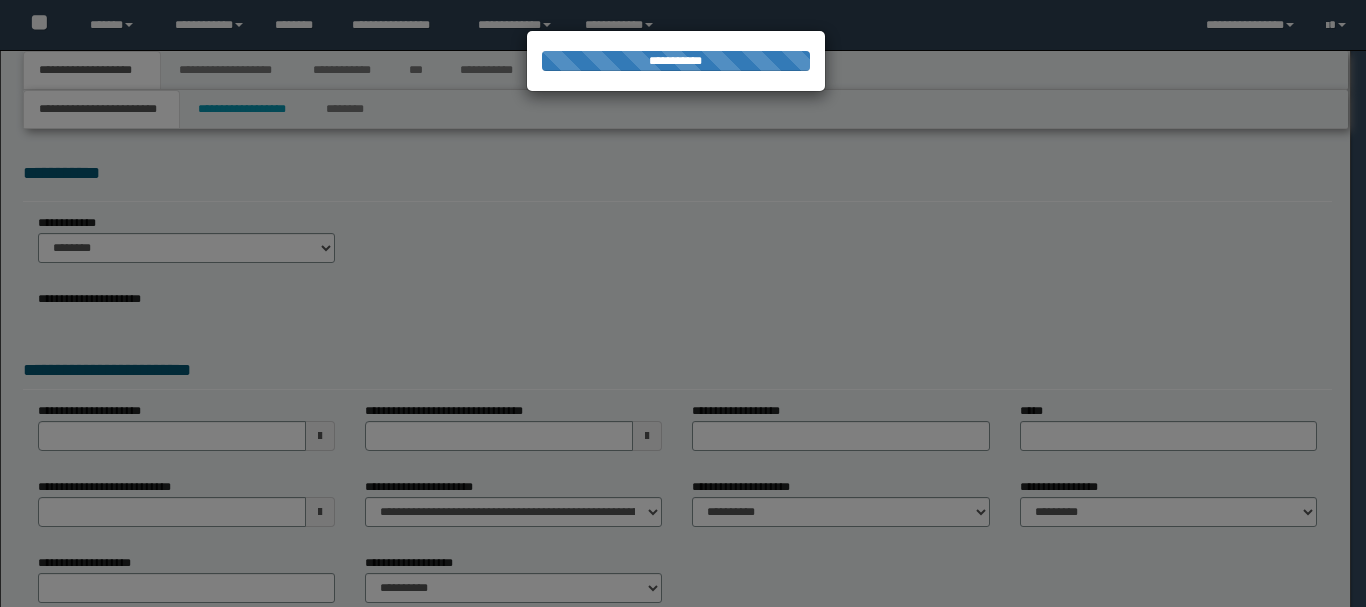 scroll, scrollTop: 0, scrollLeft: 0, axis: both 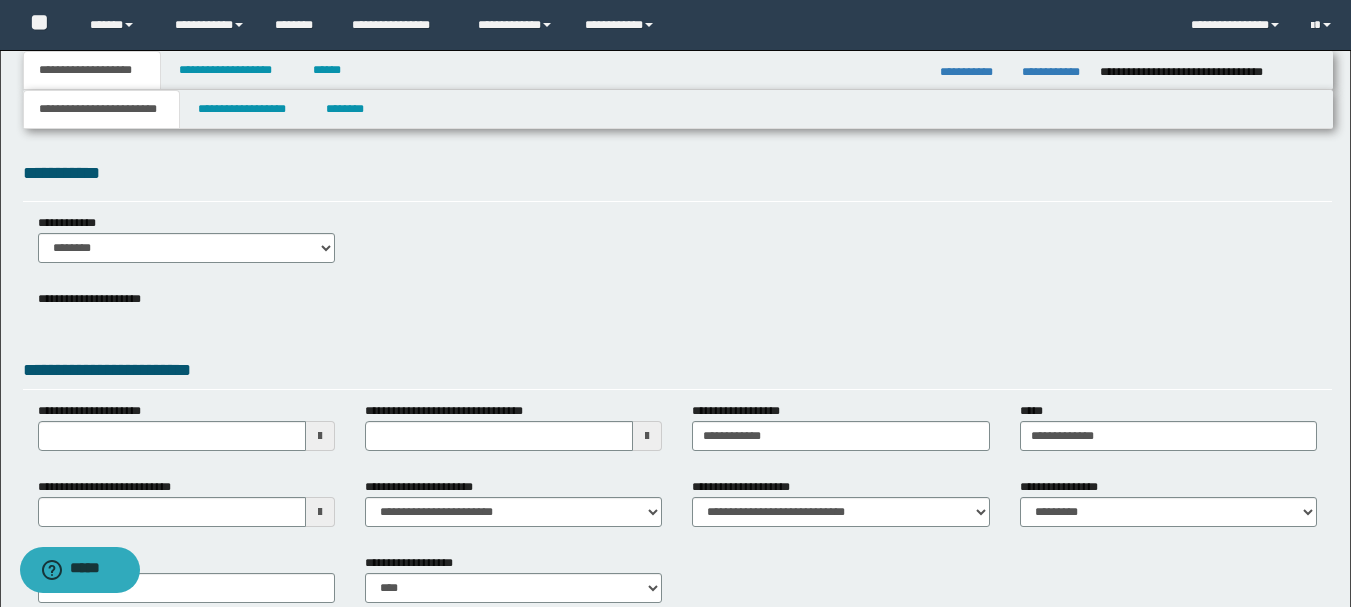 click at bounding box center (320, 512) 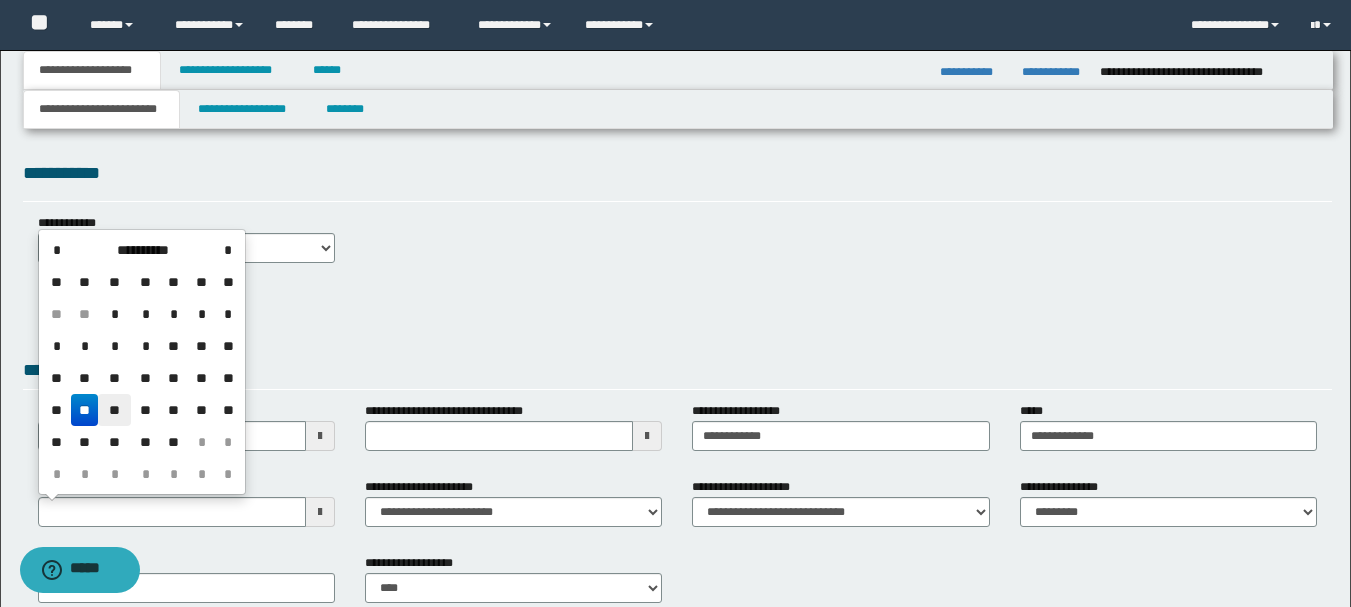 click on "**" at bounding box center [114, 410] 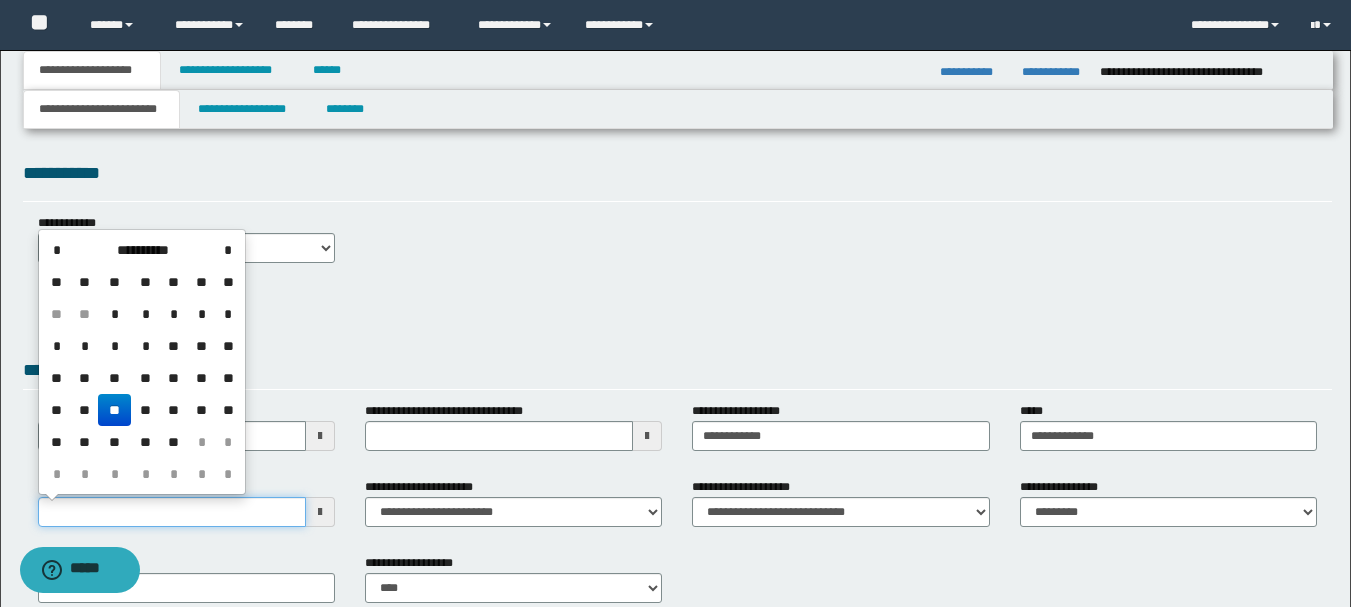 drag, startPoint x: 51, startPoint y: 509, endPoint x: 125, endPoint y: 509, distance: 74 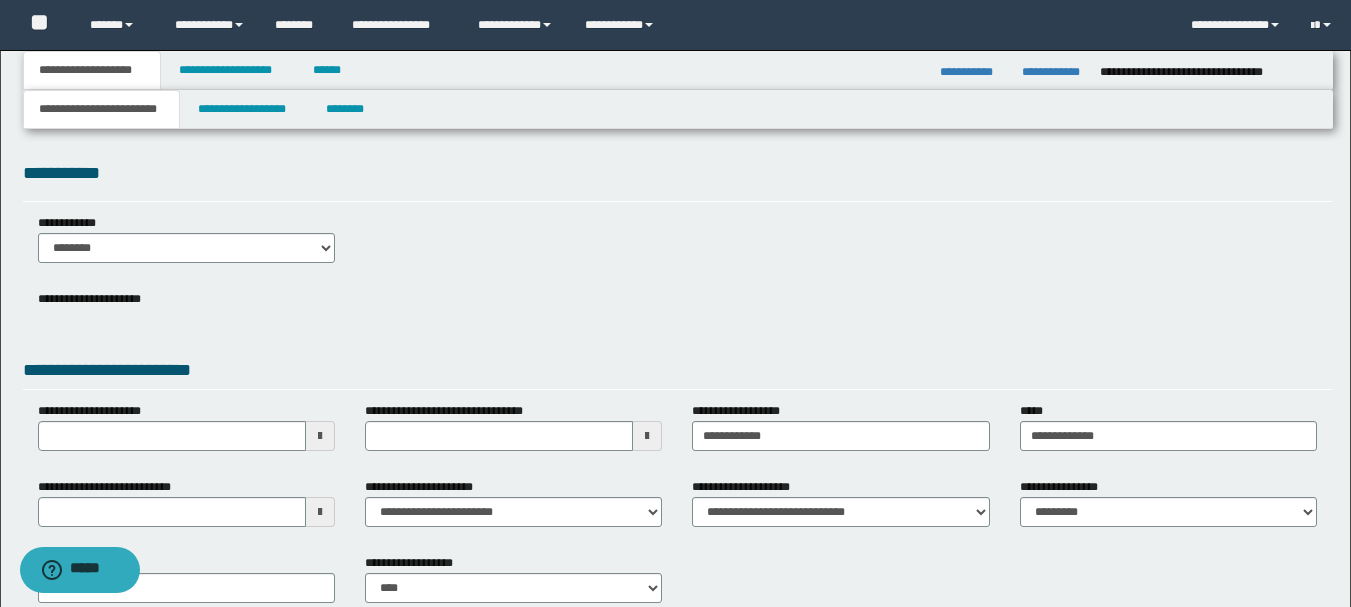 click on "**********" at bounding box center [675, 349] 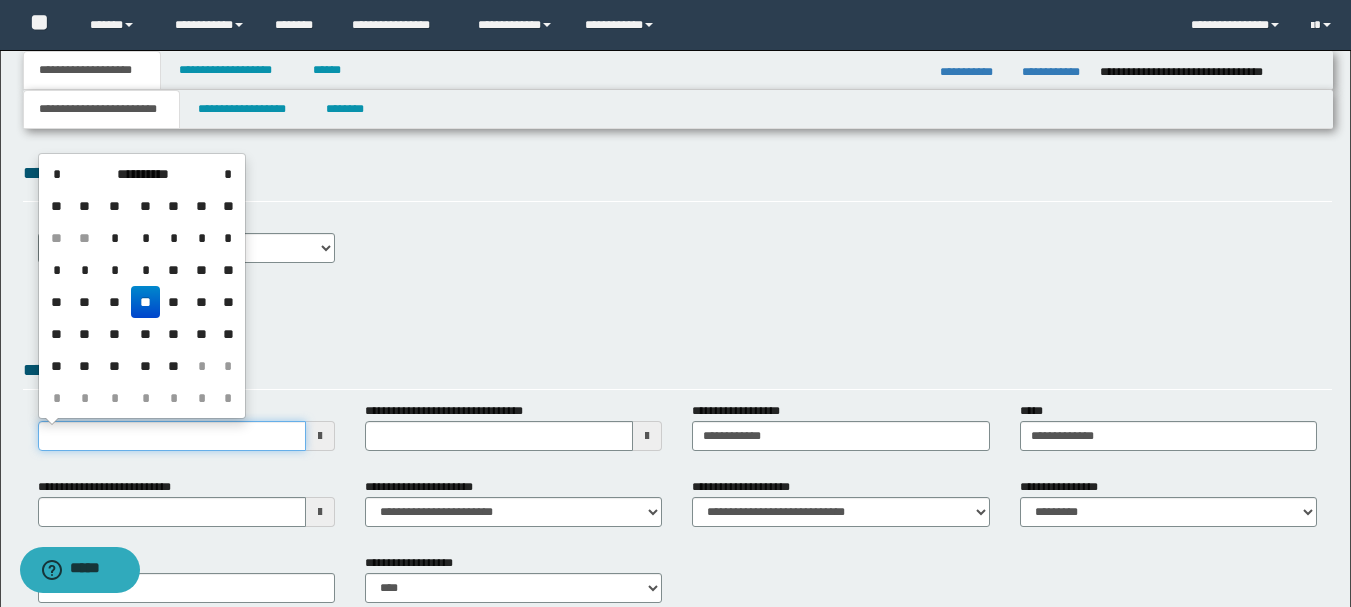 drag, startPoint x: 109, startPoint y: 439, endPoint x: 23, endPoint y: 435, distance: 86.09297 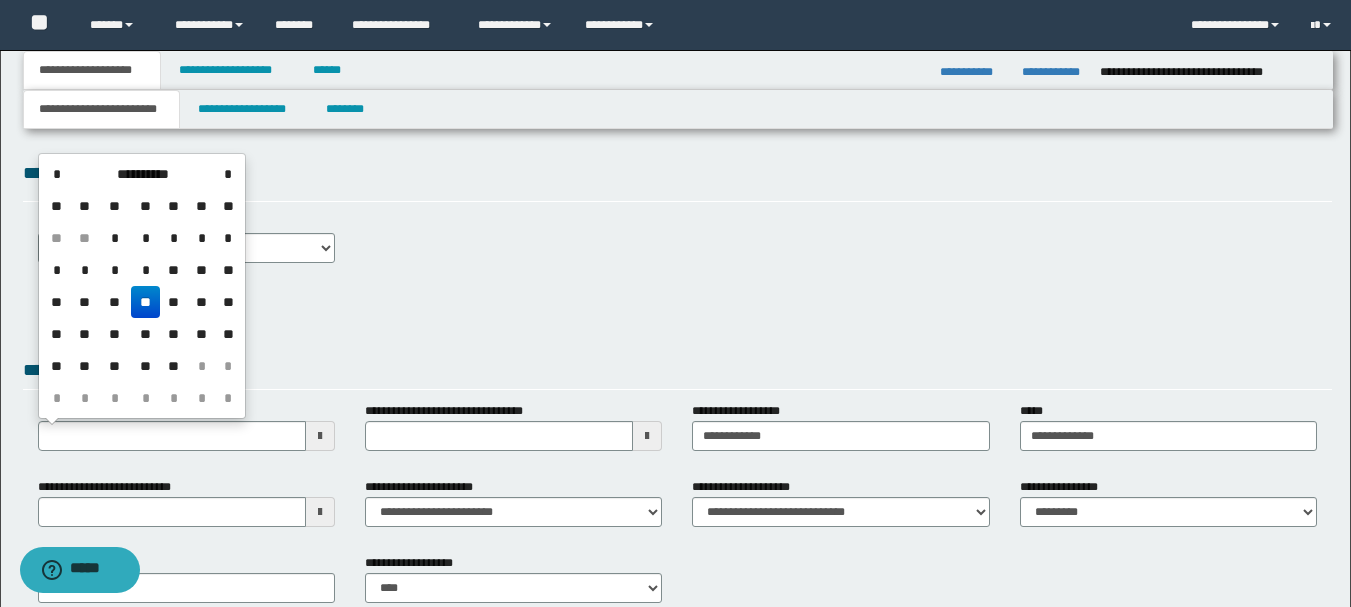 click on "**********" at bounding box center (677, 314) 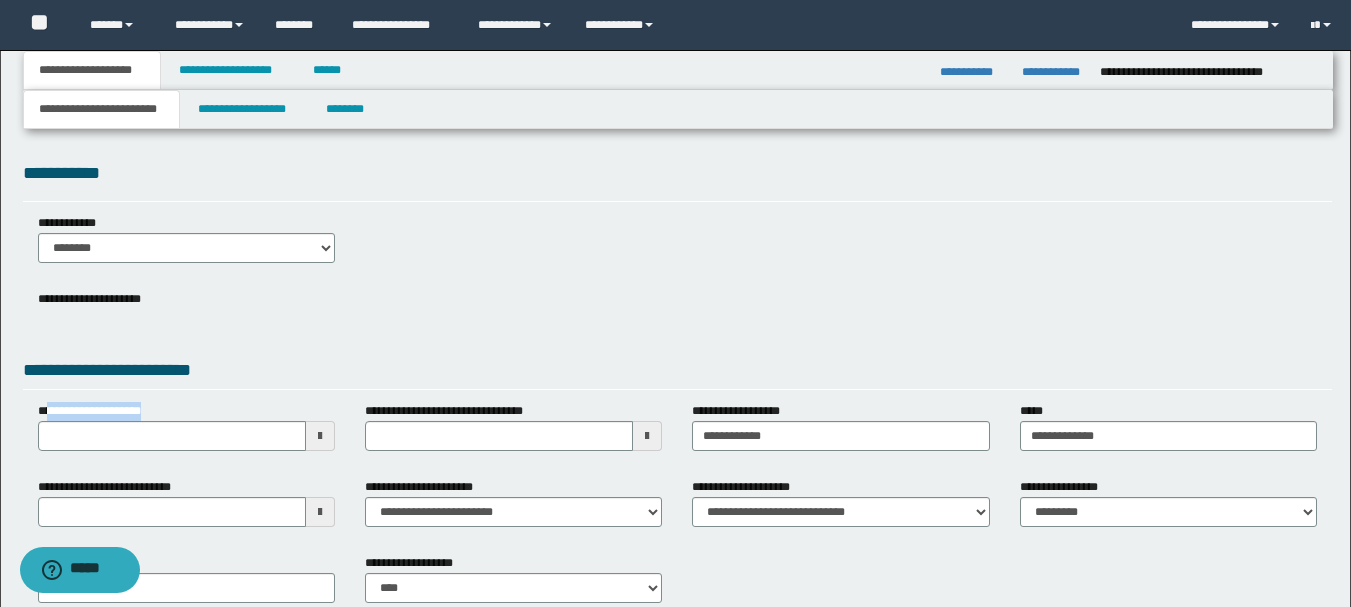 drag, startPoint x: 47, startPoint y: 406, endPoint x: 227, endPoint y: 420, distance: 180.54362 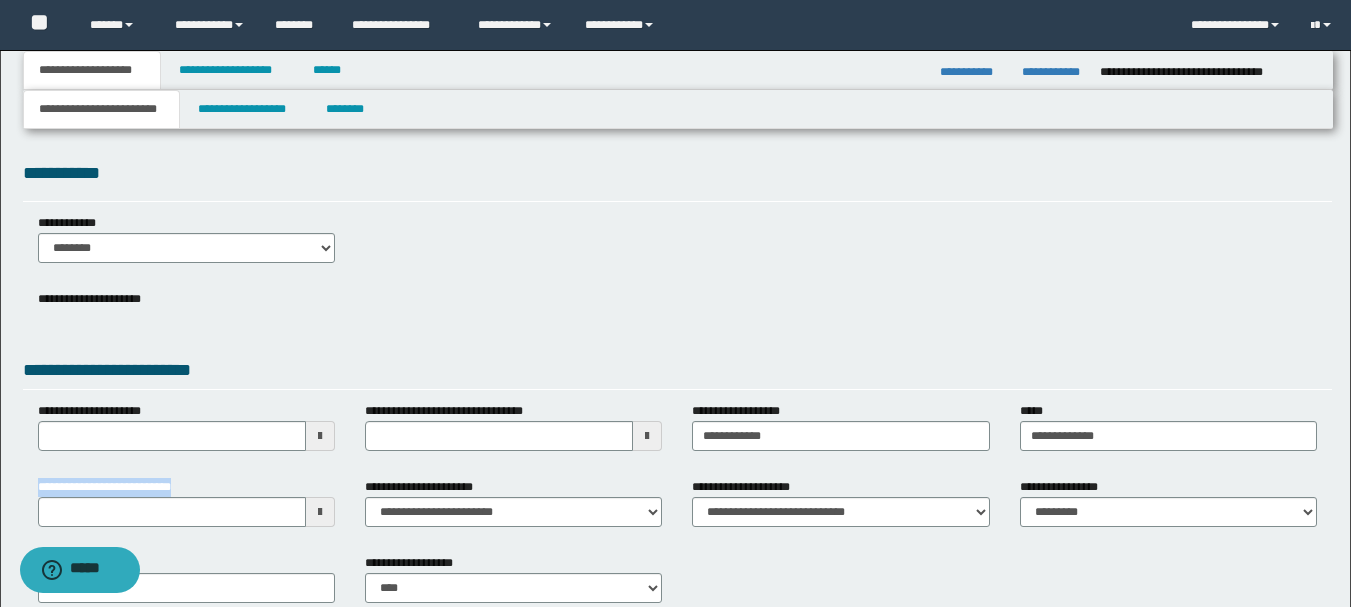 drag, startPoint x: 40, startPoint y: 479, endPoint x: 312, endPoint y: 487, distance: 272.1176 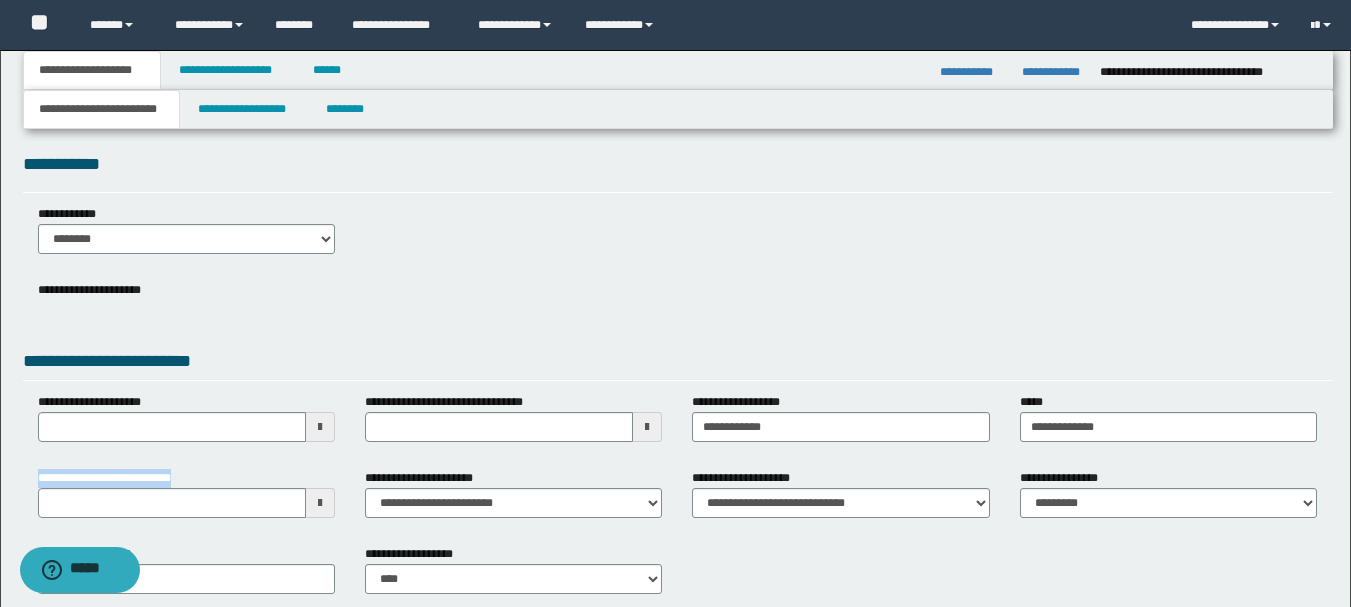 scroll, scrollTop: 0, scrollLeft: 0, axis: both 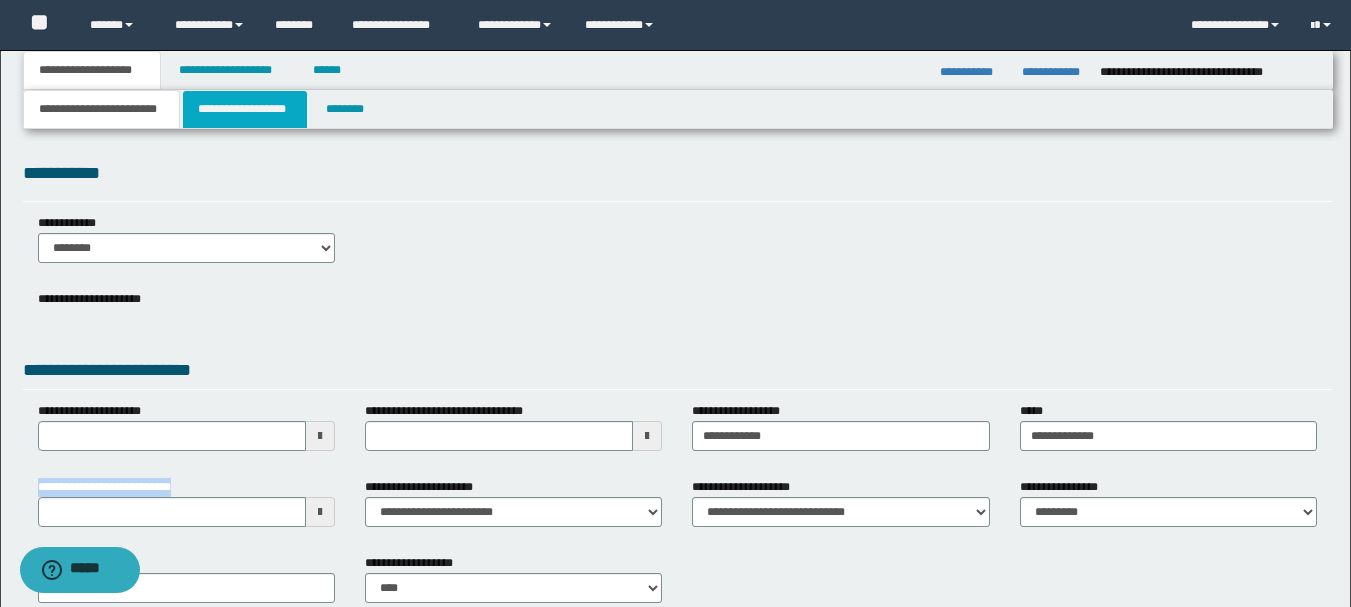 click on "**********" at bounding box center (245, 109) 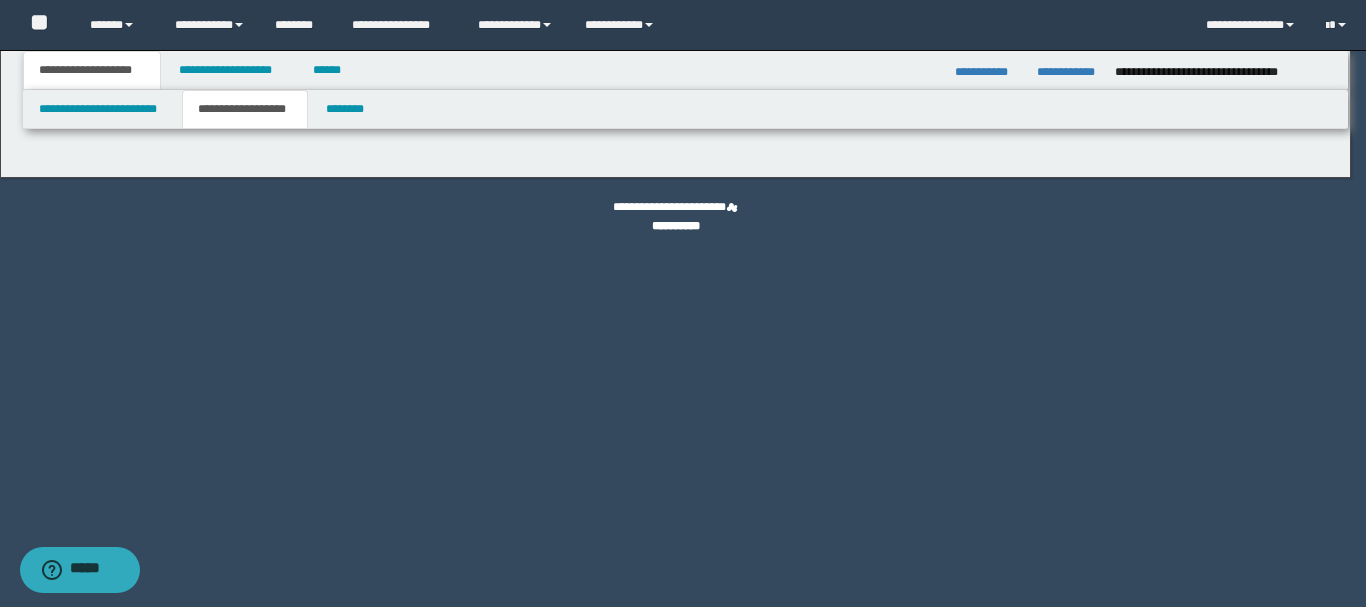 type on "**********" 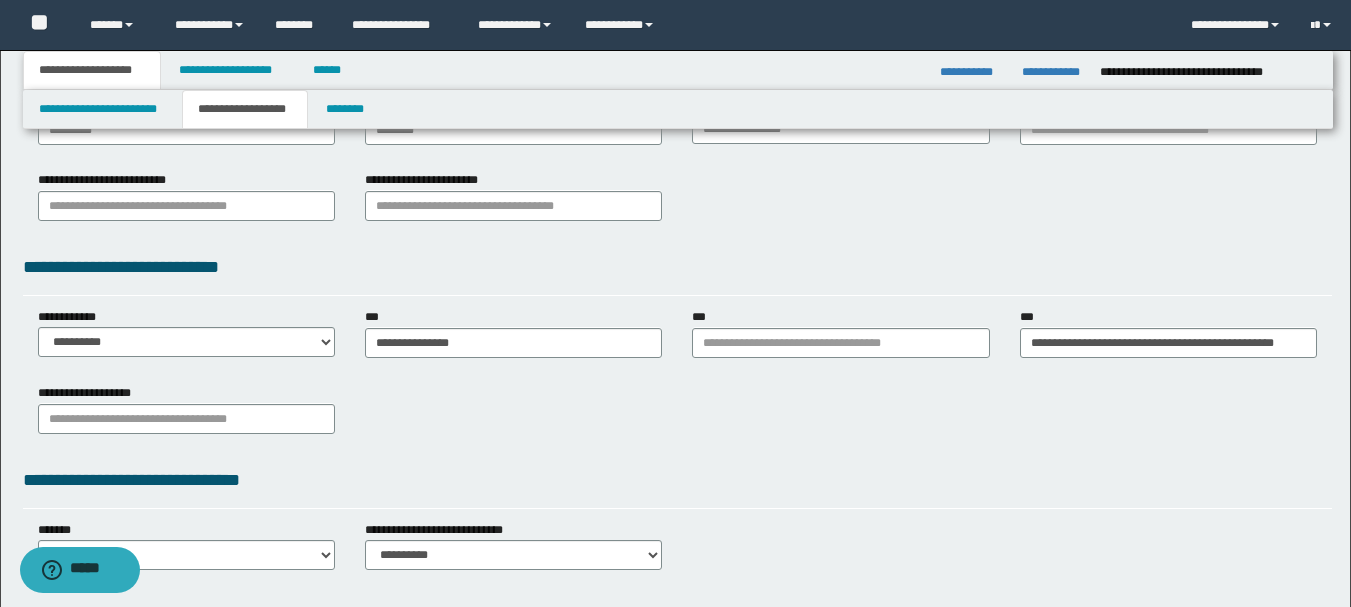 scroll, scrollTop: 422, scrollLeft: 0, axis: vertical 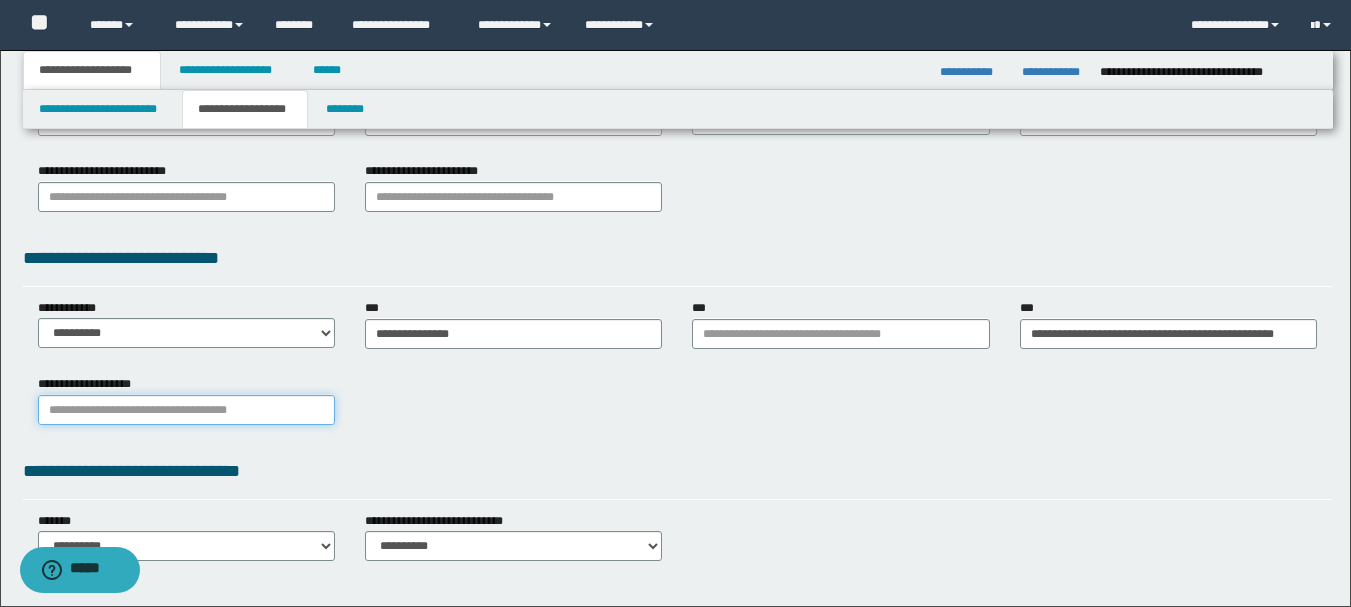 click on "**********" at bounding box center (186, 410) 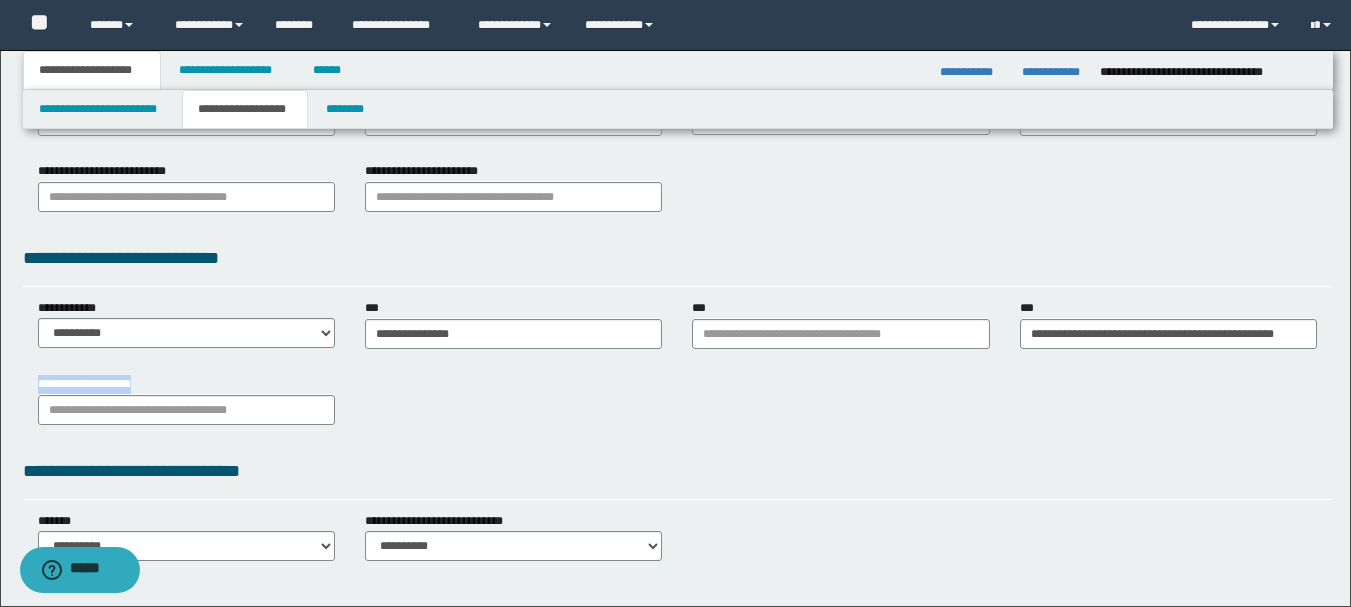 drag, startPoint x: 25, startPoint y: 384, endPoint x: 165, endPoint y: 425, distance: 145.88008 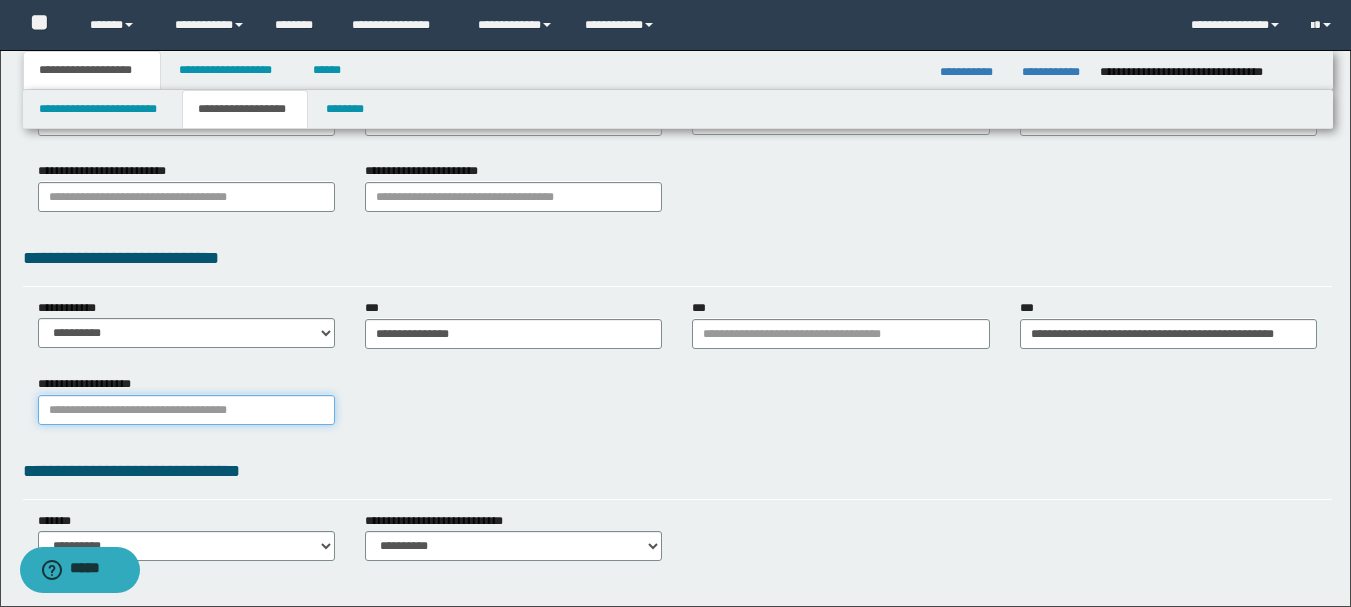 click on "**********" at bounding box center (186, 410) 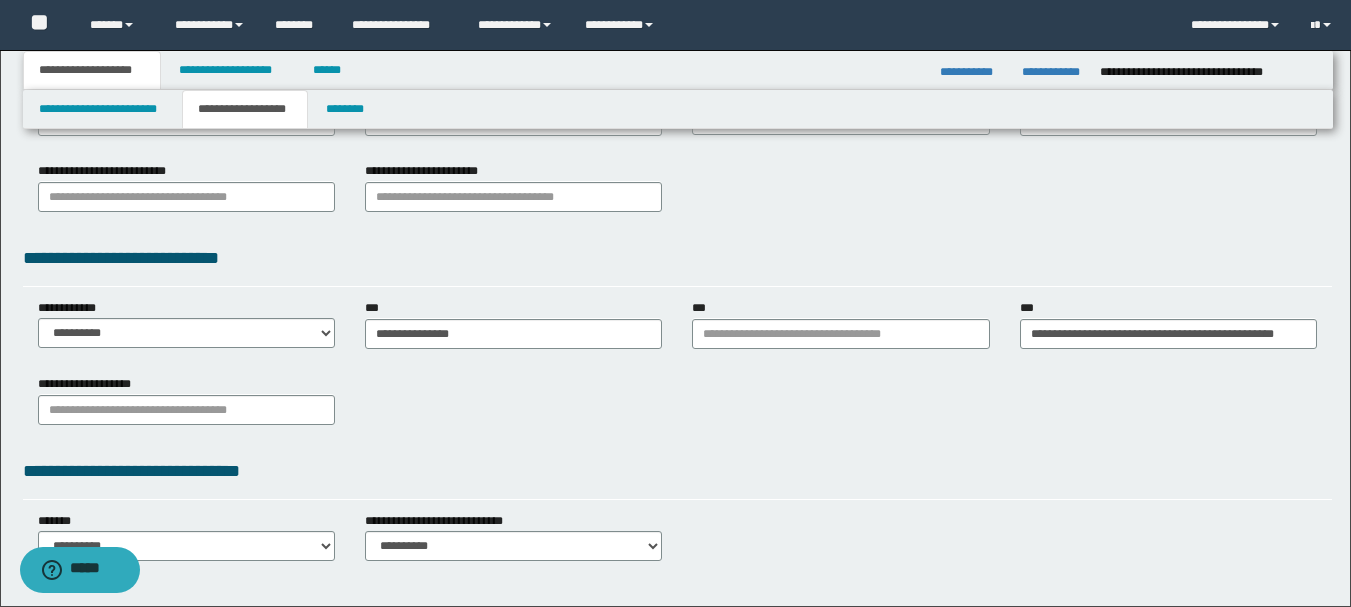 click on "**********" at bounding box center [675, 117] 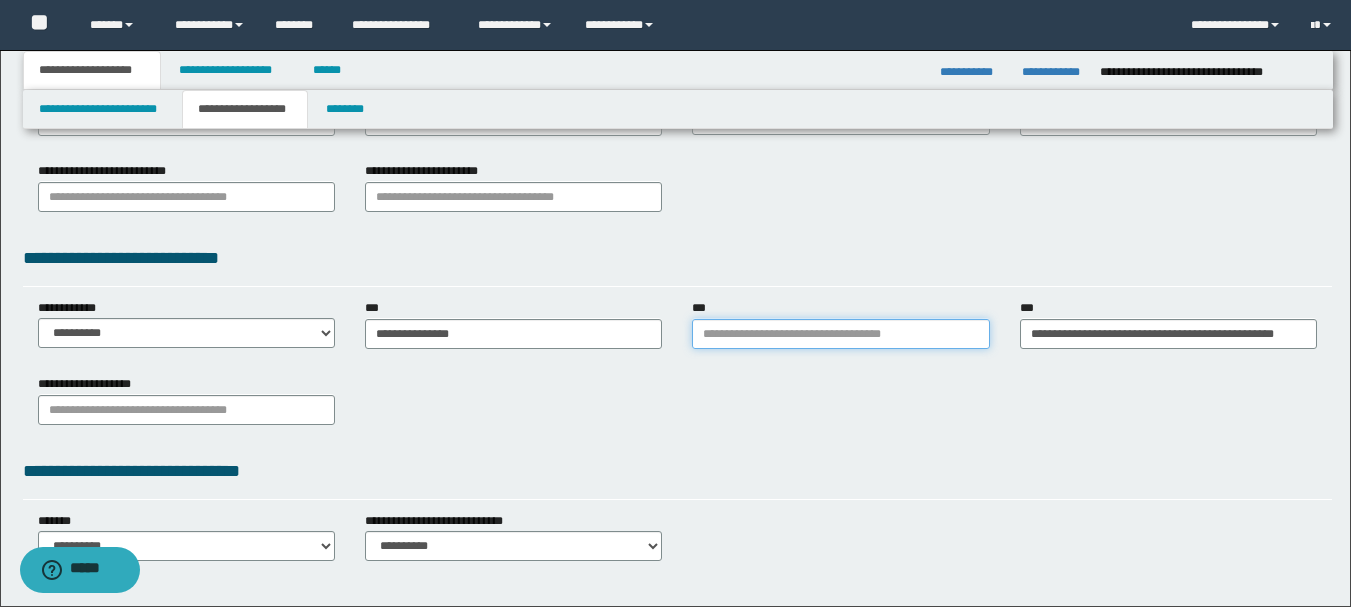 click on "***" at bounding box center (840, 334) 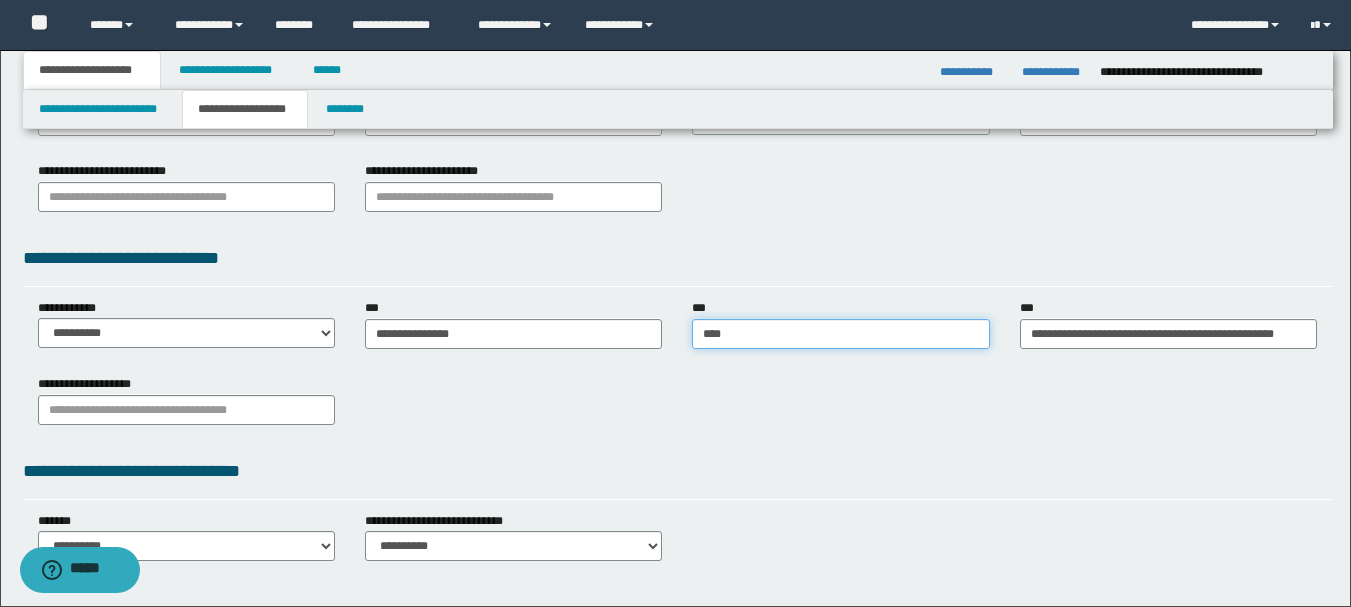 type on "*****" 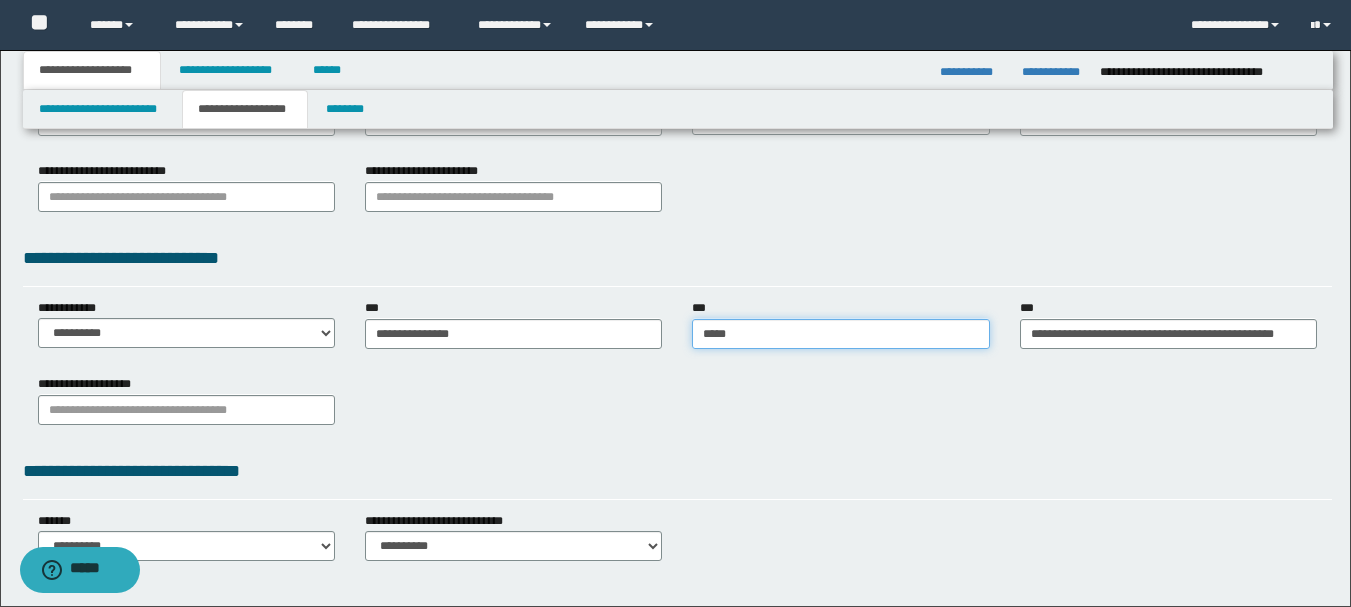 type on "*****" 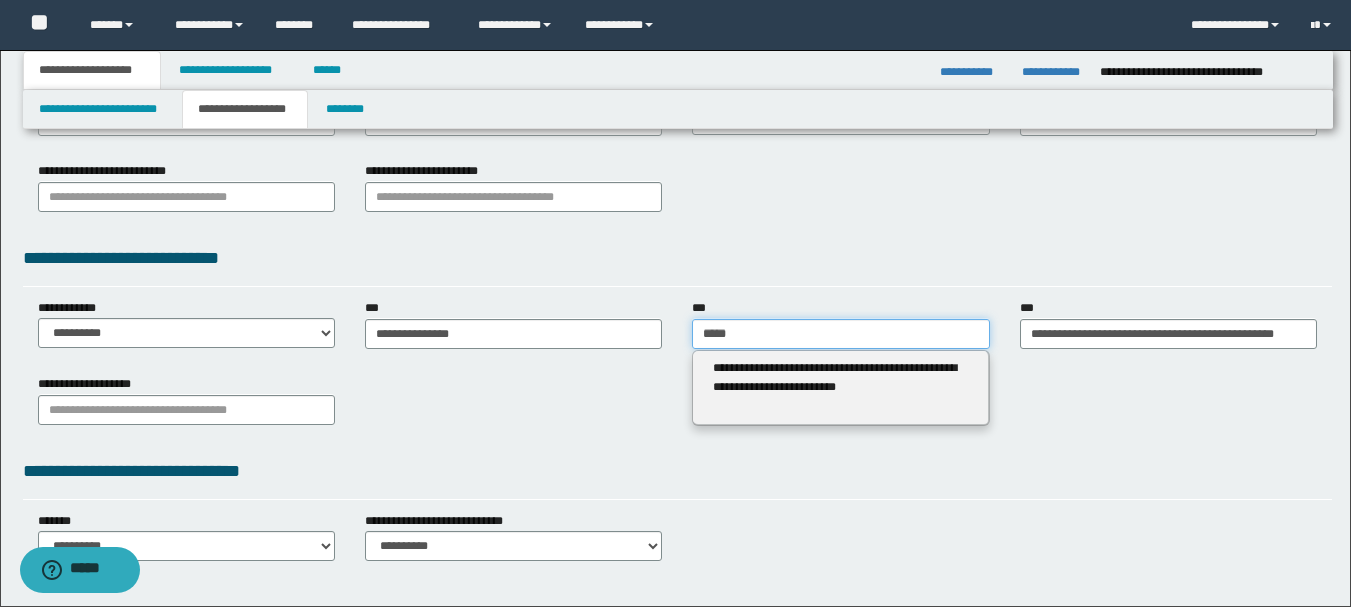 type on "*****" 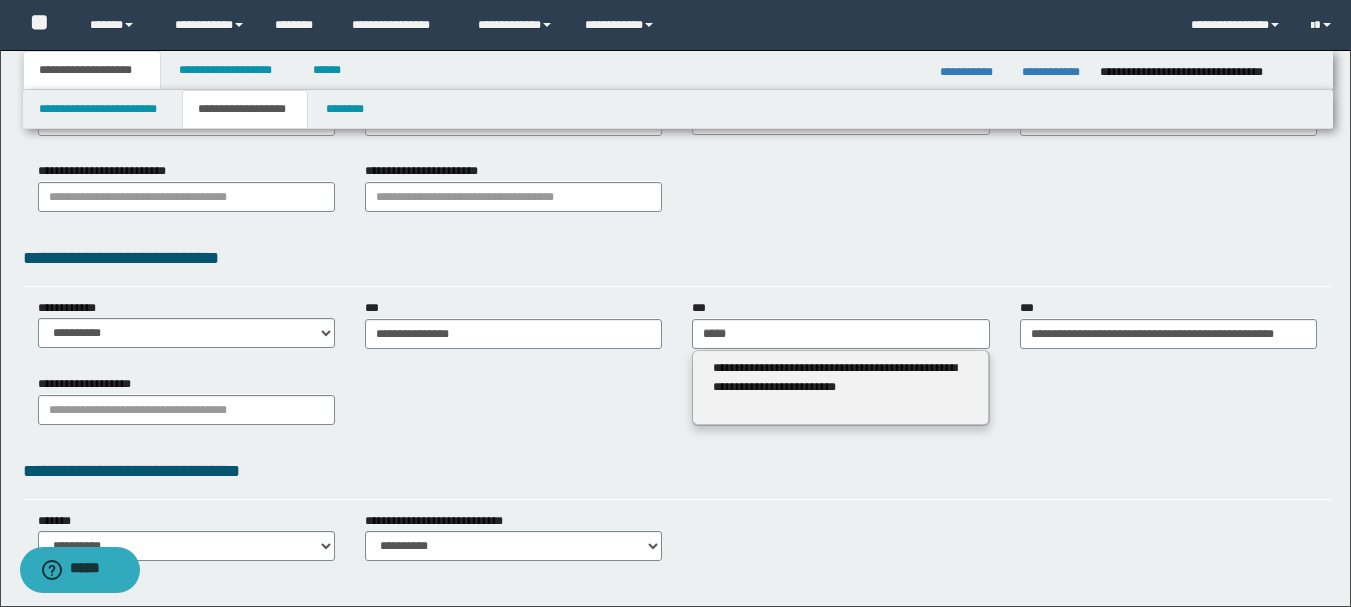 type 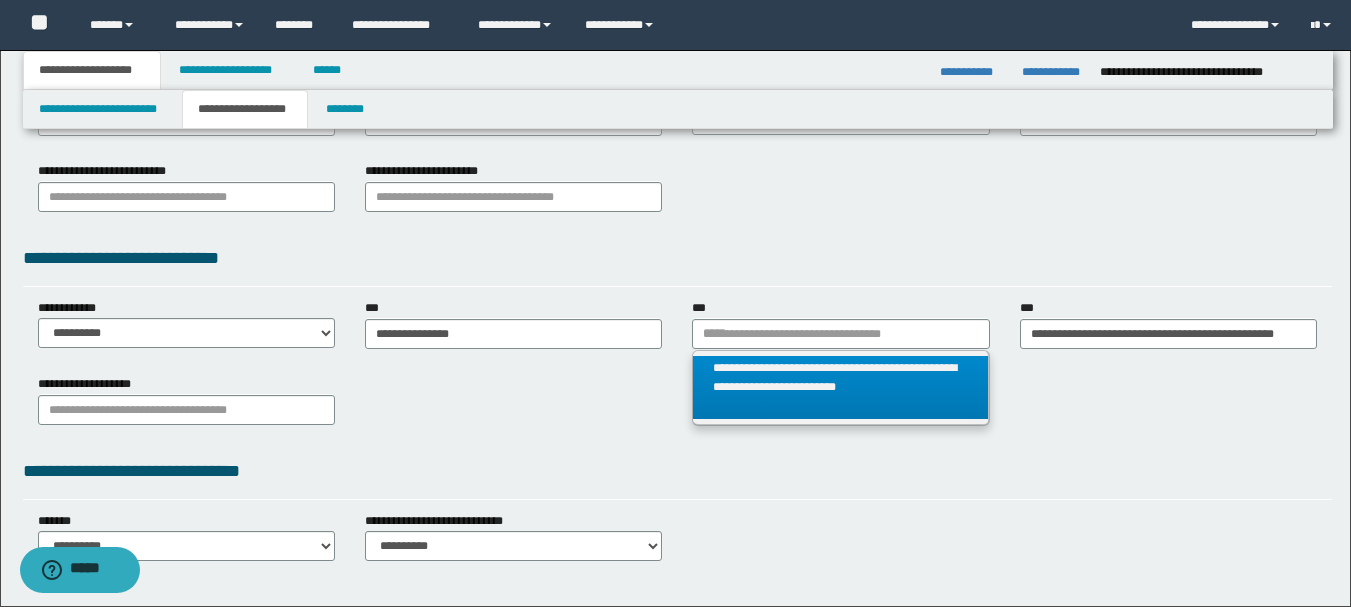click on "**********" at bounding box center [840, 387] 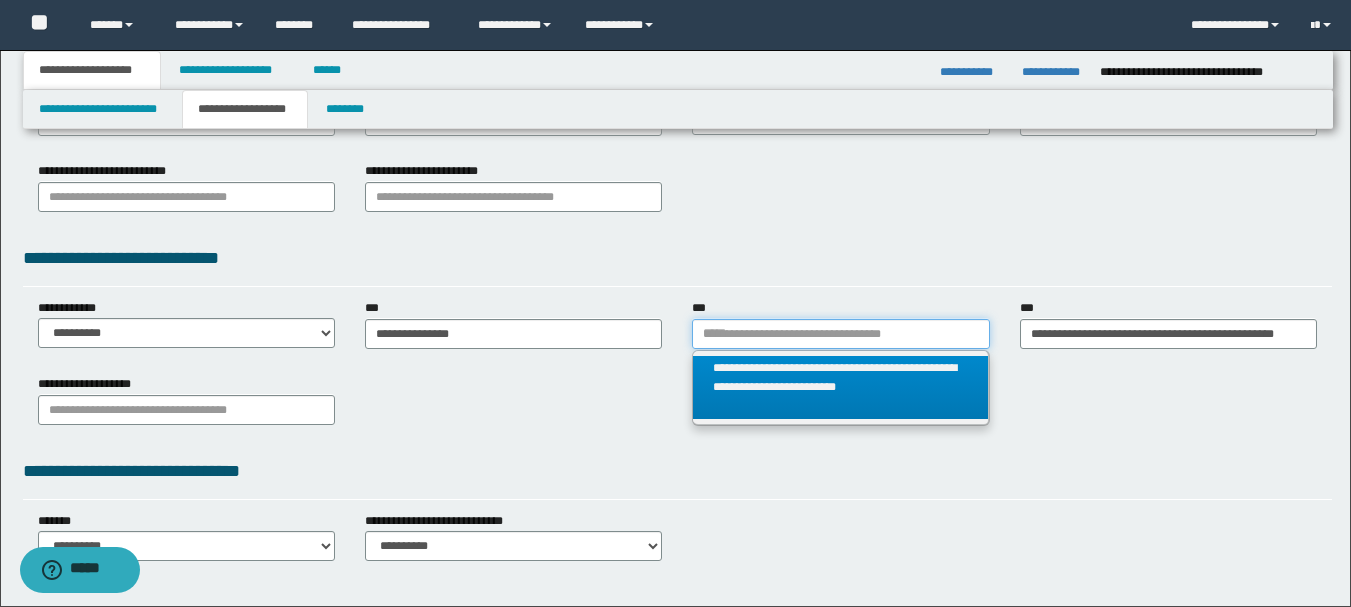 type 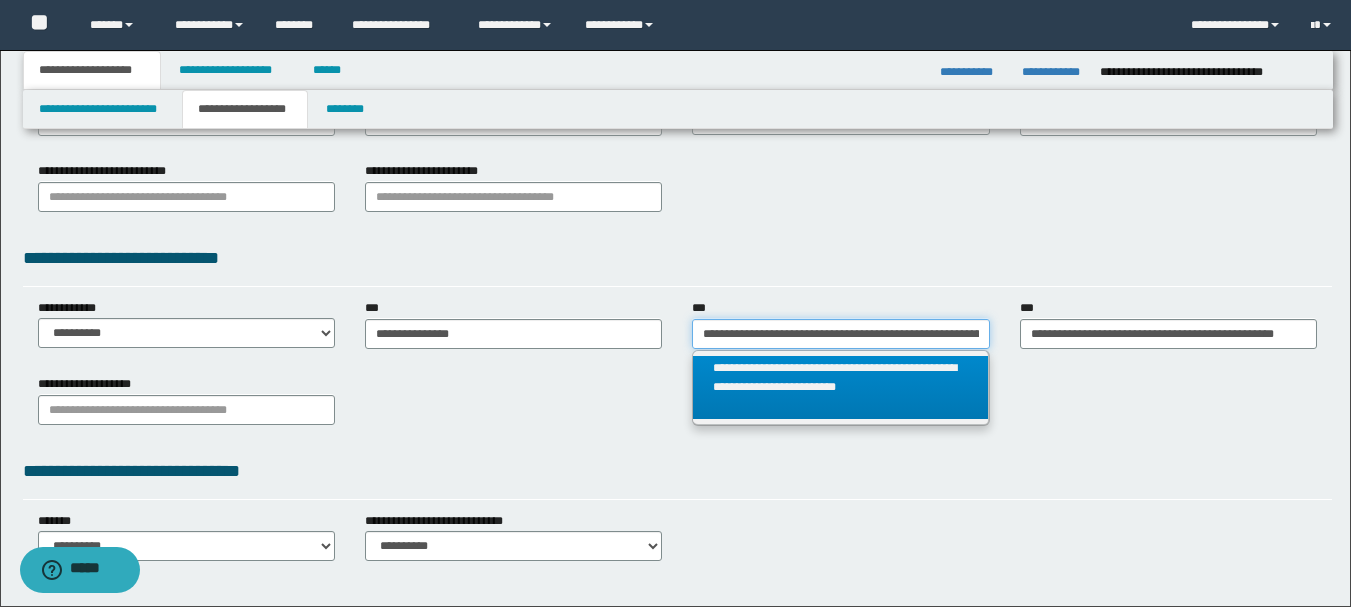 scroll, scrollTop: 0, scrollLeft: 217, axis: horizontal 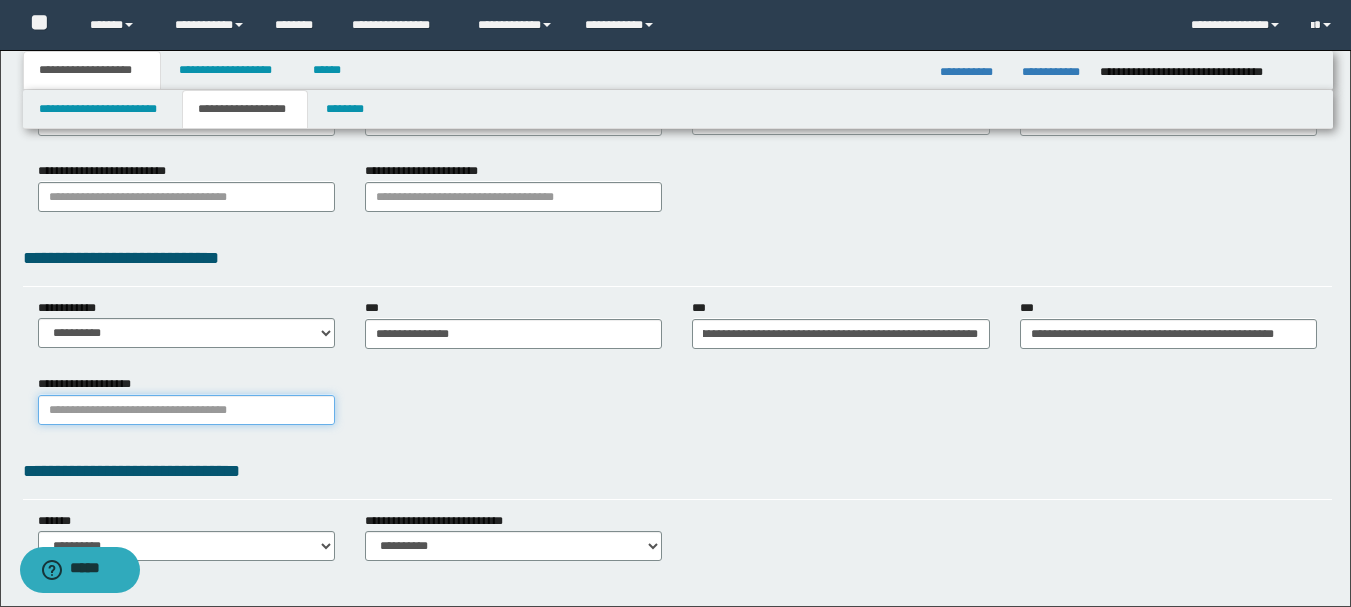 click on "**********" at bounding box center (186, 410) 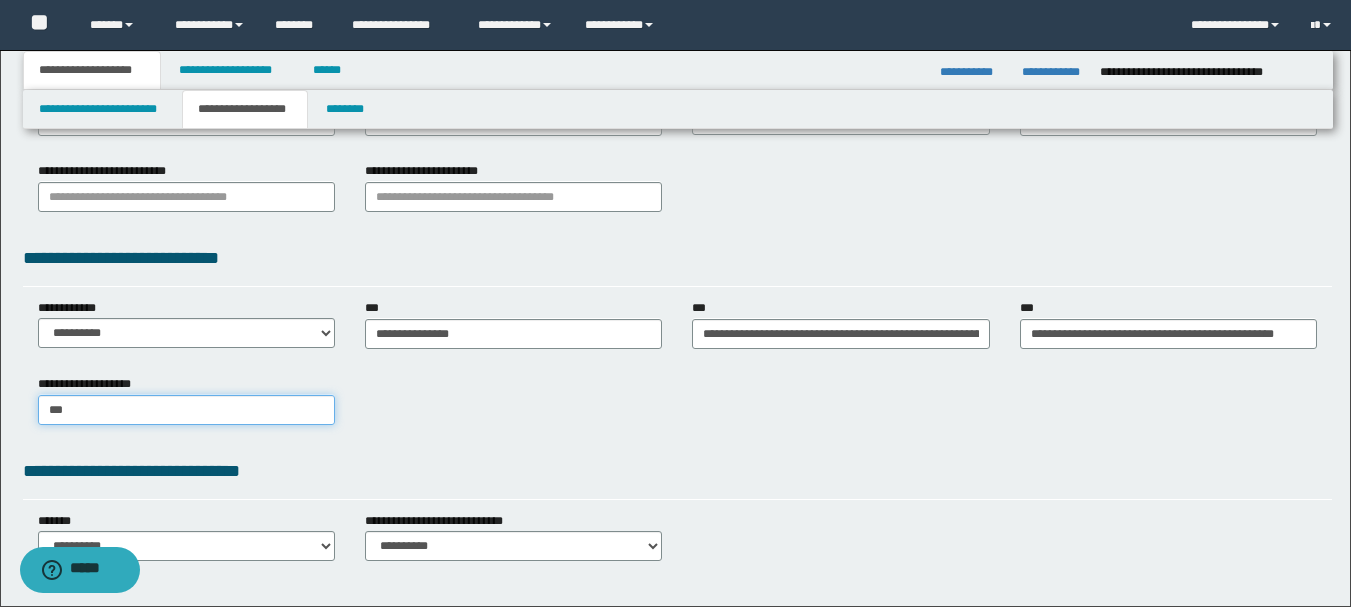 type on "****" 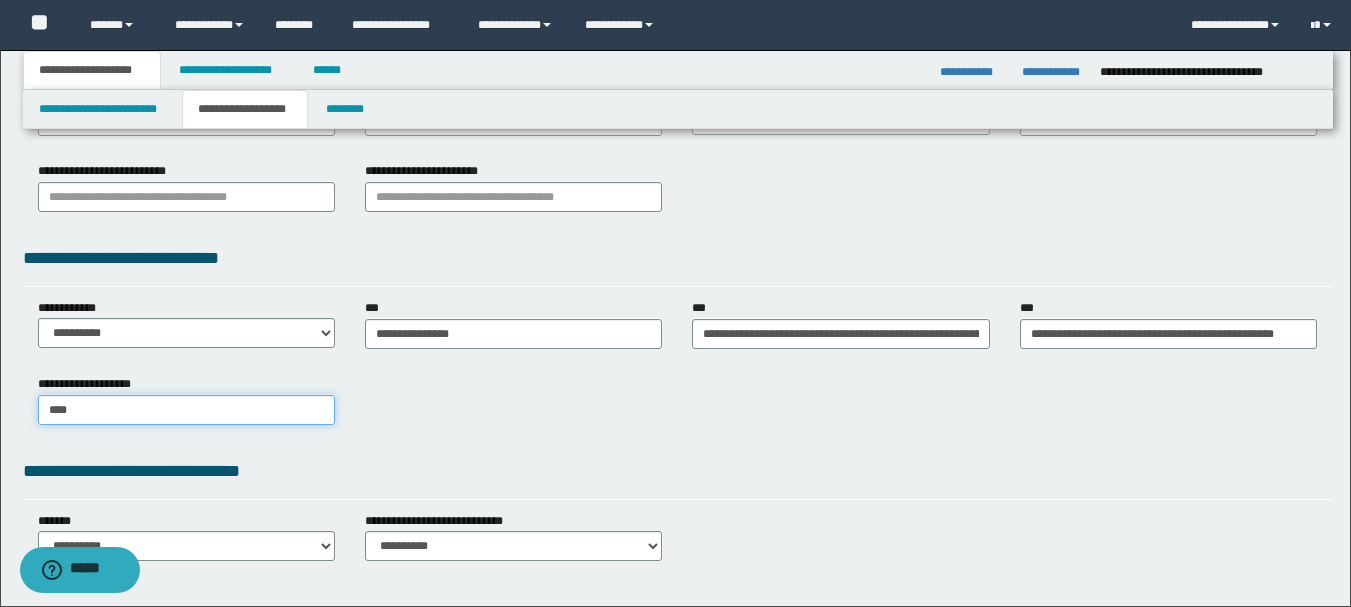 type on "****" 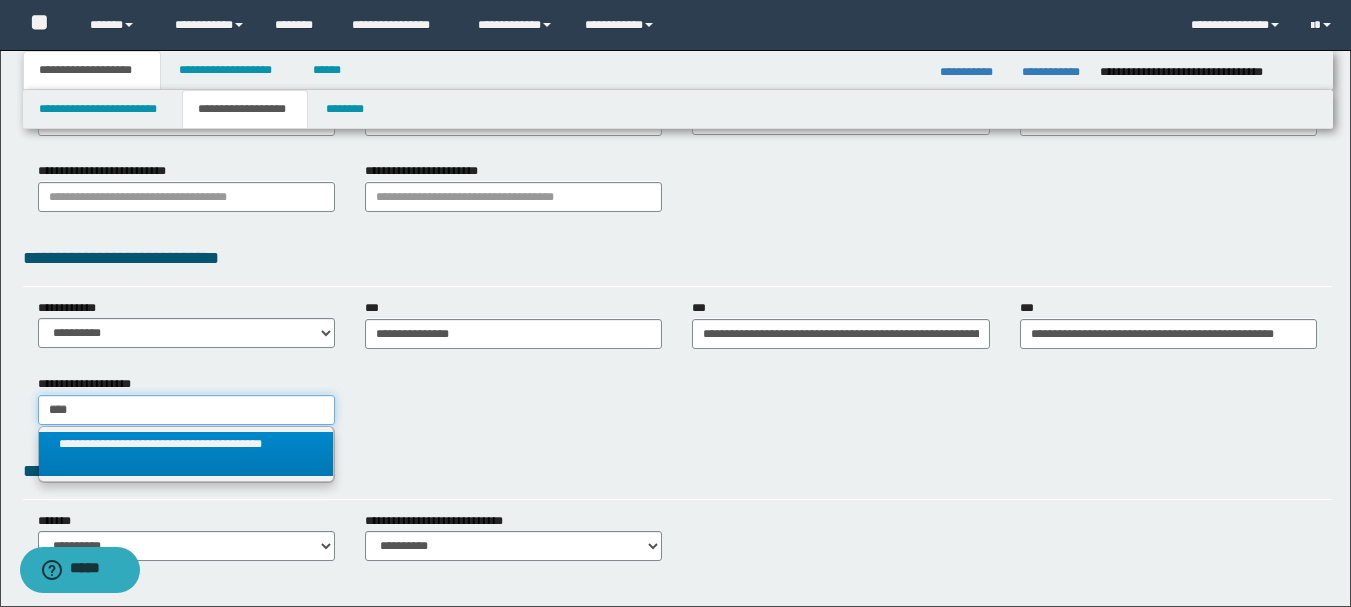 type on "****" 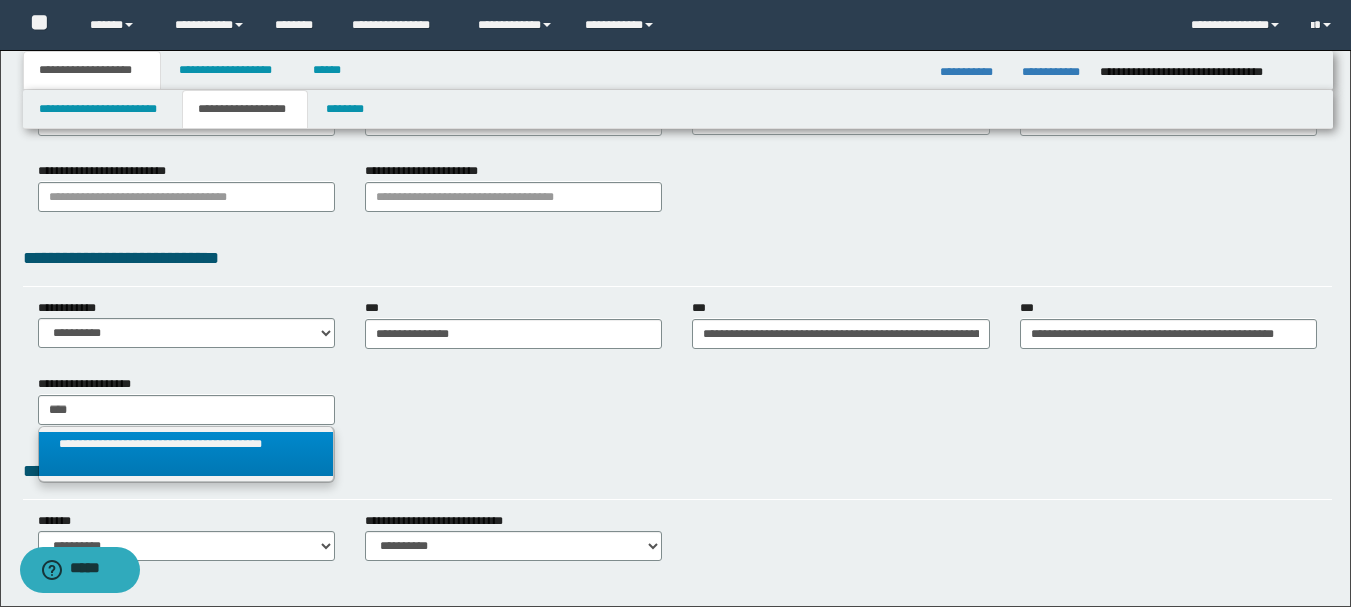 click on "**********" at bounding box center [186, 454] 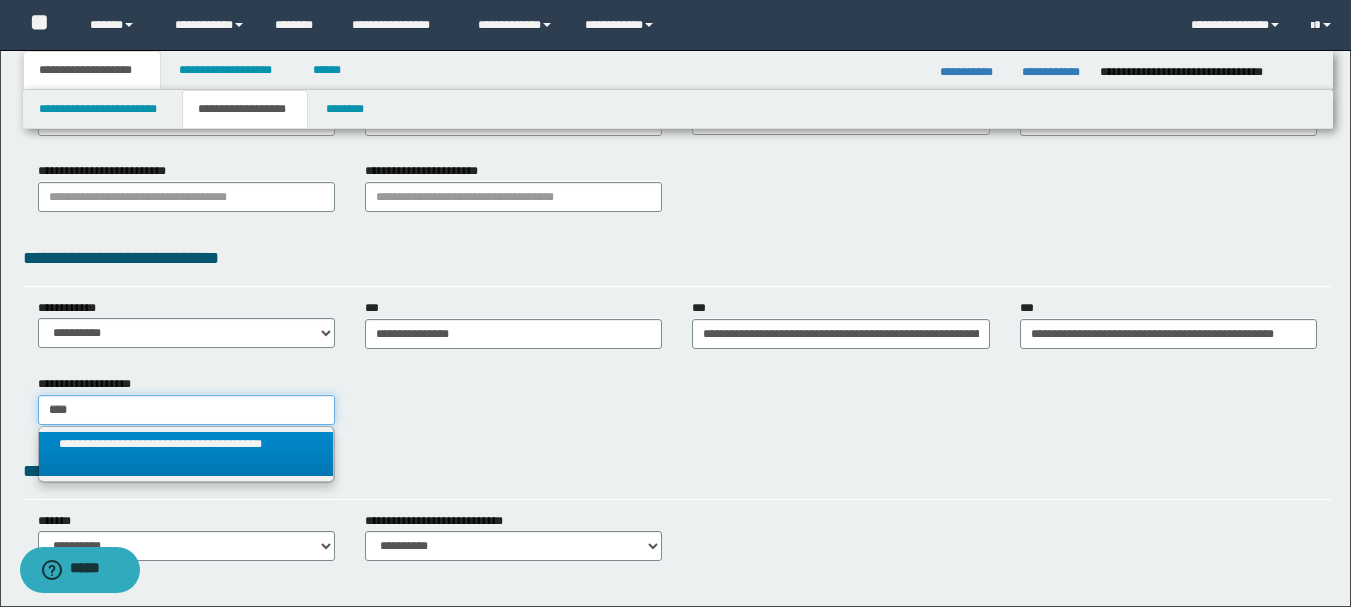 type 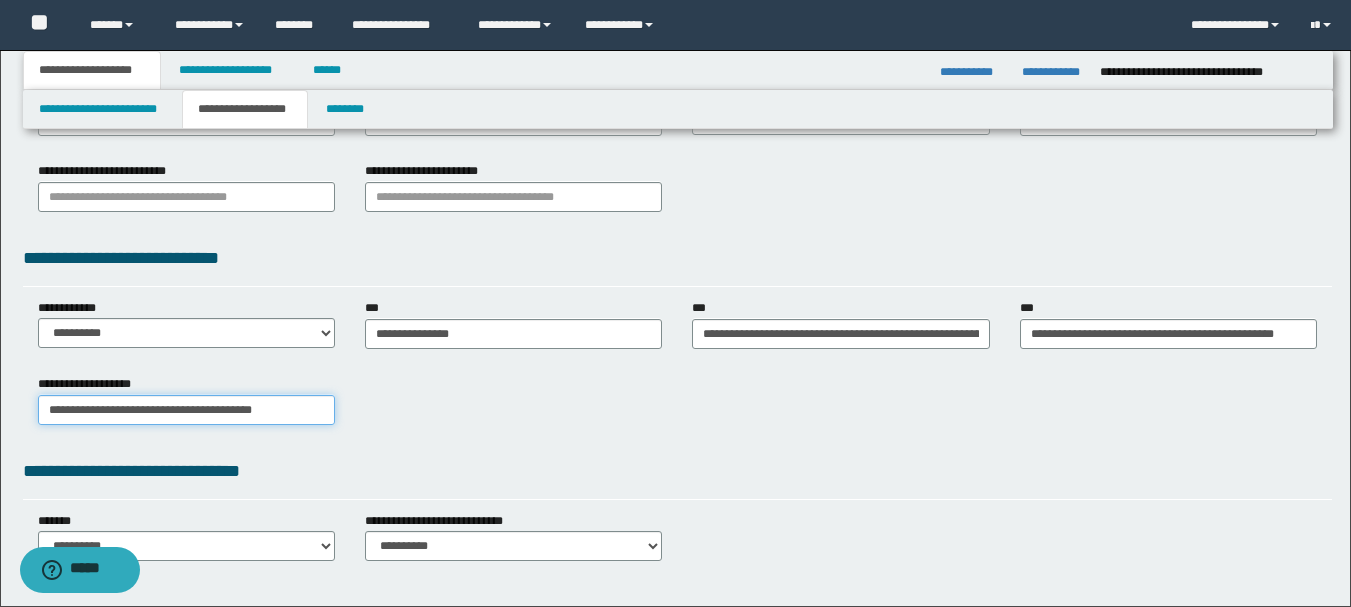 scroll, scrollTop: 0, scrollLeft: 0, axis: both 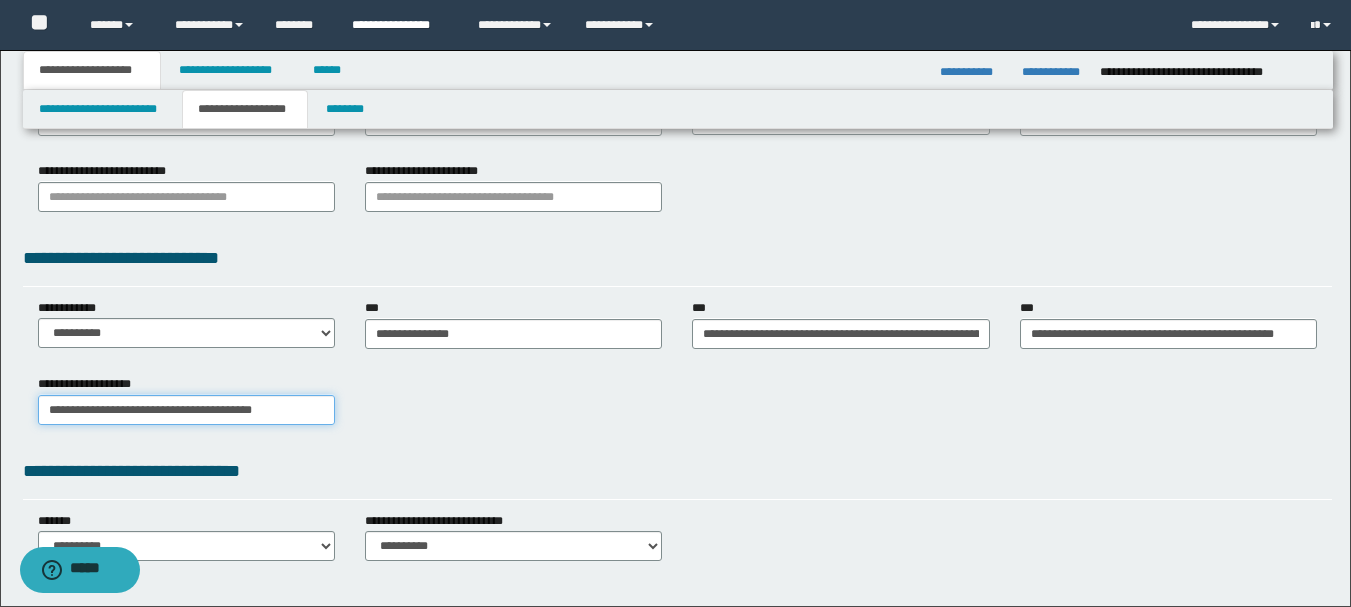 type on "**********" 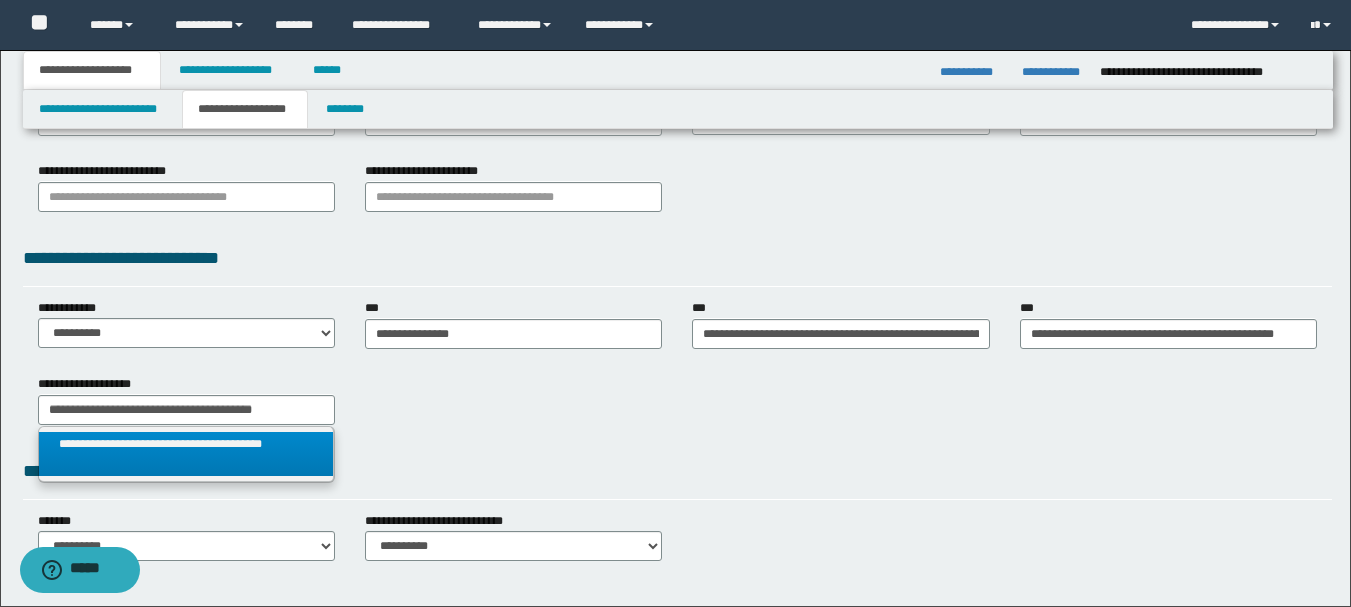 click on "**********" at bounding box center [186, 454] 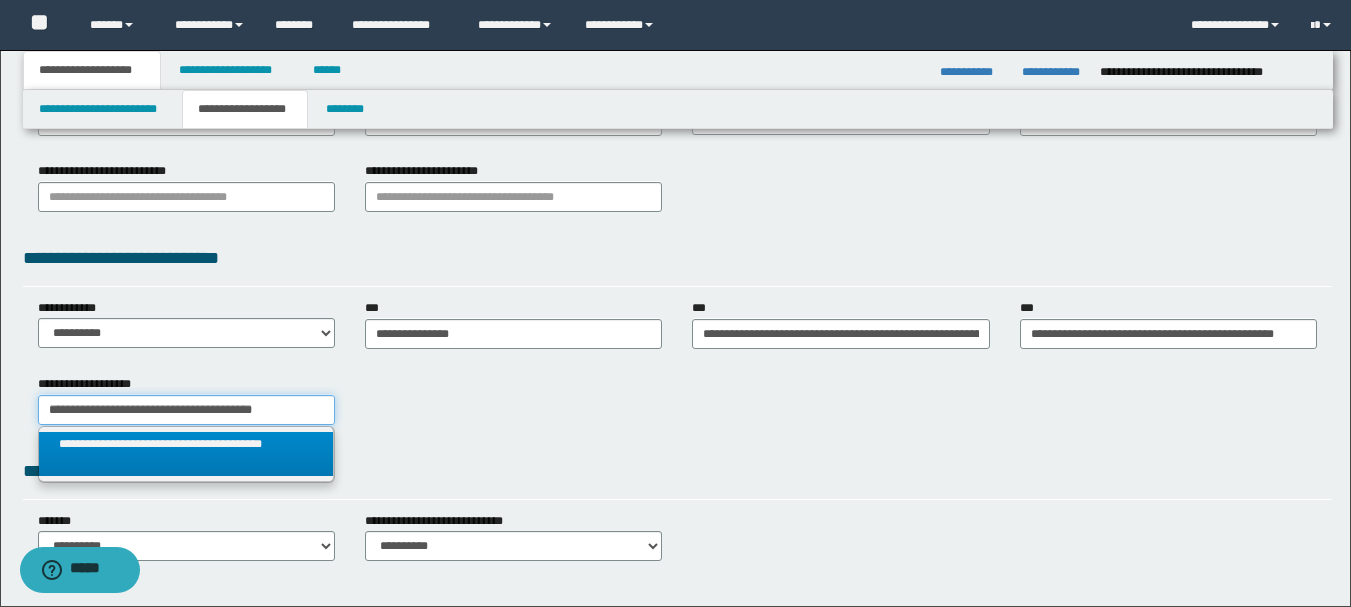 type 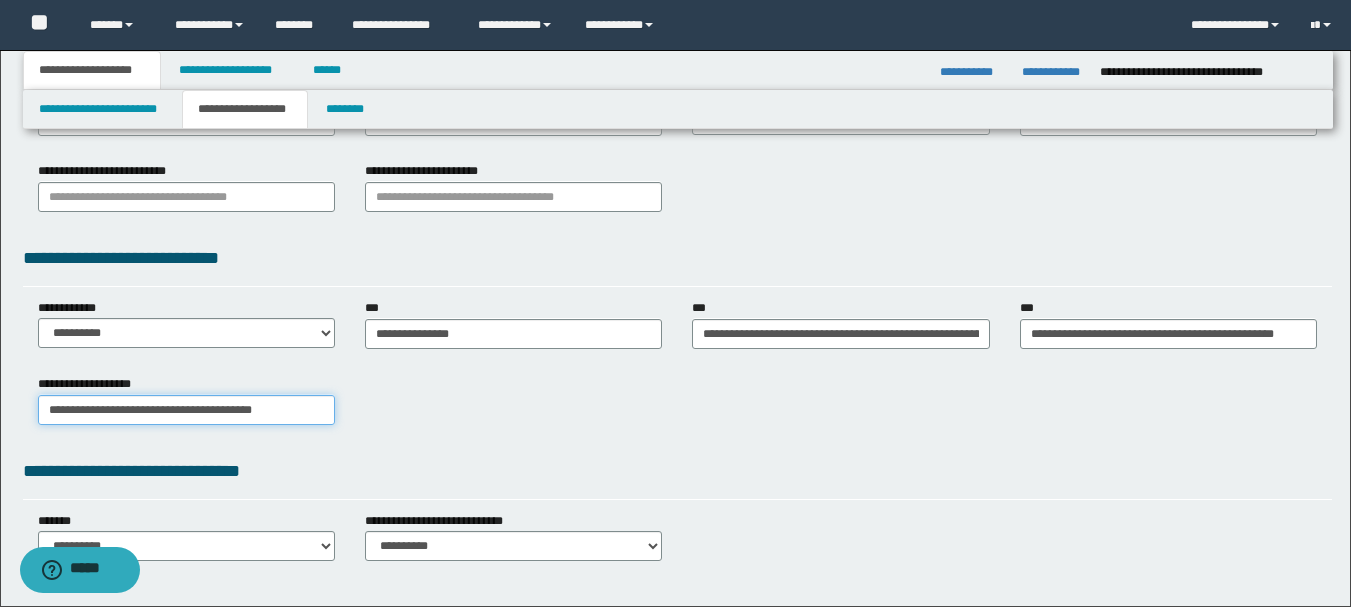scroll, scrollTop: 0, scrollLeft: 0, axis: both 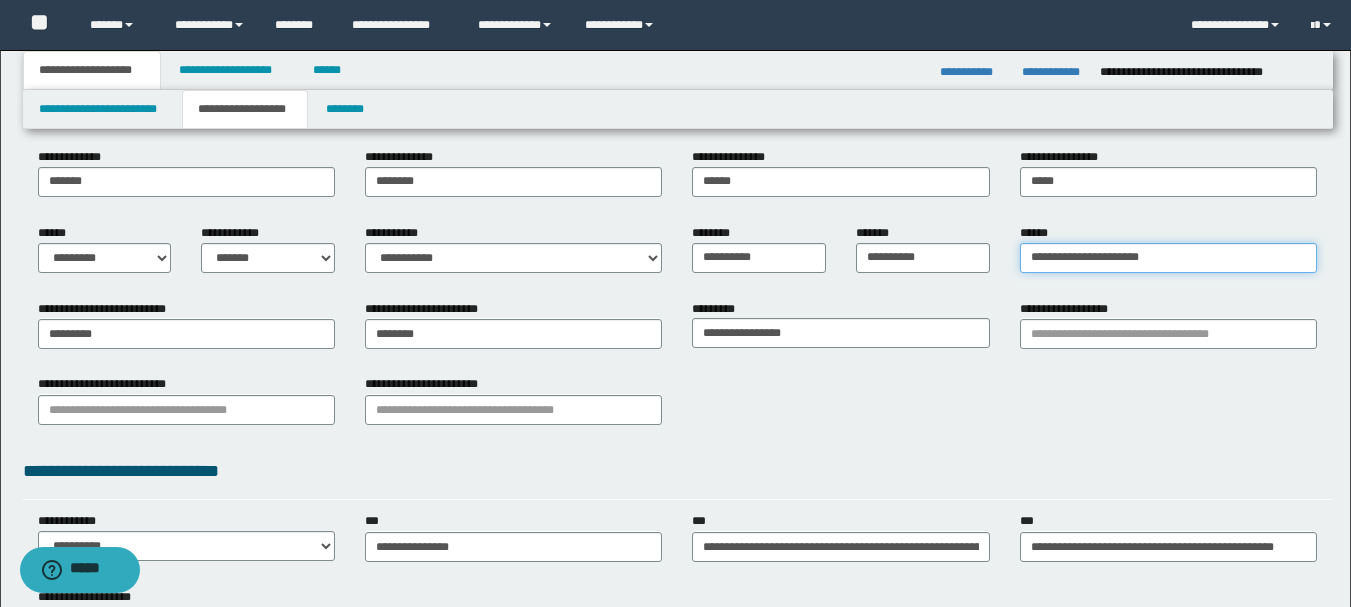 click on "**********" at bounding box center (1168, 258) 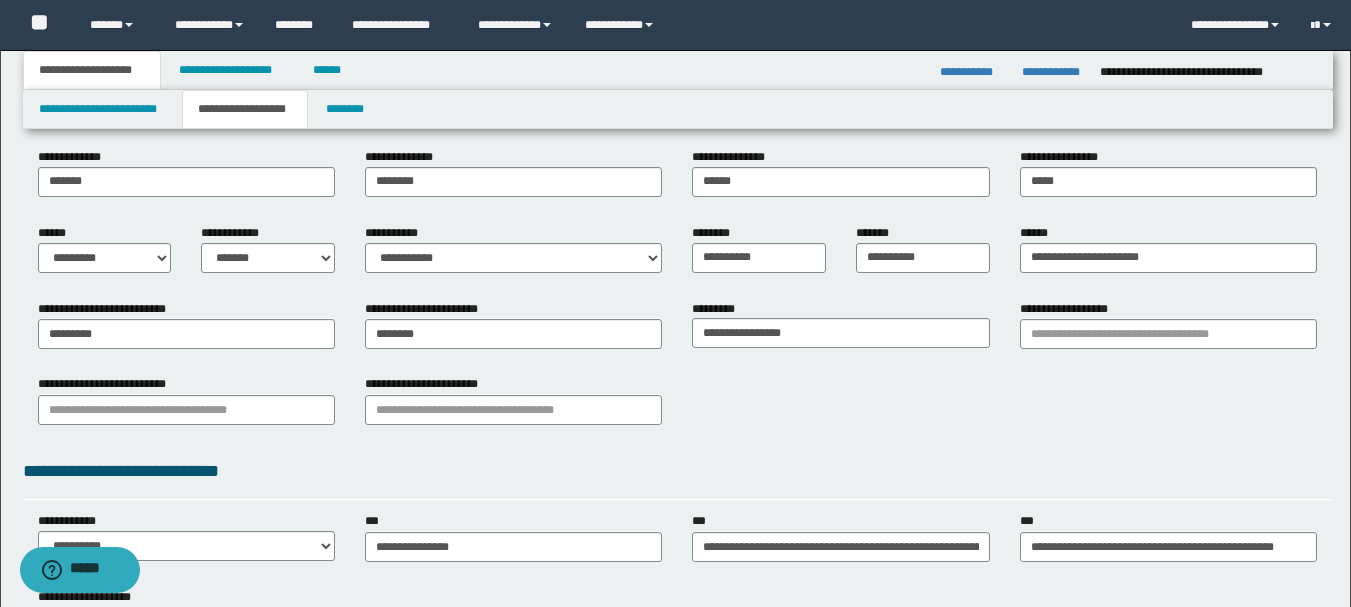 click on "**********" at bounding box center [677, 369] 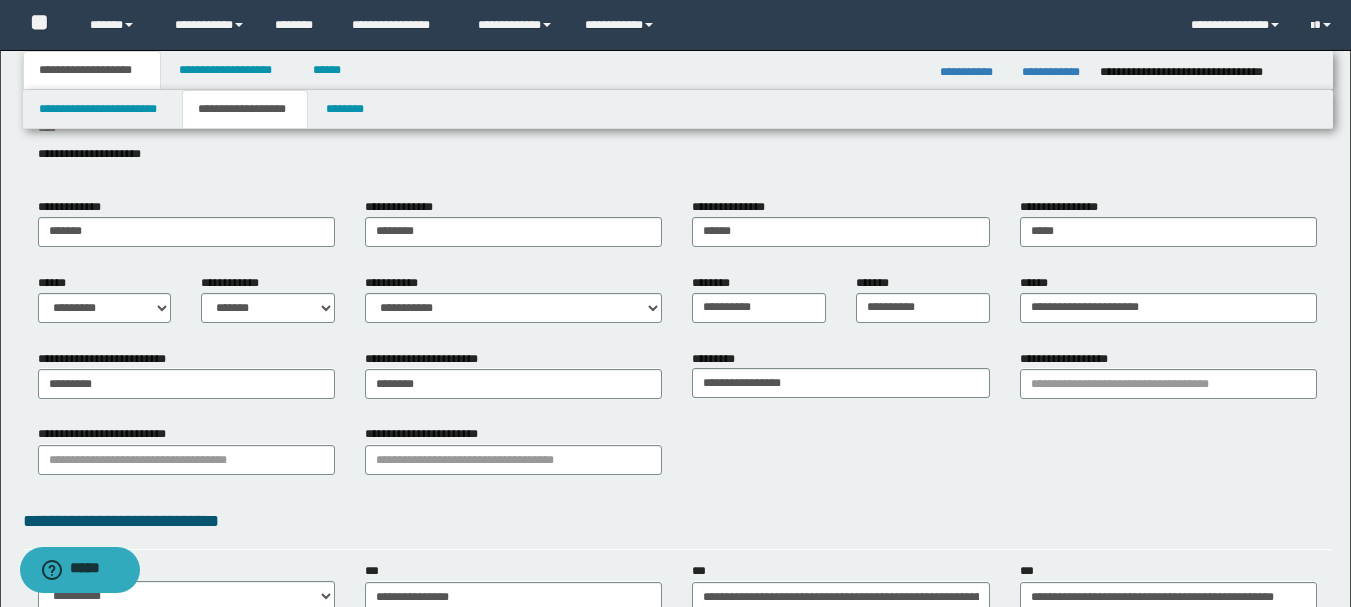 scroll, scrollTop: 110, scrollLeft: 0, axis: vertical 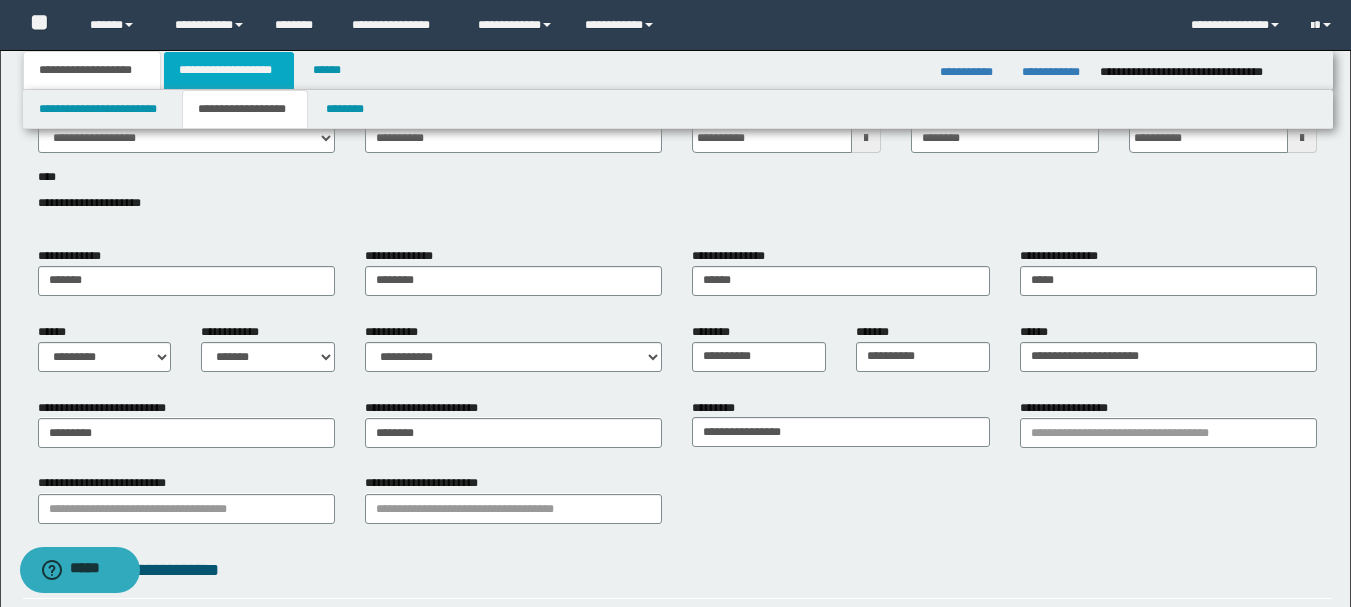 click on "**********" at bounding box center [229, 70] 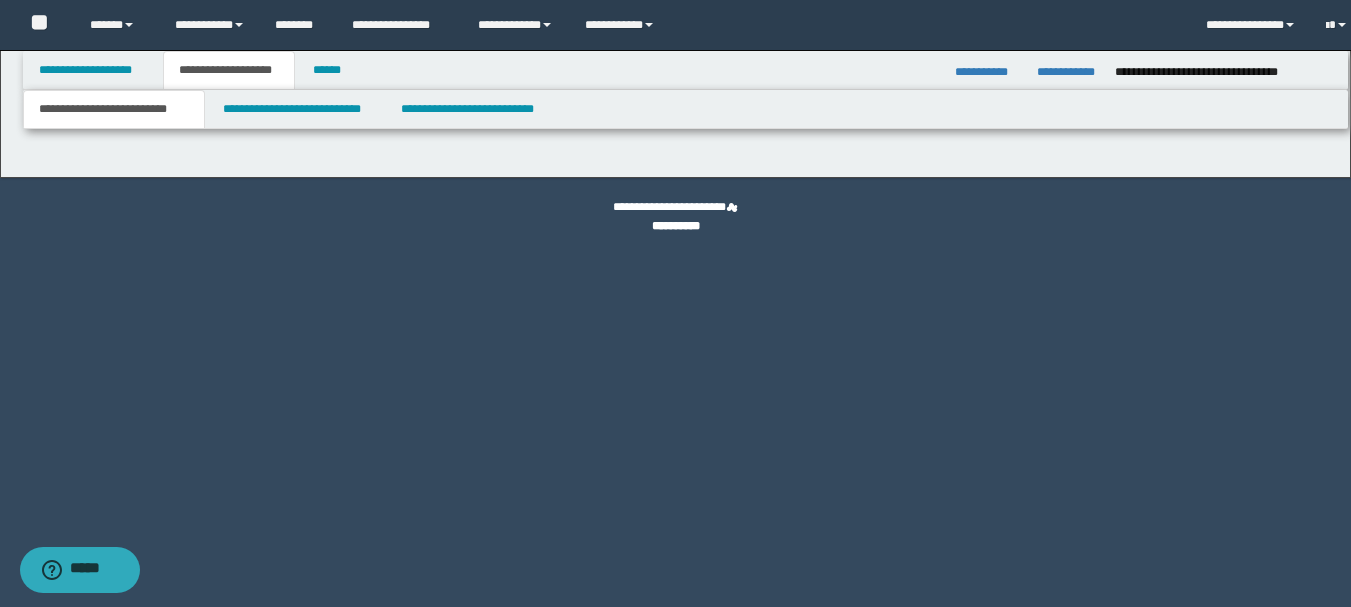 scroll, scrollTop: 0, scrollLeft: 0, axis: both 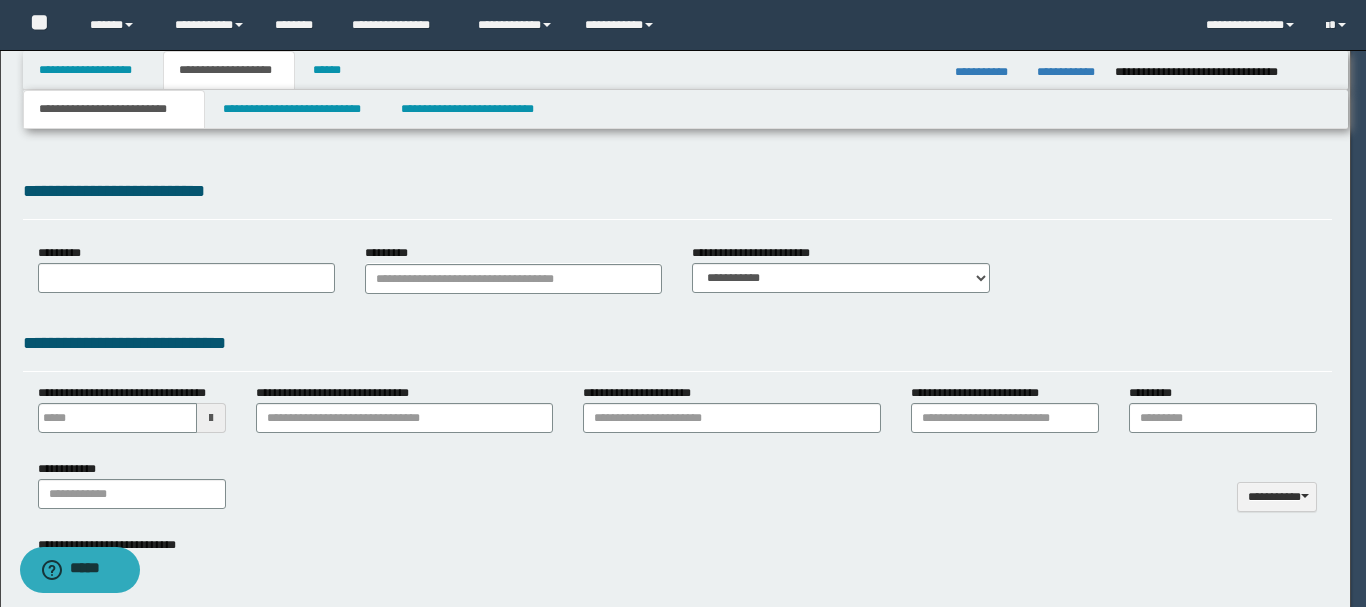 type on "**********" 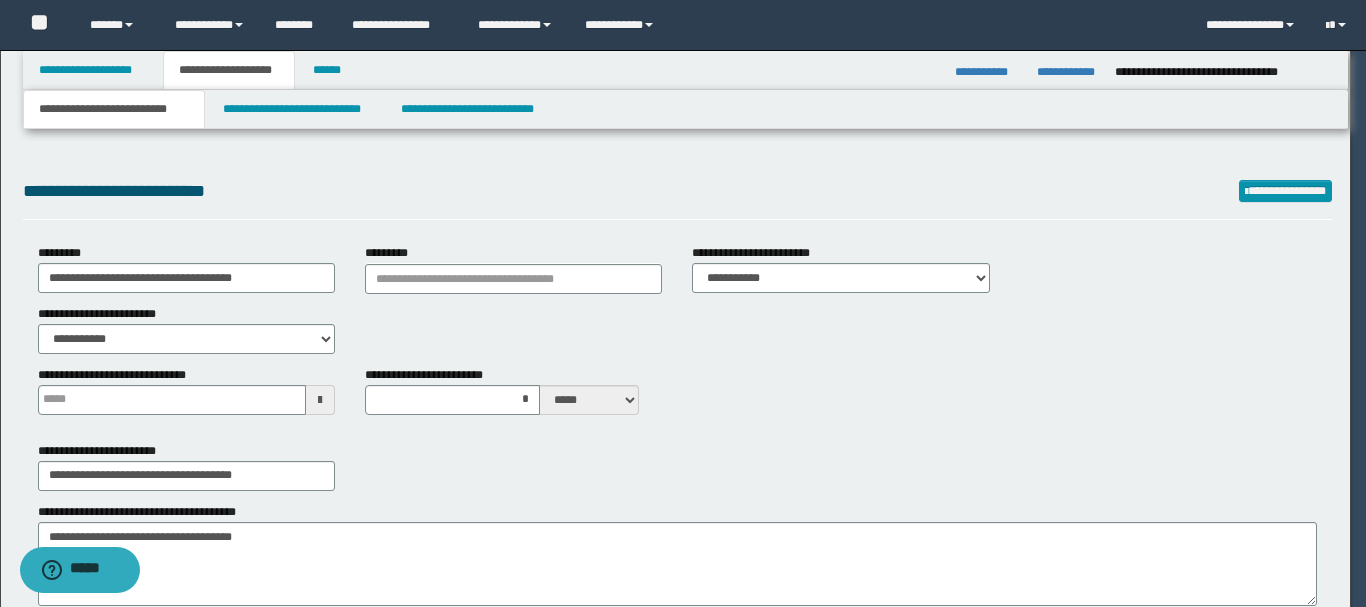 type 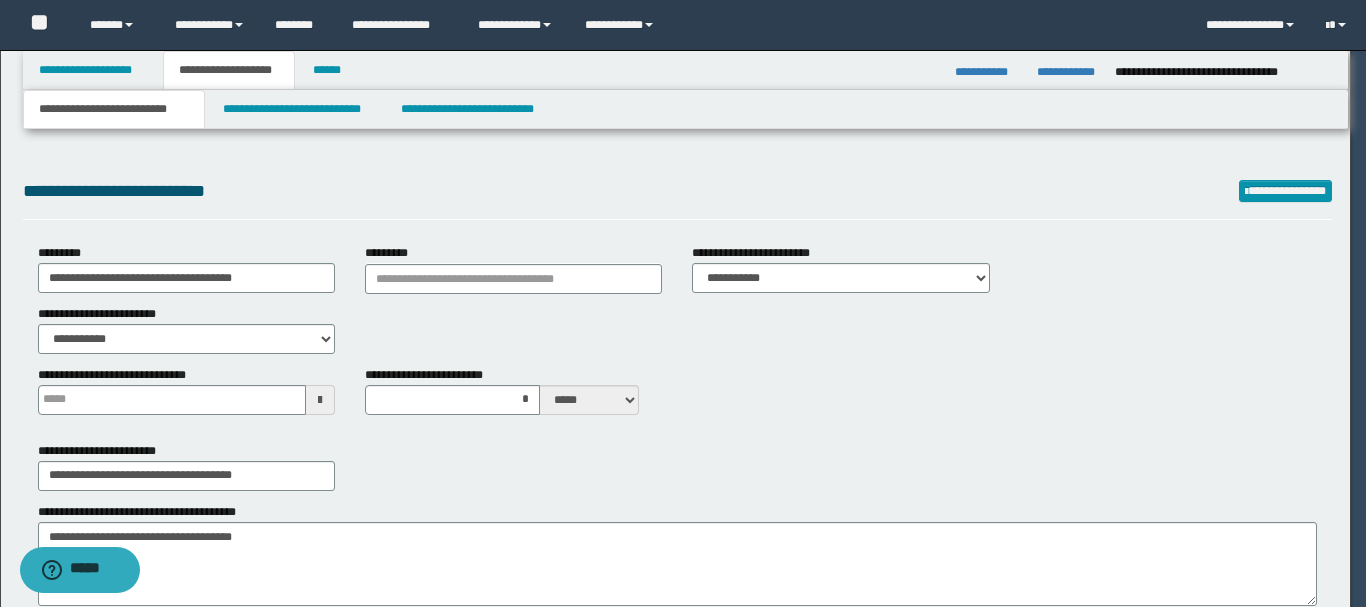 type on "*" 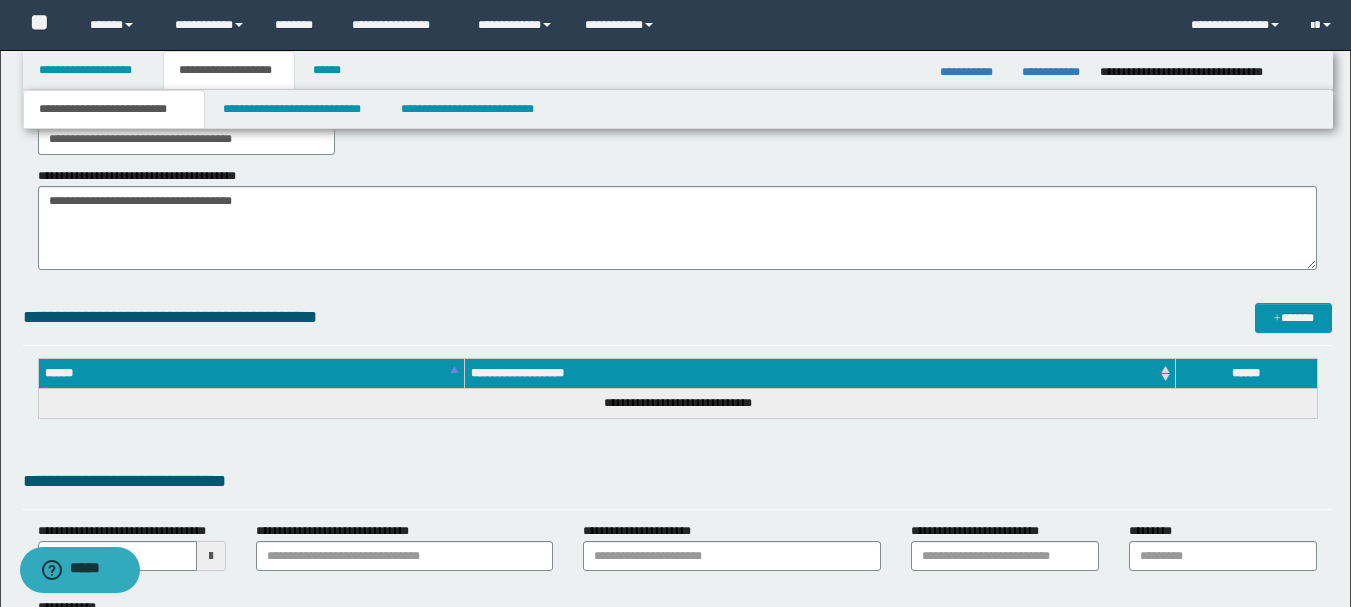 scroll, scrollTop: 0, scrollLeft: 0, axis: both 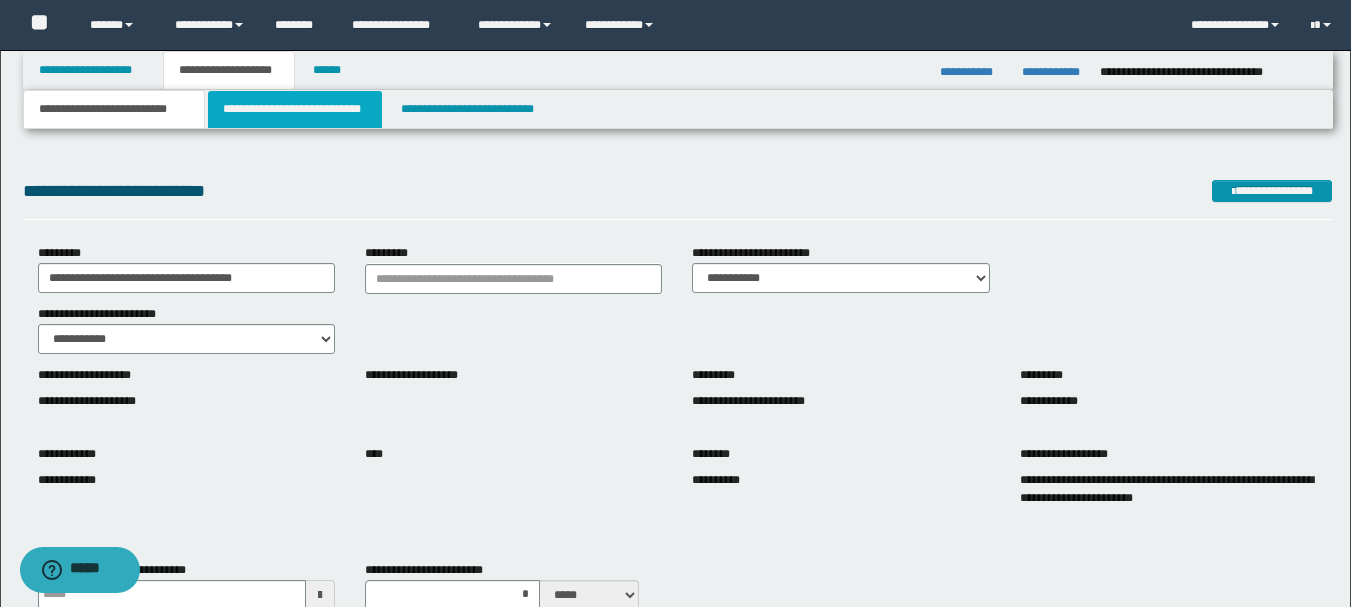 click on "**********" at bounding box center [295, 109] 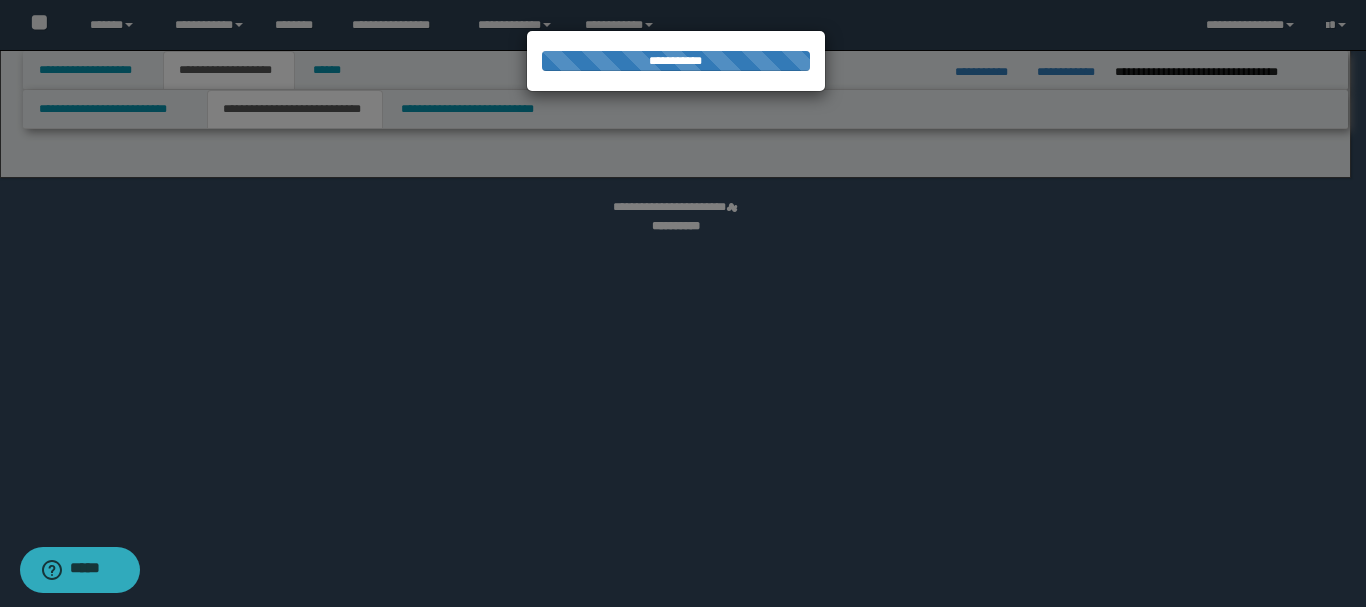 select on "*" 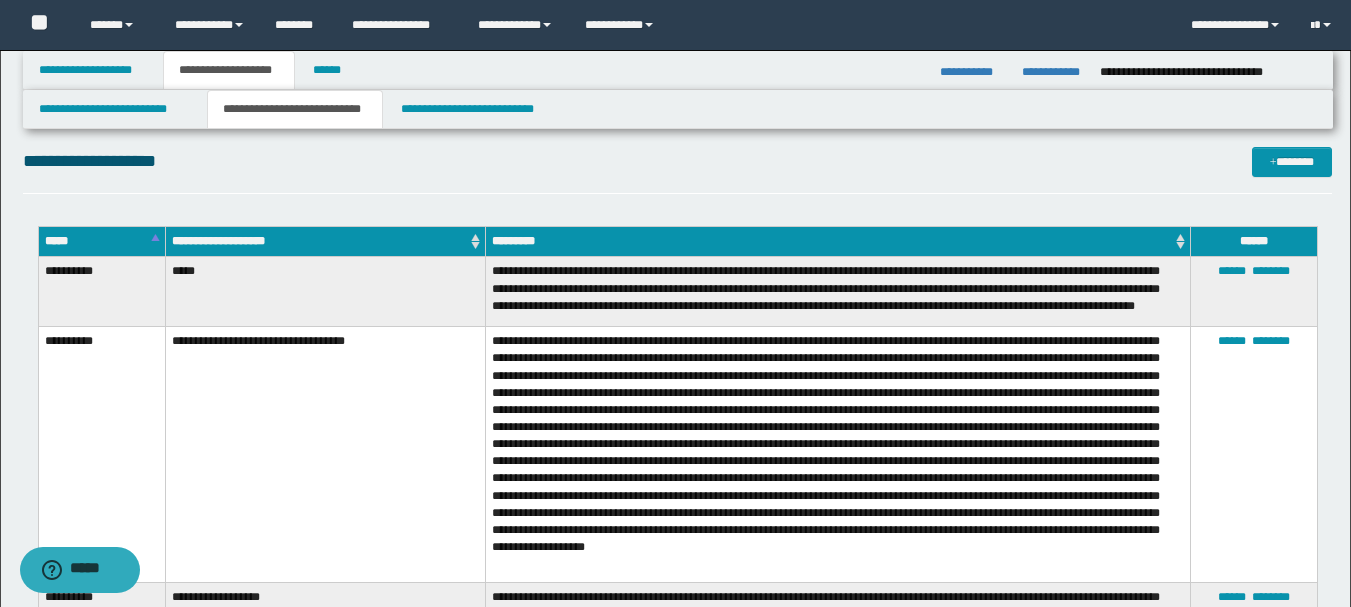 scroll, scrollTop: 421, scrollLeft: 0, axis: vertical 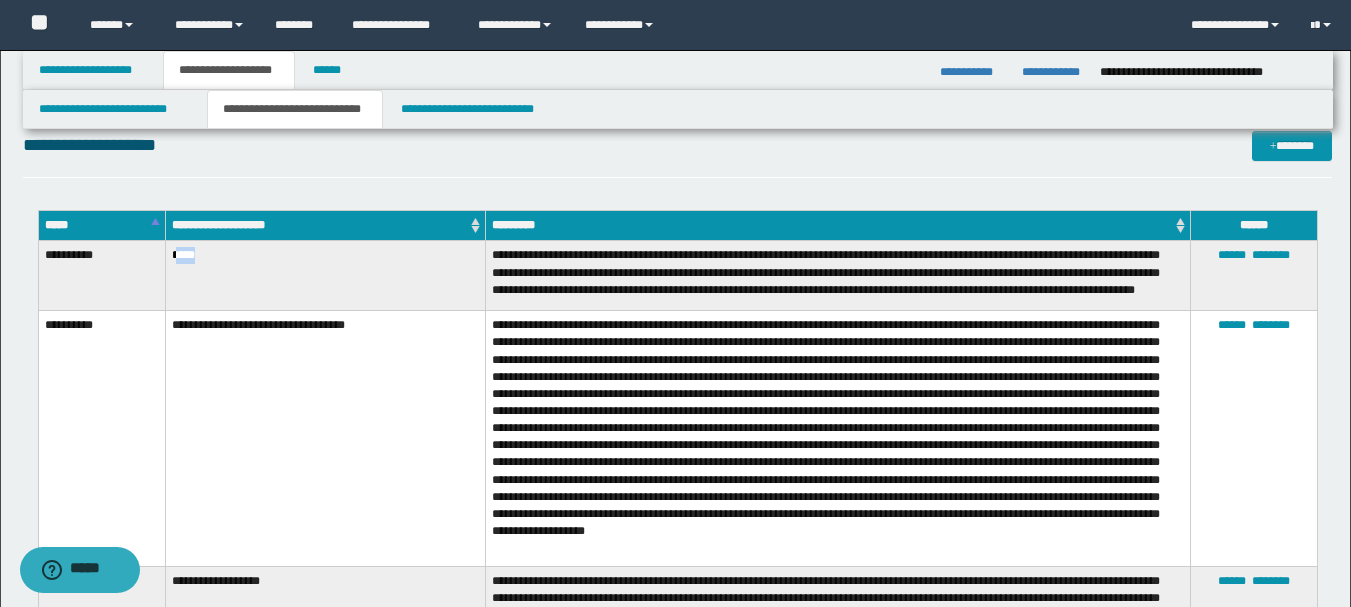 drag, startPoint x: 178, startPoint y: 257, endPoint x: 362, endPoint y: 256, distance: 184.00272 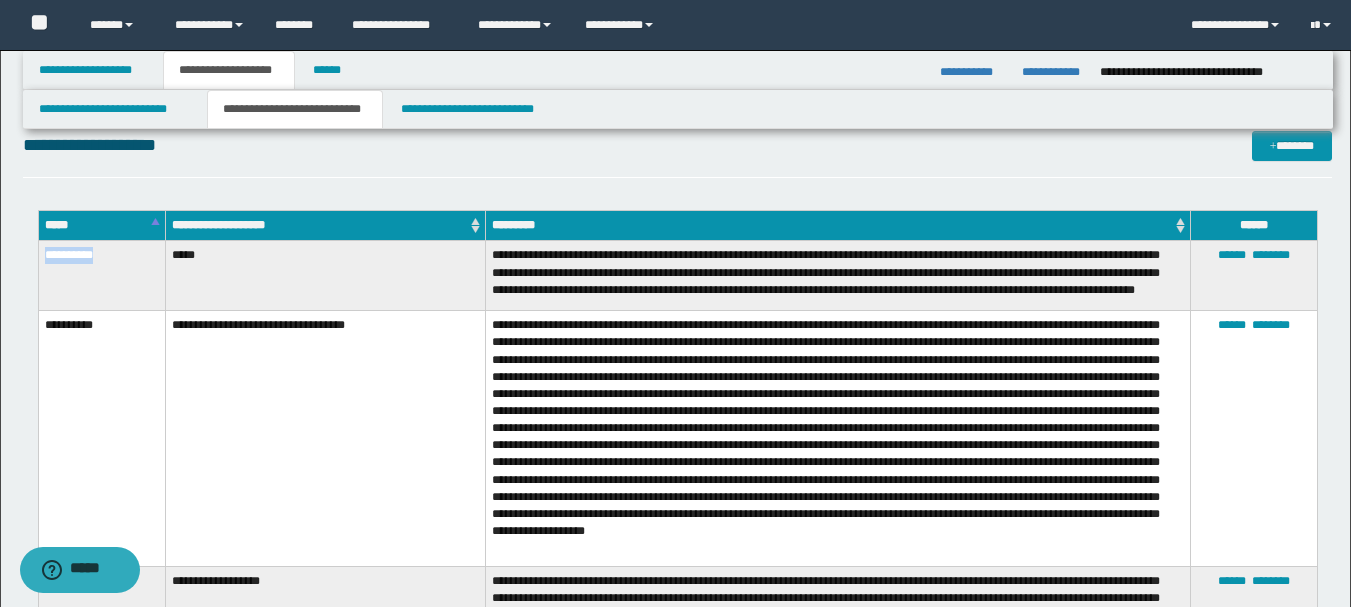 drag, startPoint x: 124, startPoint y: 252, endPoint x: 59, endPoint y: 275, distance: 68.94926 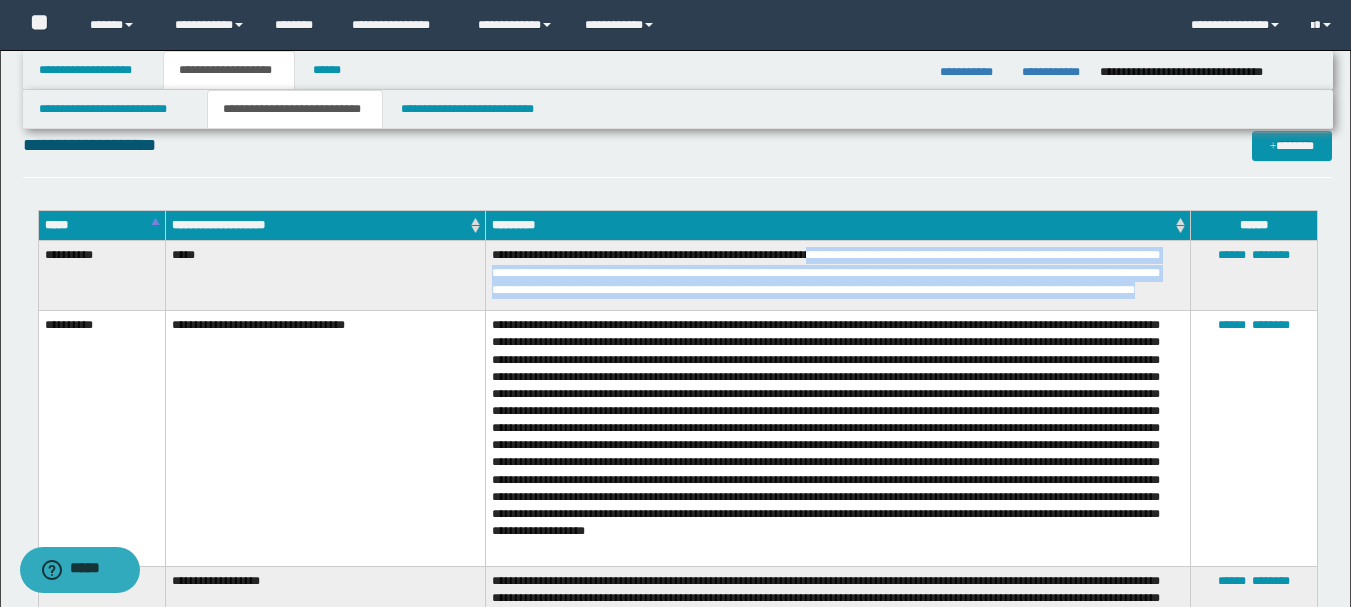 drag, startPoint x: 882, startPoint y: 256, endPoint x: 906, endPoint y: 311, distance: 60.00833 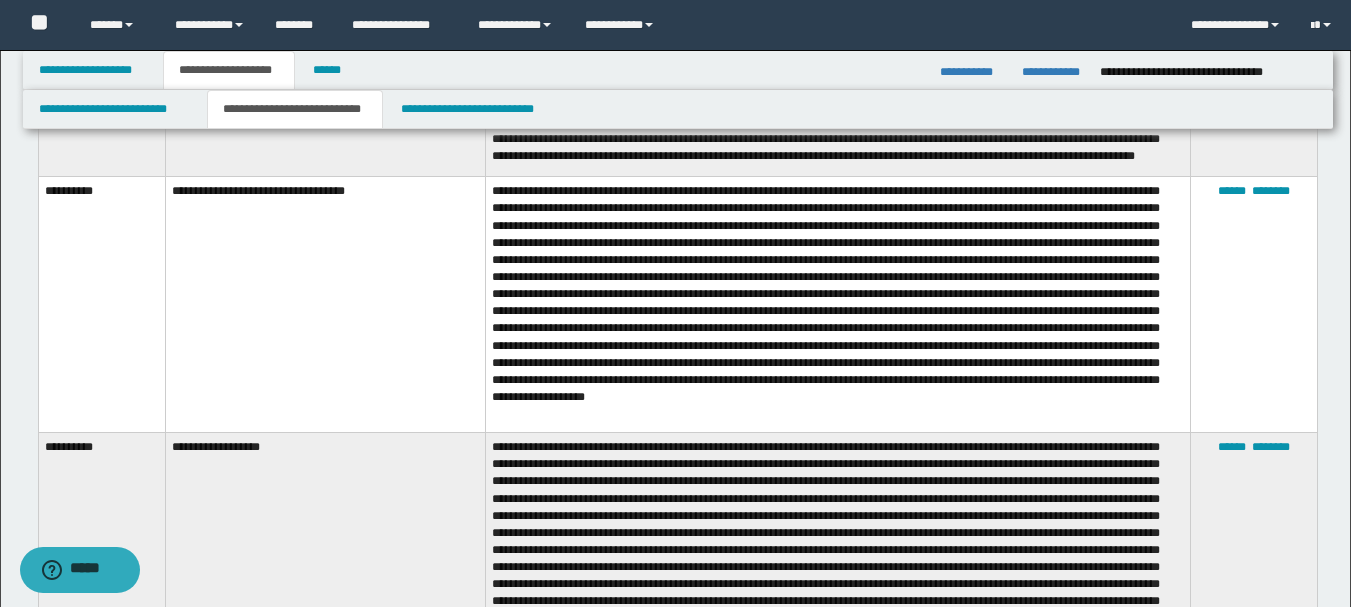 scroll, scrollTop: 561, scrollLeft: 0, axis: vertical 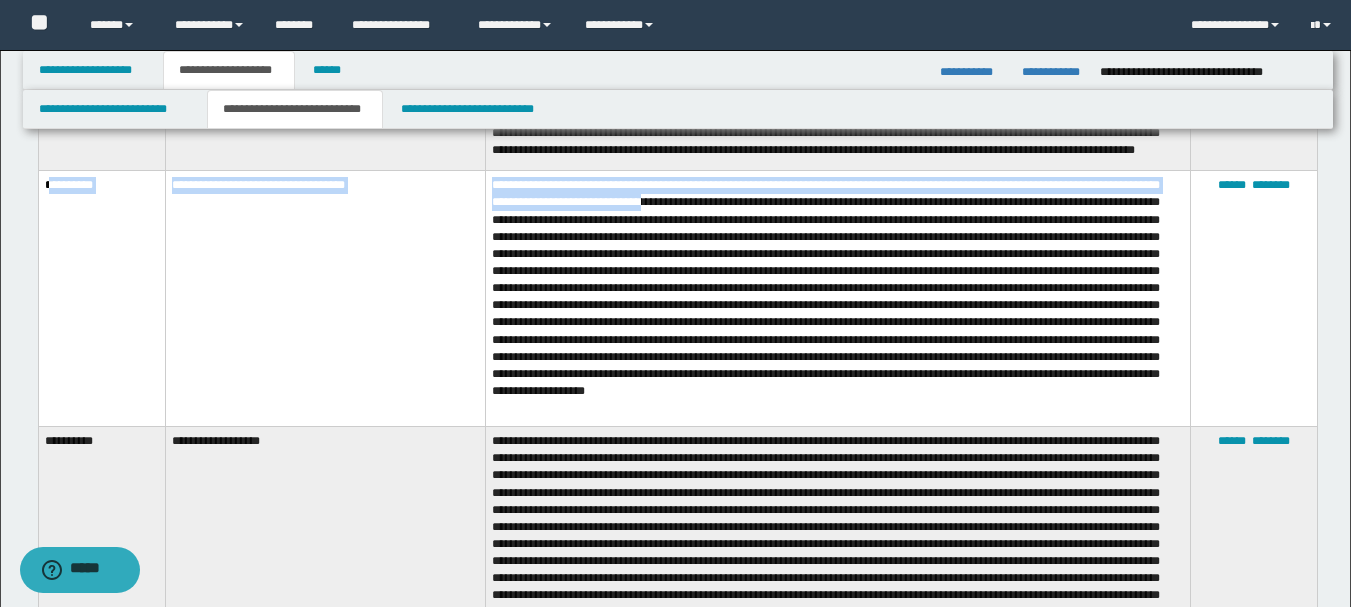 drag, startPoint x: 48, startPoint y: 201, endPoint x: 830, endPoint y: 210, distance: 782.0518 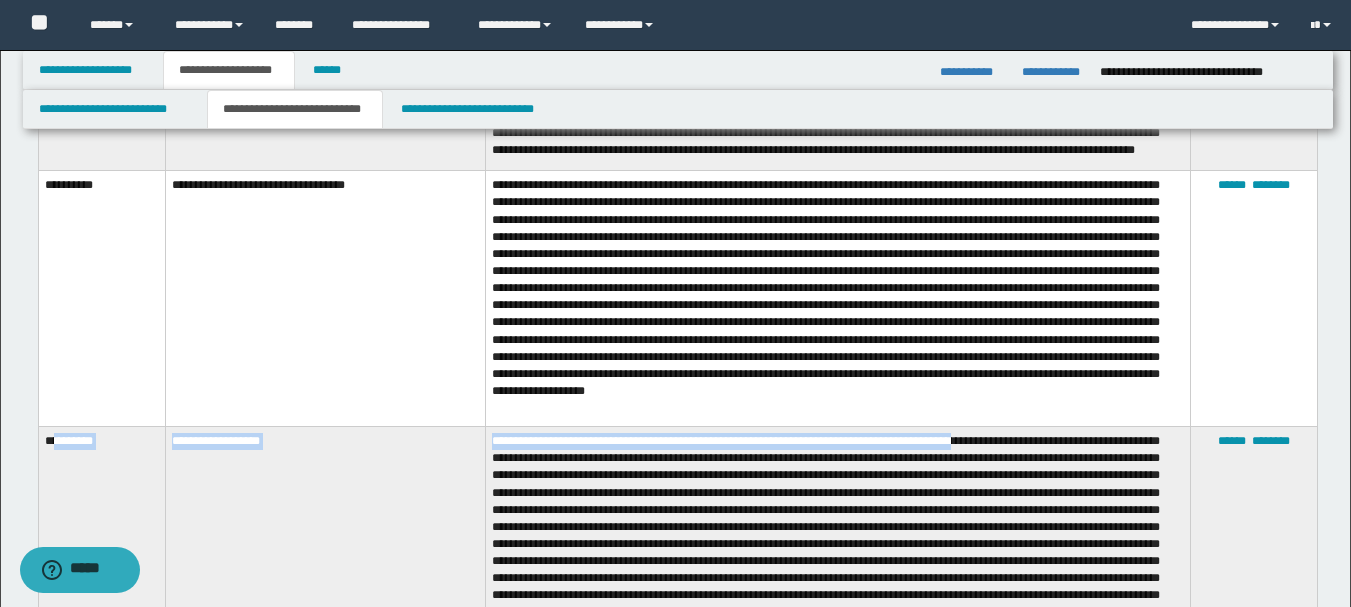 drag, startPoint x: 55, startPoint y: 447, endPoint x: 1325, endPoint y: 410, distance: 1270.5388 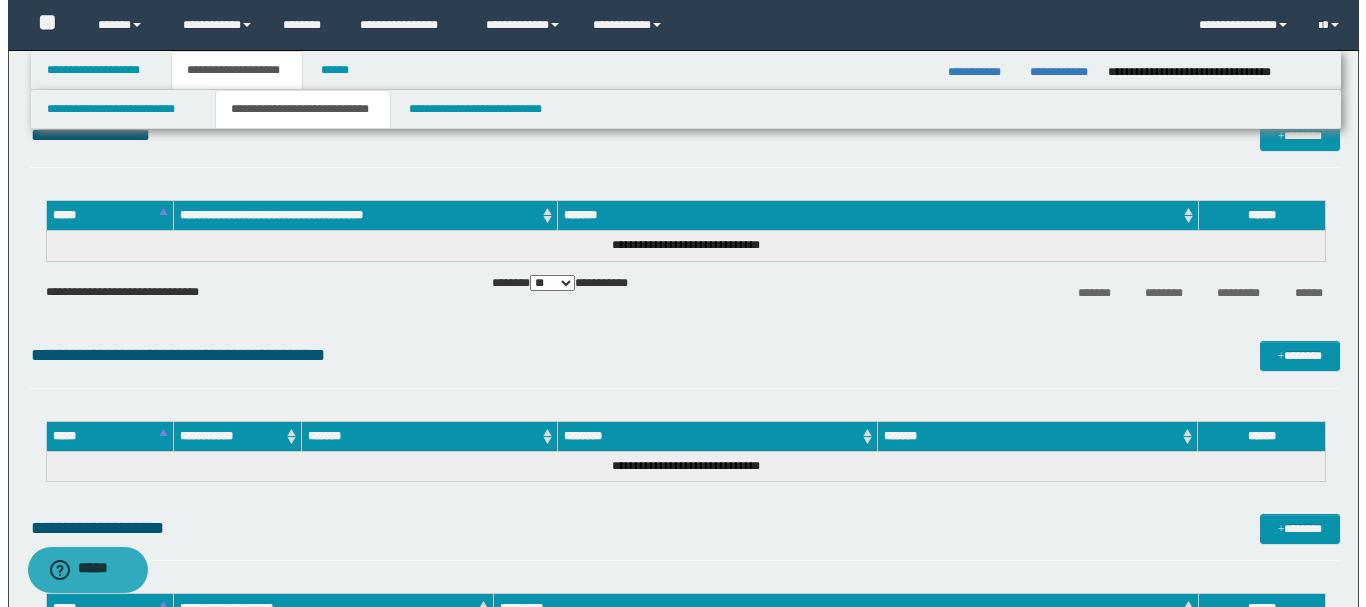 scroll, scrollTop: 0, scrollLeft: 0, axis: both 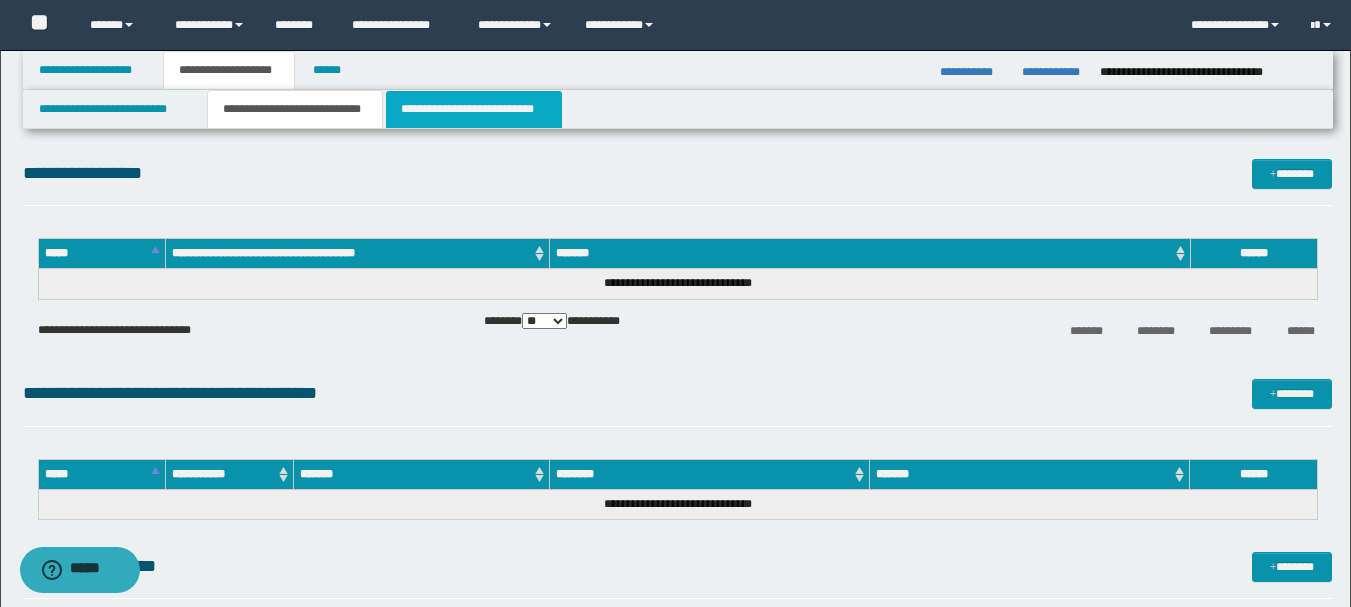 click on "**********" at bounding box center [474, 109] 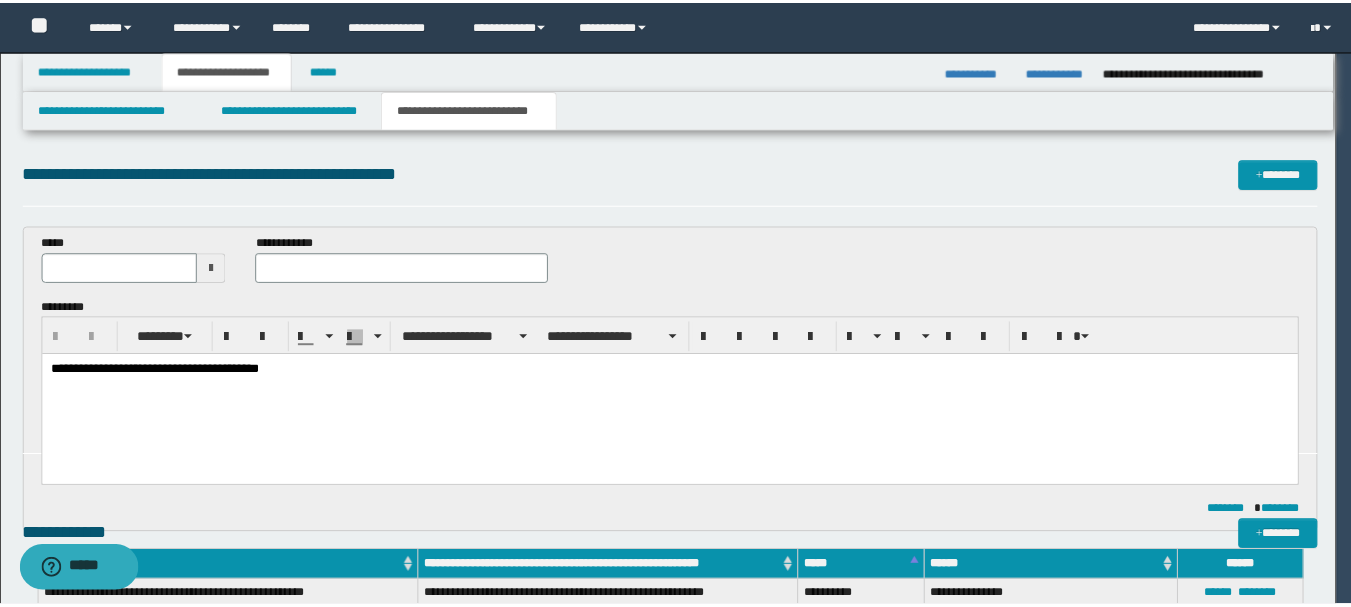 scroll, scrollTop: 0, scrollLeft: 0, axis: both 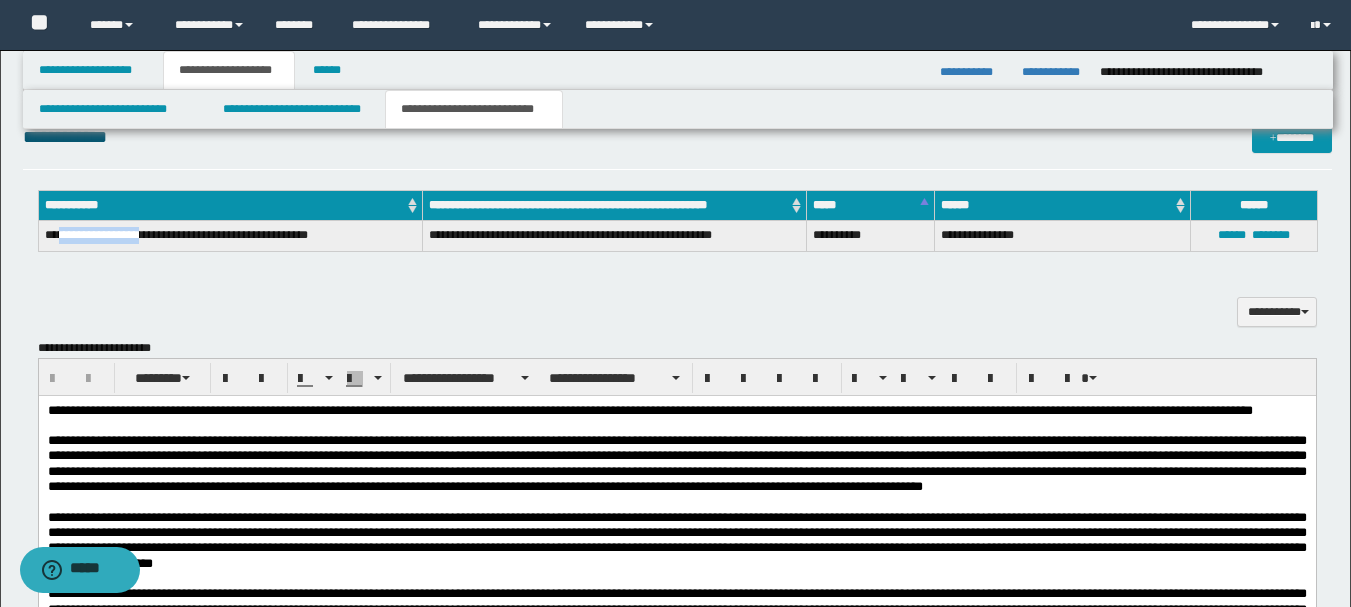 drag, startPoint x: 111, startPoint y: 230, endPoint x: 153, endPoint y: 239, distance: 42.953465 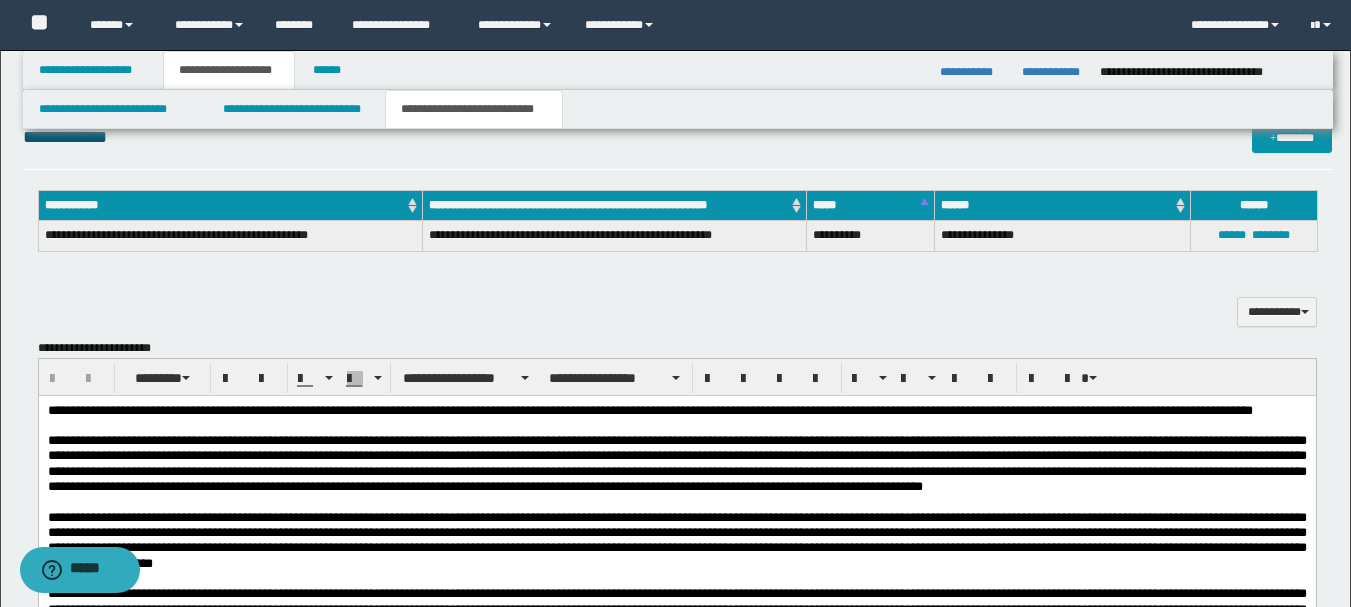 click on "**********" at bounding box center (677, 302) 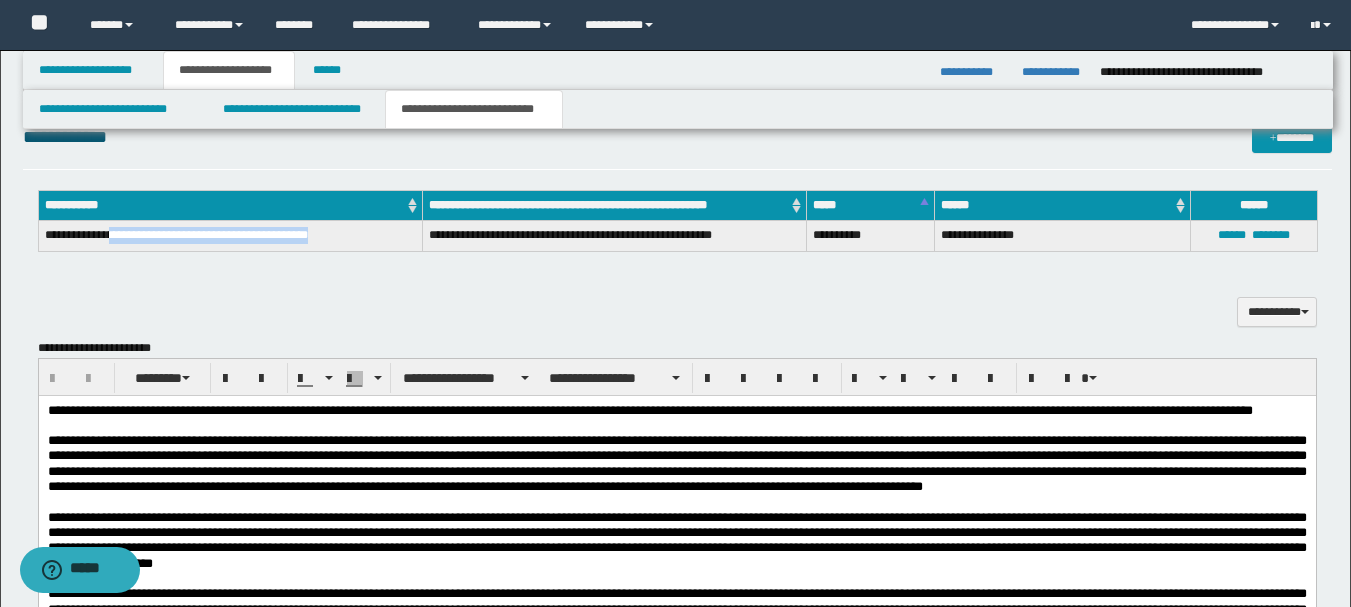 drag, startPoint x: 167, startPoint y: 235, endPoint x: 340, endPoint y: 240, distance: 173.07224 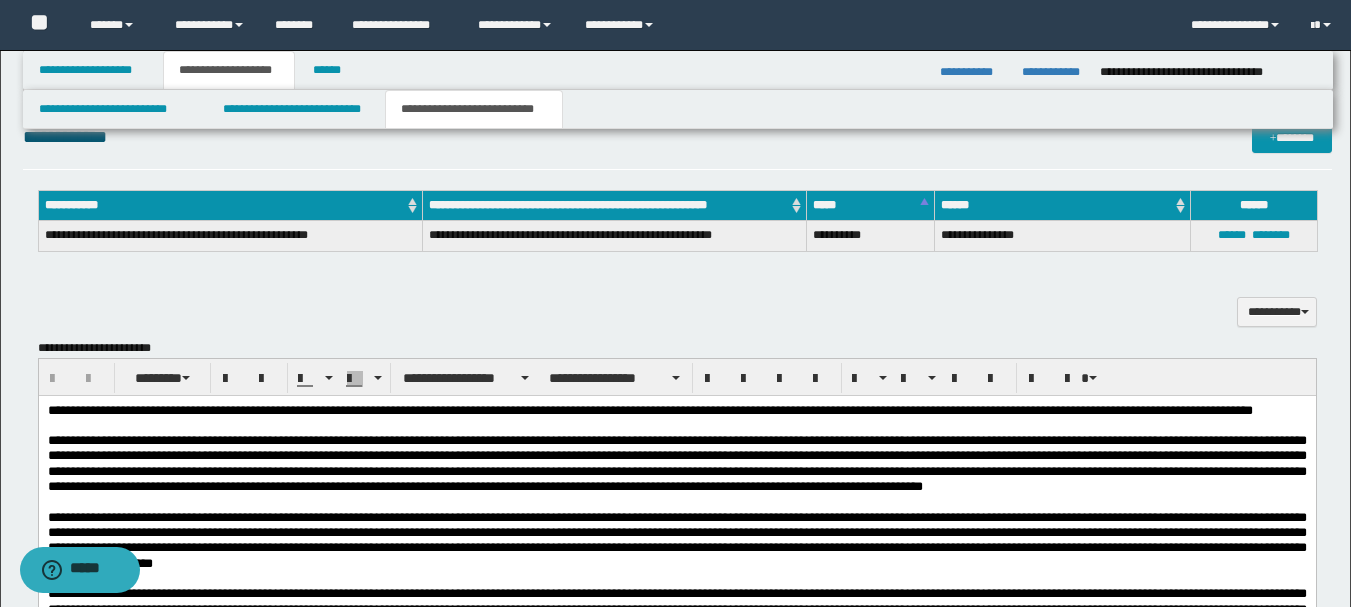 click on "**********" at bounding box center [614, 236] 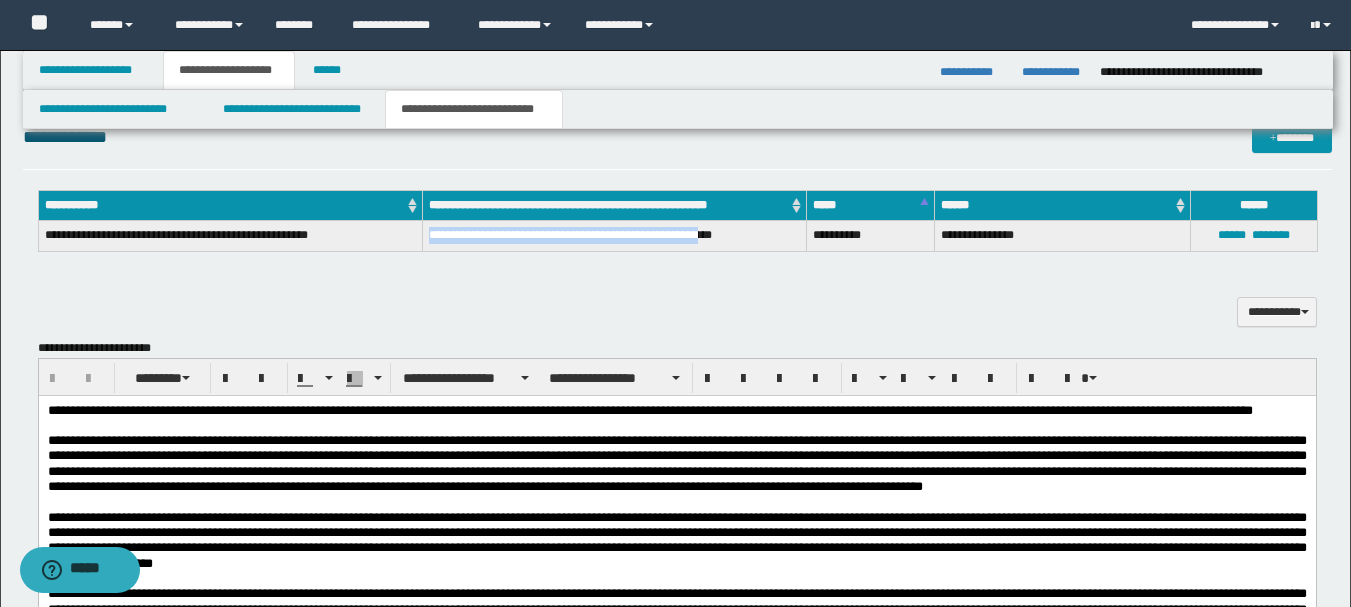 drag, startPoint x: 430, startPoint y: 239, endPoint x: 725, endPoint y: 239, distance: 295 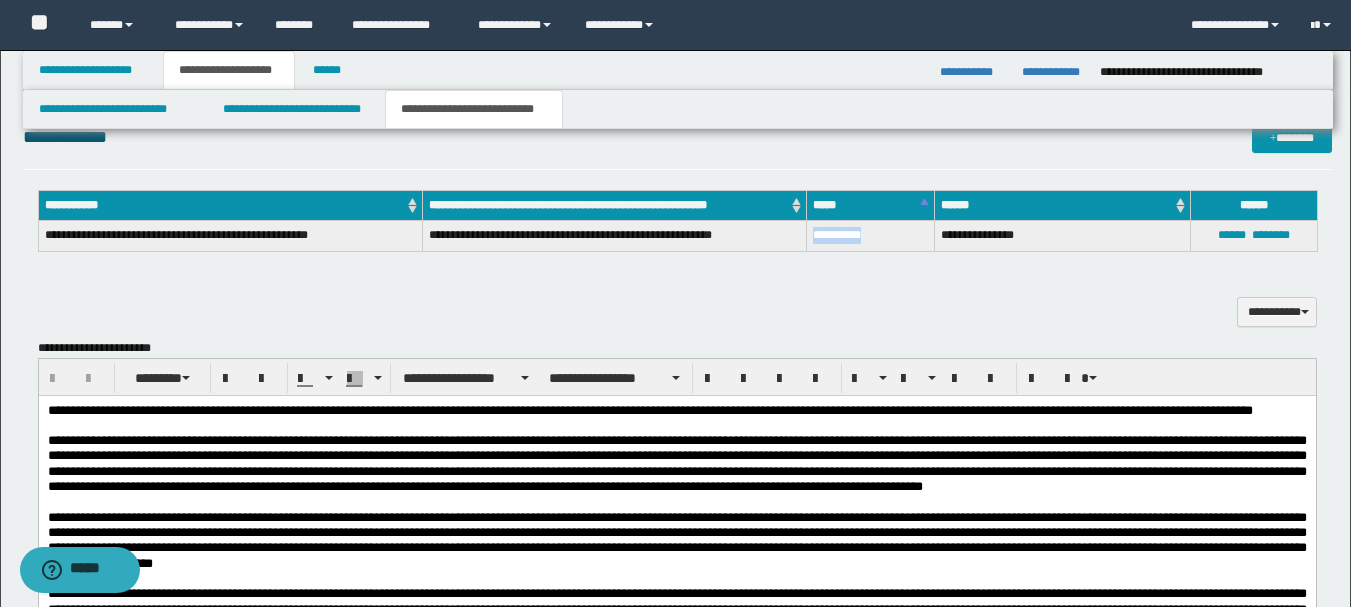 drag, startPoint x: 814, startPoint y: 234, endPoint x: 885, endPoint y: 231, distance: 71.063354 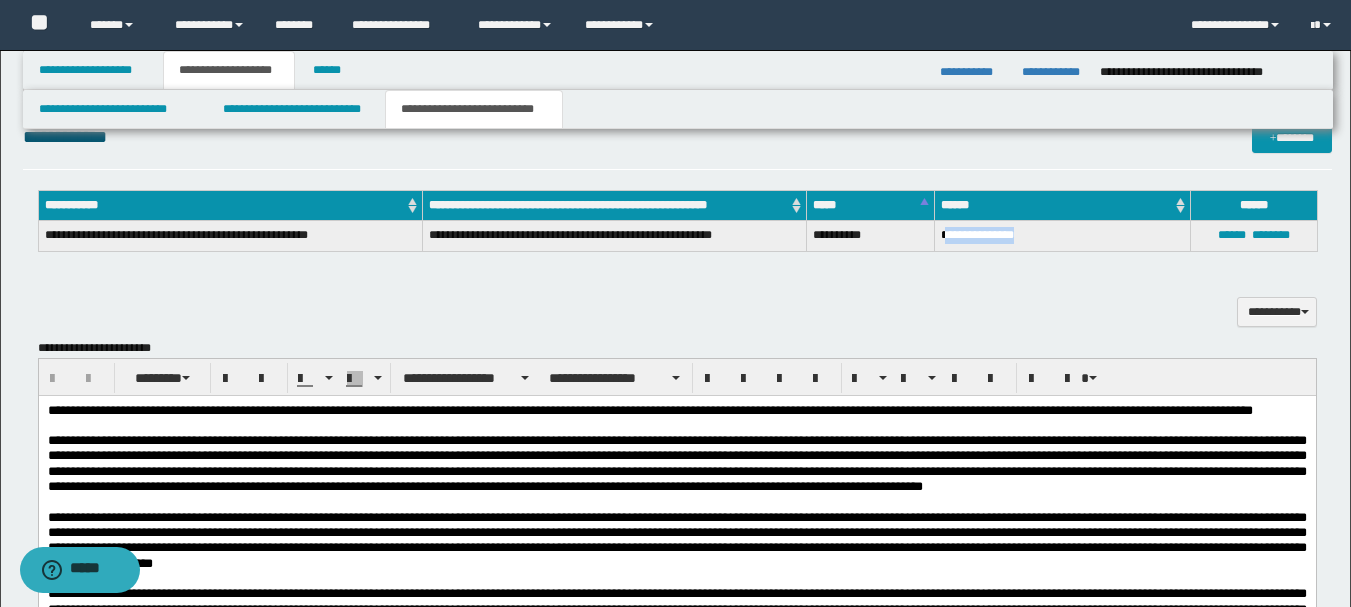 drag, startPoint x: 947, startPoint y: 233, endPoint x: 1047, endPoint y: 238, distance: 100.12492 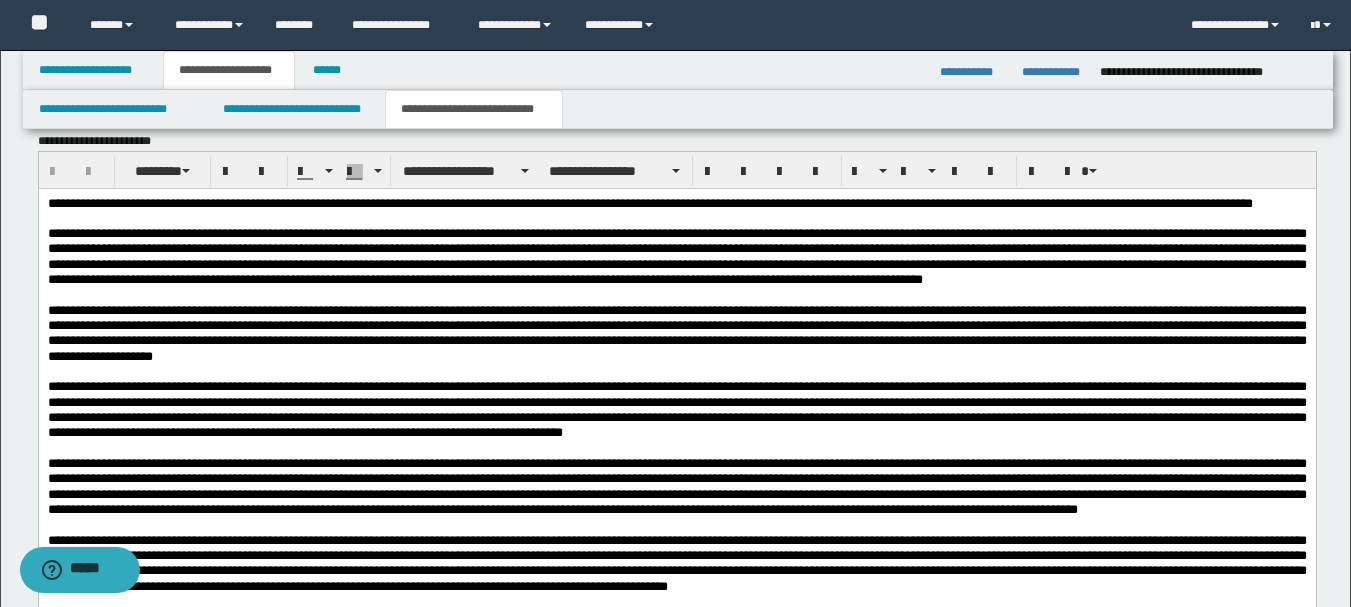 scroll, scrollTop: 642, scrollLeft: 0, axis: vertical 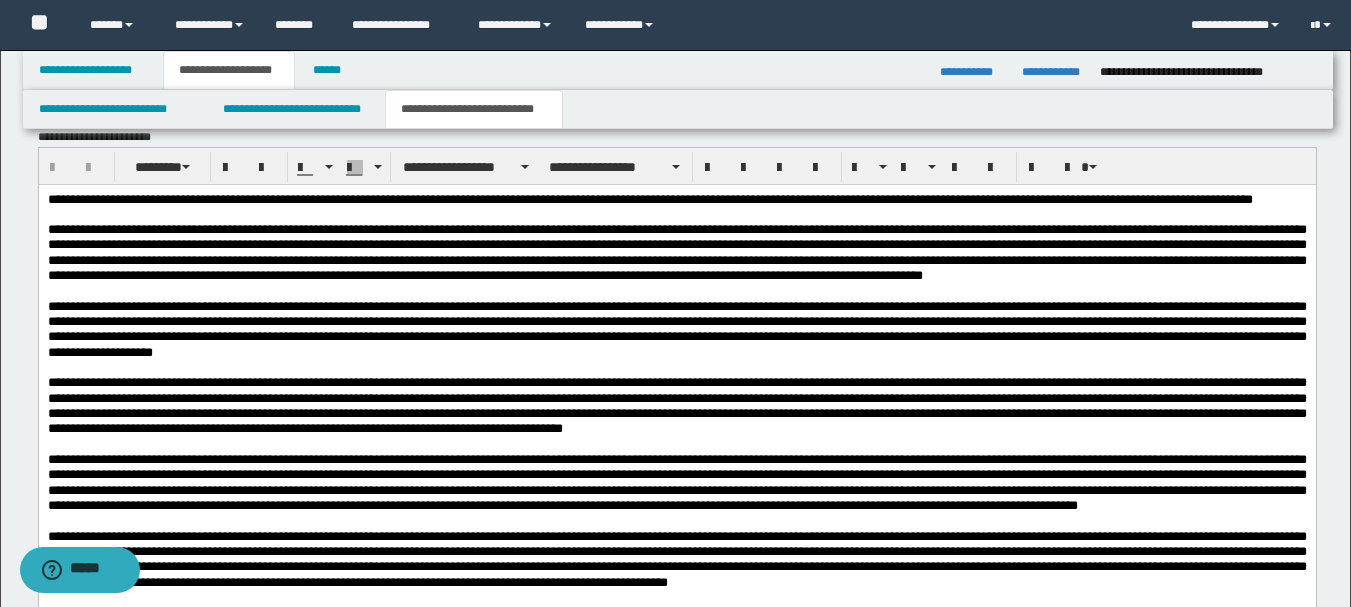 click at bounding box center [676, 214] 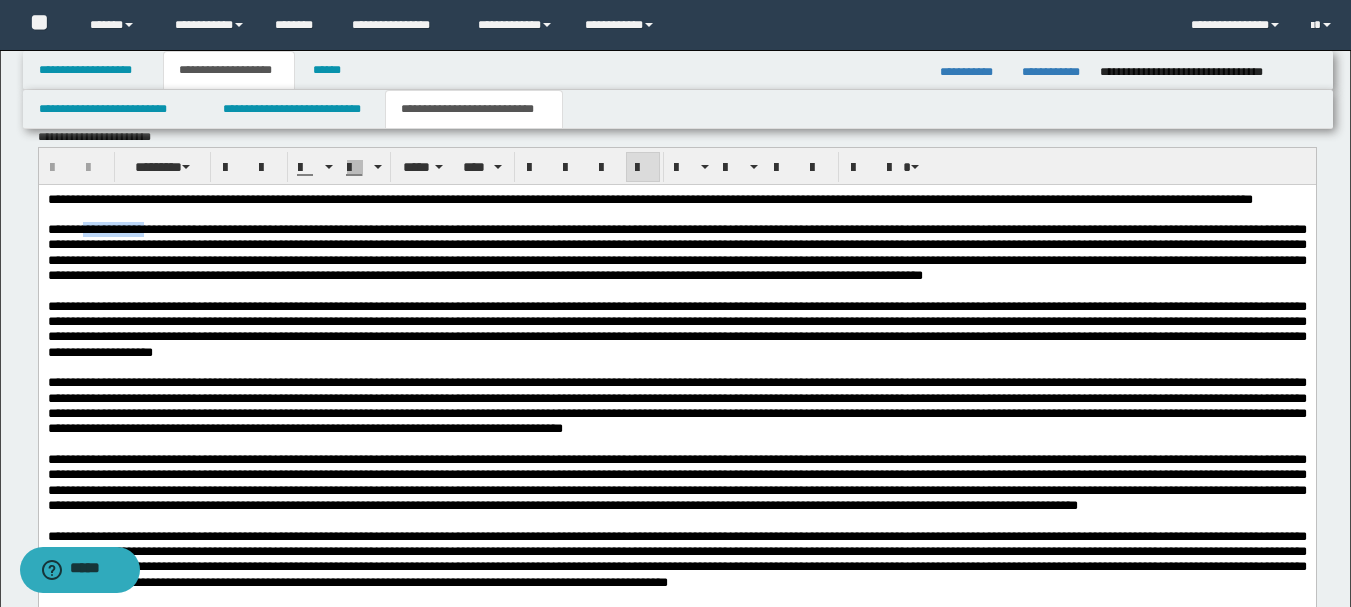 drag, startPoint x: 88, startPoint y: 246, endPoint x: 162, endPoint y: 244, distance: 74.02702 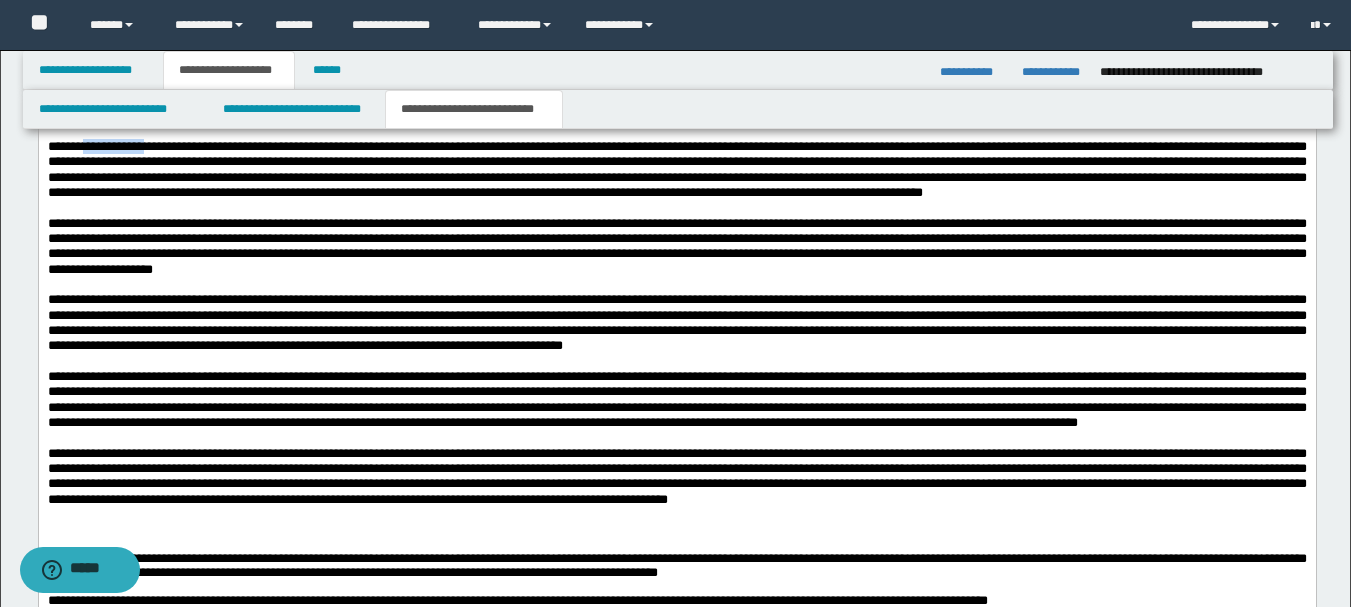 scroll, scrollTop: 791, scrollLeft: 0, axis: vertical 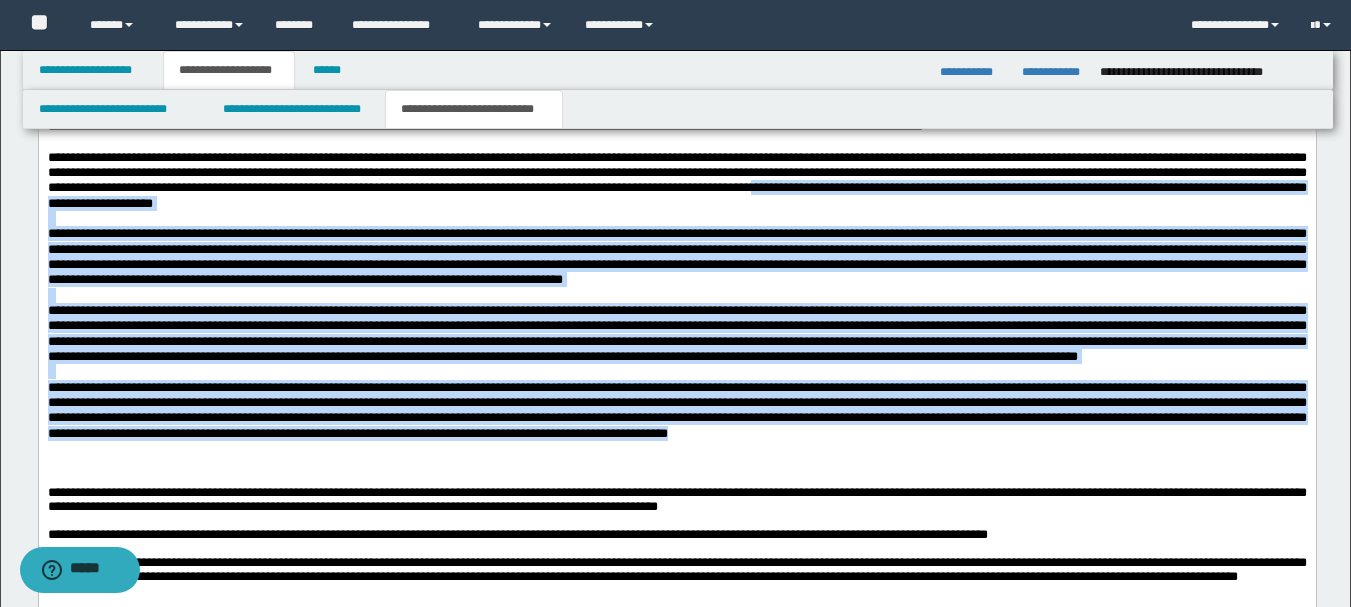 drag, startPoint x: 182, startPoint y: 238, endPoint x: 284, endPoint y: 539, distance: 317.81284 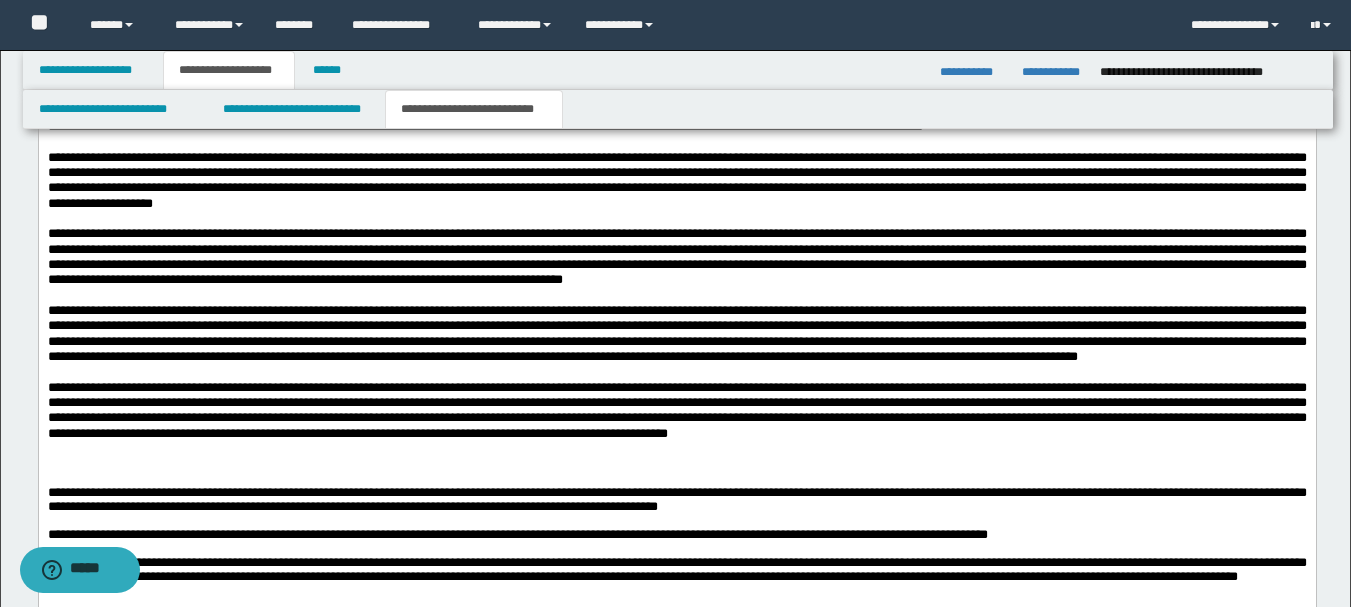 click at bounding box center (676, 463) 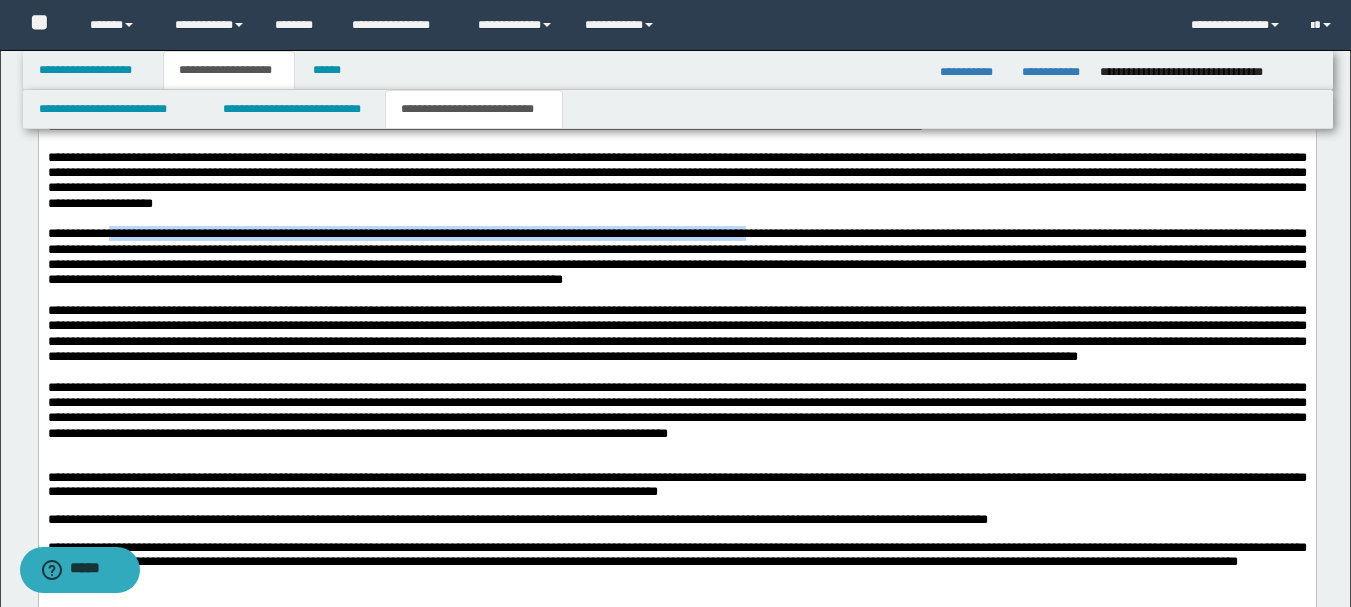 drag, startPoint x: 124, startPoint y: 264, endPoint x: 976, endPoint y: 265, distance: 852.0006 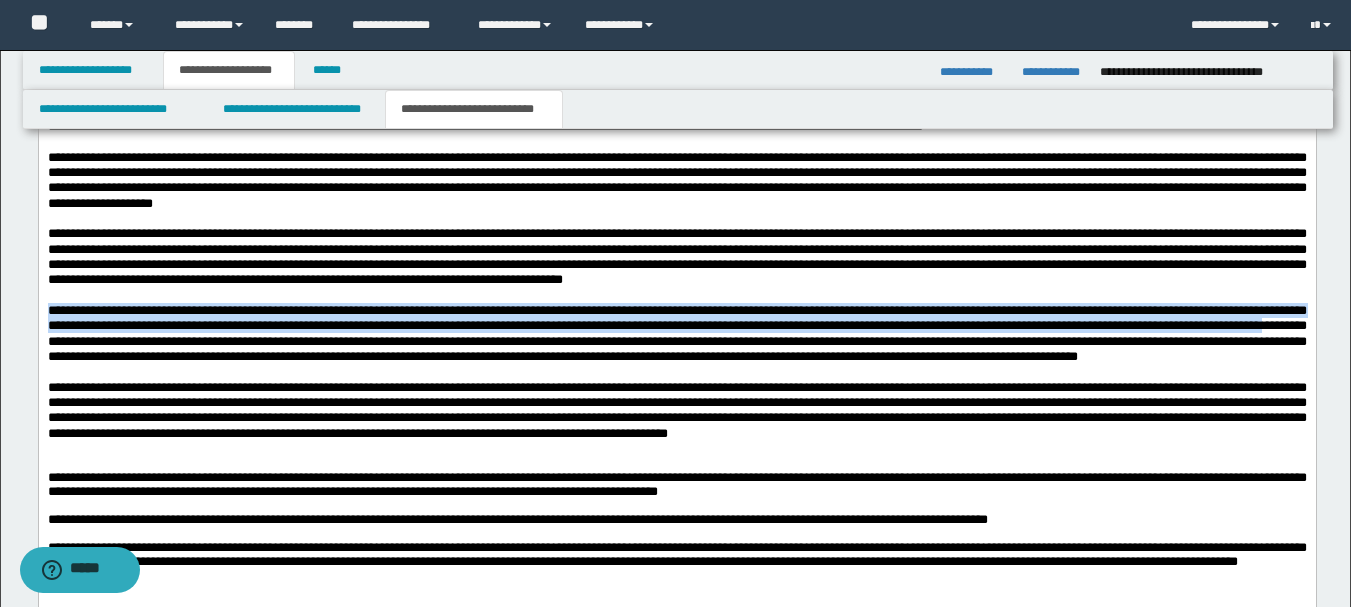 drag, startPoint x: 407, startPoint y: 344, endPoint x: 540, endPoint y: 389, distance: 140.40656 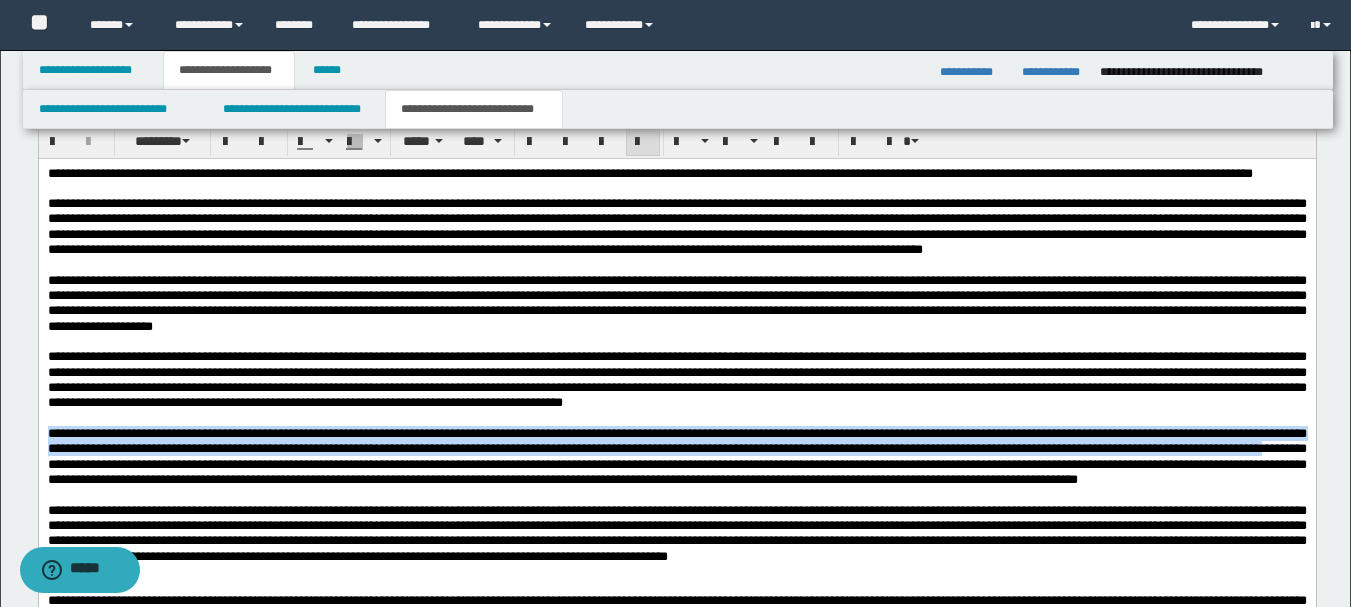 scroll, scrollTop: 680, scrollLeft: 0, axis: vertical 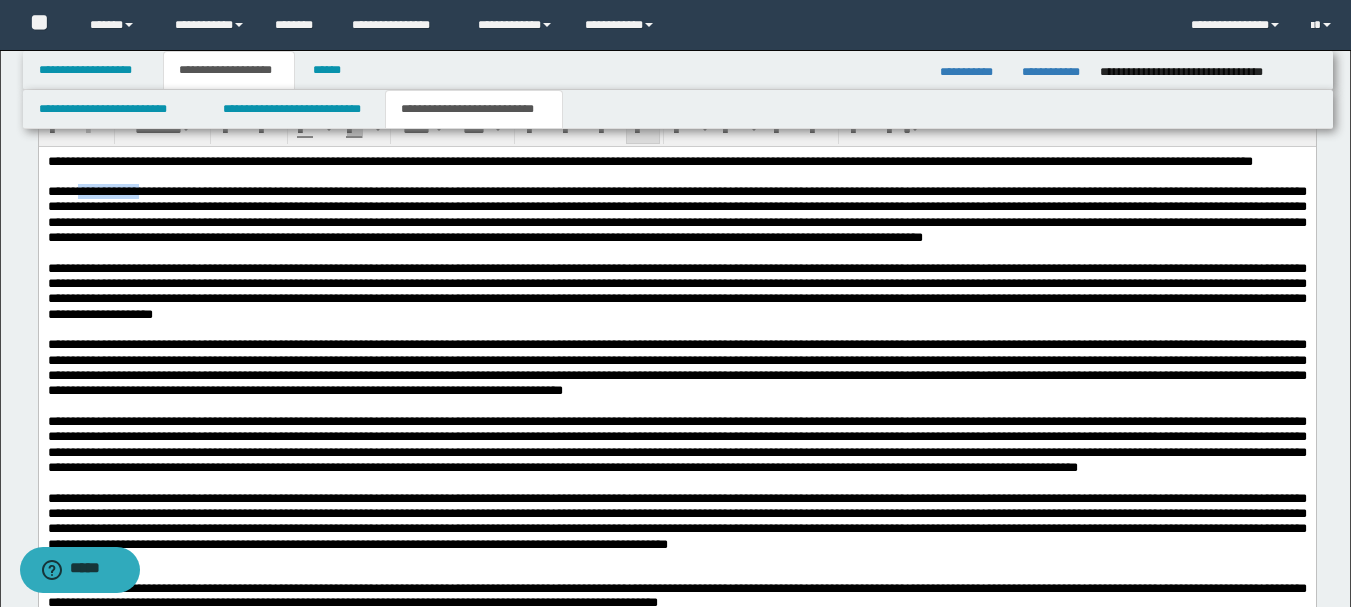 drag, startPoint x: 83, startPoint y: 207, endPoint x: 154, endPoint y: 207, distance: 71 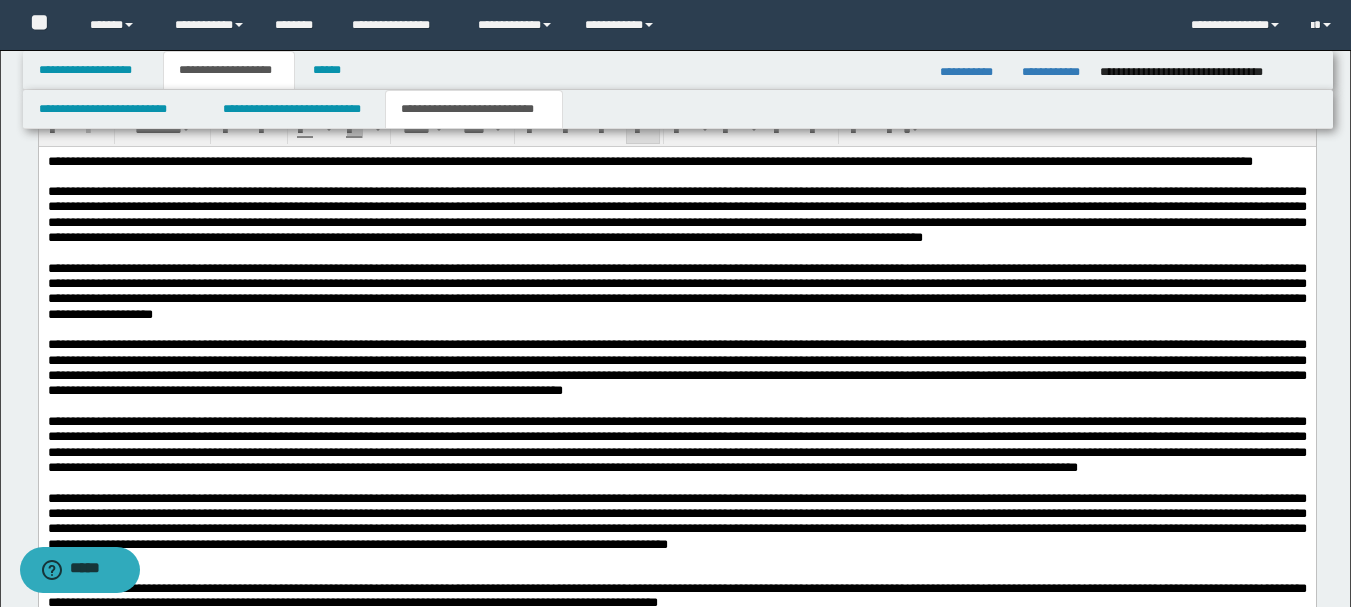 click on "**********" at bounding box center (676, 291) 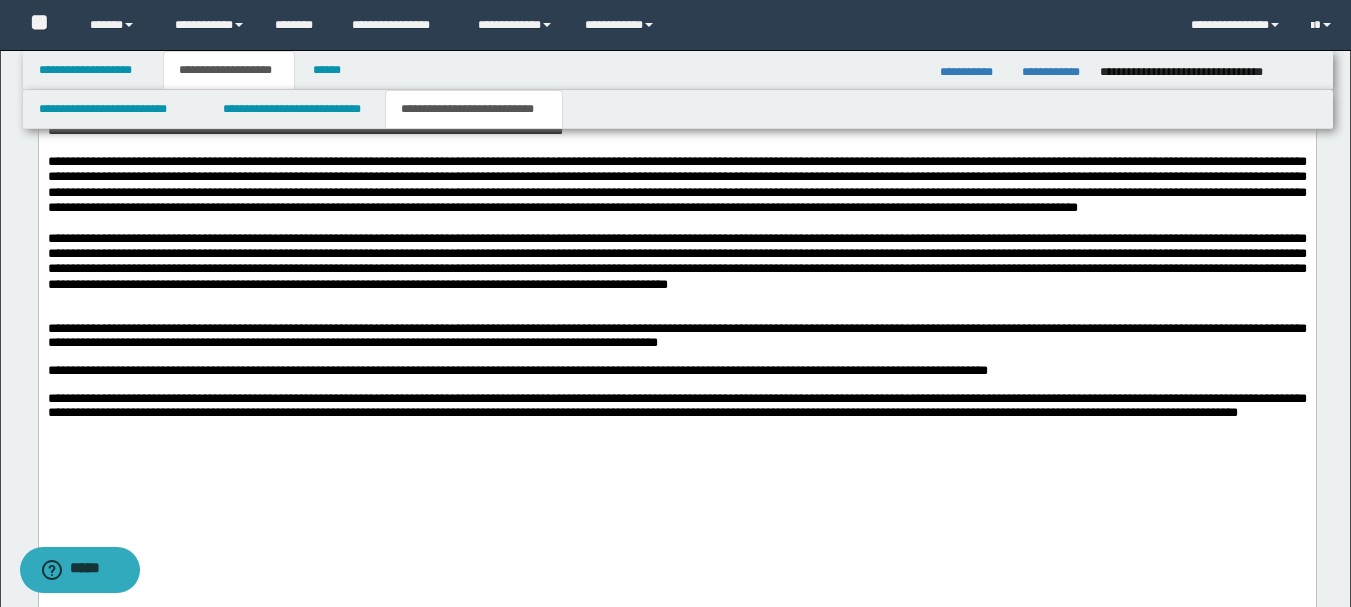 scroll, scrollTop: 956, scrollLeft: 0, axis: vertical 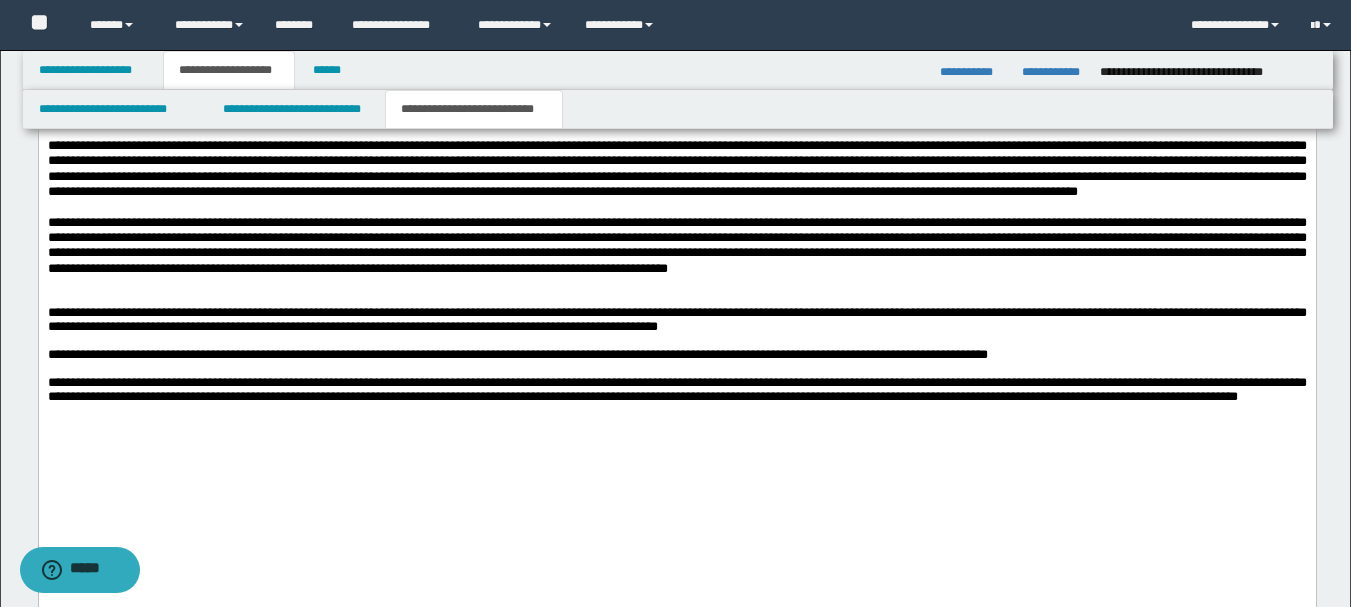 click at bounding box center [676, 298] 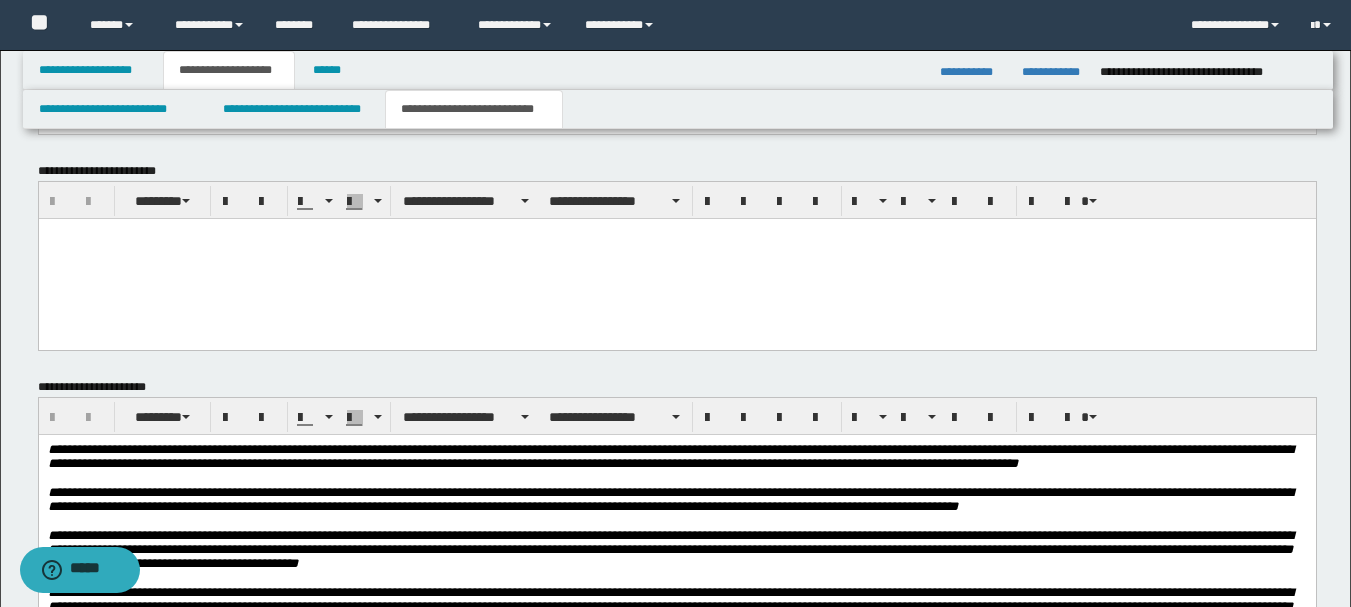 scroll, scrollTop: 1727, scrollLeft: 0, axis: vertical 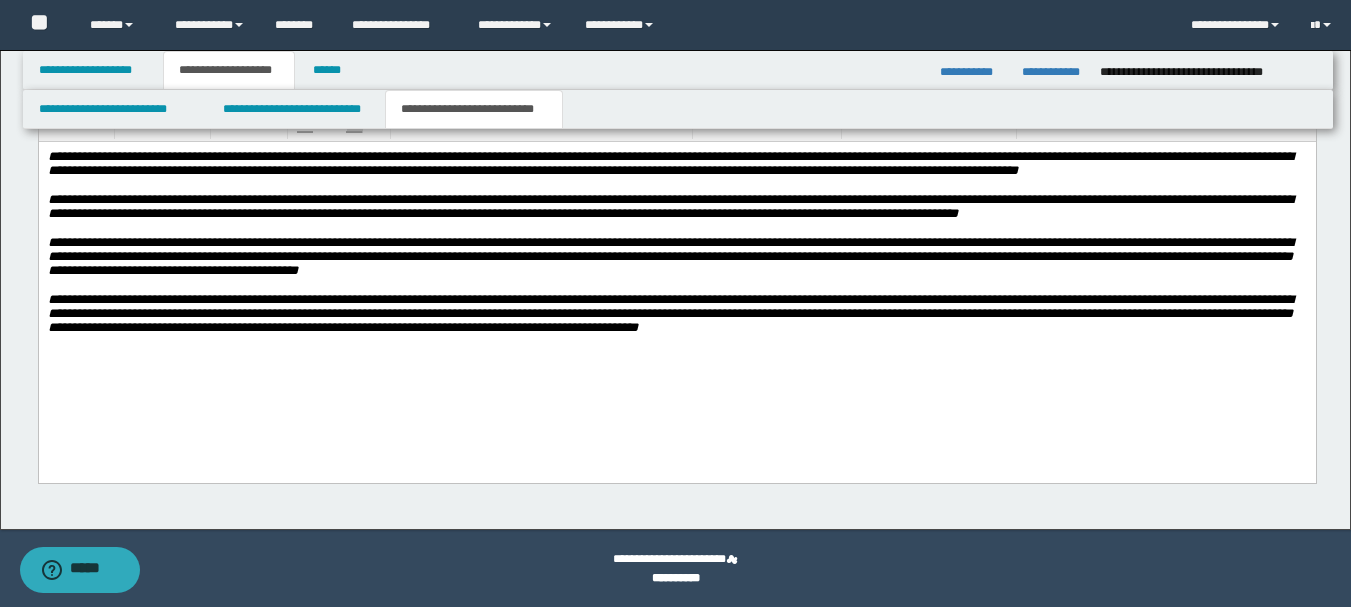 click on "**********" at bounding box center (676, 266) 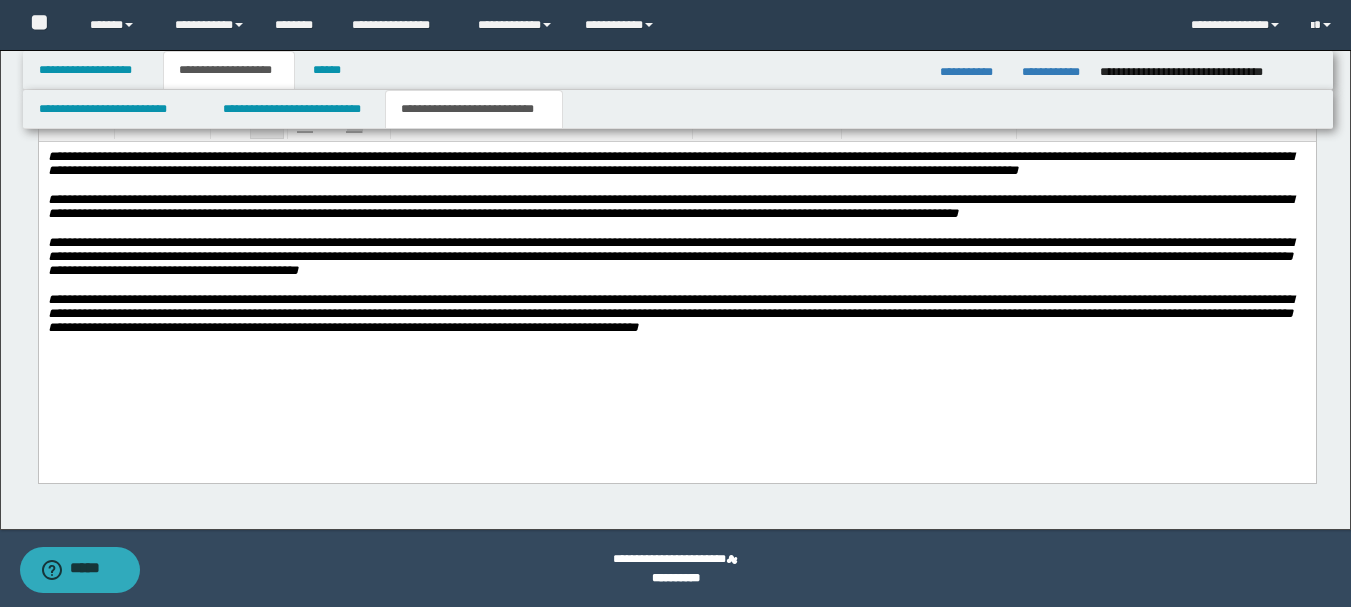 click on "**********" at bounding box center (676, 266) 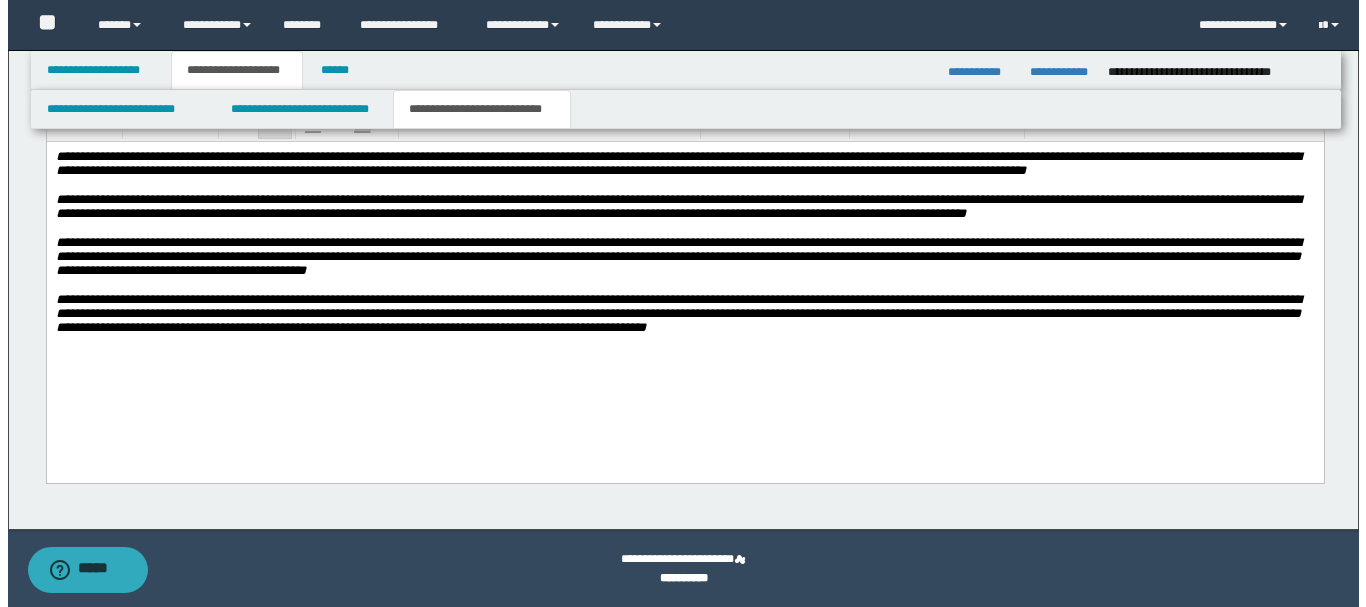 scroll, scrollTop: 0, scrollLeft: 0, axis: both 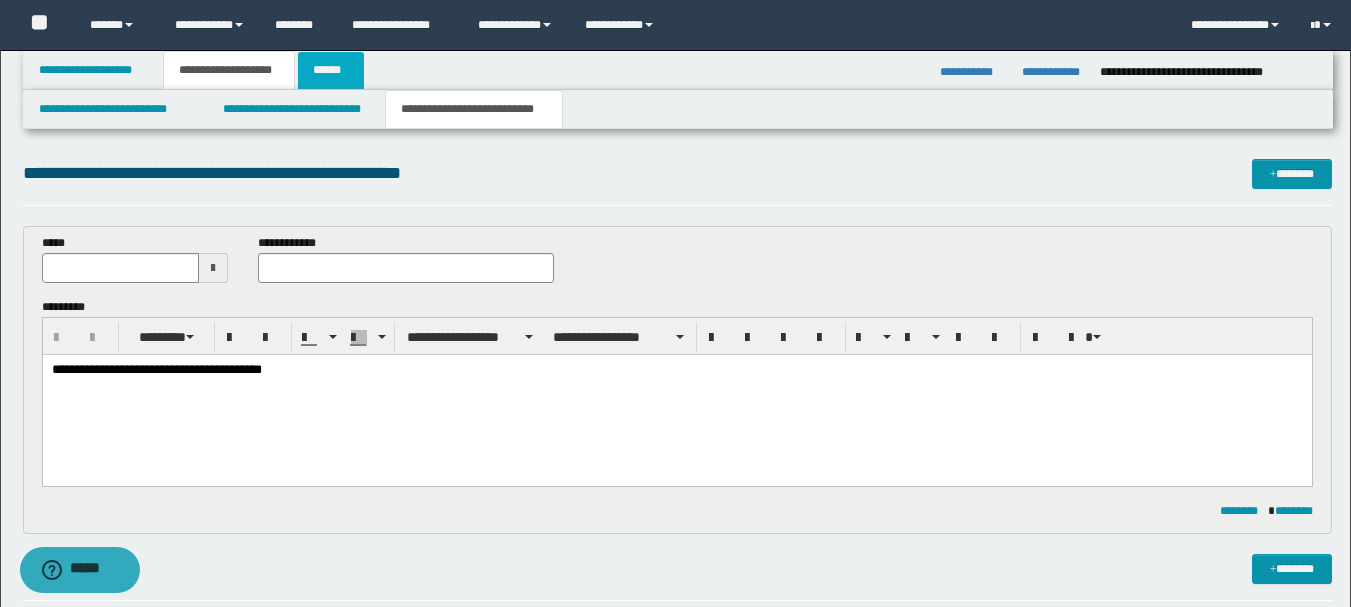 click on "******" at bounding box center (331, 70) 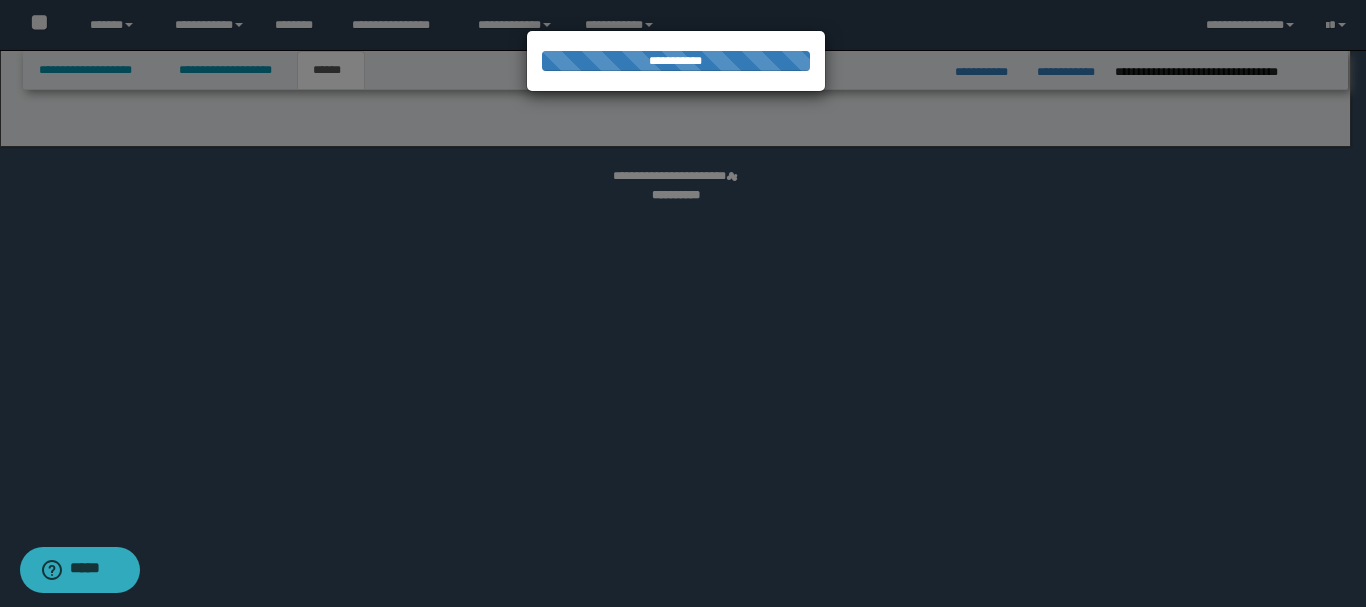 select on "*" 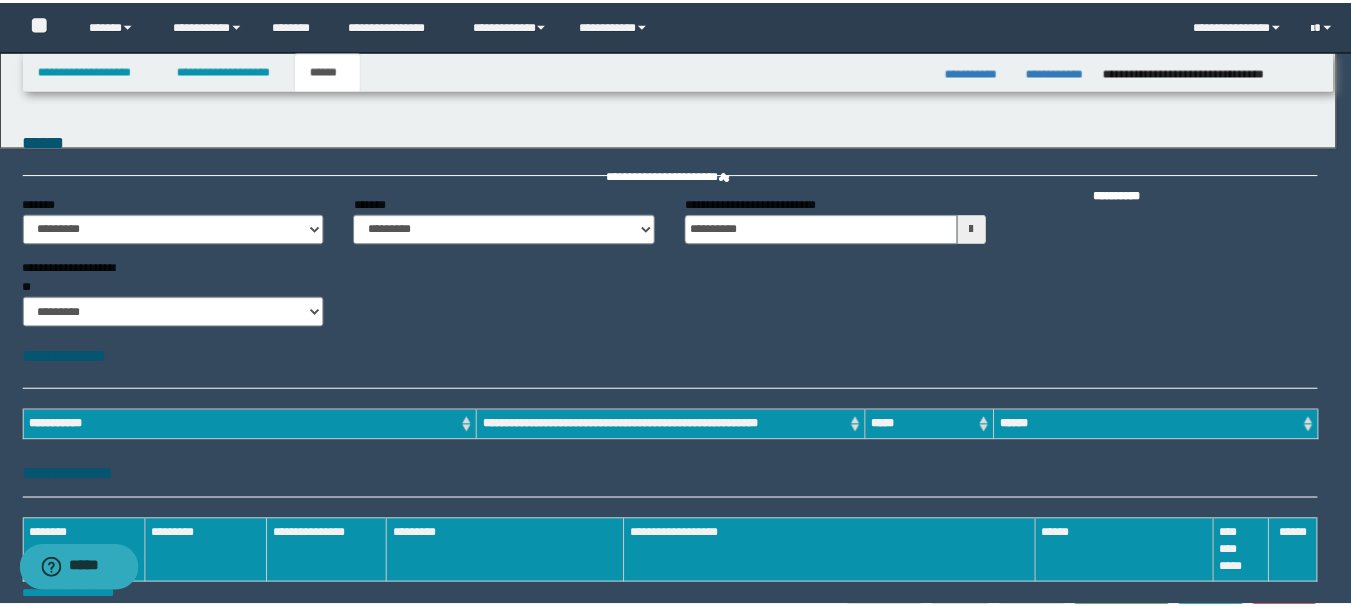 scroll, scrollTop: 0, scrollLeft: 0, axis: both 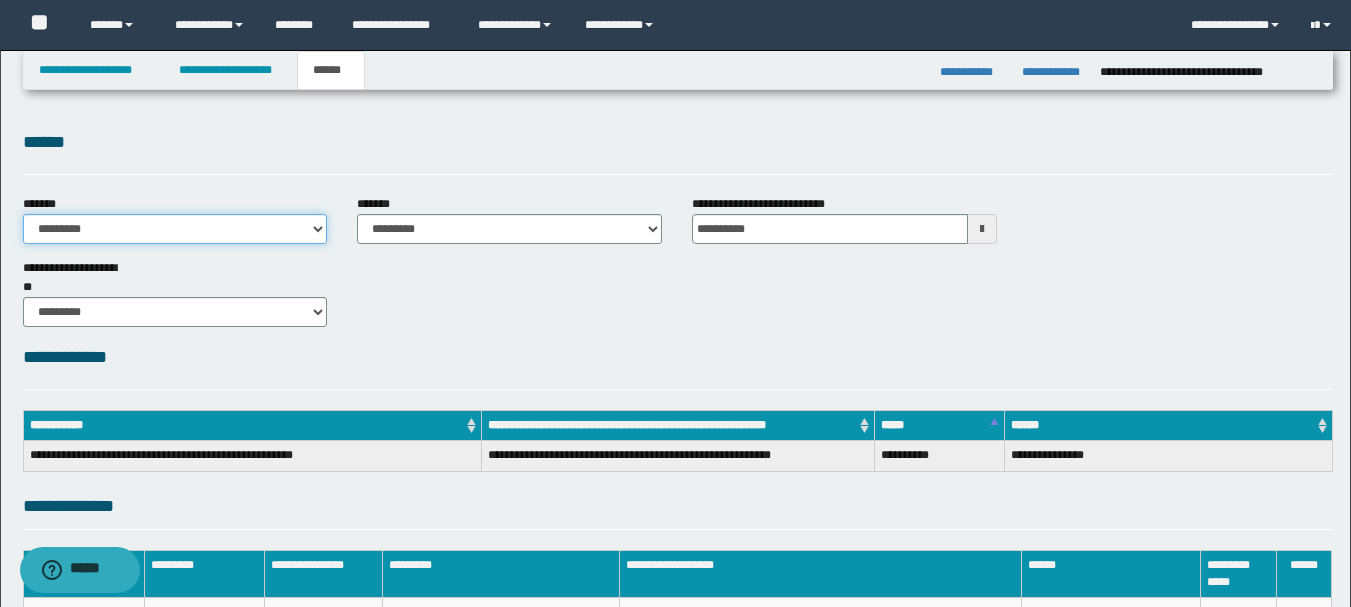 click on "**********" at bounding box center (175, 229) 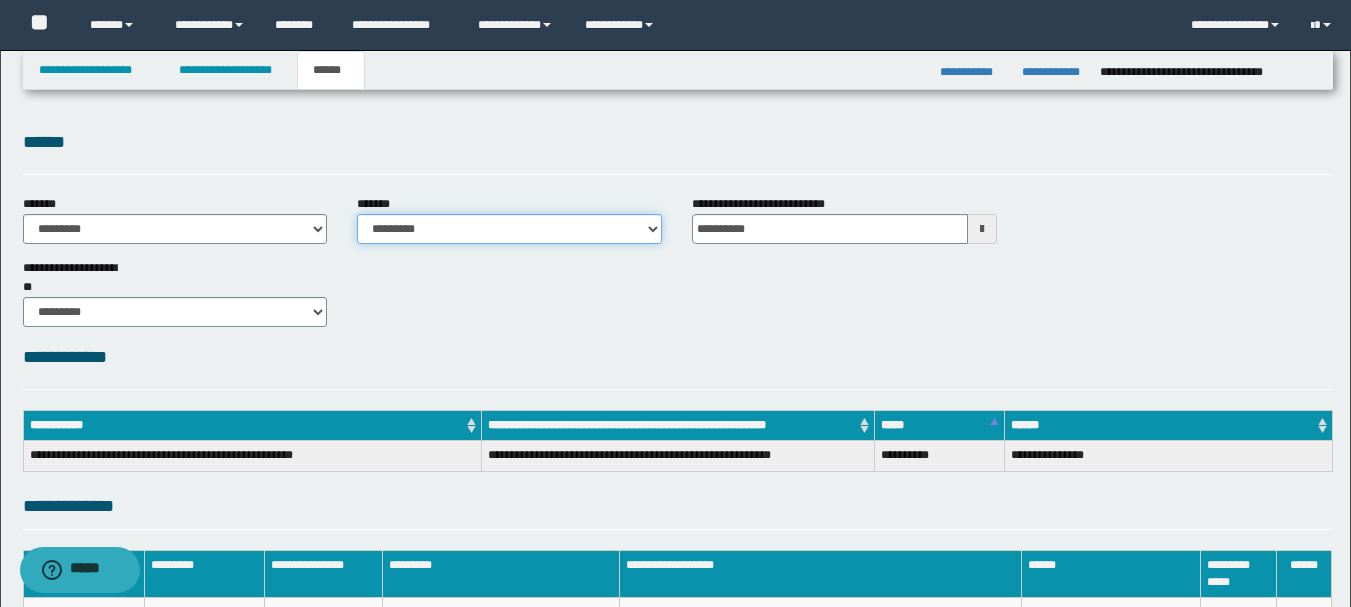 click on "**********" at bounding box center (509, 229) 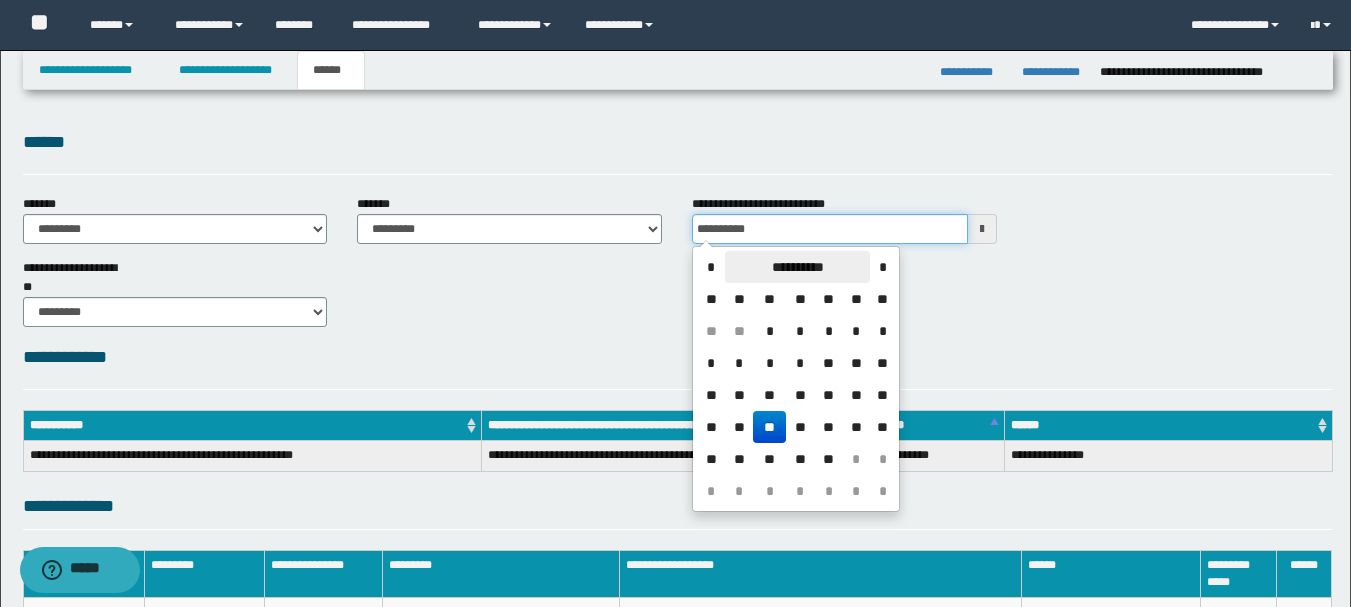 drag, startPoint x: 776, startPoint y: 231, endPoint x: 725, endPoint y: 254, distance: 55.946404 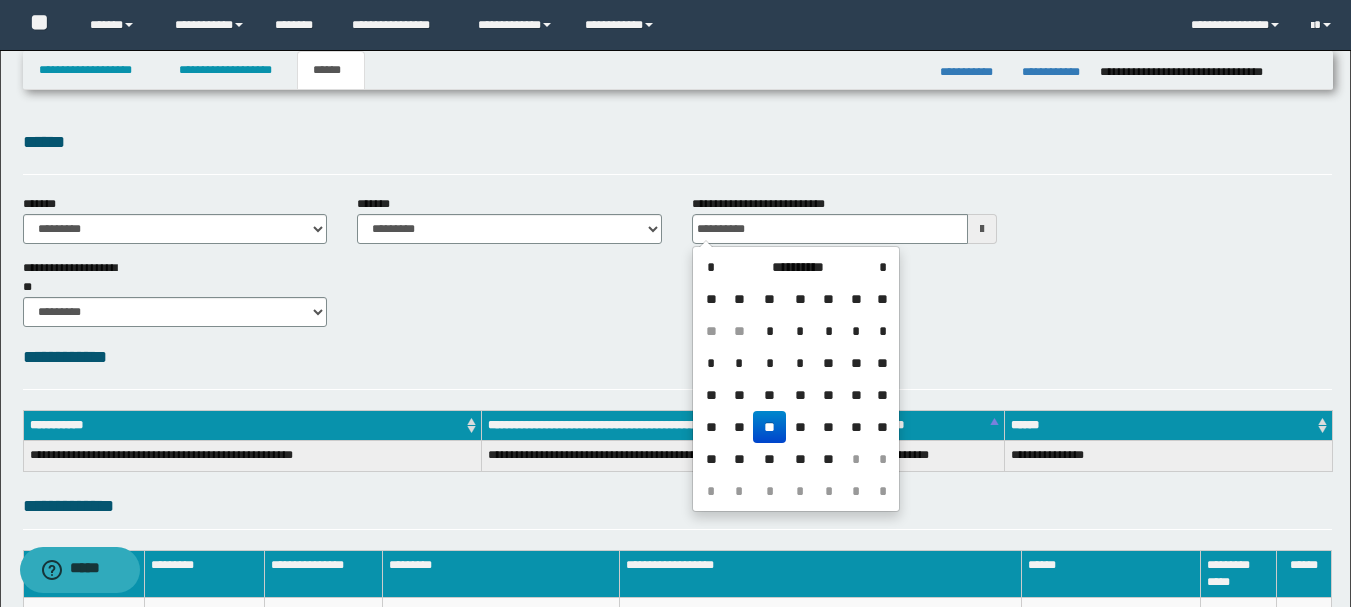 type on "**********" 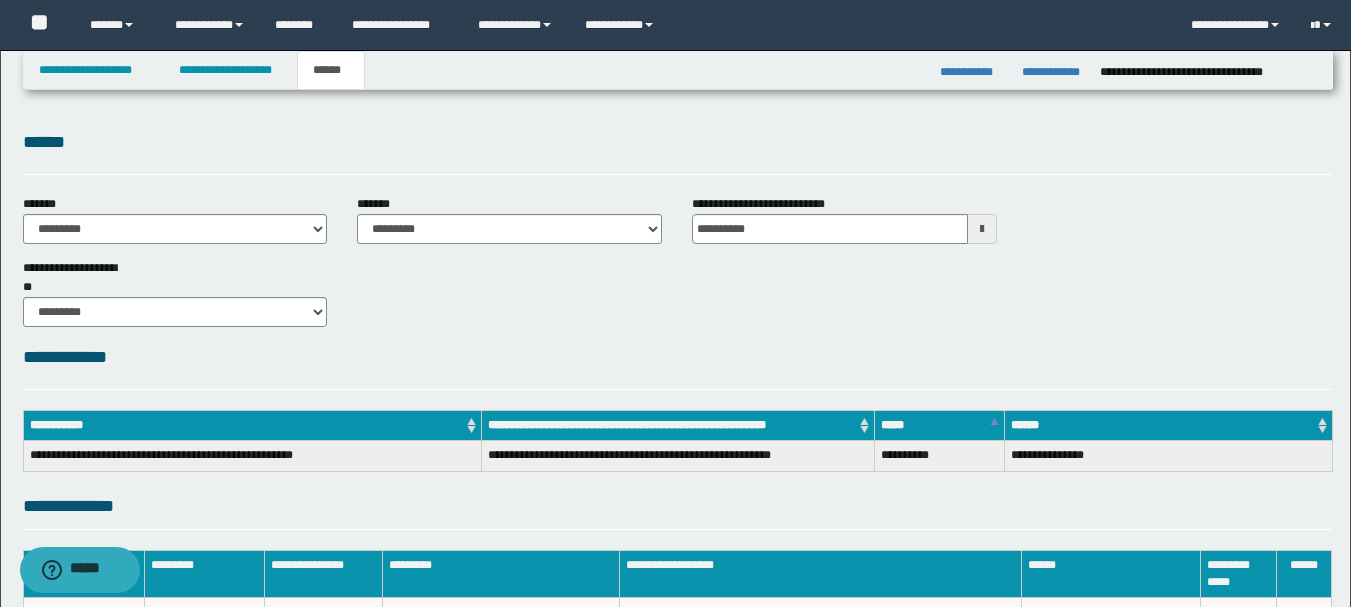 click on "**********" at bounding box center [677, 357] 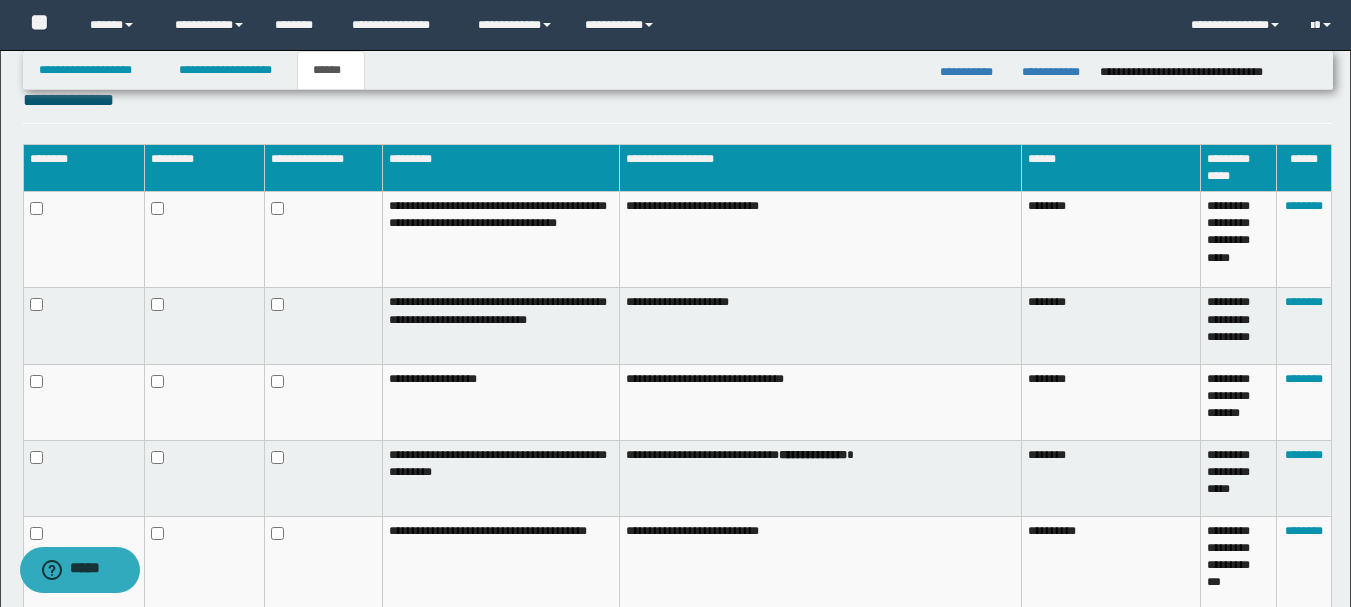 scroll, scrollTop: 423, scrollLeft: 0, axis: vertical 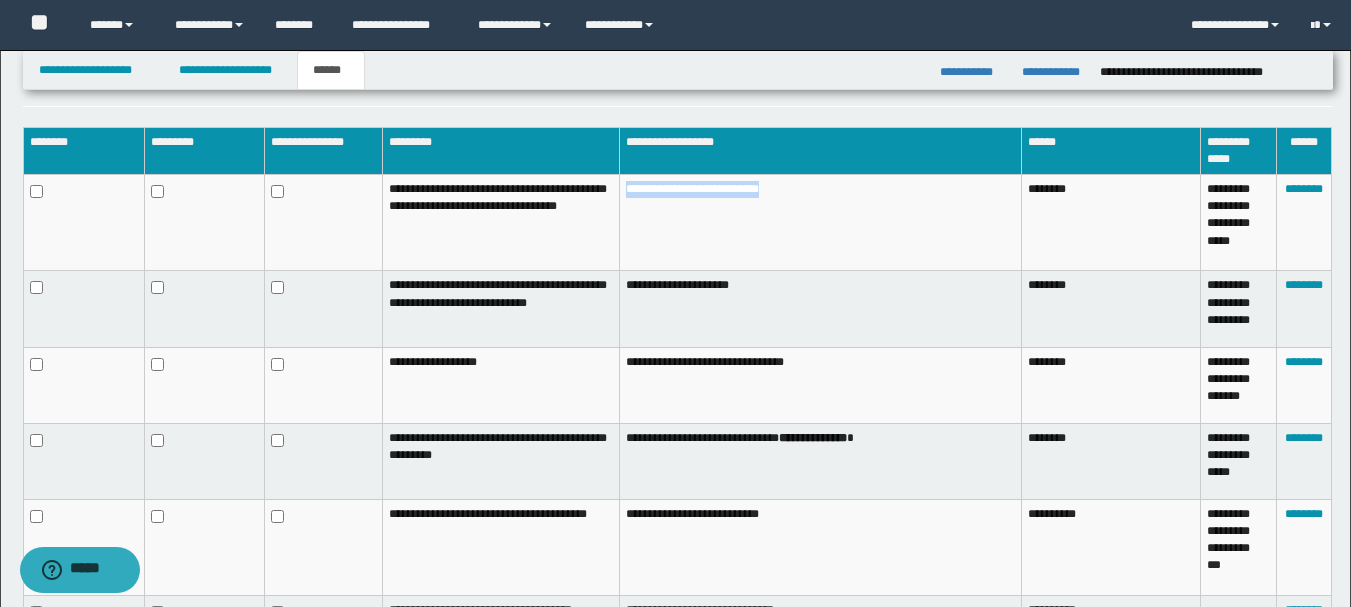 drag, startPoint x: 628, startPoint y: 185, endPoint x: 789, endPoint y: 191, distance: 161.11176 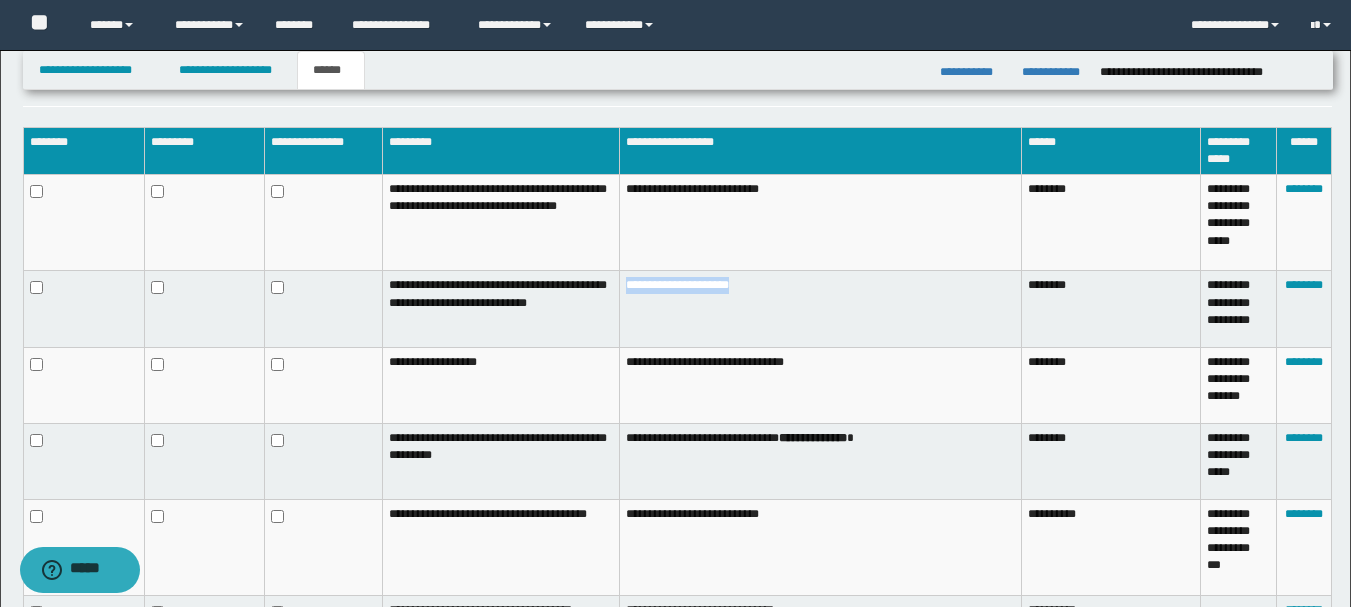 drag, startPoint x: 625, startPoint y: 283, endPoint x: 771, endPoint y: 302, distance: 147.23111 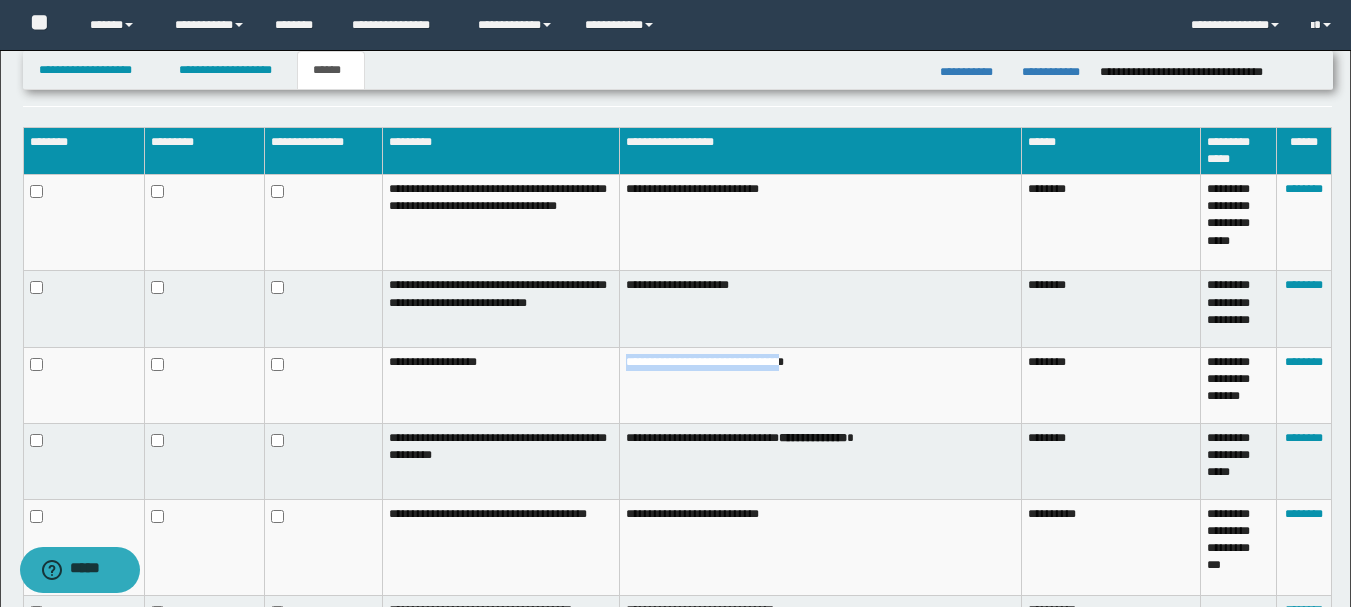 drag, startPoint x: 625, startPoint y: 364, endPoint x: 804, endPoint y: 375, distance: 179.33768 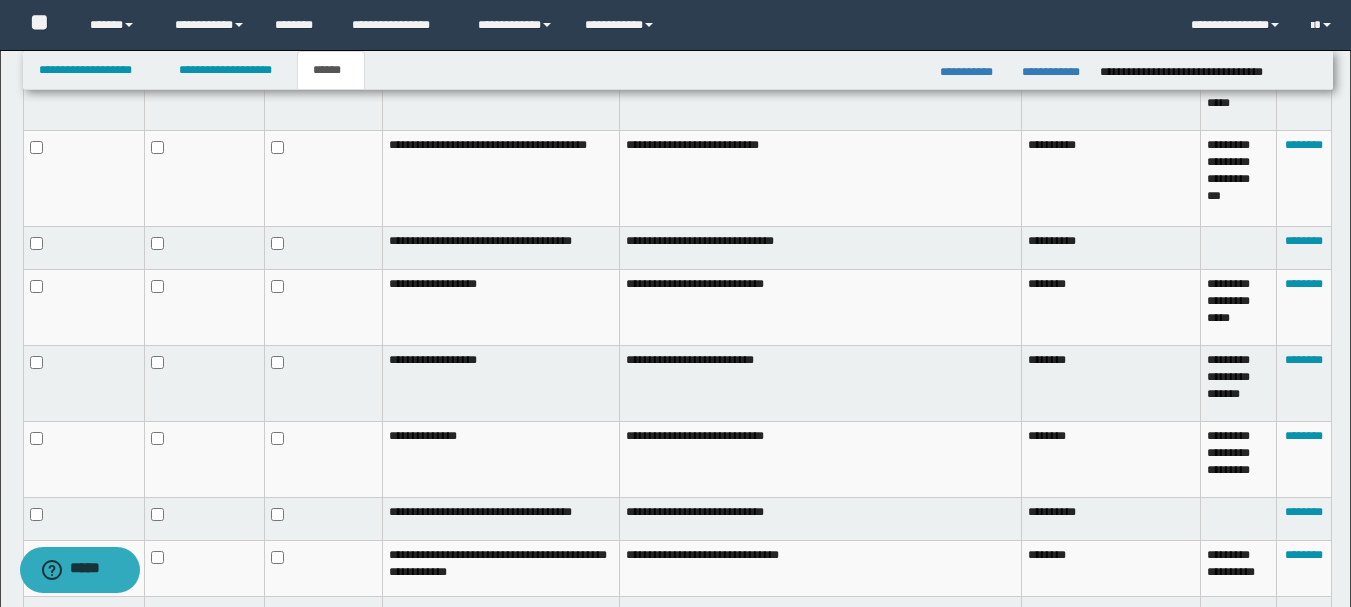 scroll, scrollTop: 803, scrollLeft: 0, axis: vertical 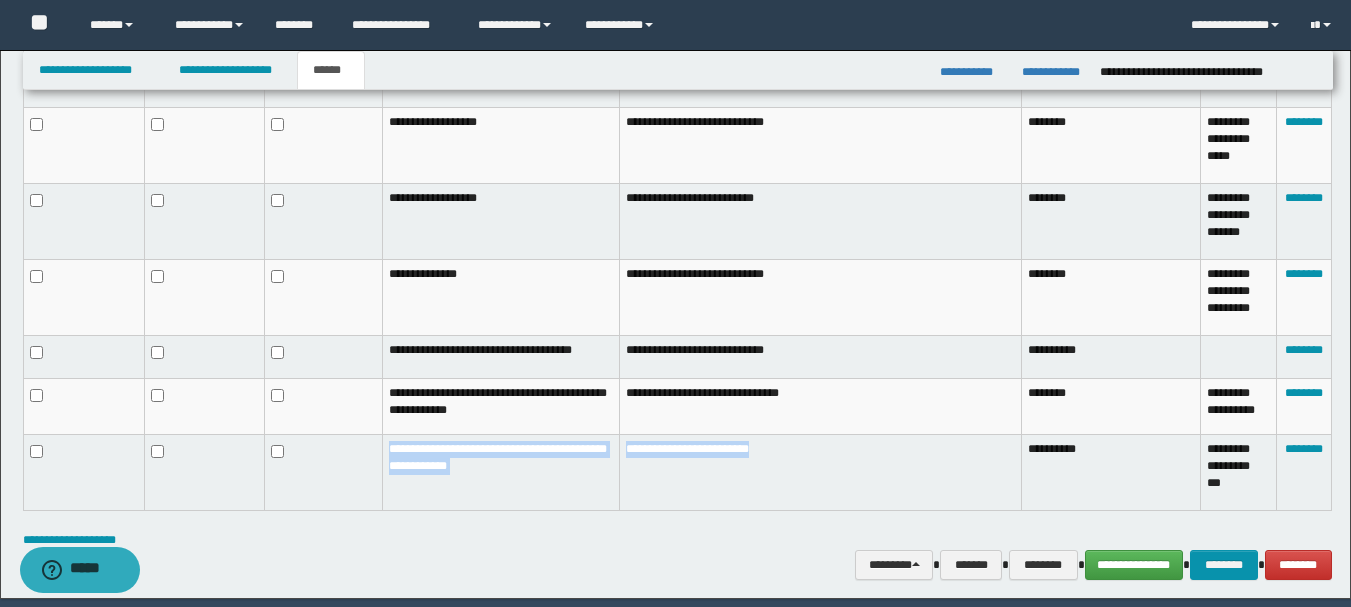 drag, startPoint x: 392, startPoint y: 463, endPoint x: 751, endPoint y: 479, distance: 359.35638 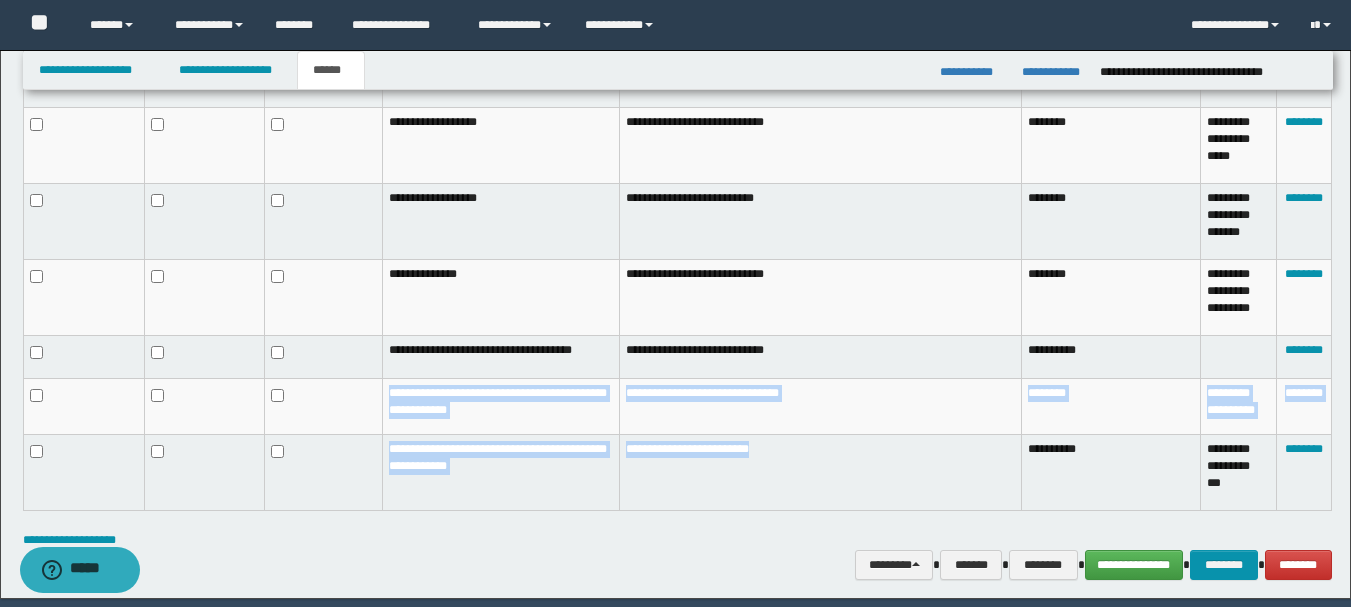 drag, startPoint x: 389, startPoint y: 411, endPoint x: 763, endPoint y: 500, distance: 384.44376 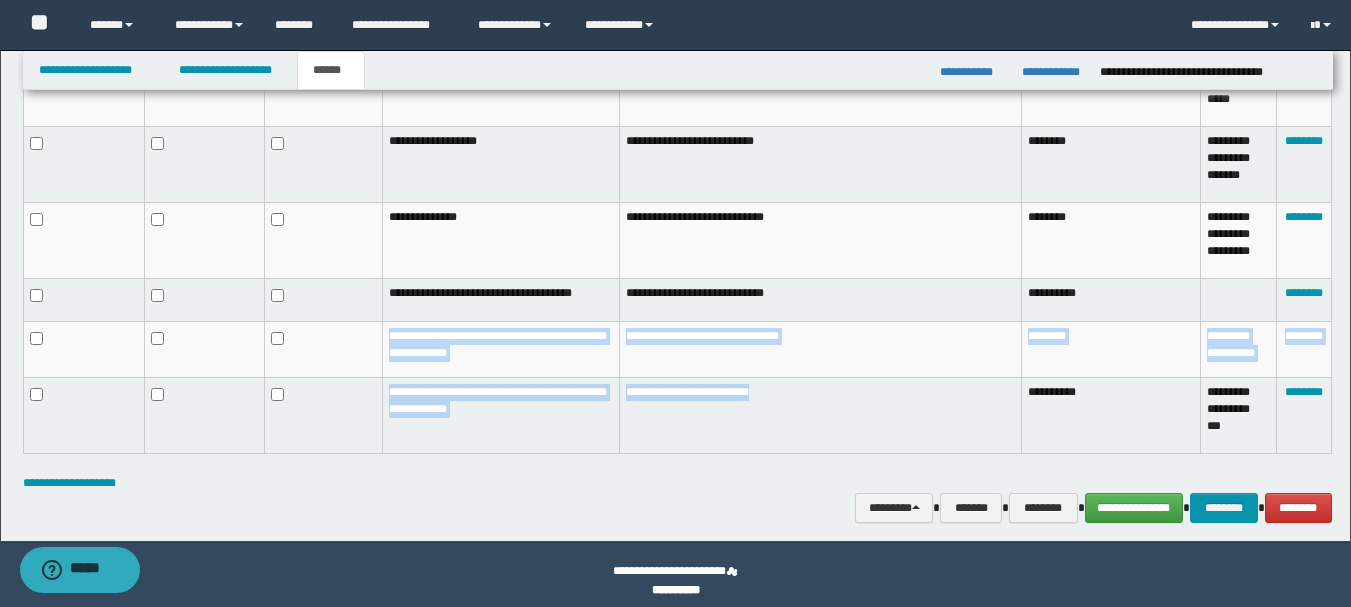 scroll, scrollTop: 1023, scrollLeft: 0, axis: vertical 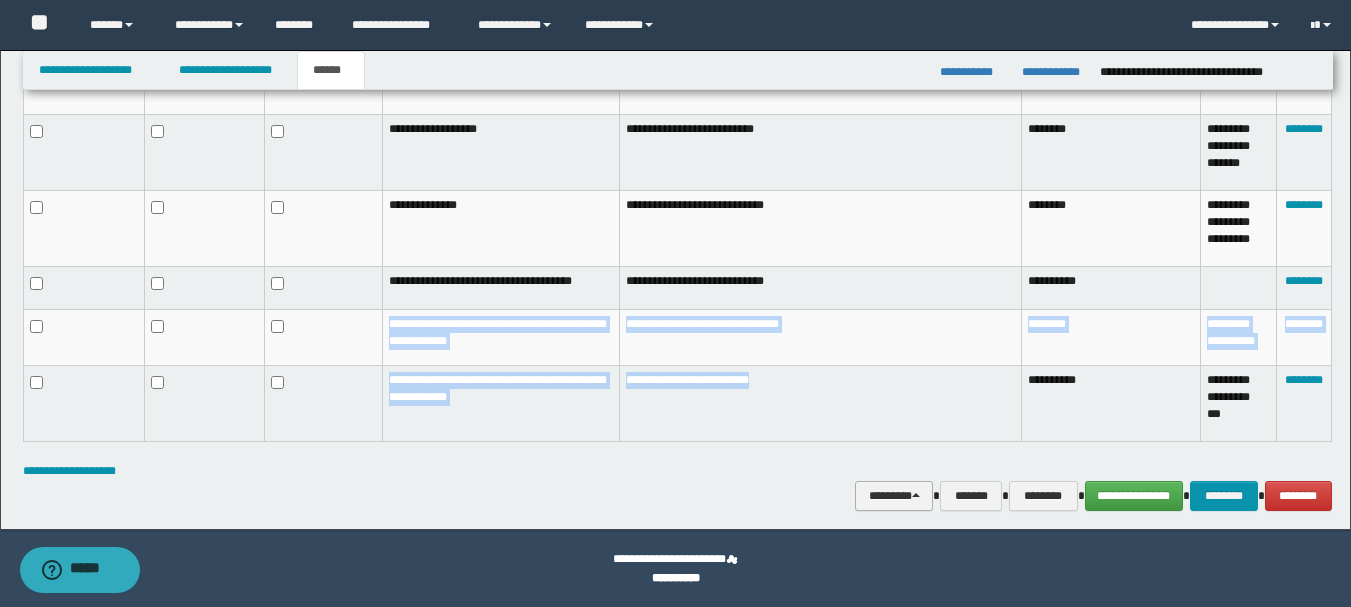 click on "********" at bounding box center (894, 496) 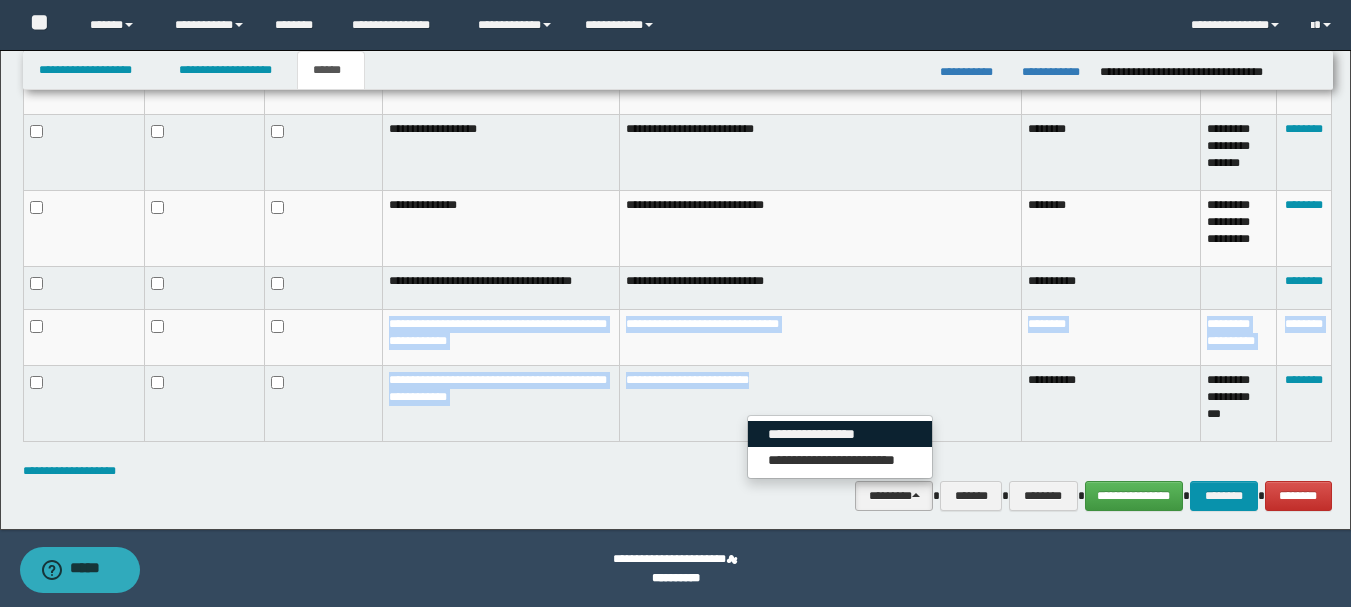 click on "**********" at bounding box center [840, 434] 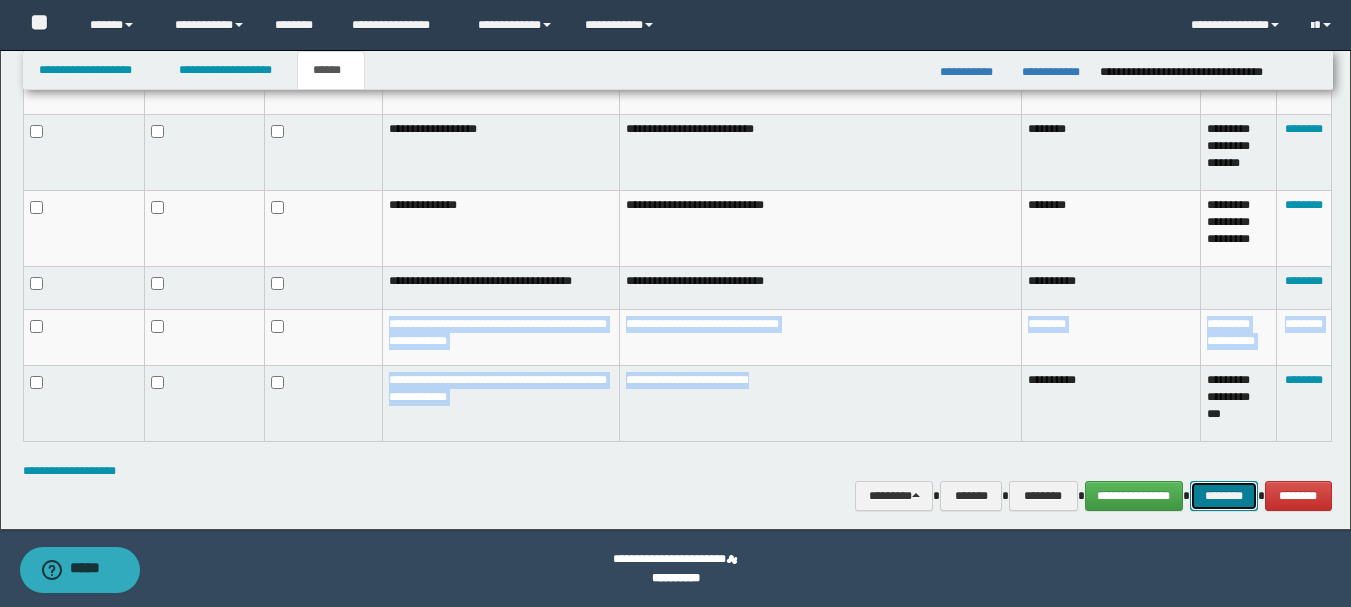 click on "********" at bounding box center [1224, 496] 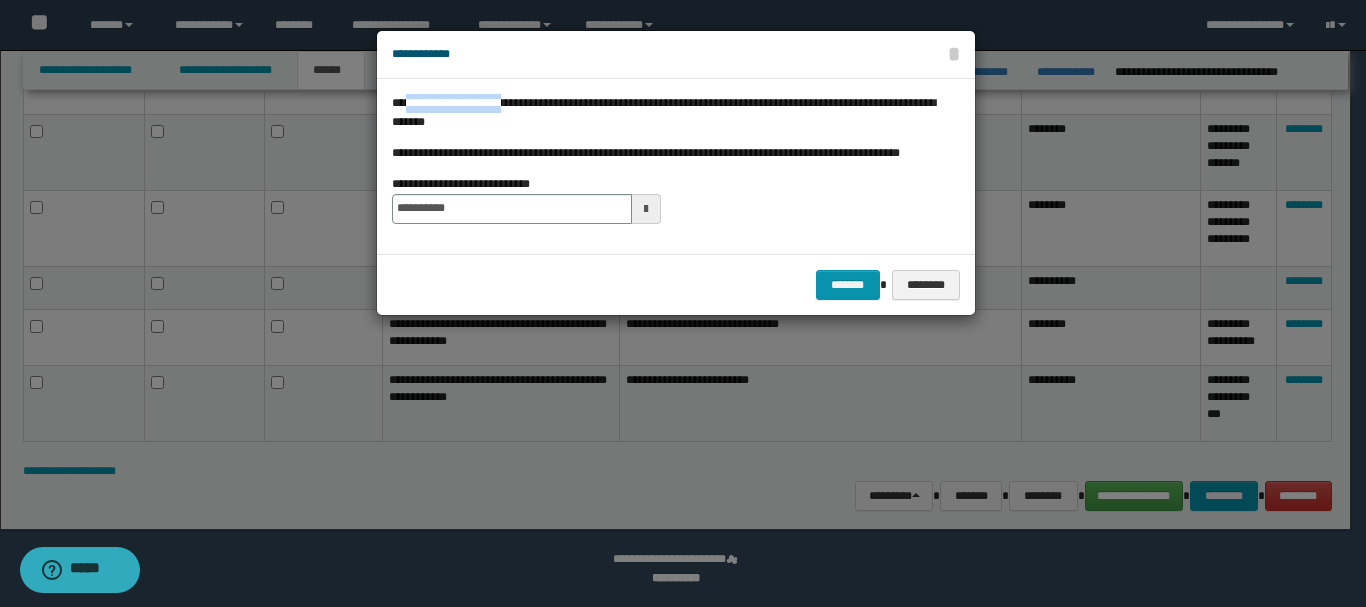 drag, startPoint x: 407, startPoint y: 104, endPoint x: 513, endPoint y: 110, distance: 106.16968 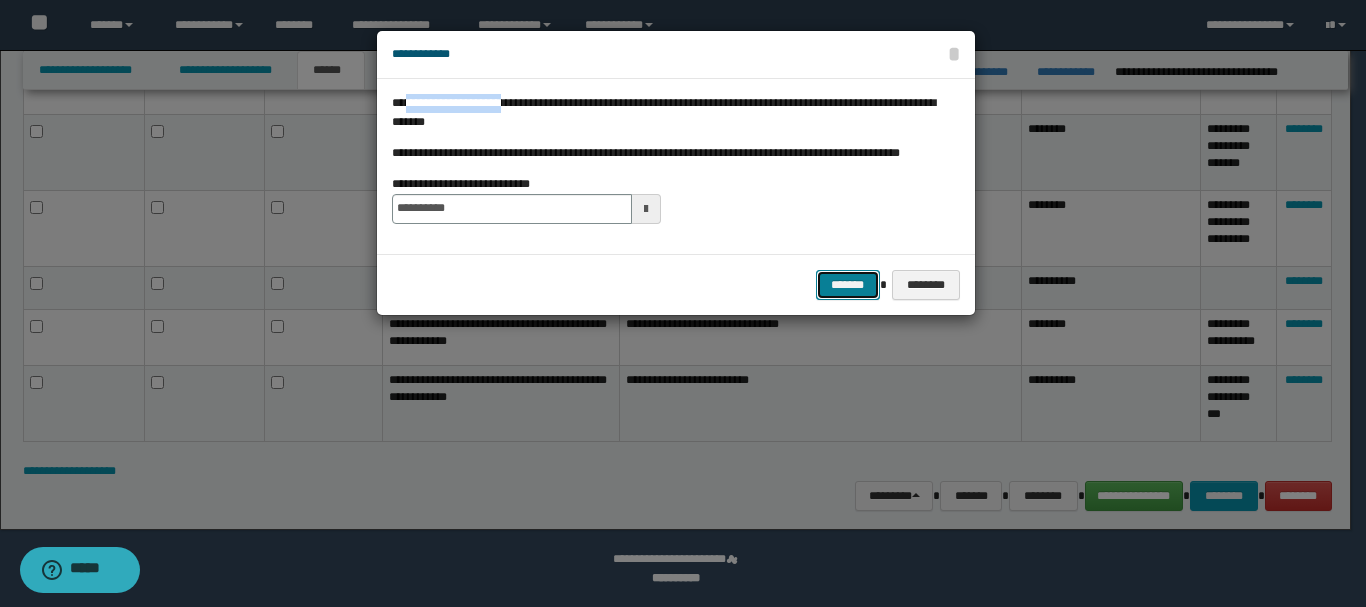 click on "*******" at bounding box center [848, 285] 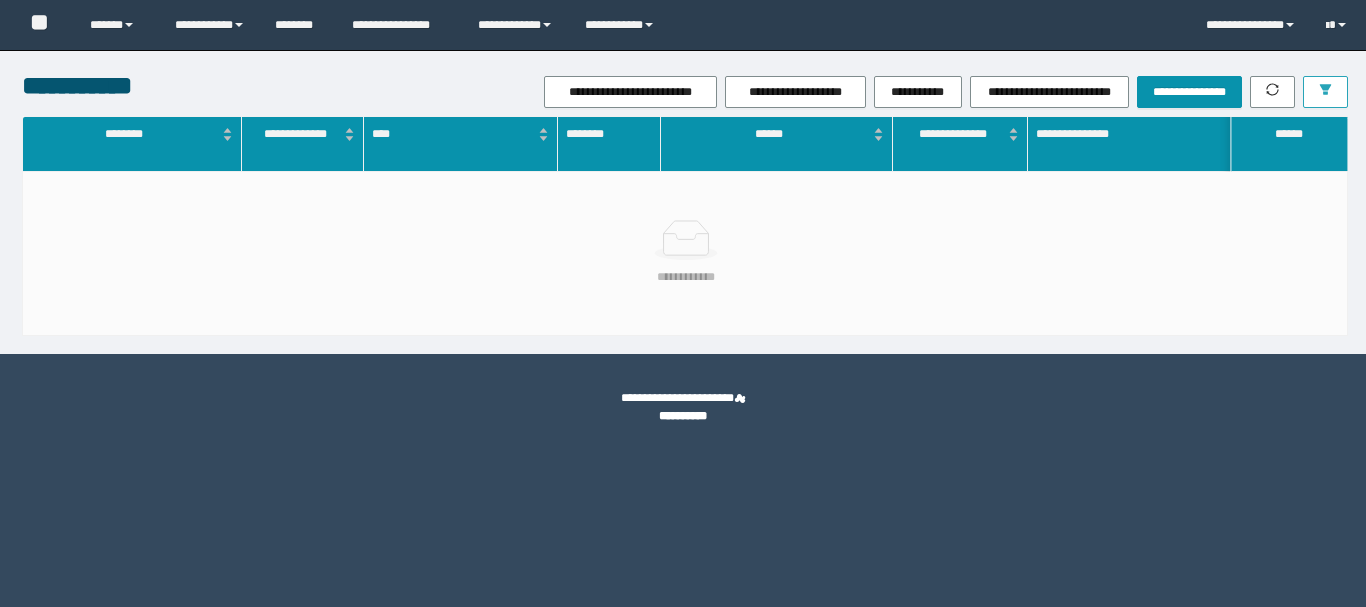 scroll, scrollTop: 0, scrollLeft: 0, axis: both 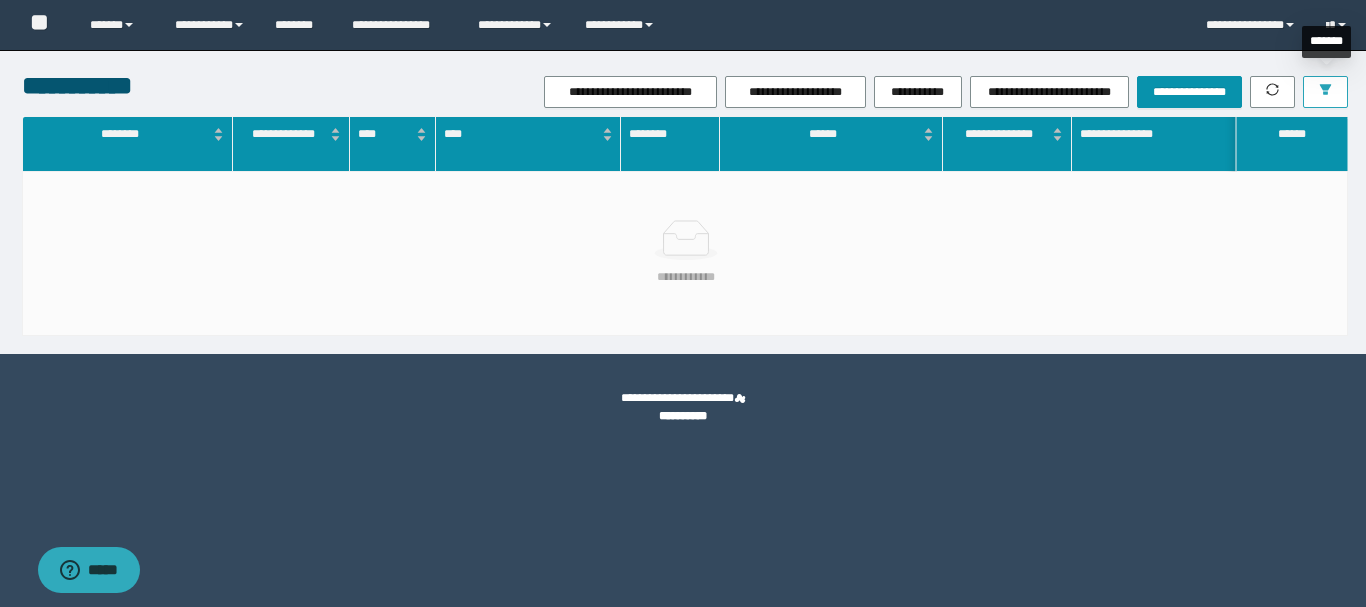click at bounding box center (1325, 92) 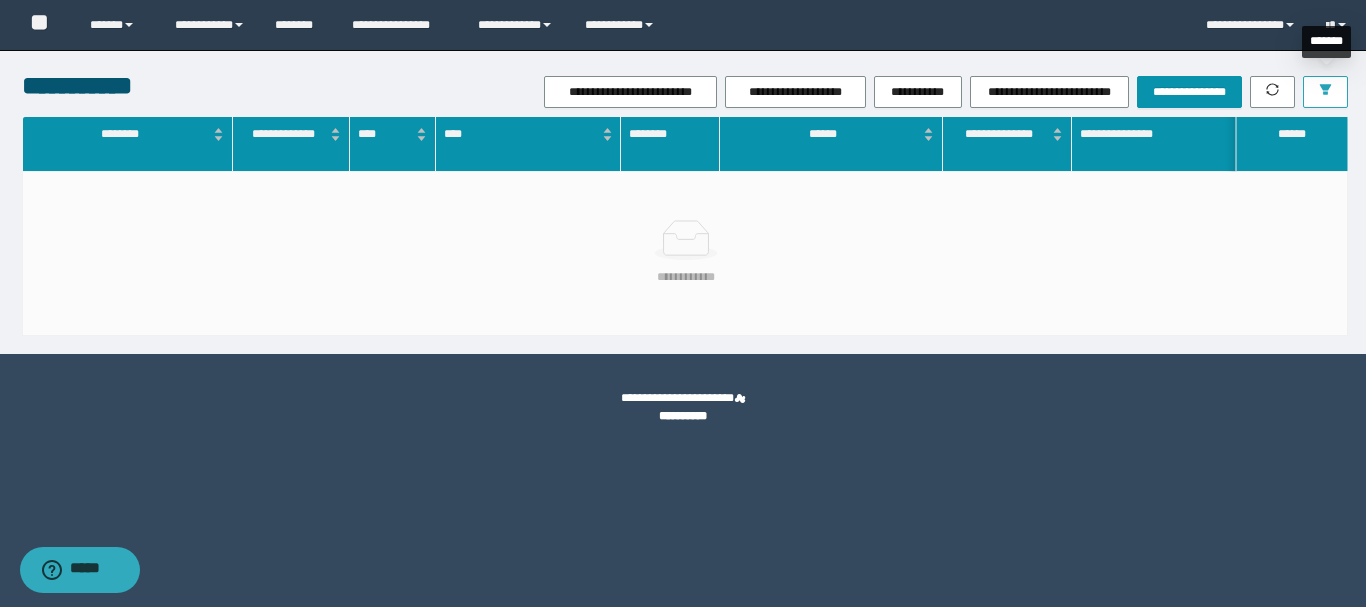 scroll, scrollTop: 0, scrollLeft: 0, axis: both 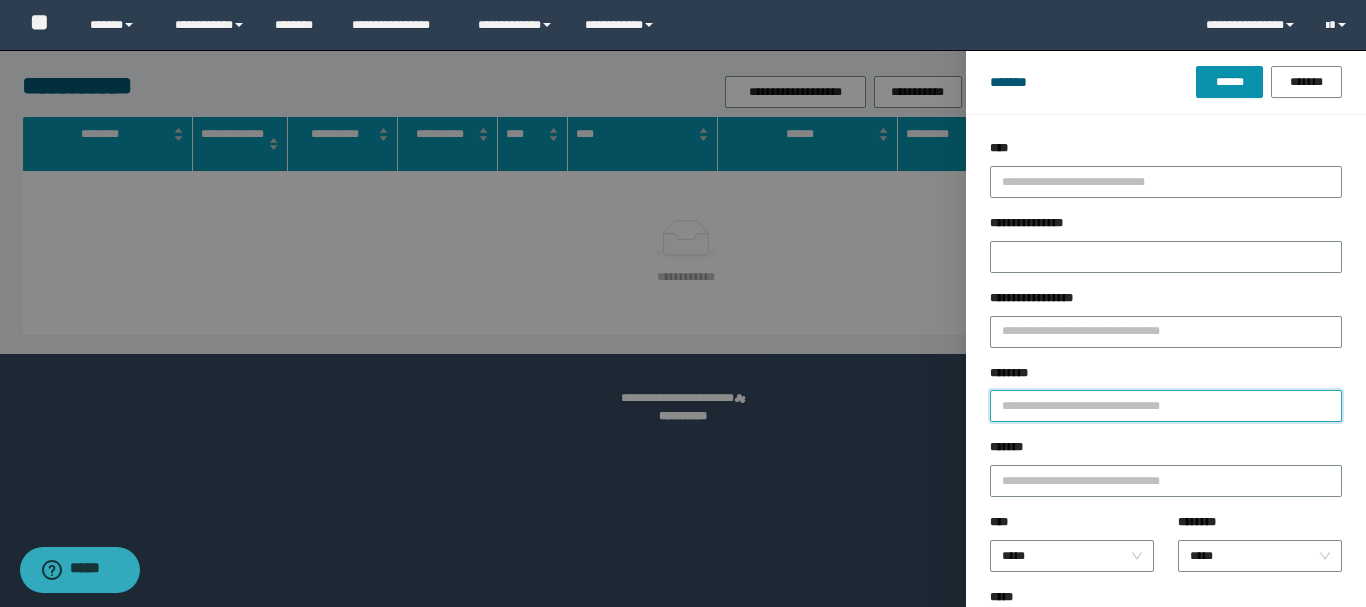 click on "********" at bounding box center [1166, 406] 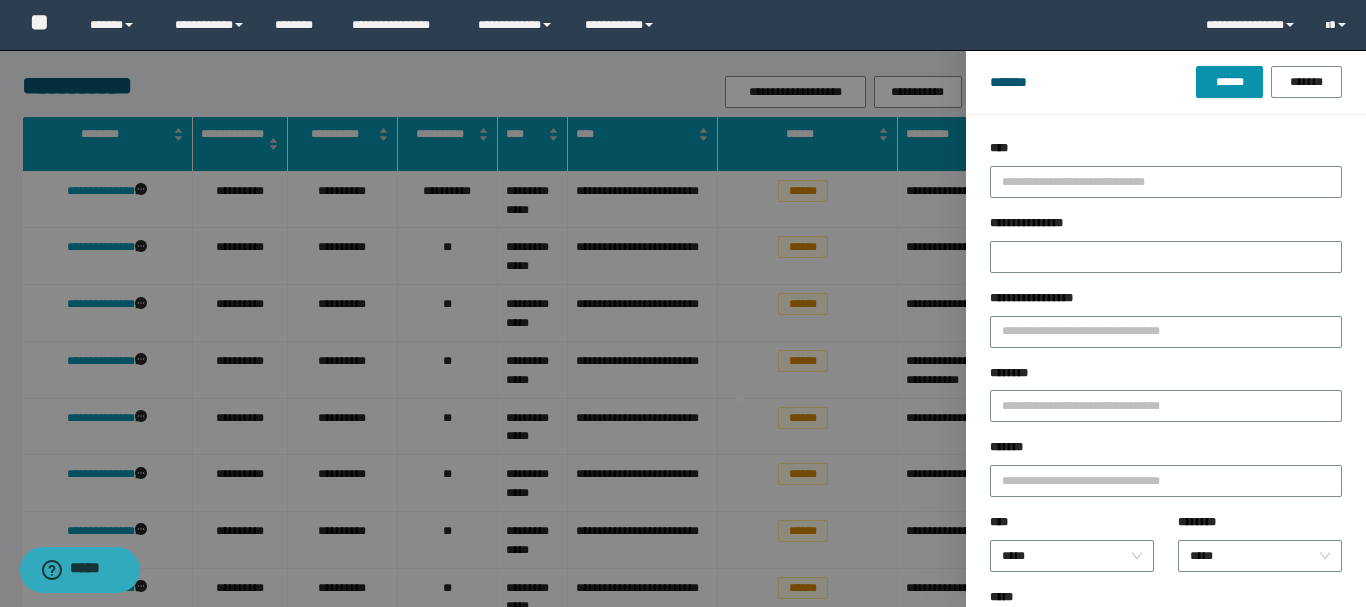 click at bounding box center (683, 303) 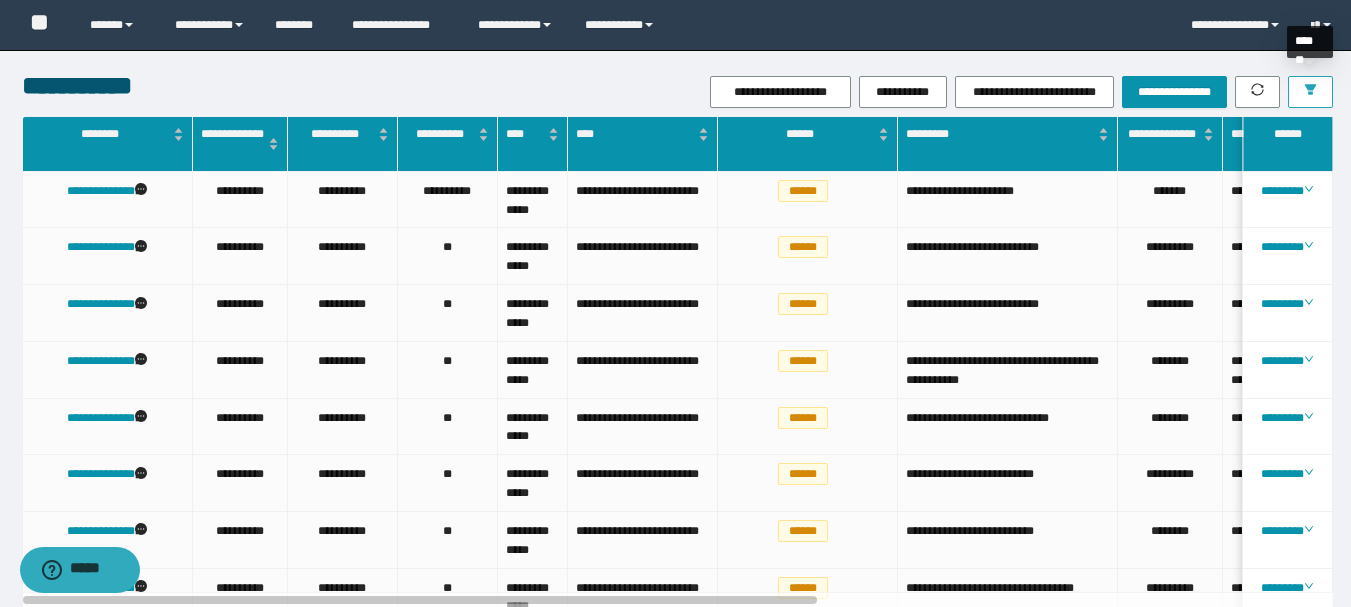 click at bounding box center [1310, 92] 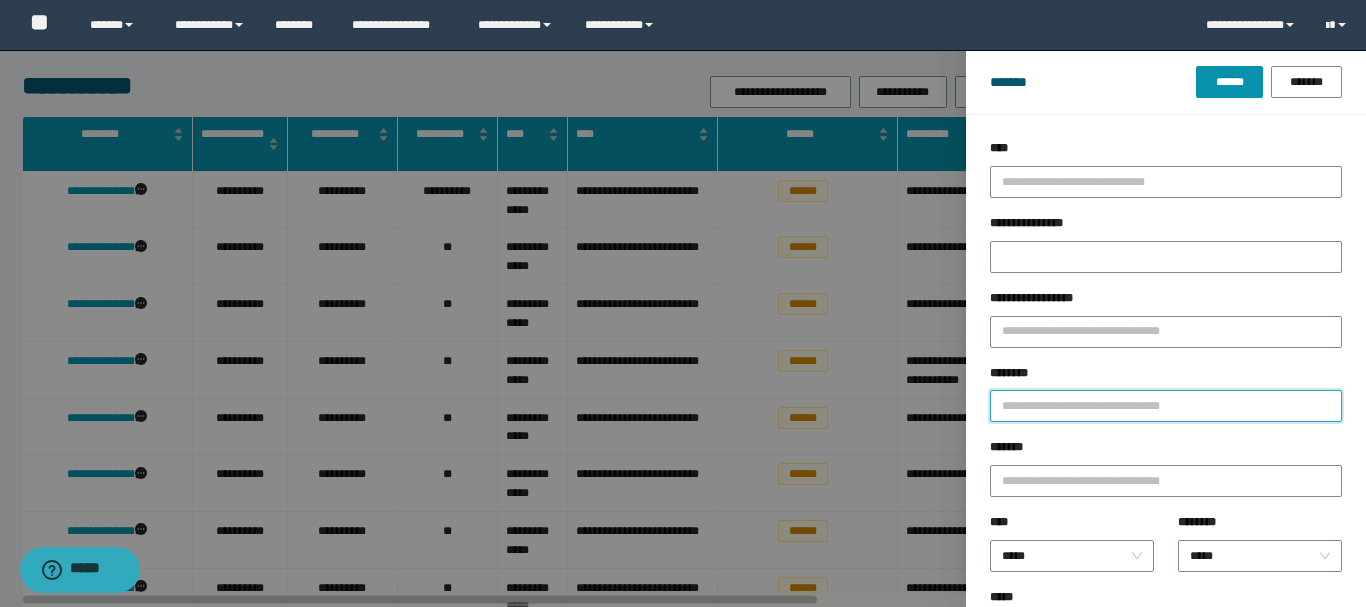 click on "********" at bounding box center [1166, 406] 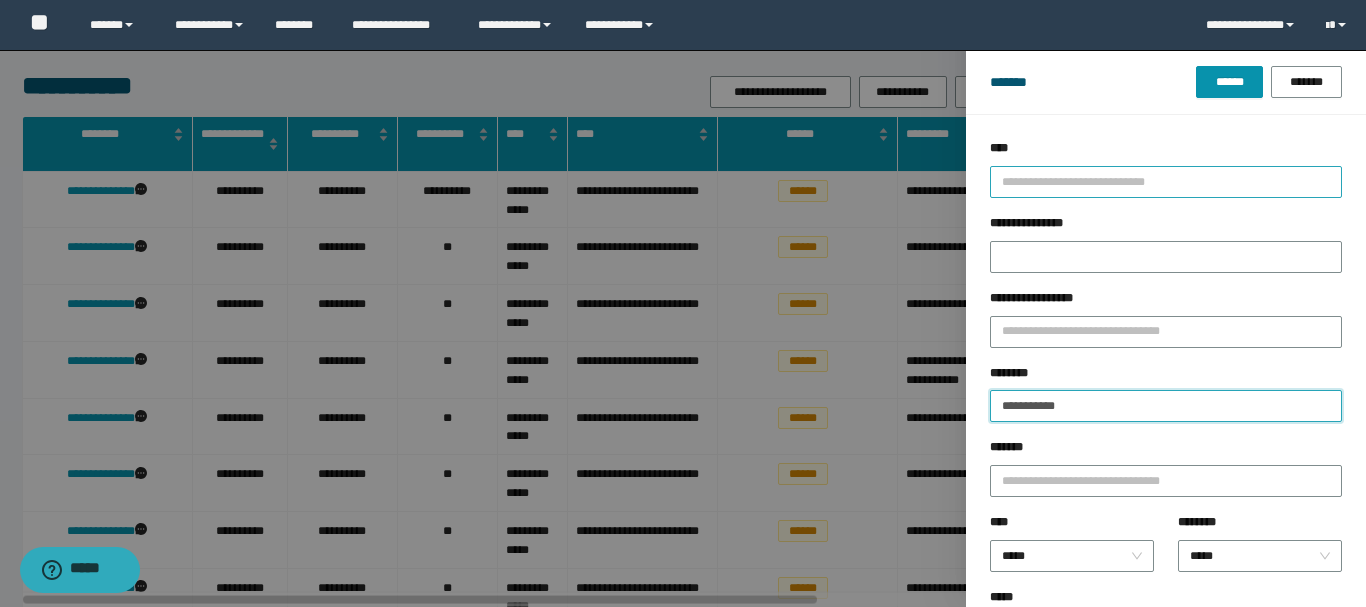 type on "**********" 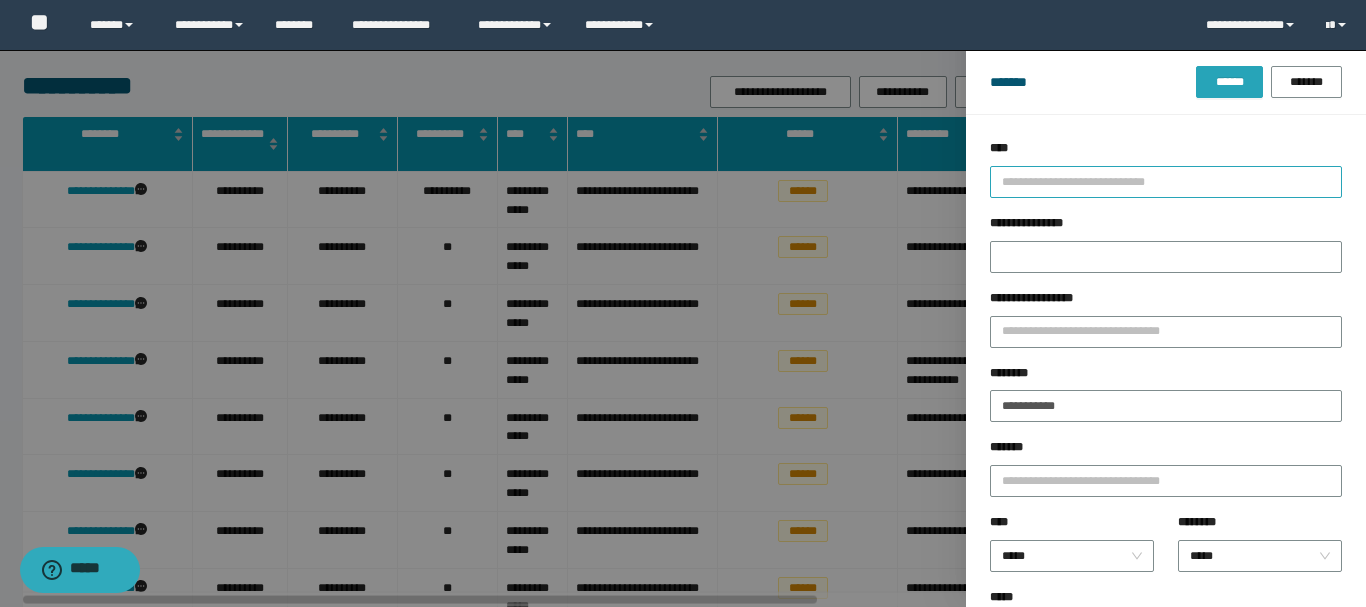 click on "******" at bounding box center [1229, 82] 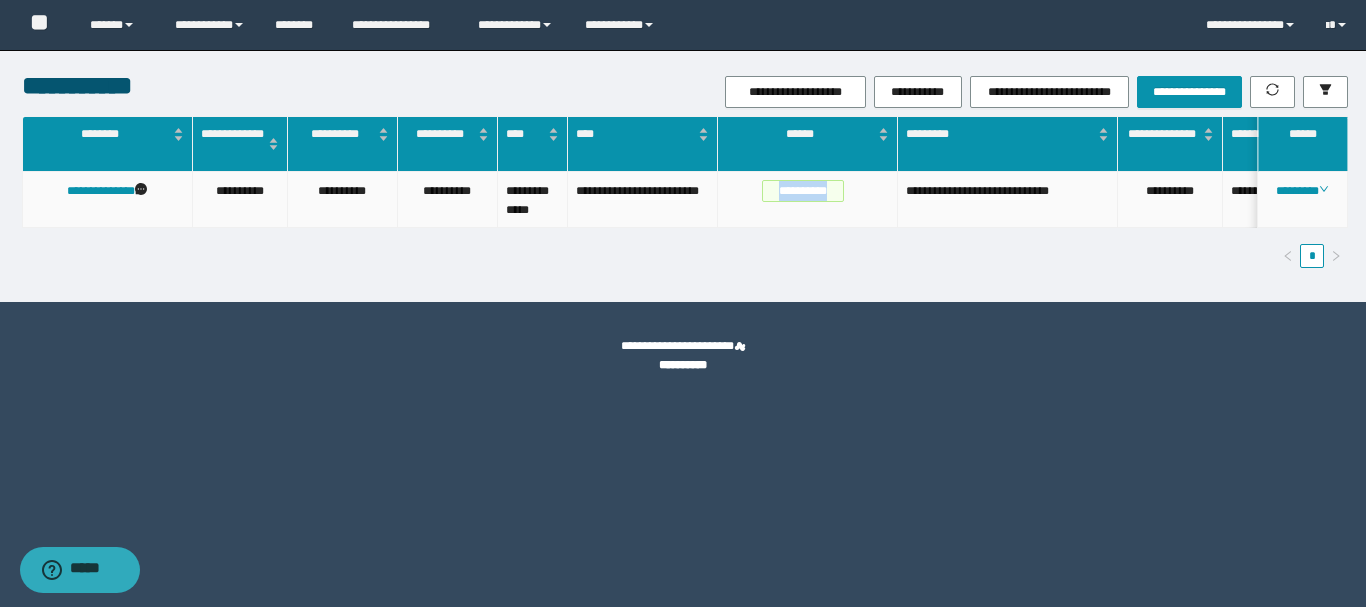 drag, startPoint x: 763, startPoint y: 191, endPoint x: 878, endPoint y: 194, distance: 115.03912 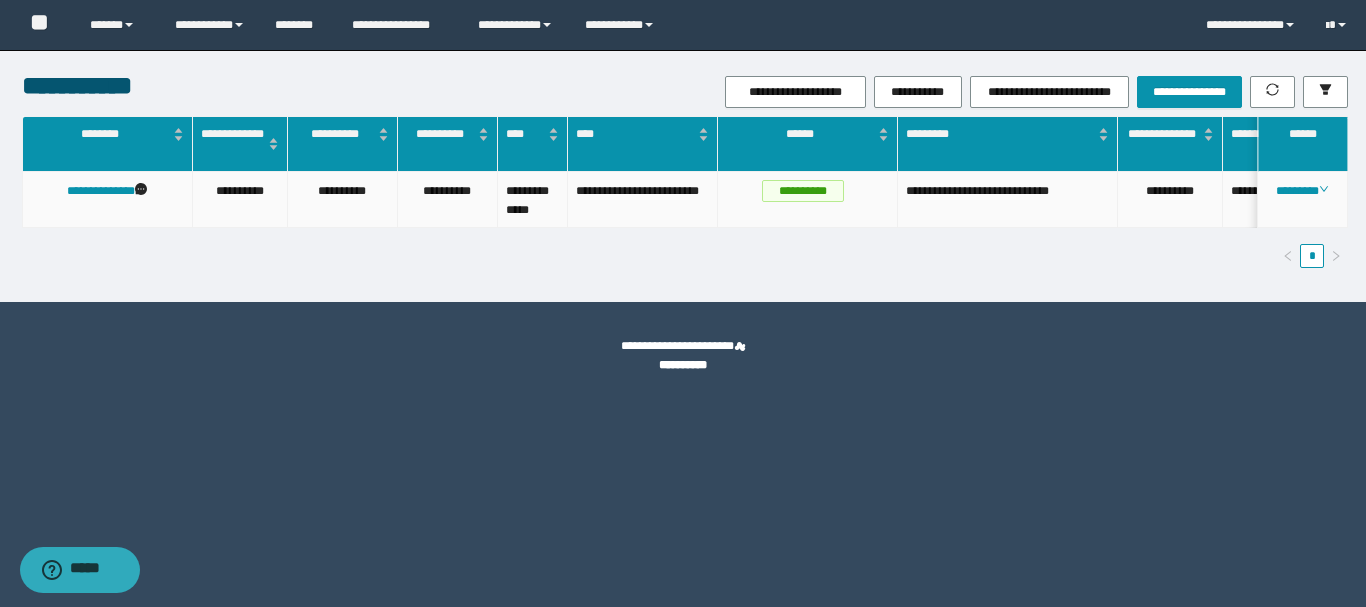 click on "**********" at bounding box center (1170, 200) 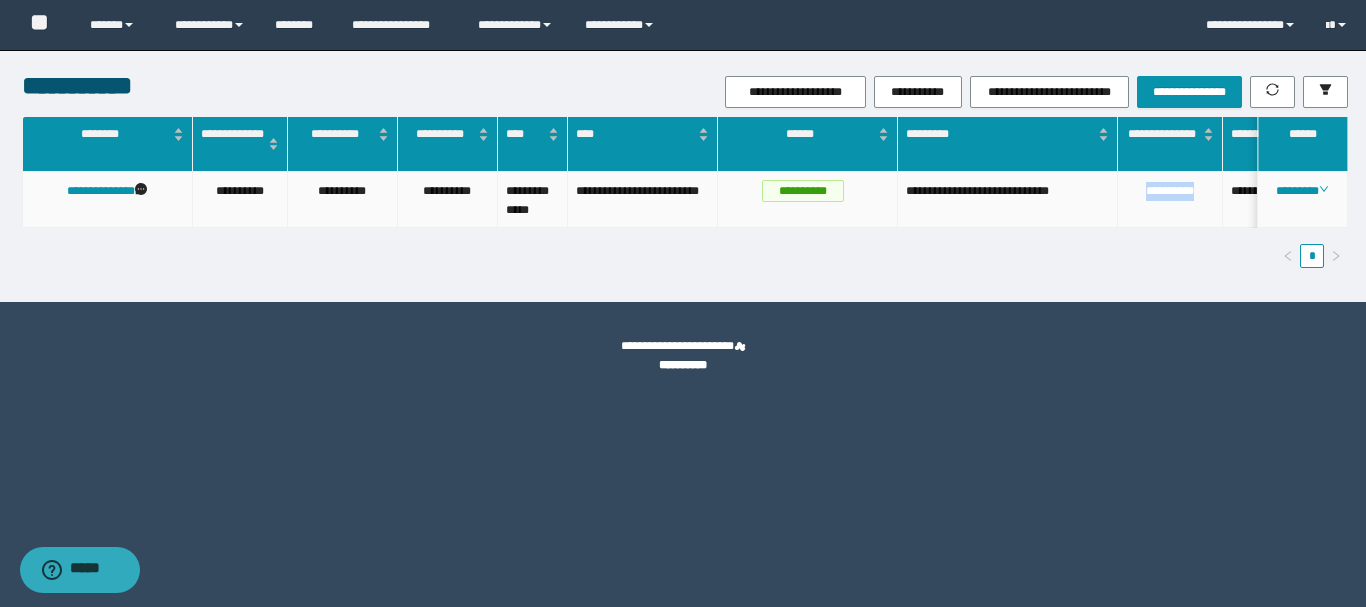 click on "**********" at bounding box center (1170, 200) 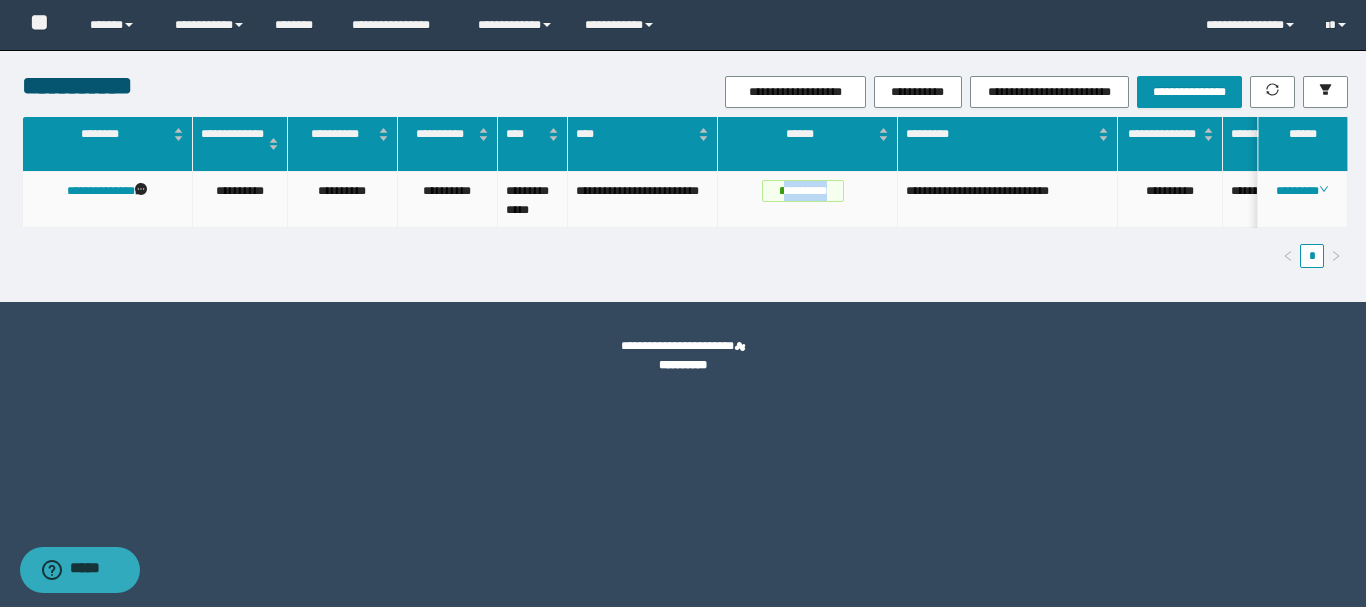 drag, startPoint x: 778, startPoint y: 189, endPoint x: 877, endPoint y: 199, distance: 99.50377 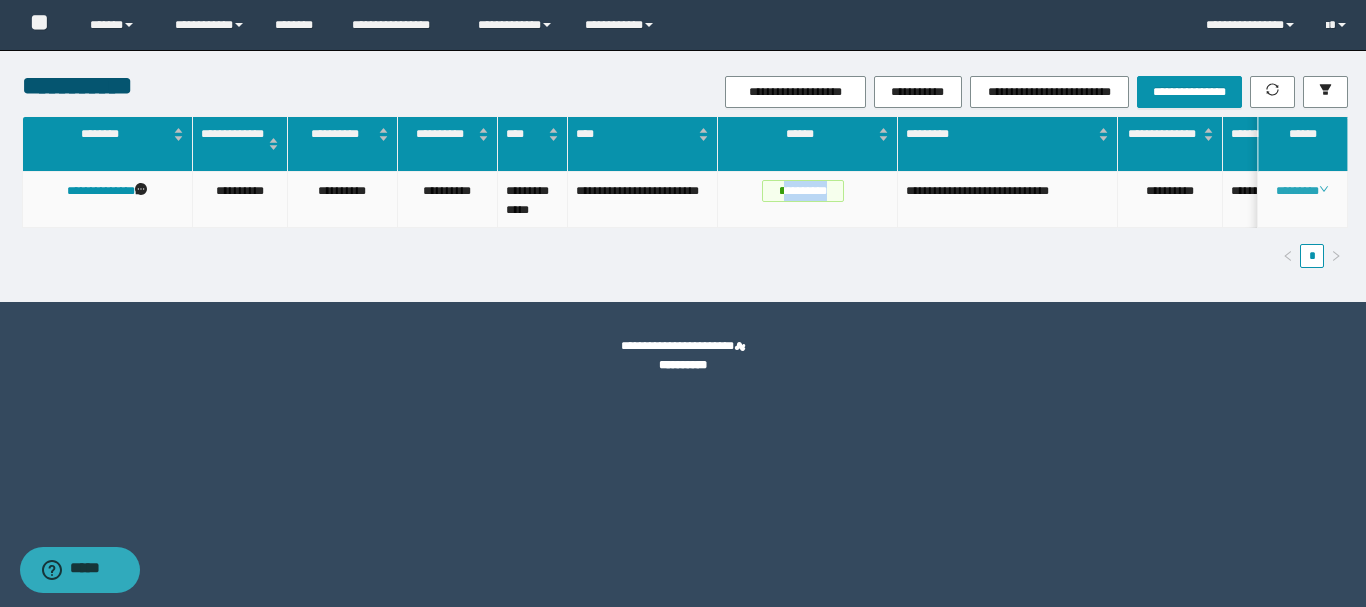 click on "********" at bounding box center [1302, 191] 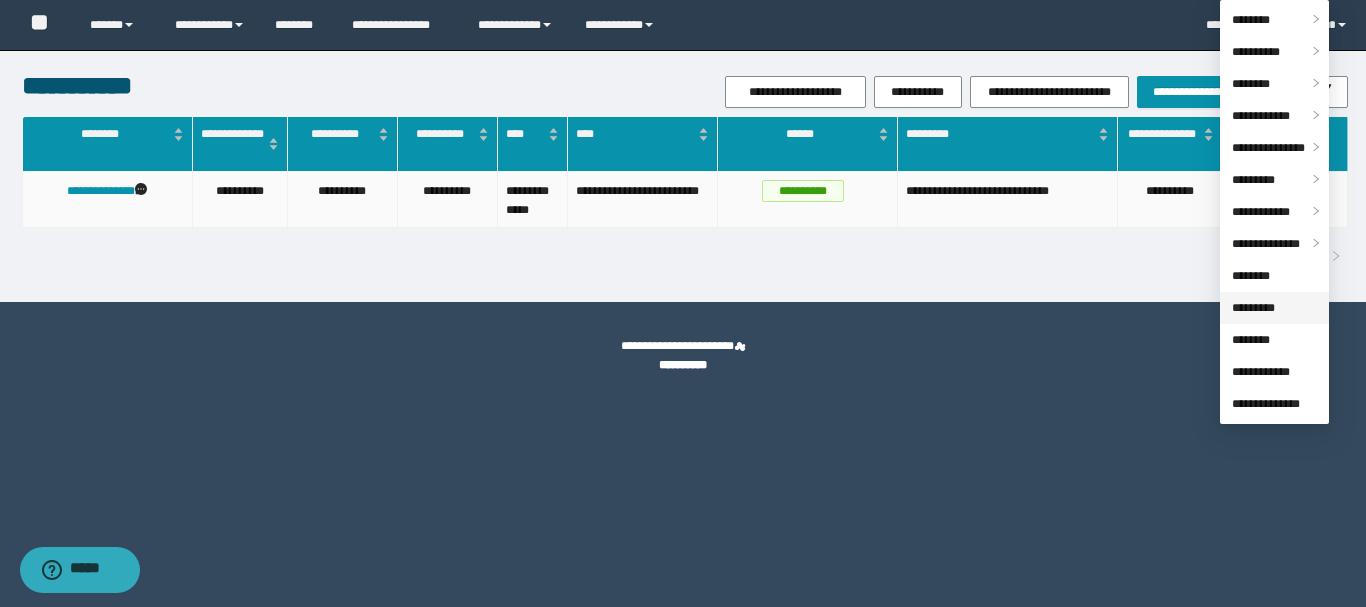 click on "*********" at bounding box center (1253, 308) 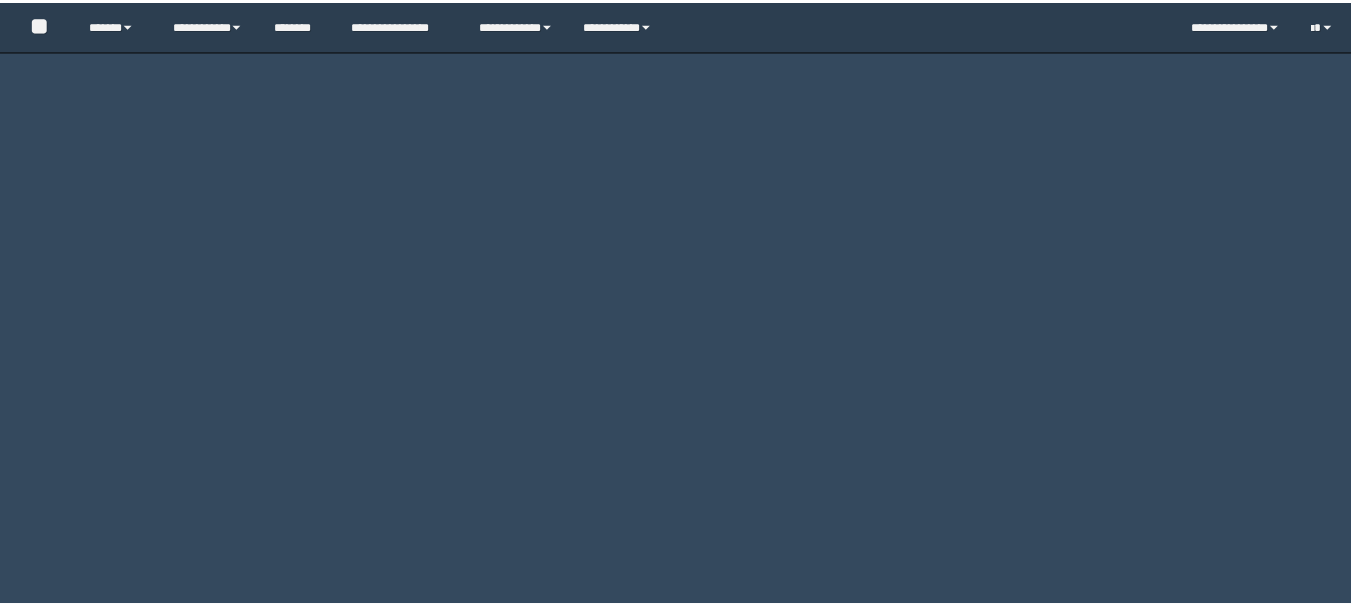 scroll, scrollTop: 0, scrollLeft: 0, axis: both 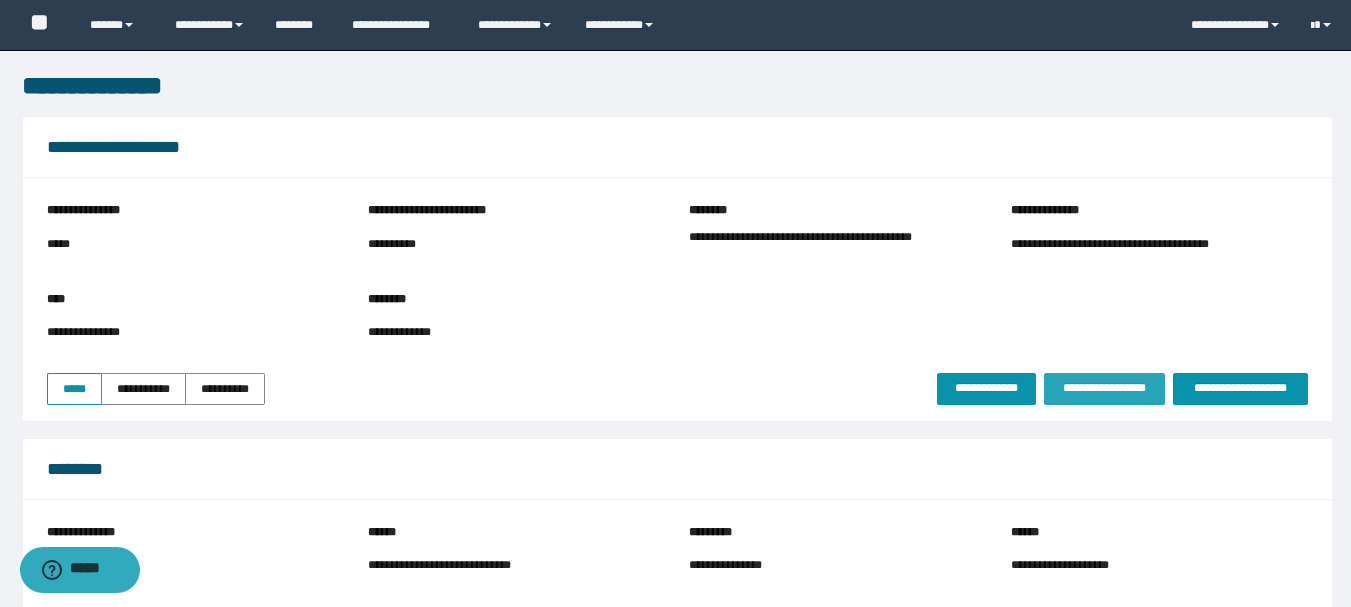 click on "**********" at bounding box center (1104, 388) 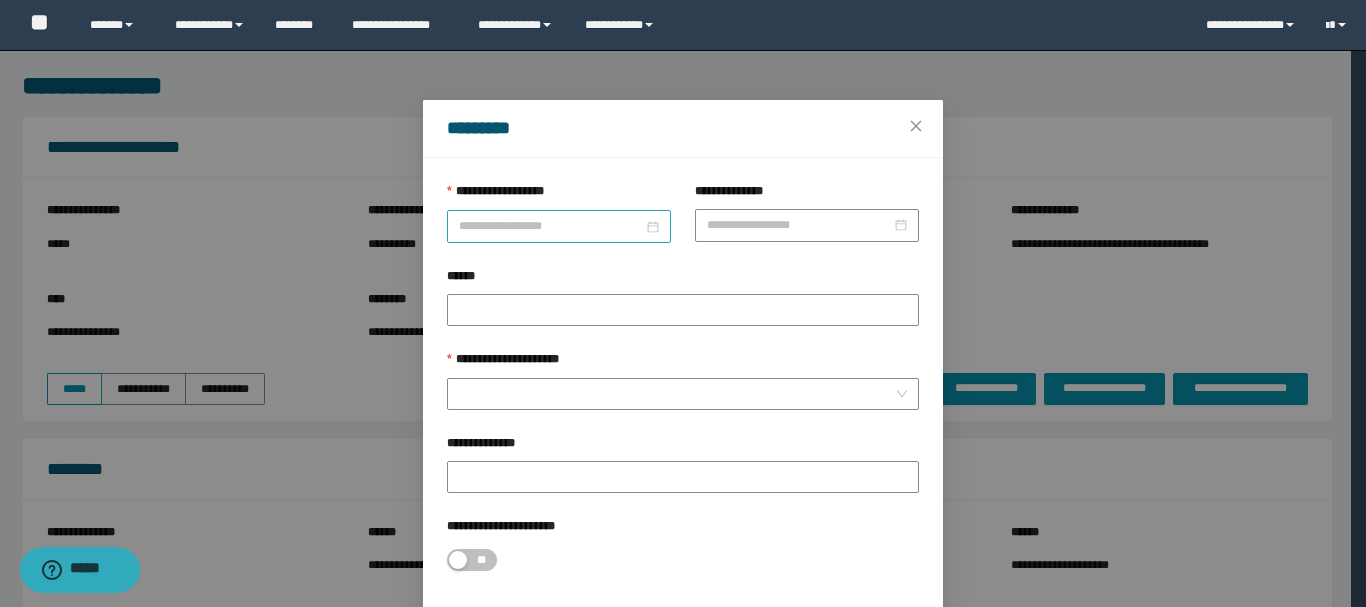 click at bounding box center [559, 226] 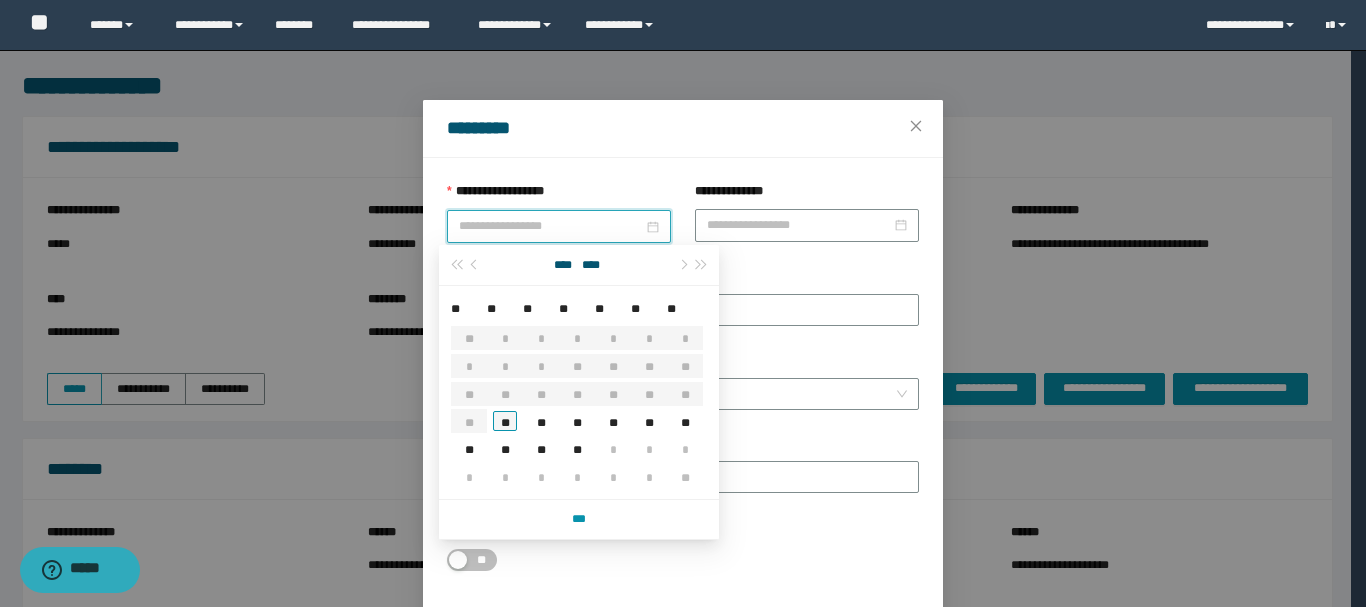 type on "**********" 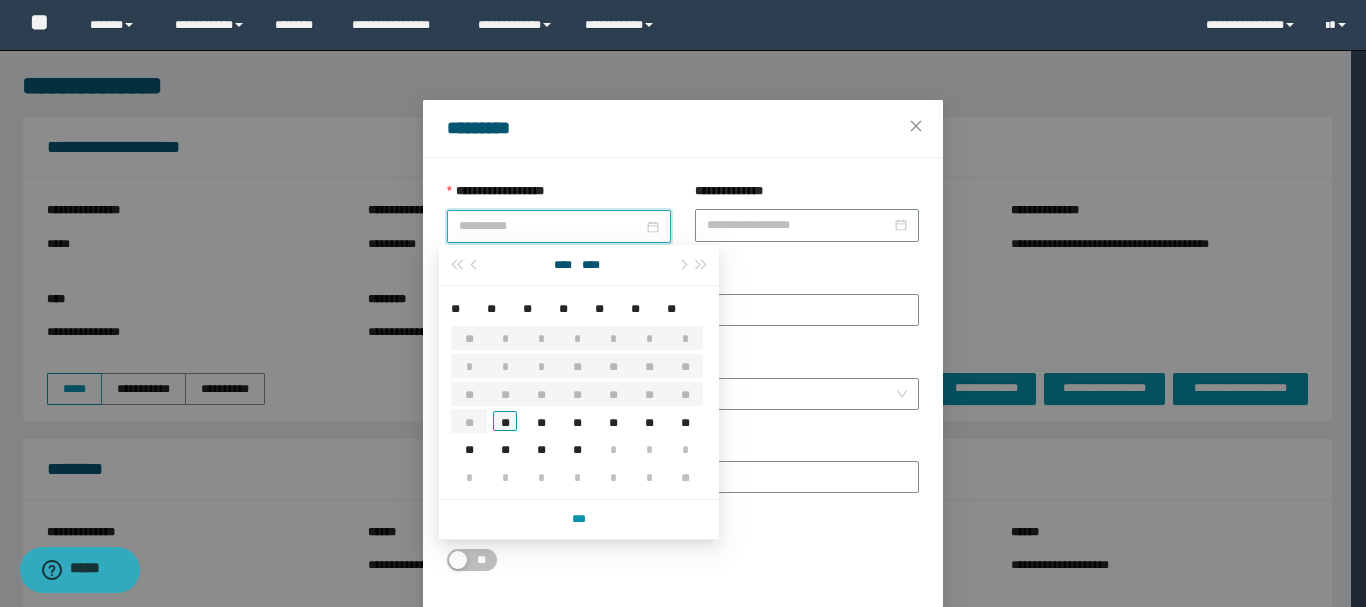 click on "**" at bounding box center (505, 421) 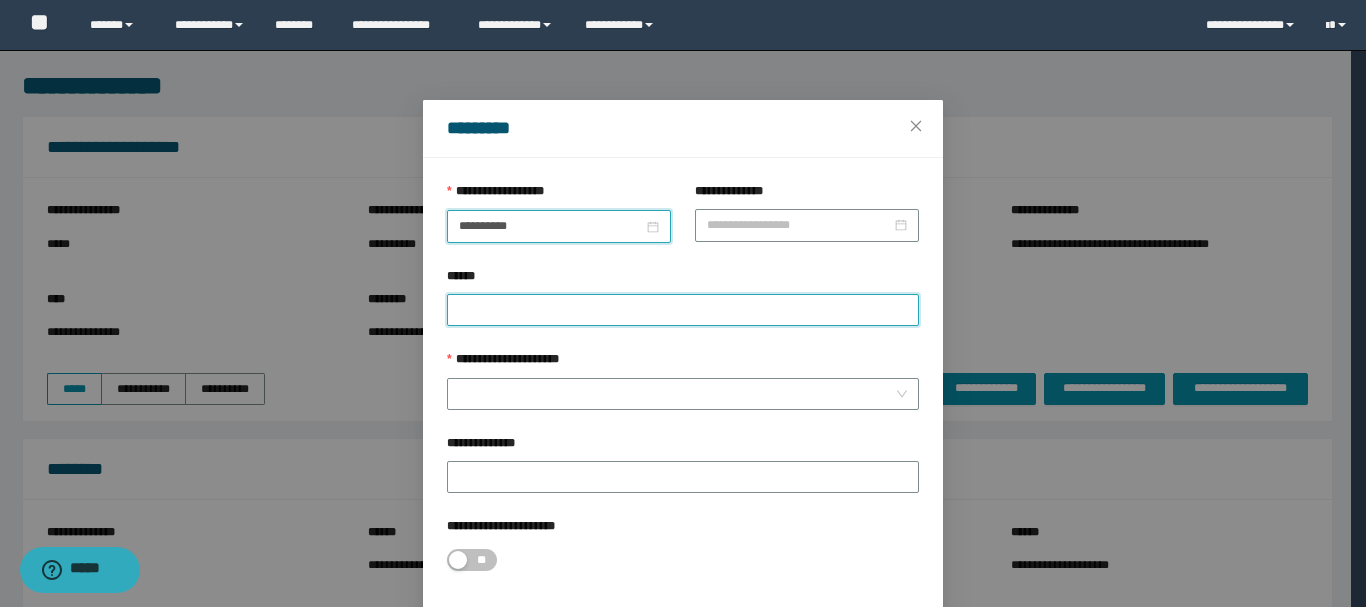 click on "******" at bounding box center (683, 310) 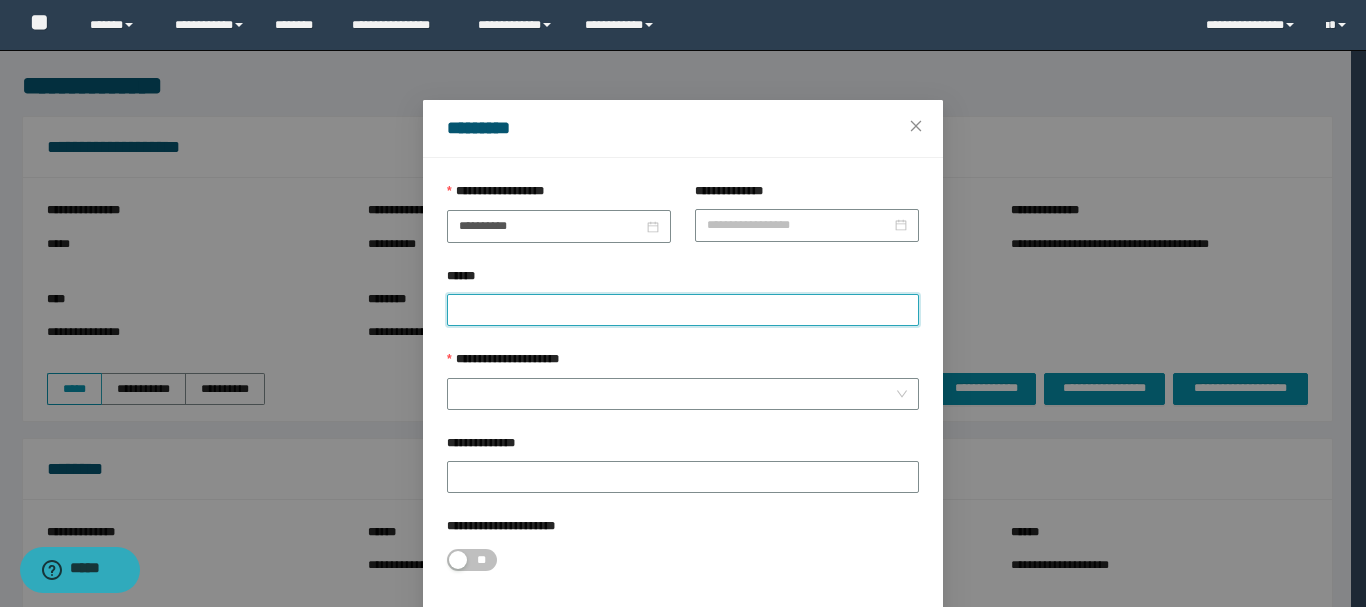 paste on "********" 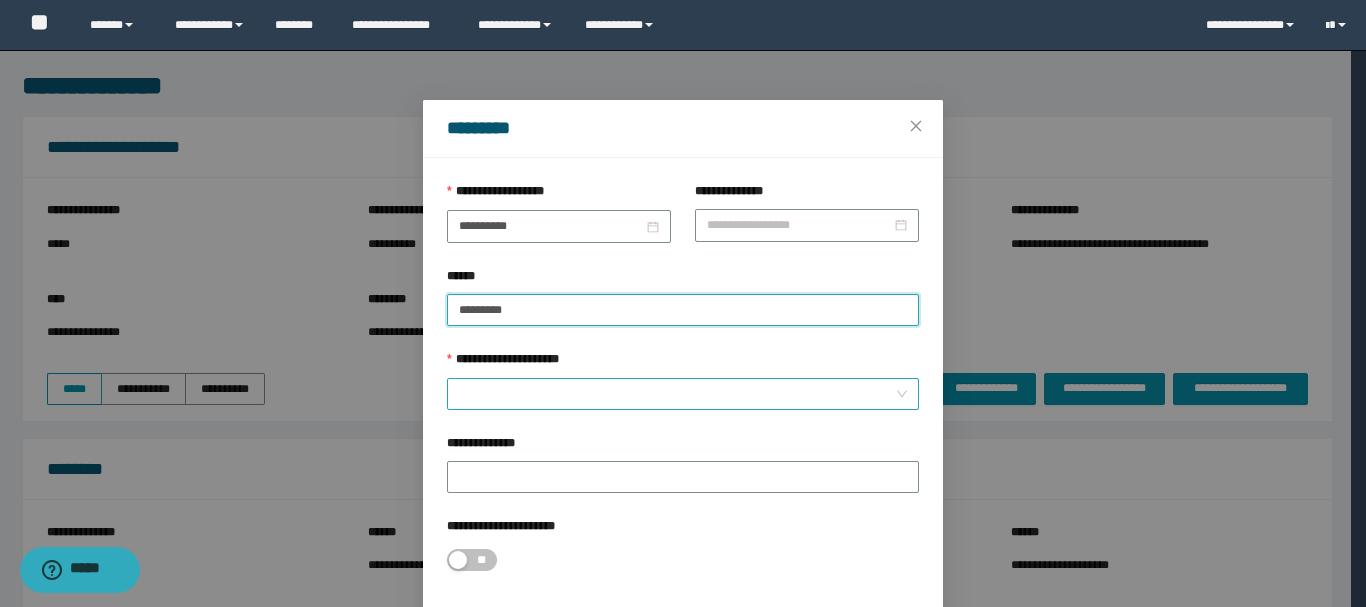 paste on "********" 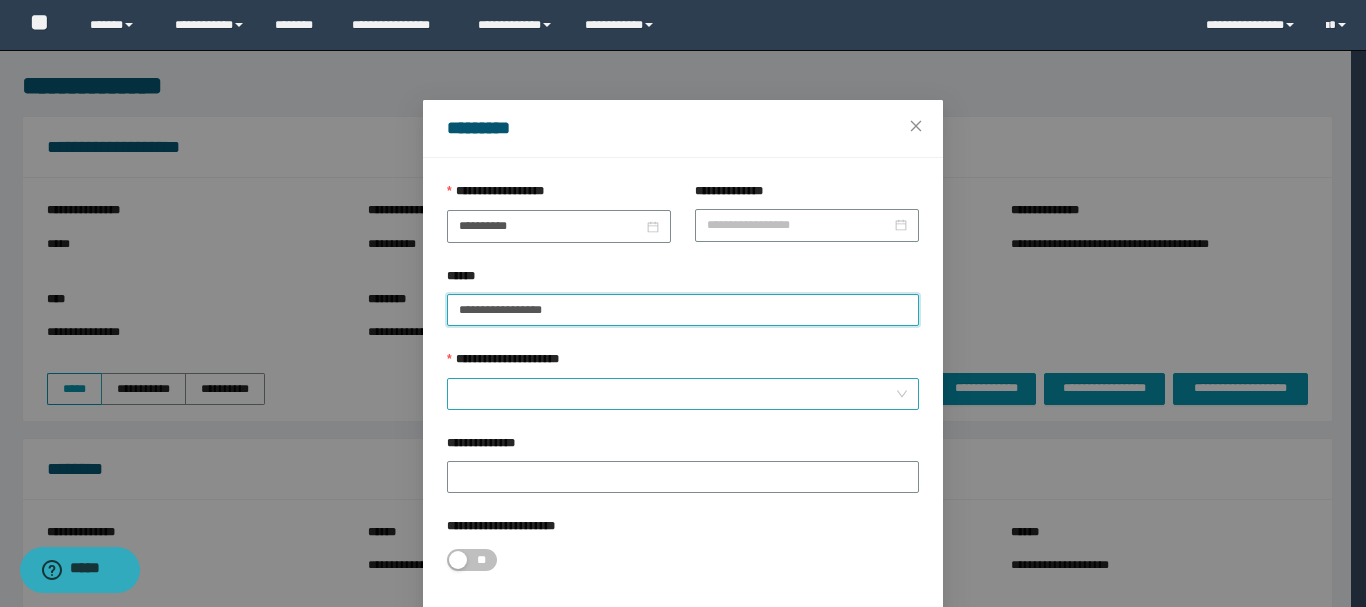 type on "**********" 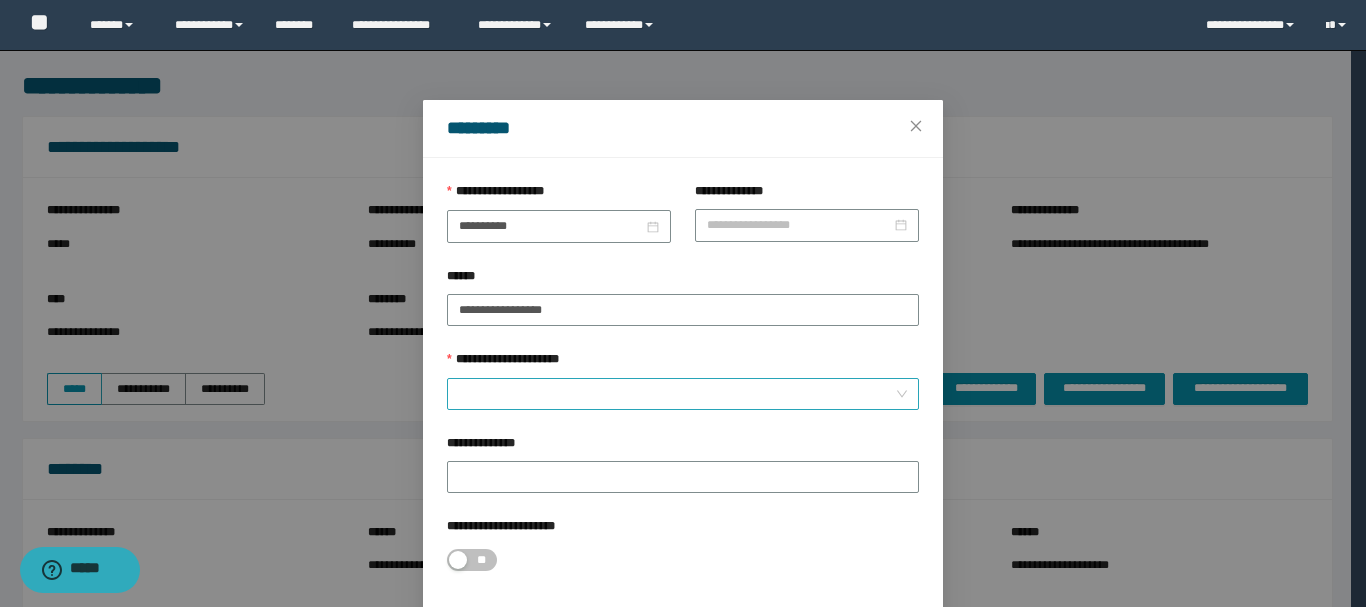 click on "**********" at bounding box center [677, 394] 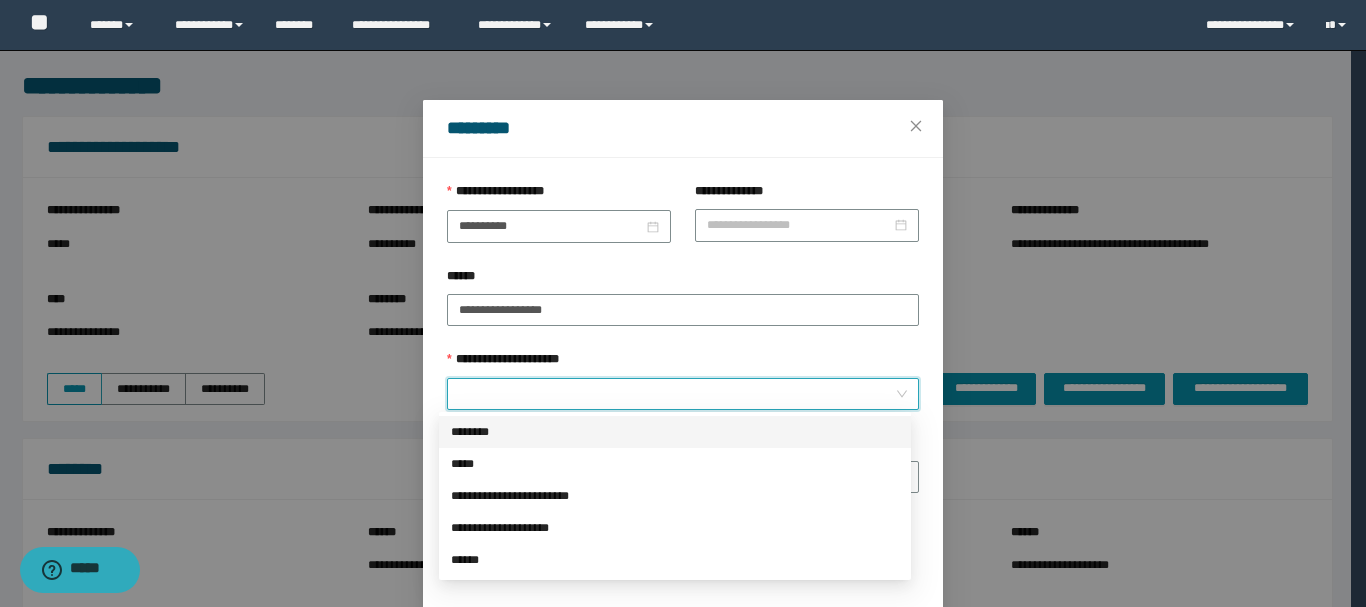 click on "********" at bounding box center (675, 432) 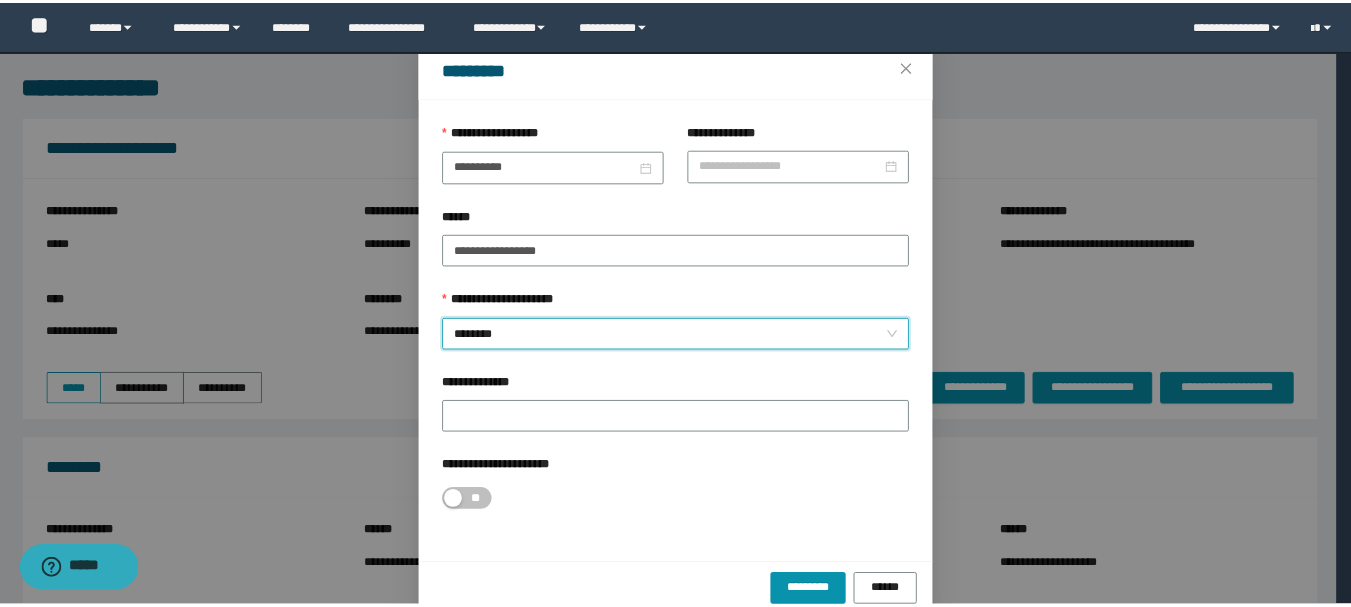 scroll, scrollTop: 92, scrollLeft: 0, axis: vertical 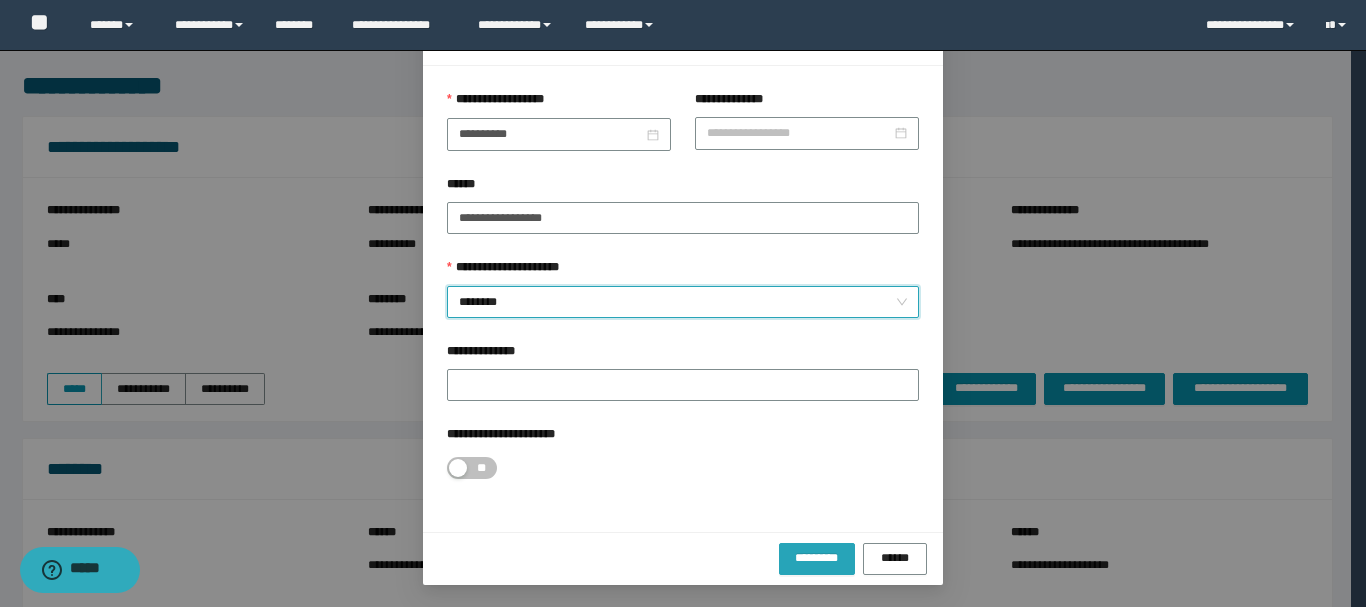click on "*********" at bounding box center (817, 558) 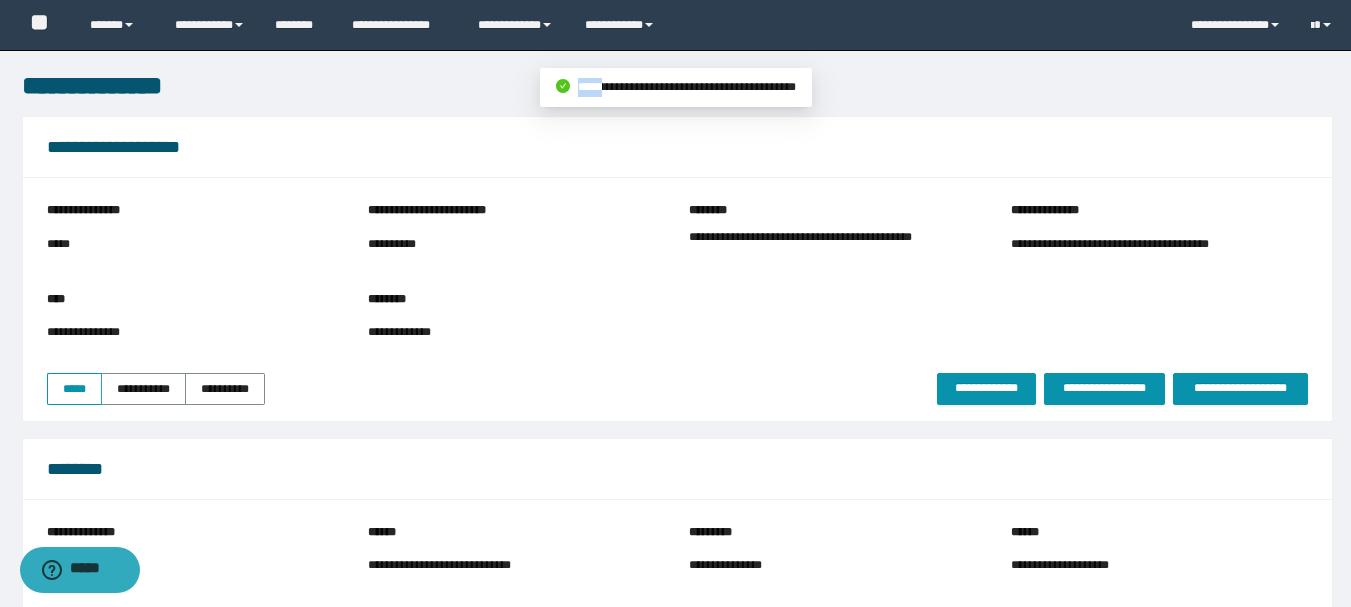drag, startPoint x: 566, startPoint y: 87, endPoint x: 766, endPoint y: 105, distance: 200.80836 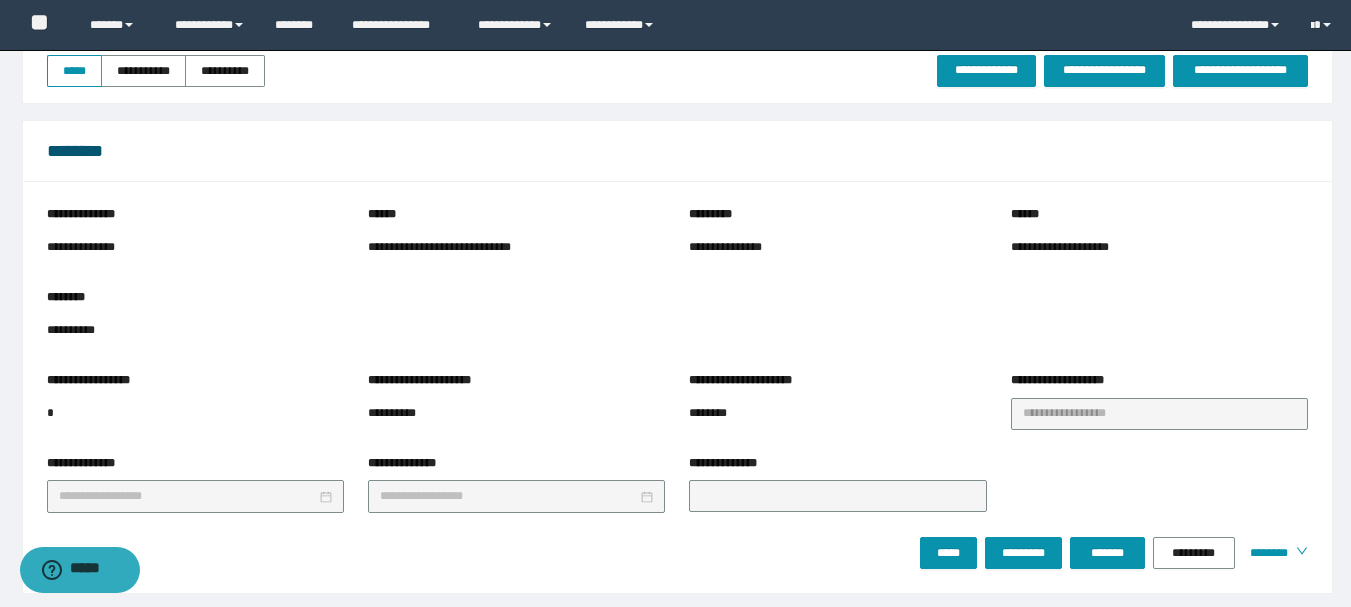 scroll, scrollTop: 323, scrollLeft: 0, axis: vertical 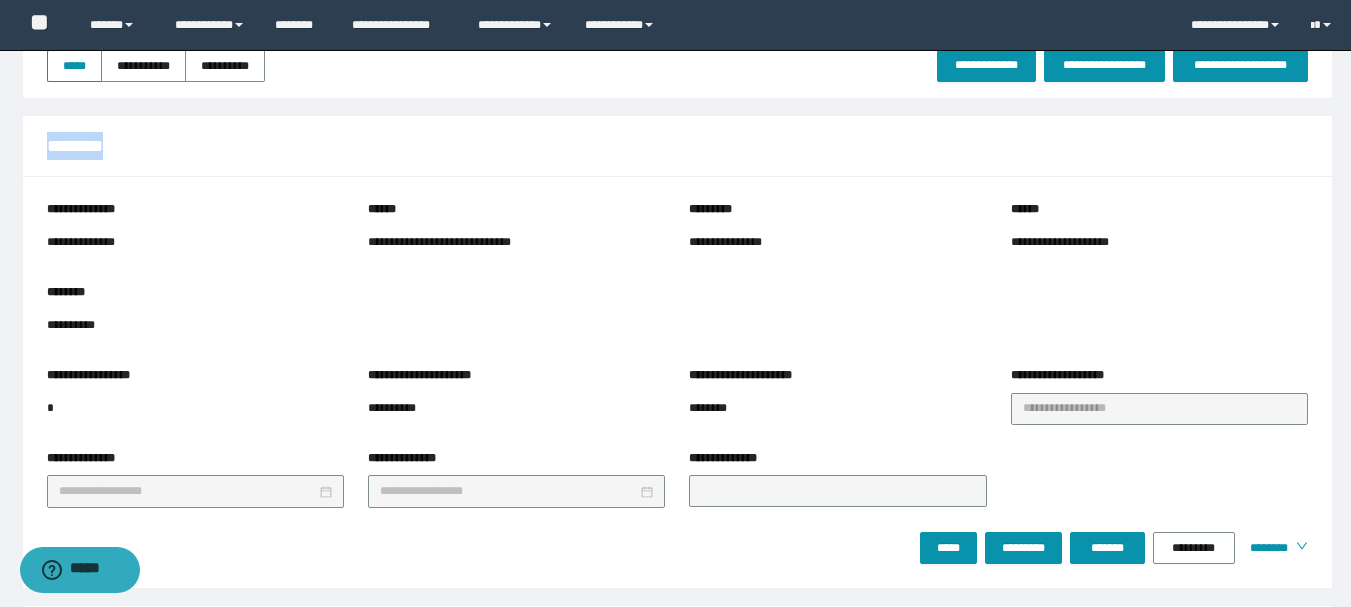 drag, startPoint x: 45, startPoint y: 145, endPoint x: 126, endPoint y: 170, distance: 84.77028 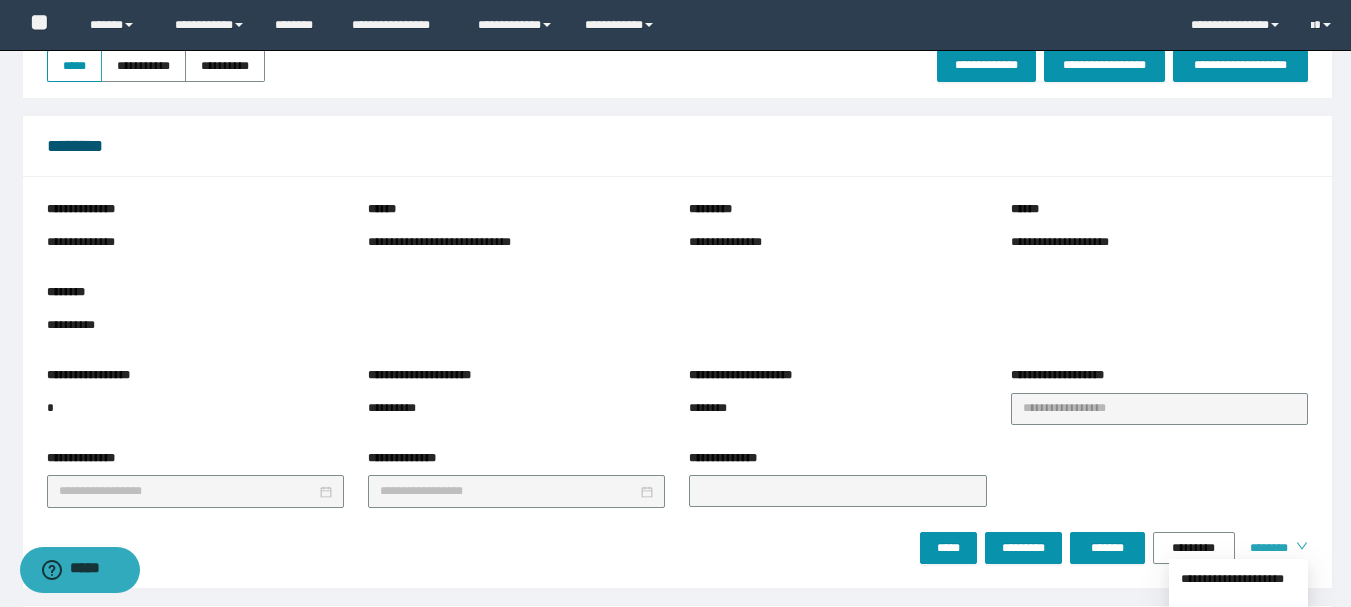 click on "********" at bounding box center [1265, 548] 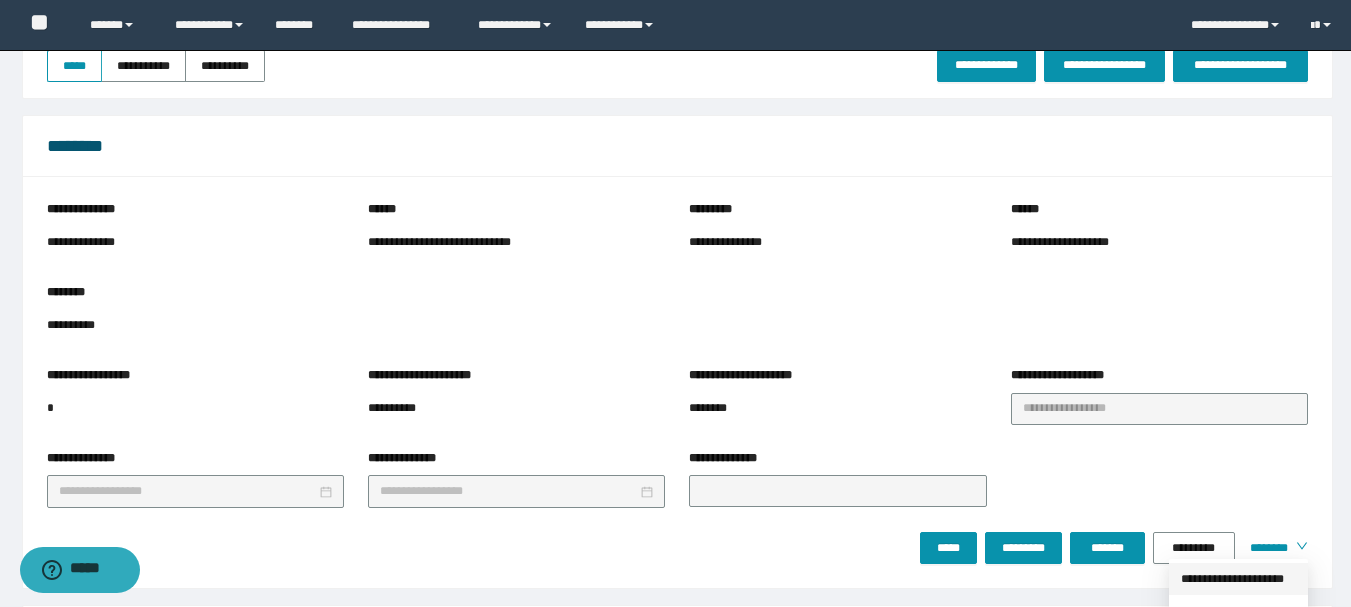 click on "**********" at bounding box center [1238, 579] 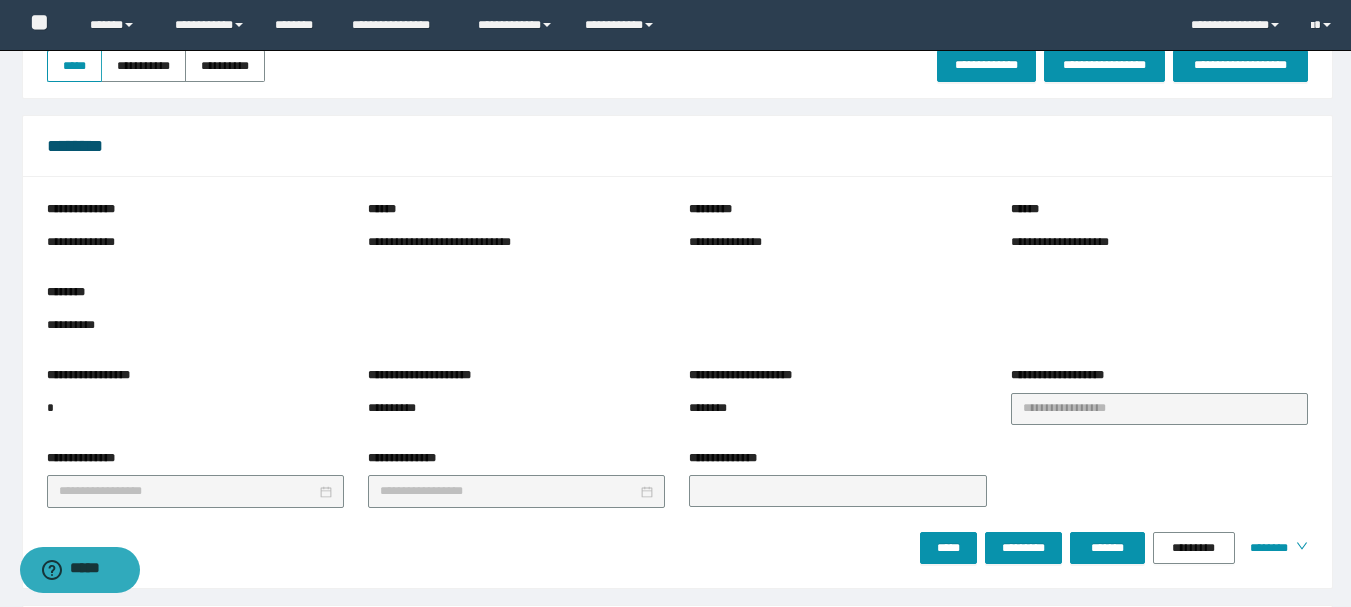 click on "**********" at bounding box center [675, 1175] 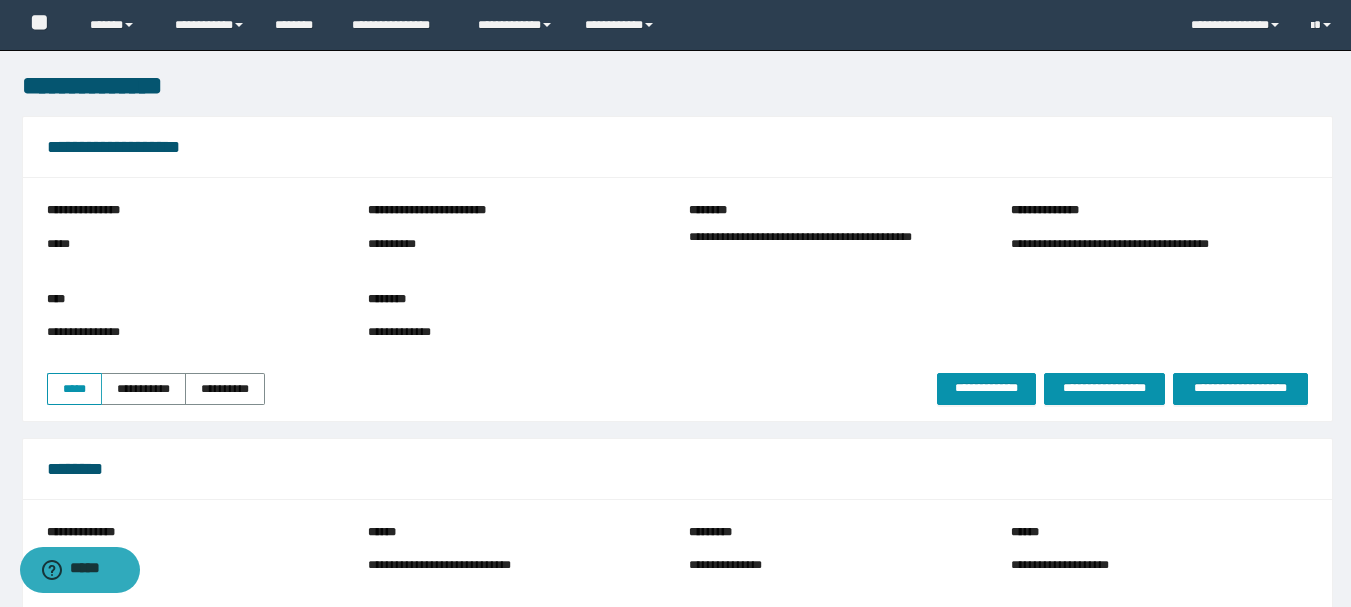 click on "**********" at bounding box center [837, 247] 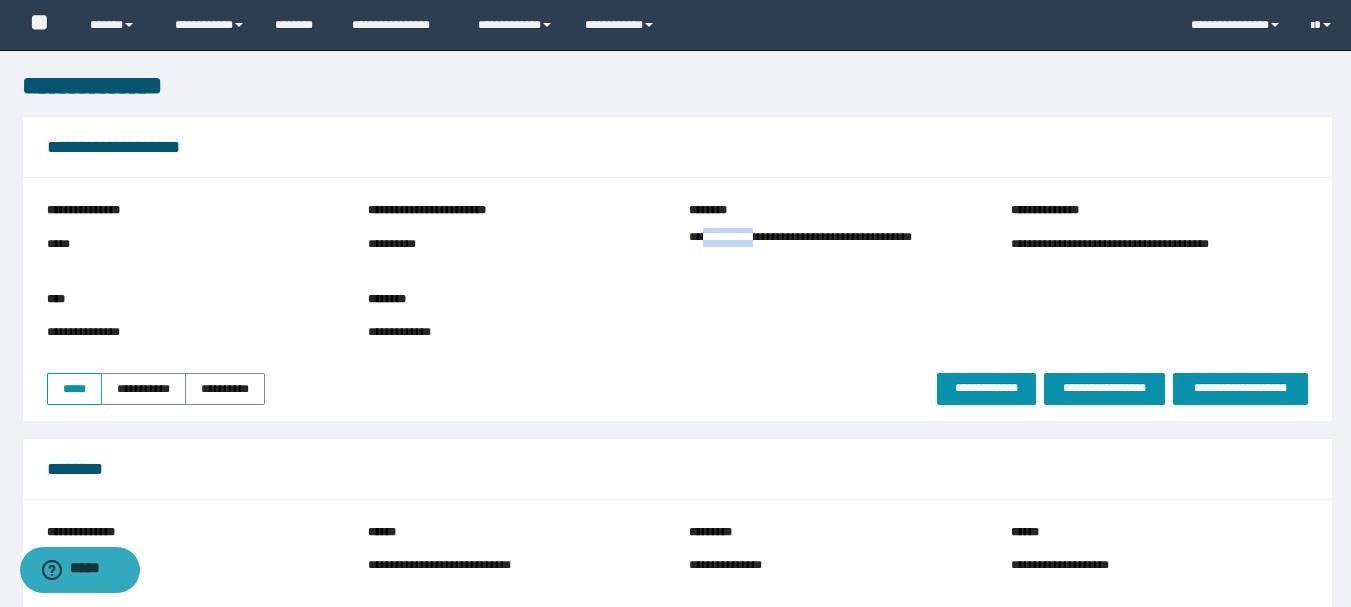 click on "**********" at bounding box center [837, 247] 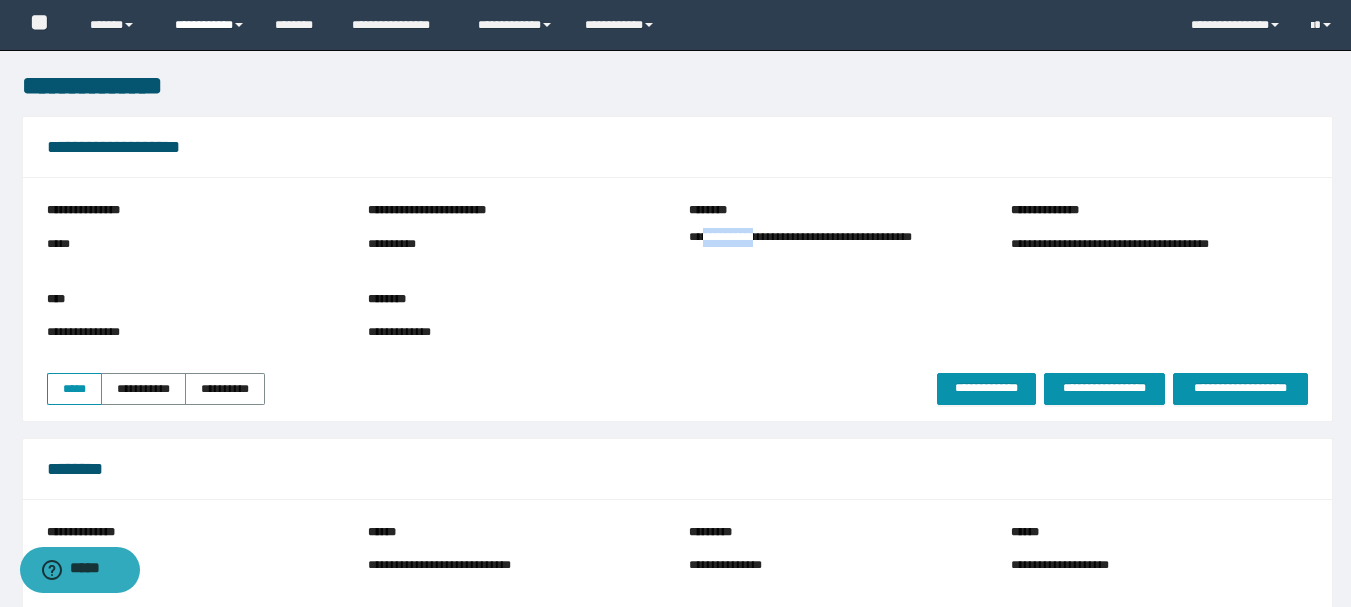 click on "**********" at bounding box center (210, 25) 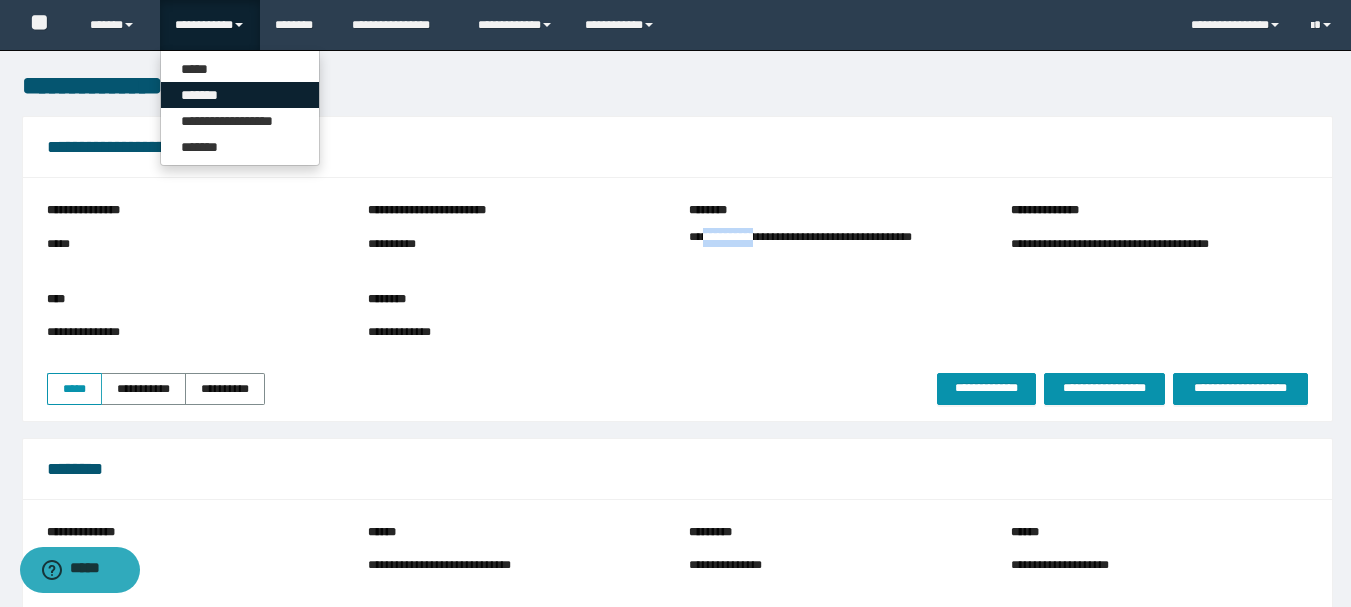 click on "*******" at bounding box center [240, 95] 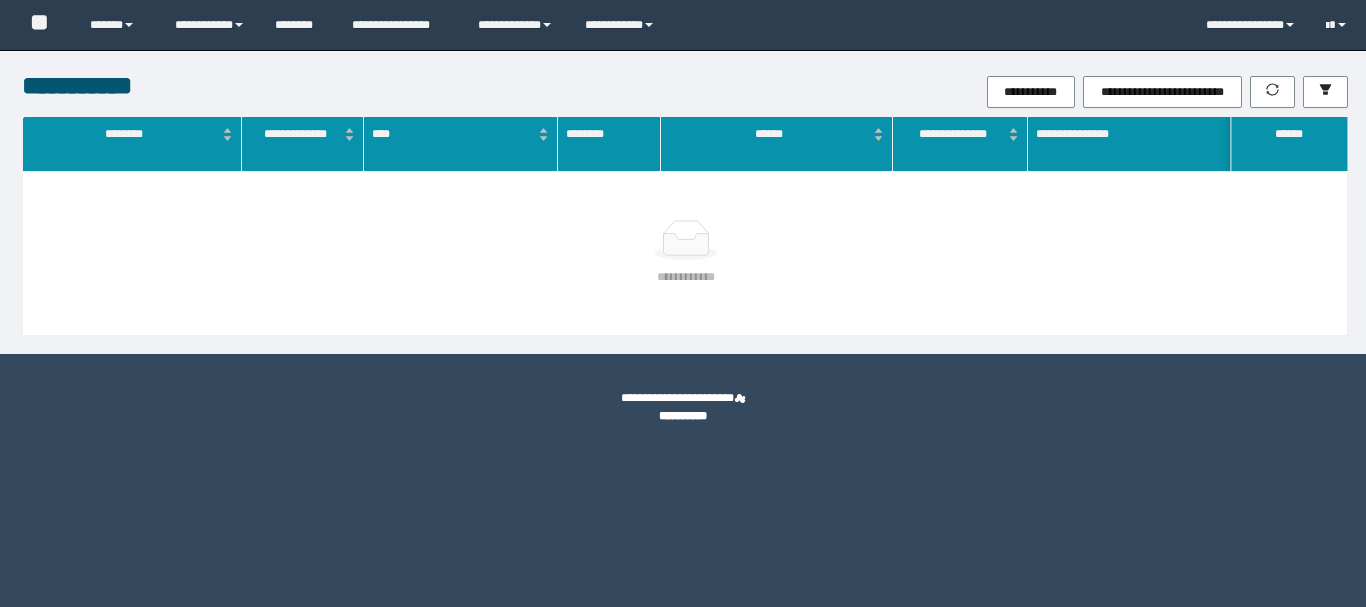 scroll, scrollTop: 0, scrollLeft: 0, axis: both 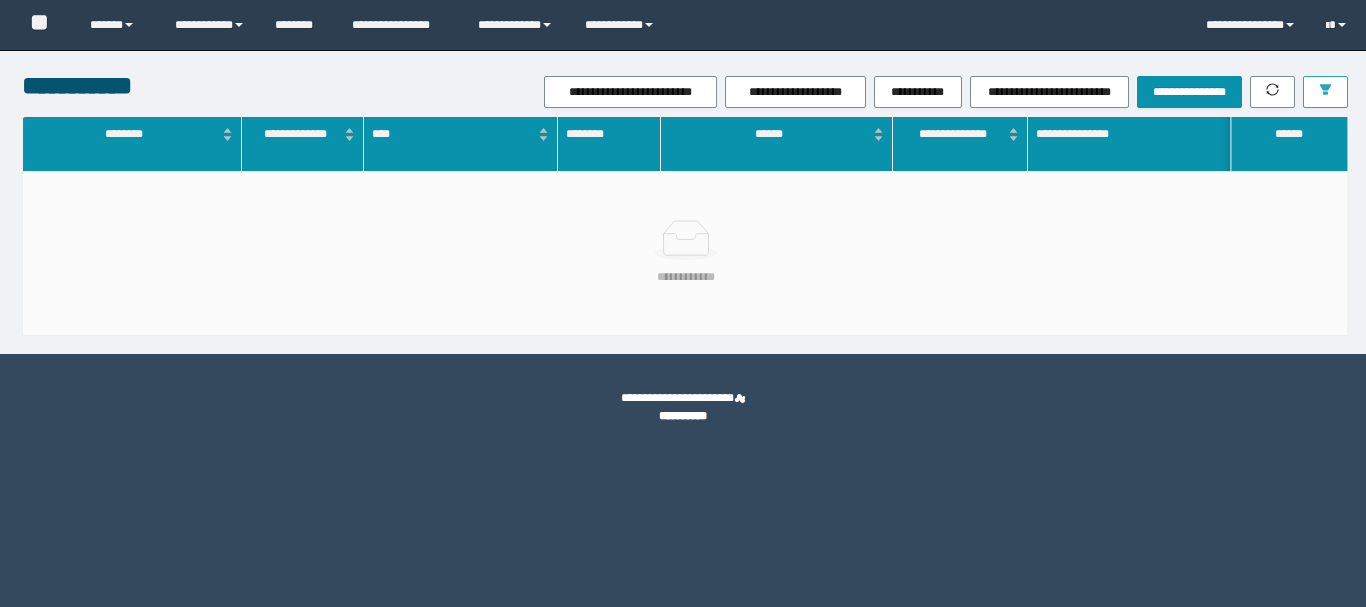 click 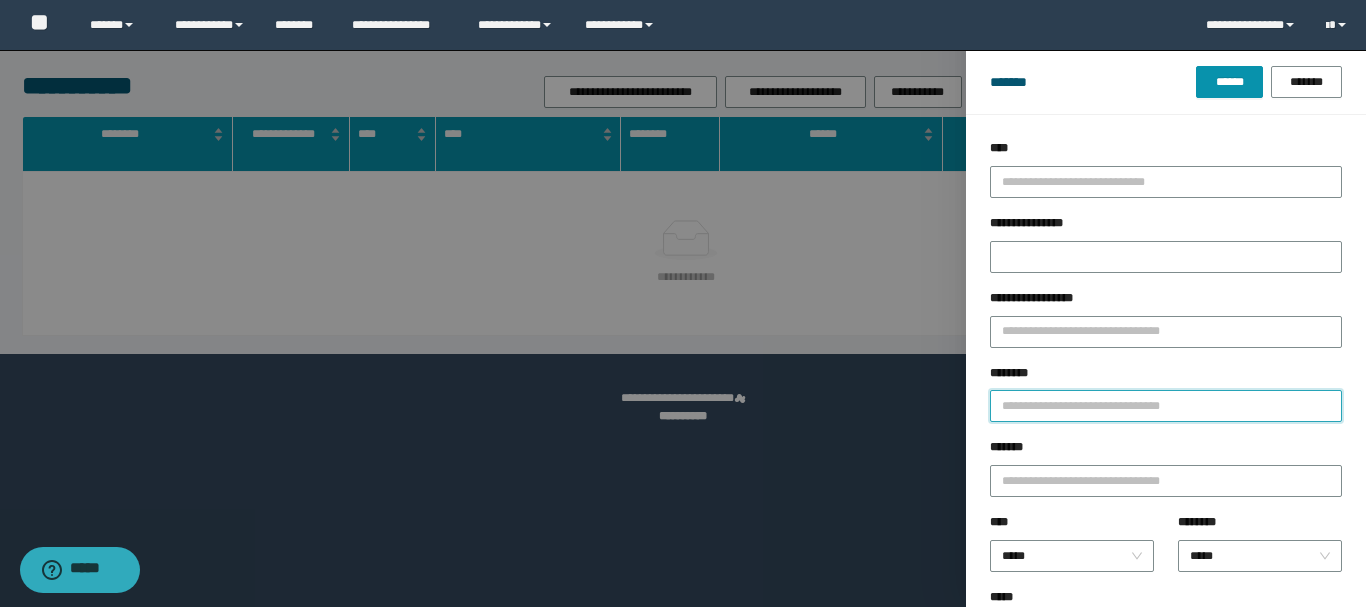 click on "********" at bounding box center (1166, 406) 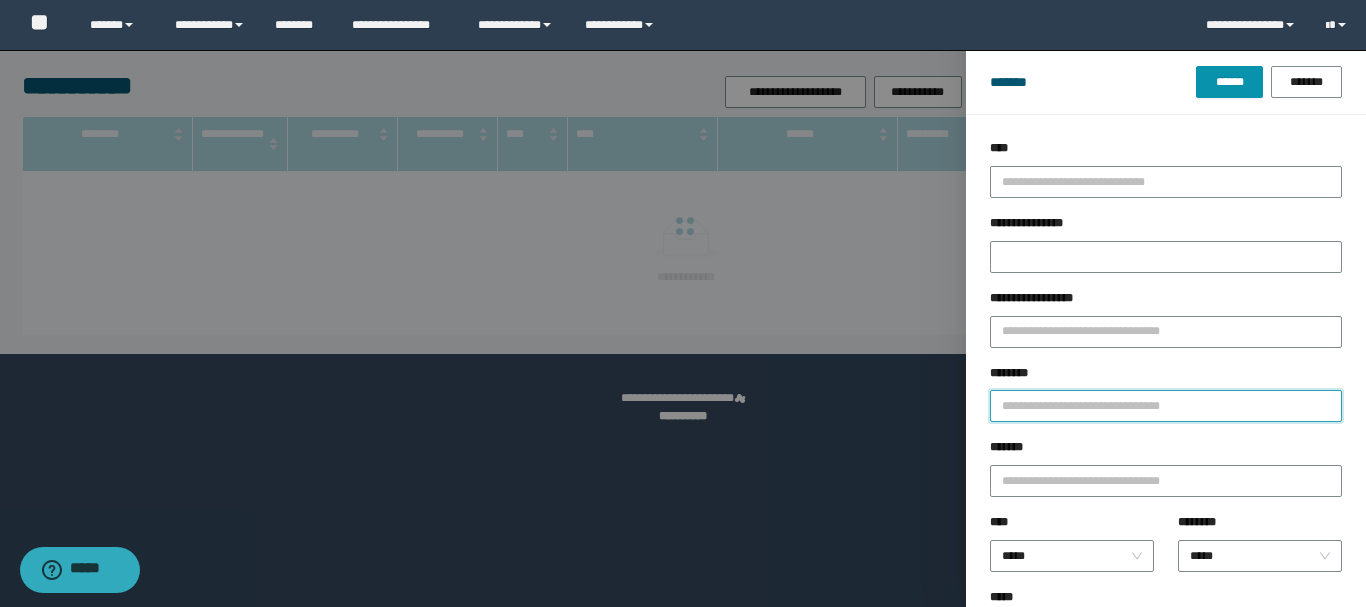 paste on "**********" 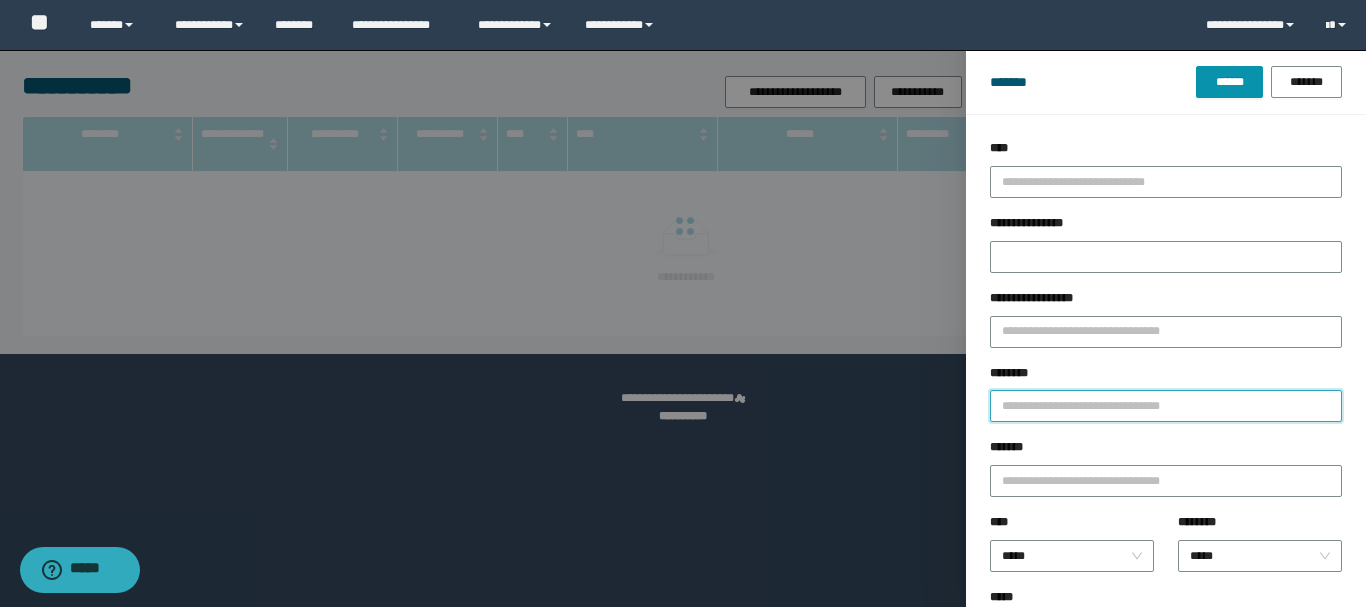 type 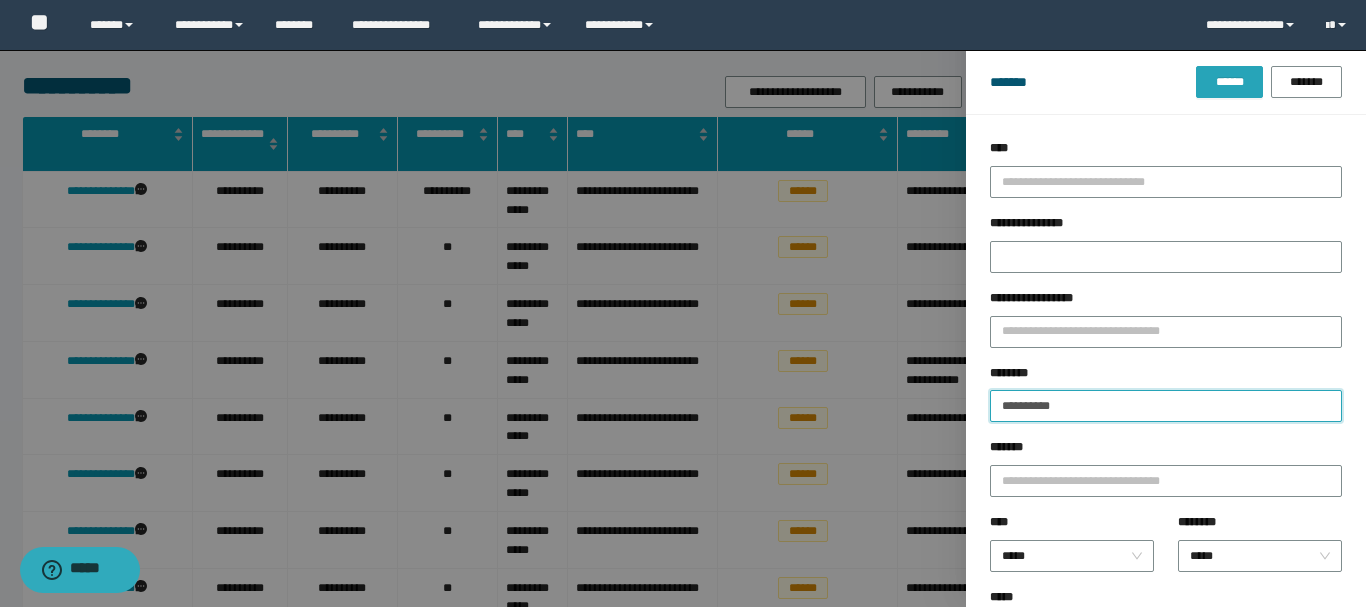 type on "**********" 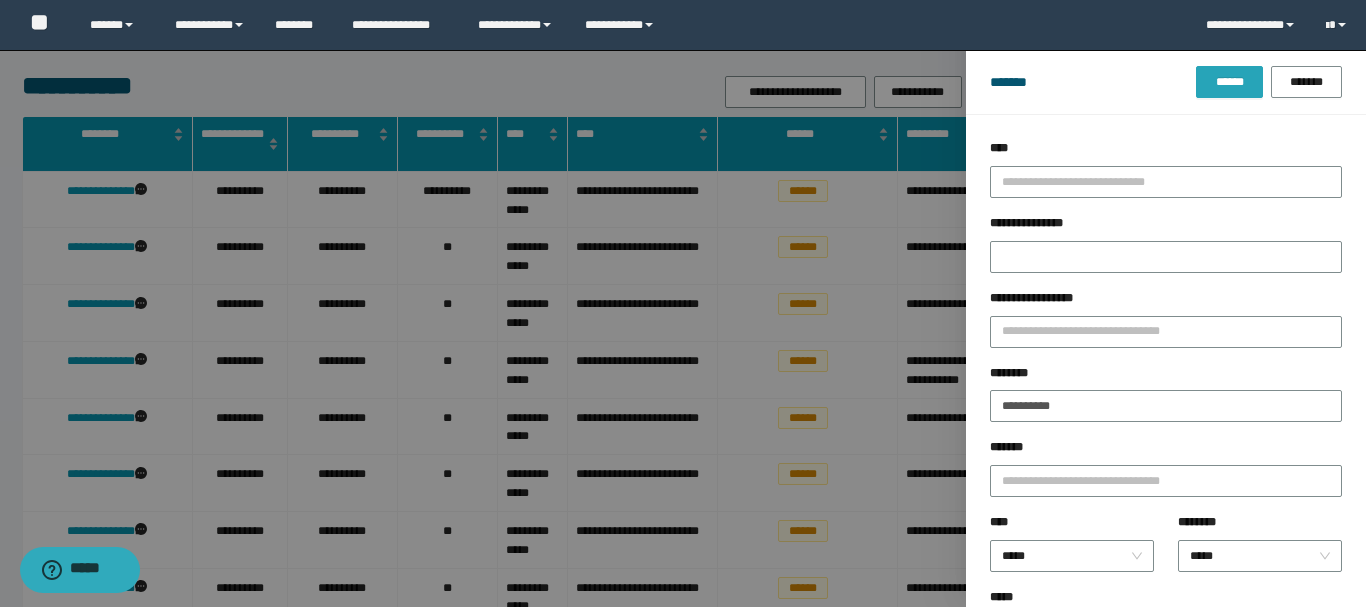 click on "******" at bounding box center [1229, 82] 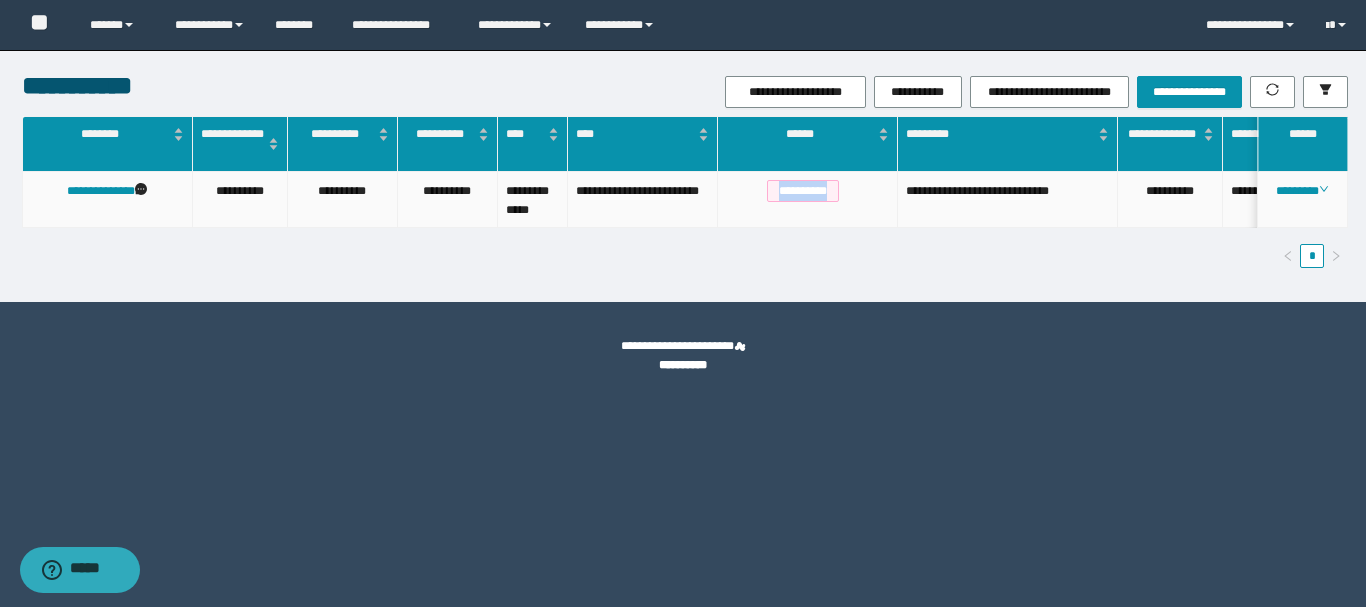 drag, startPoint x: 764, startPoint y: 186, endPoint x: 839, endPoint y: 191, distance: 75.16648 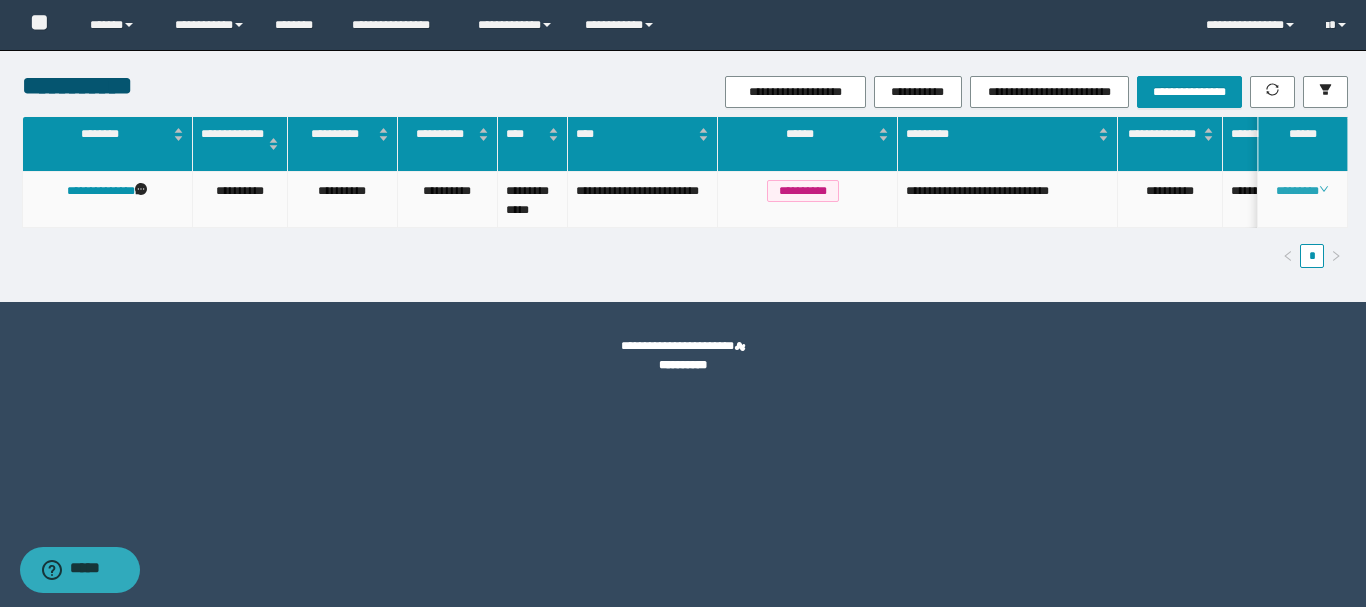 click on "********" at bounding box center (1302, 191) 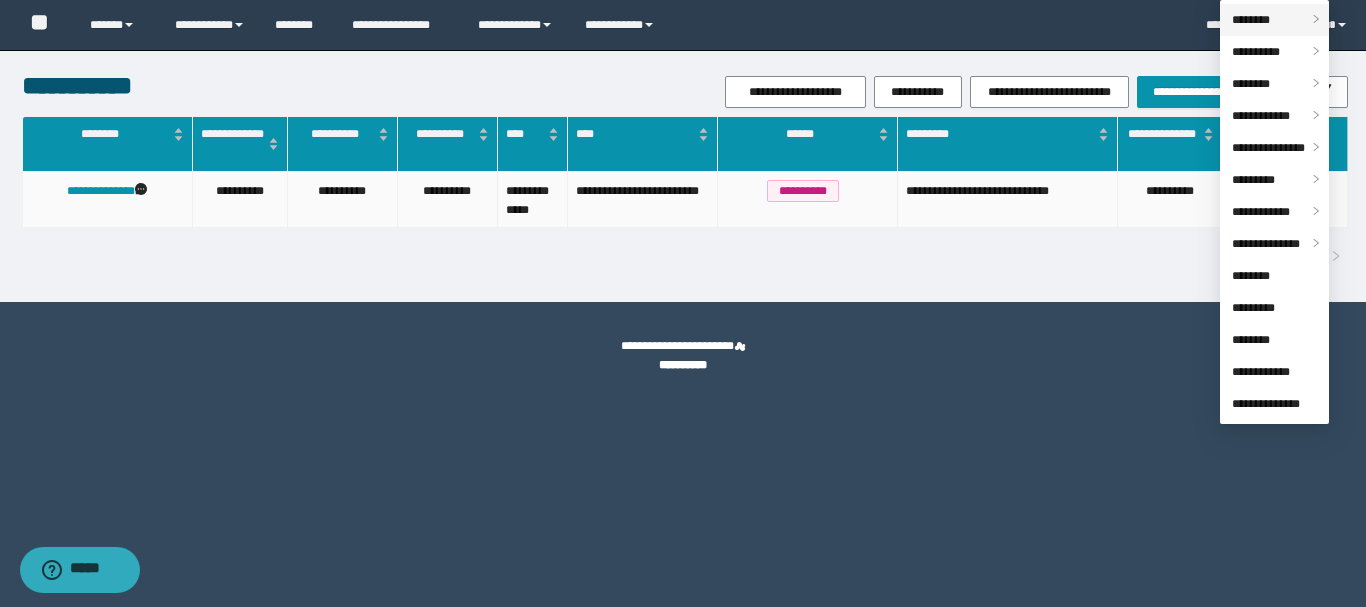 click on "********" at bounding box center [1251, 20] 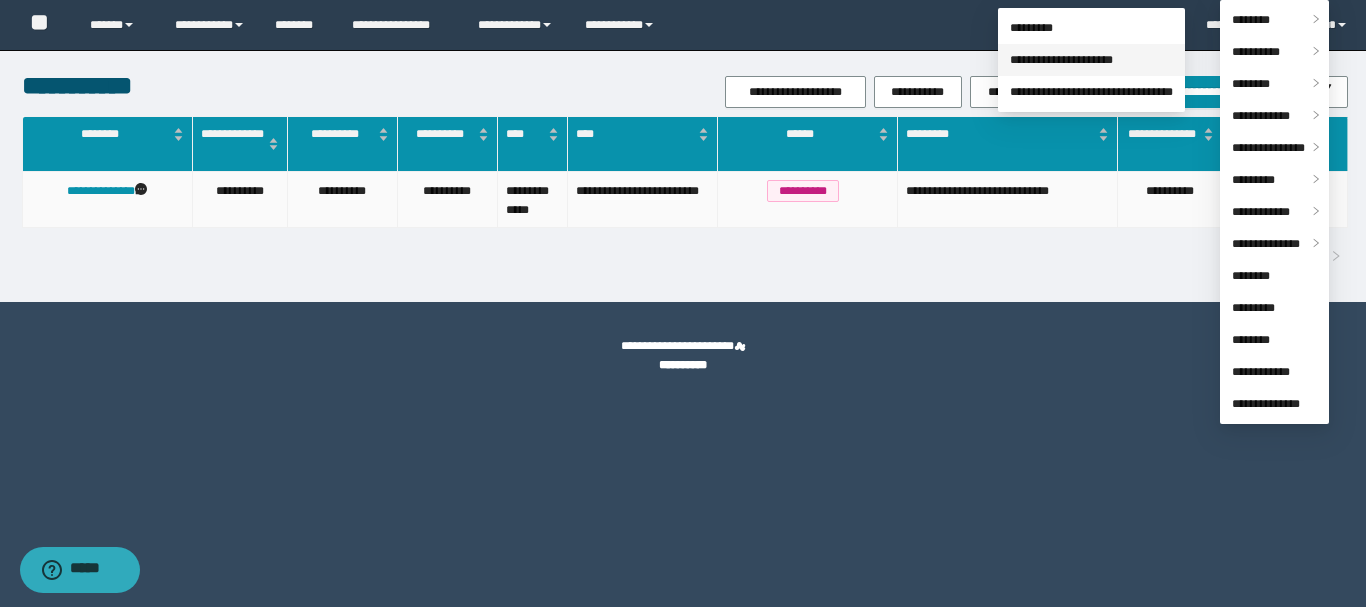 click on "**********" at bounding box center (1061, 60) 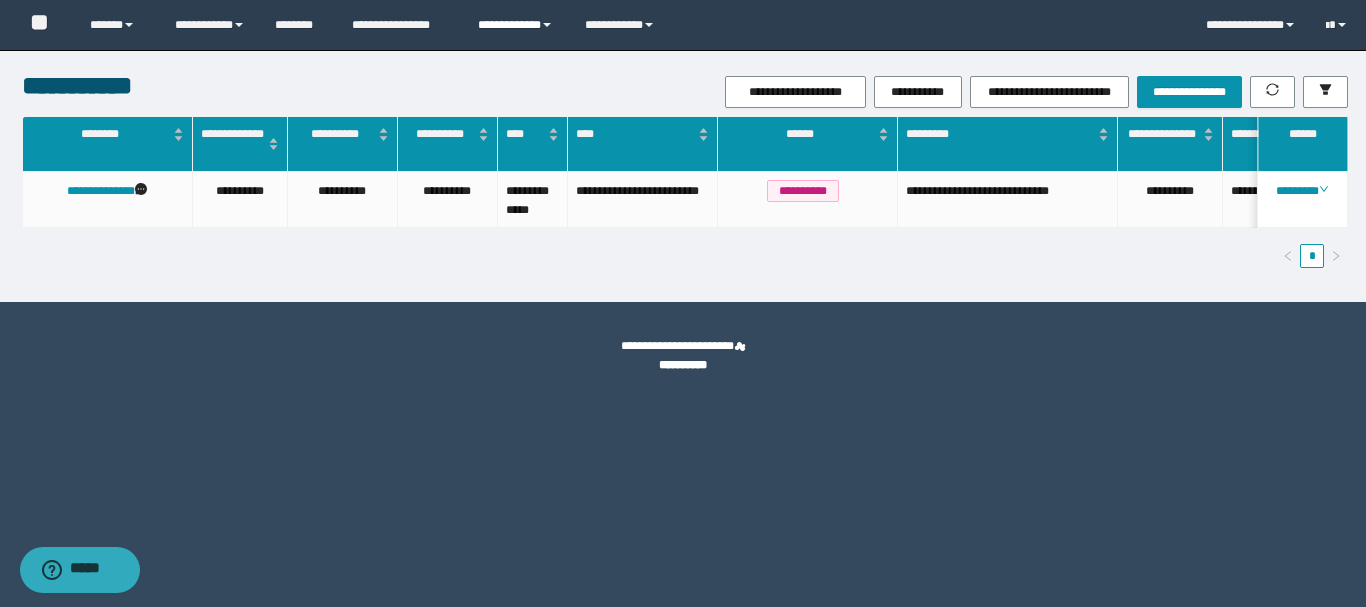 click on "**********" at bounding box center (516, 25) 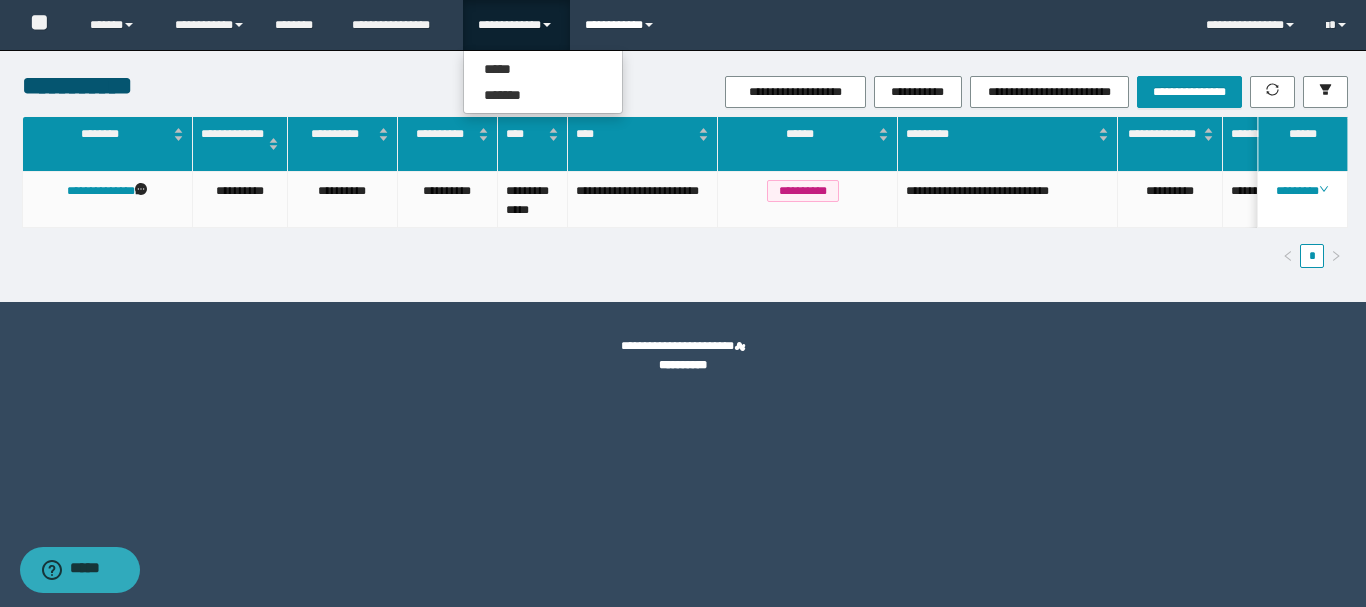 click on "**********" at bounding box center (622, 25) 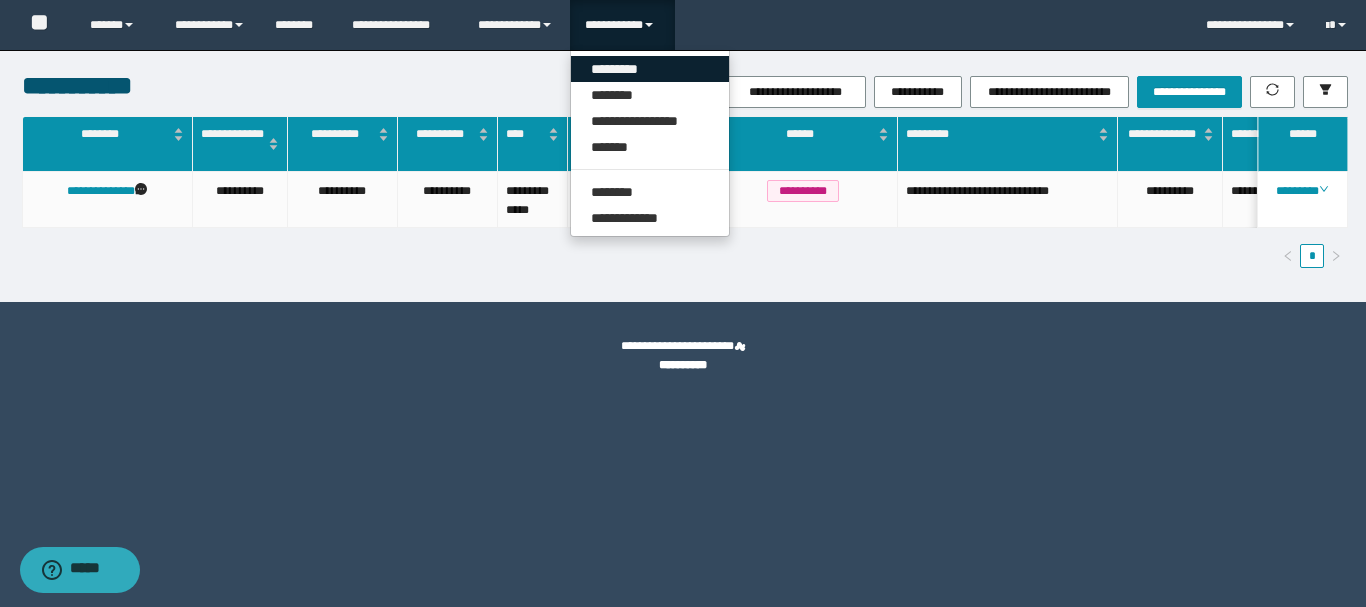 click on "*********" at bounding box center [650, 69] 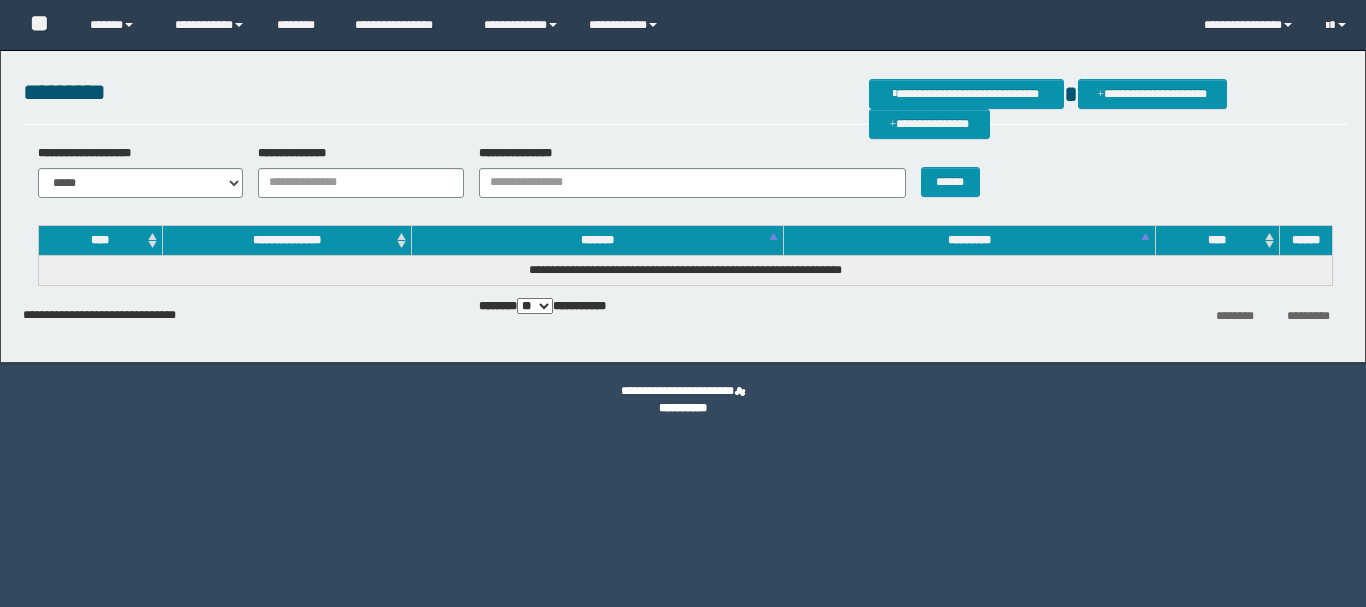scroll, scrollTop: 0, scrollLeft: 0, axis: both 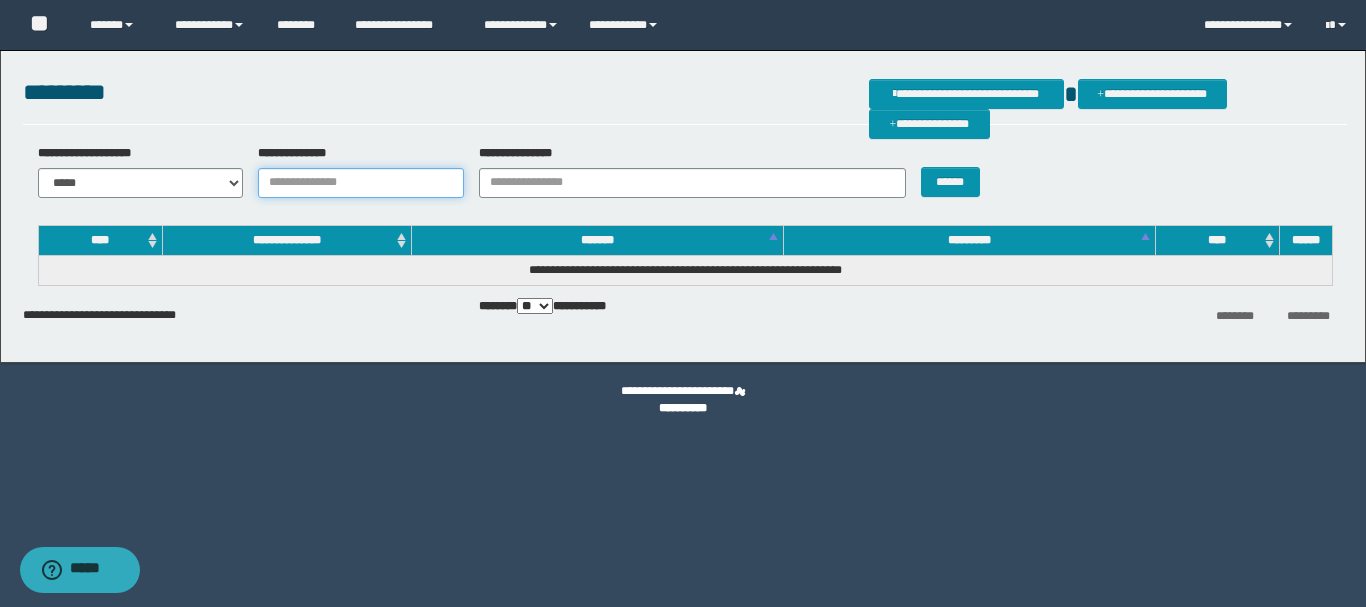 click on "**********" at bounding box center (361, 183) 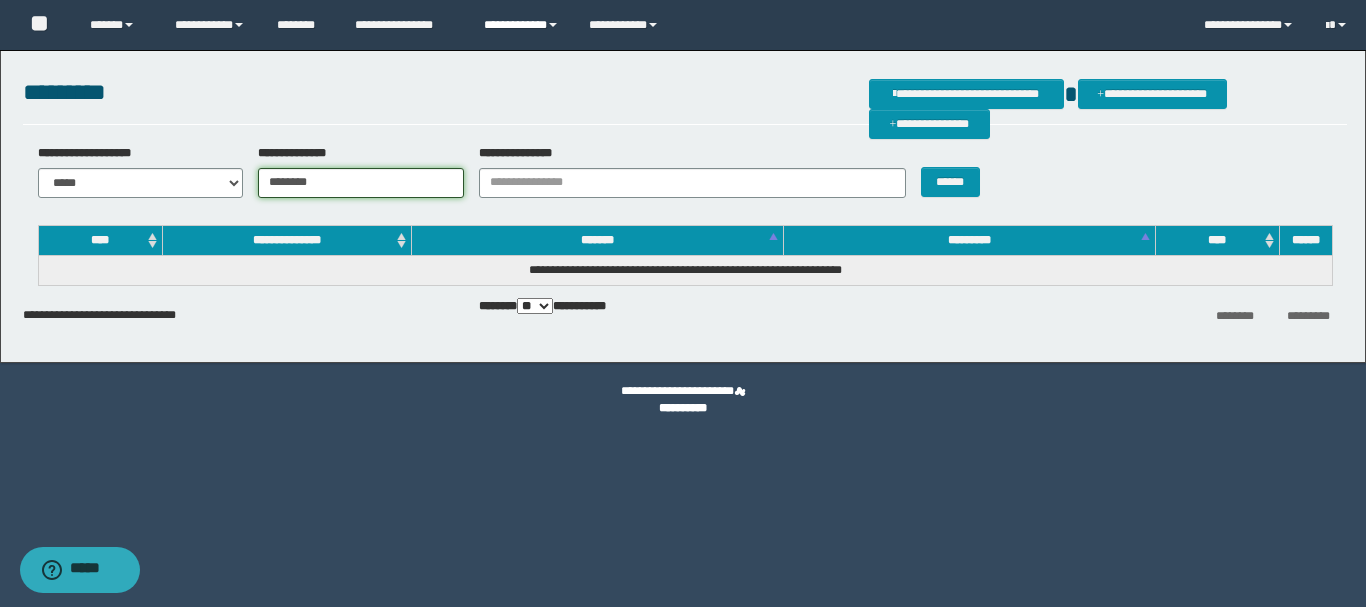 type on "********" 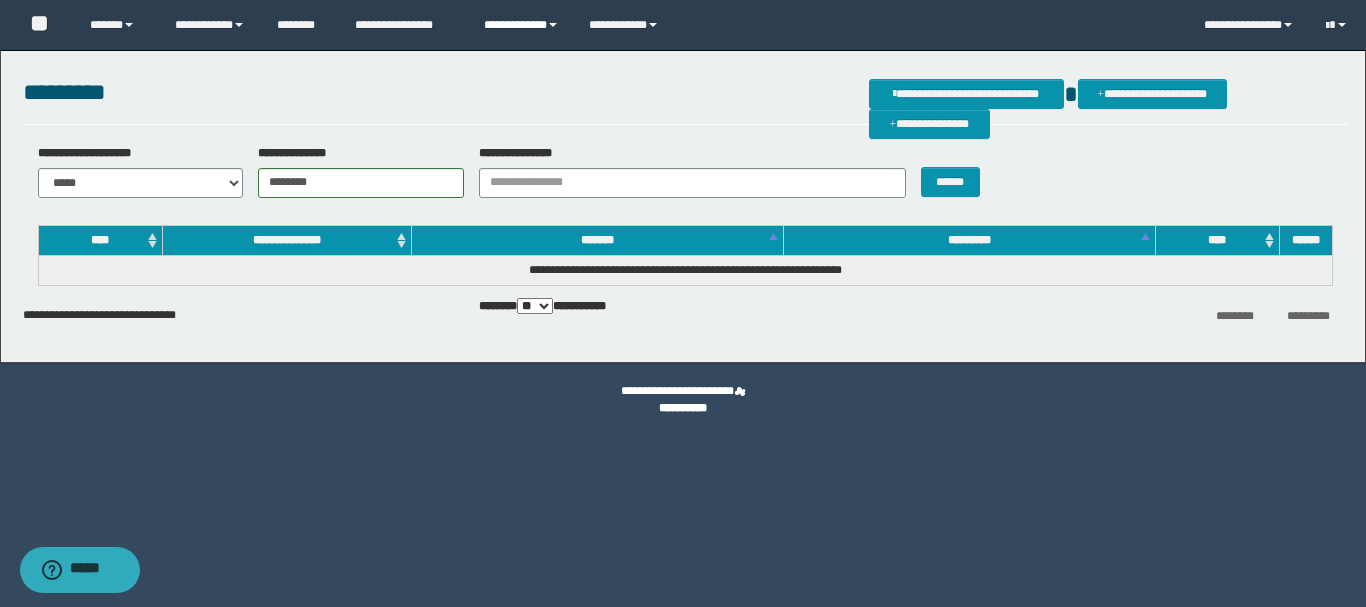 click on "**********" at bounding box center [521, 25] 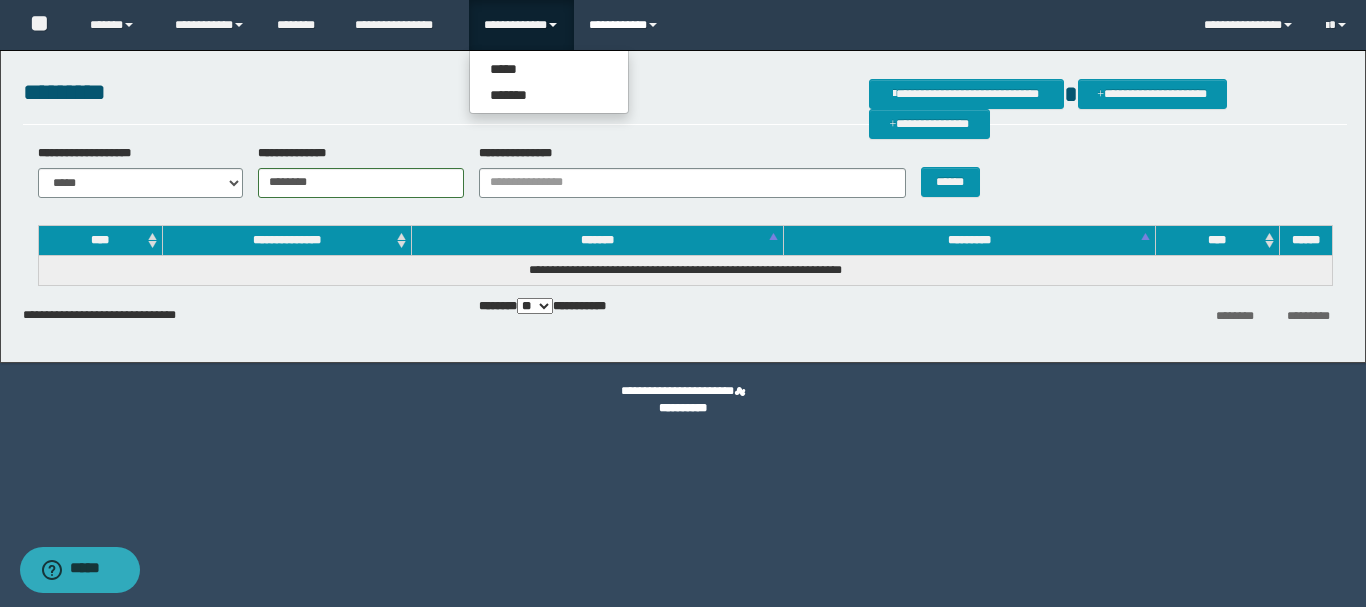 click on "**********" at bounding box center (626, 25) 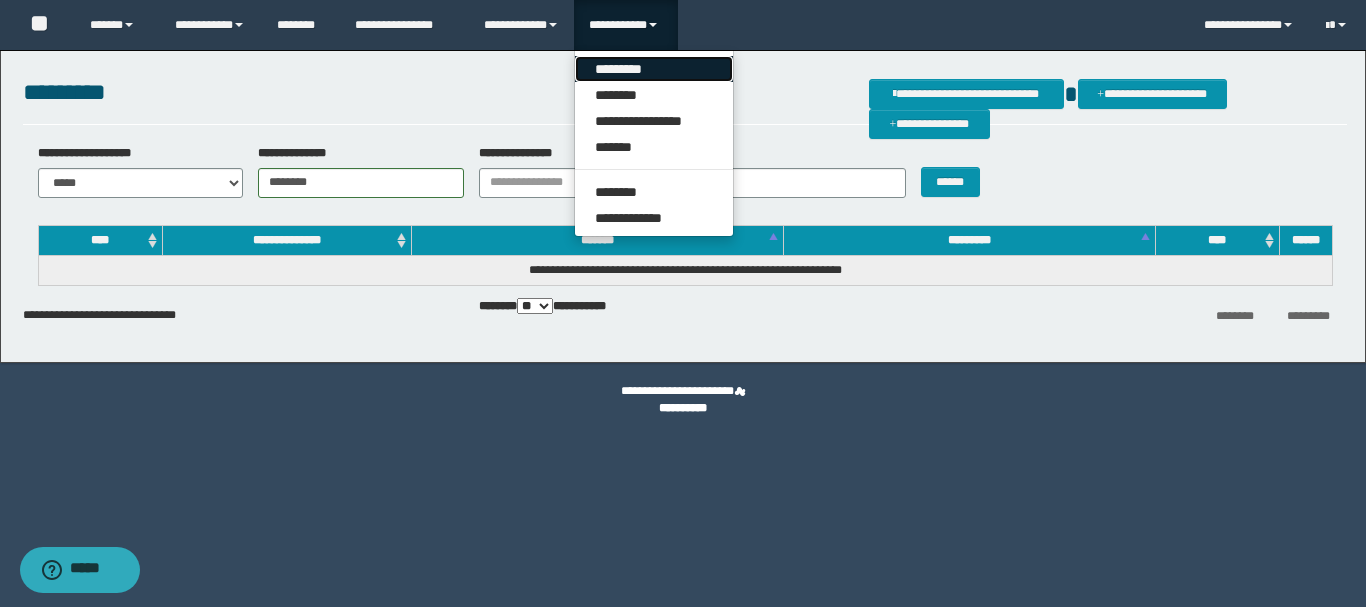 click on "*********" at bounding box center (654, 69) 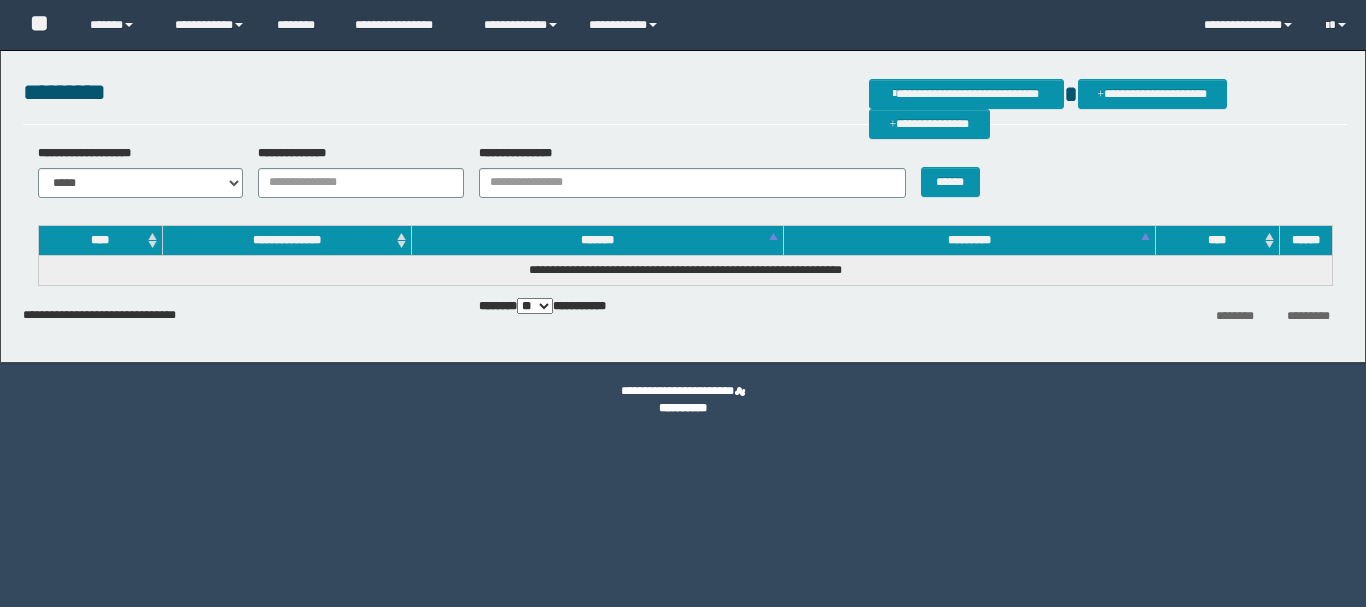 scroll, scrollTop: 0, scrollLeft: 0, axis: both 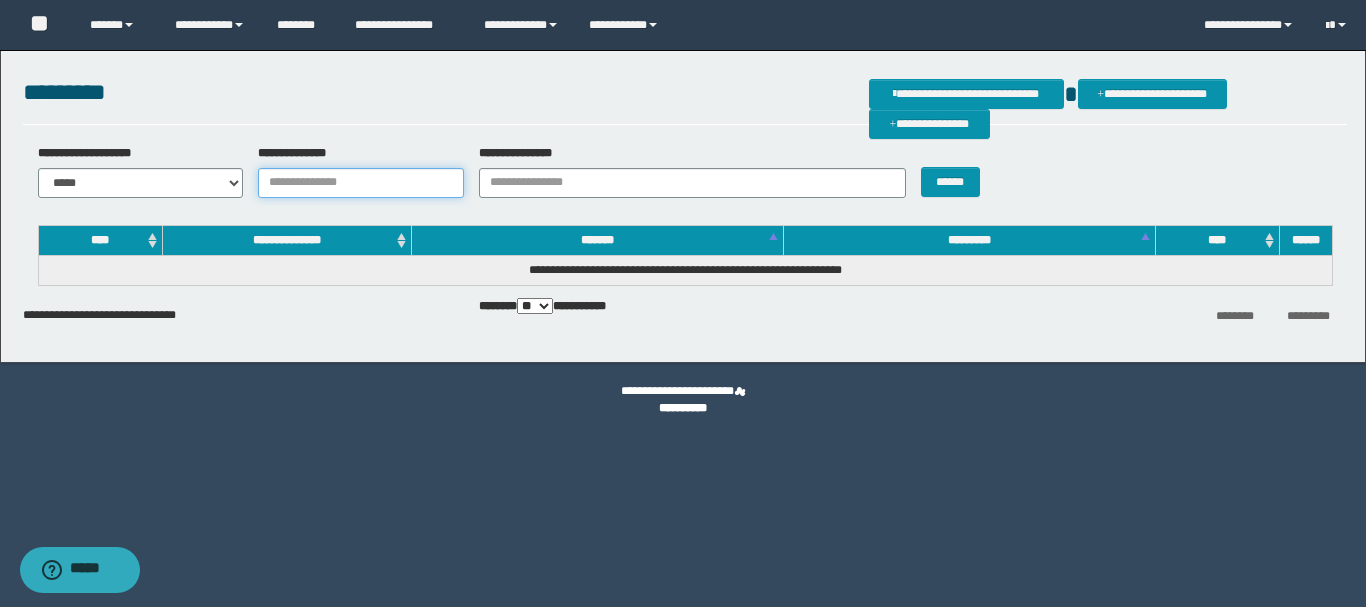 click on "**********" at bounding box center [361, 183] 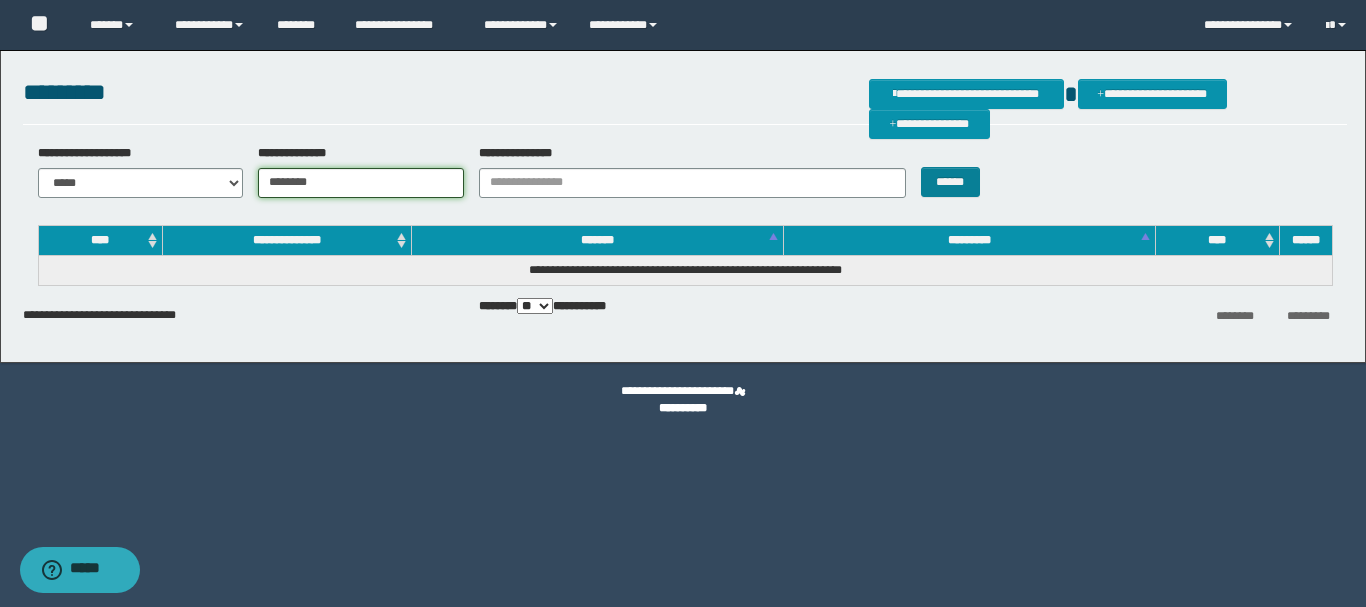 type on "********" 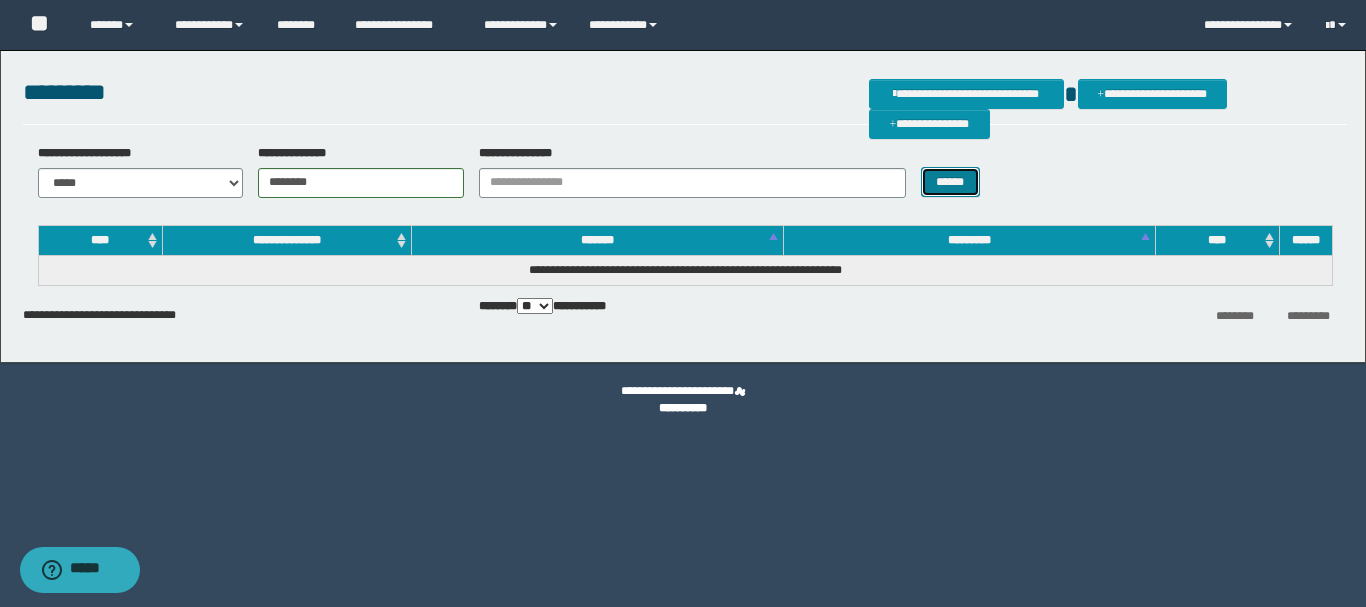 click on "******" at bounding box center (950, 182) 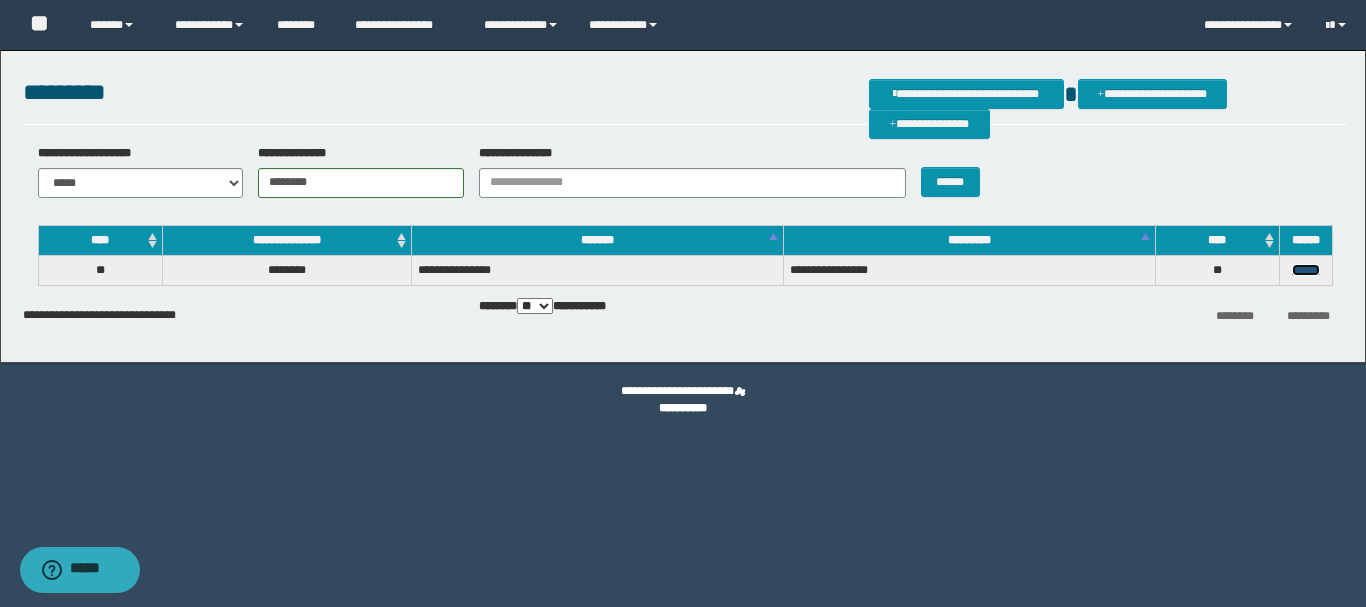 click on "******" at bounding box center (1306, 270) 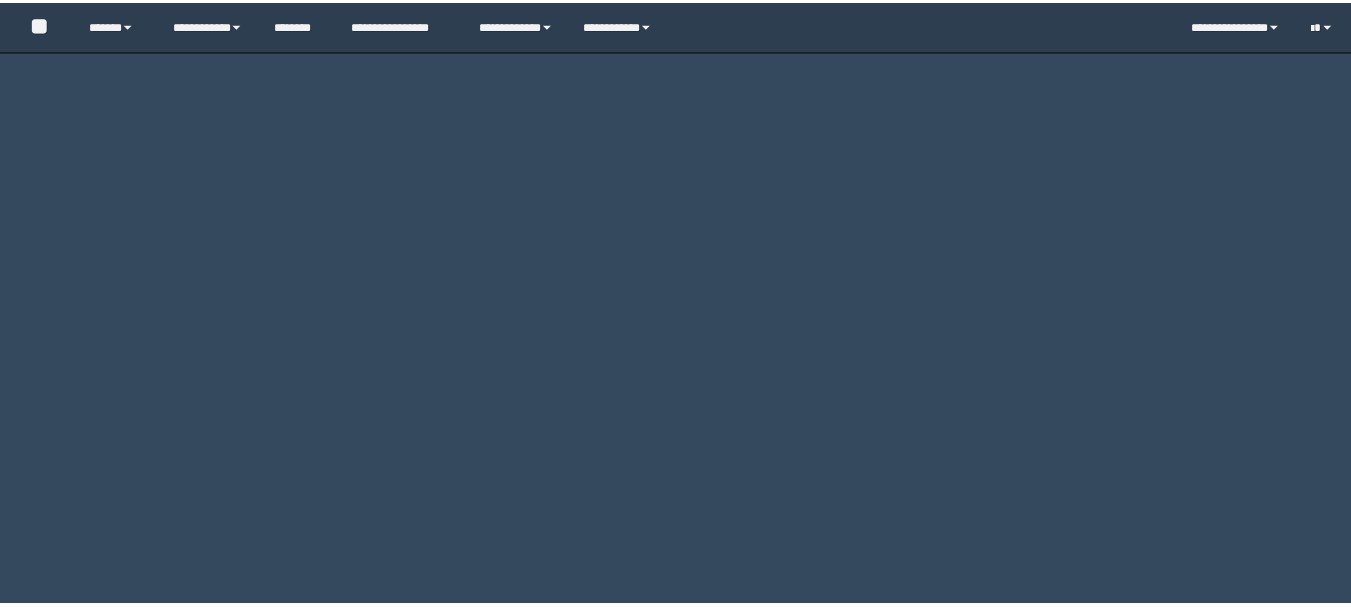 scroll, scrollTop: 0, scrollLeft: 0, axis: both 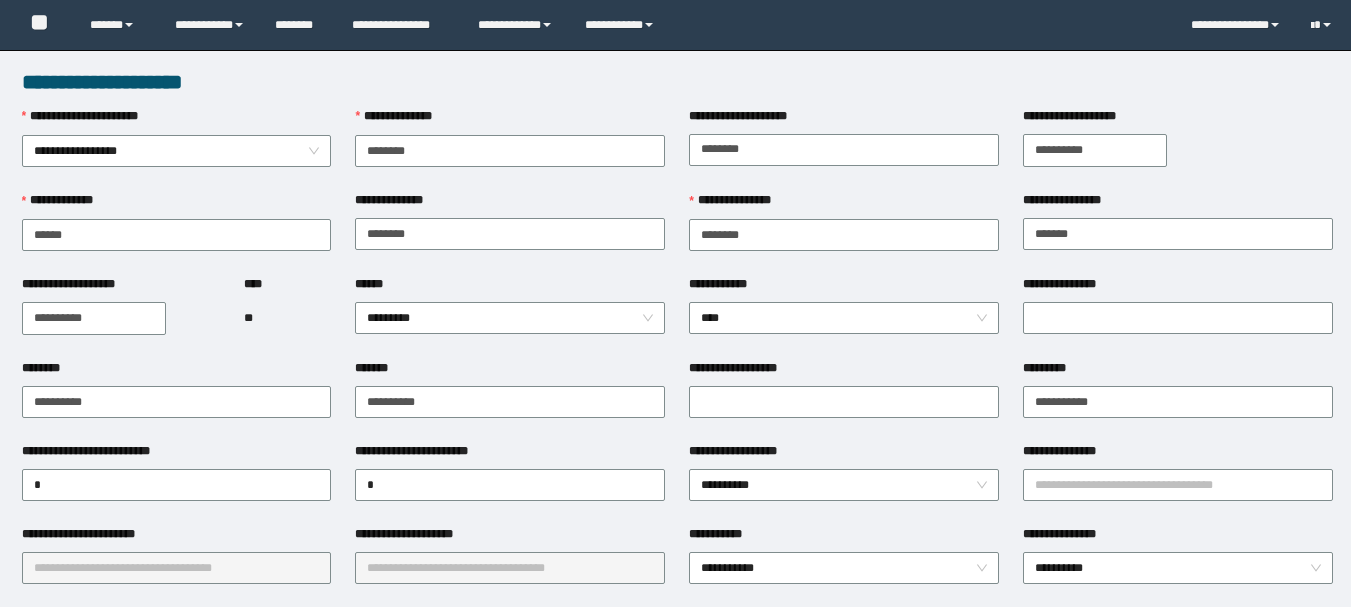 type on "********" 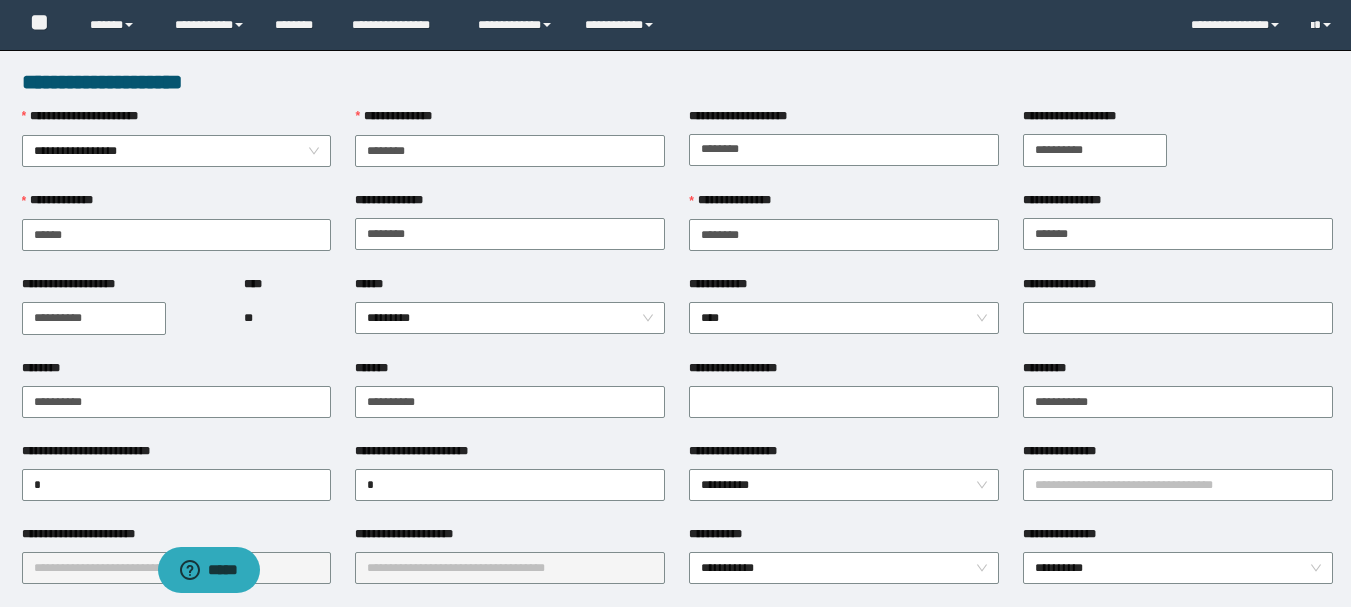 scroll, scrollTop: 0, scrollLeft: 0, axis: both 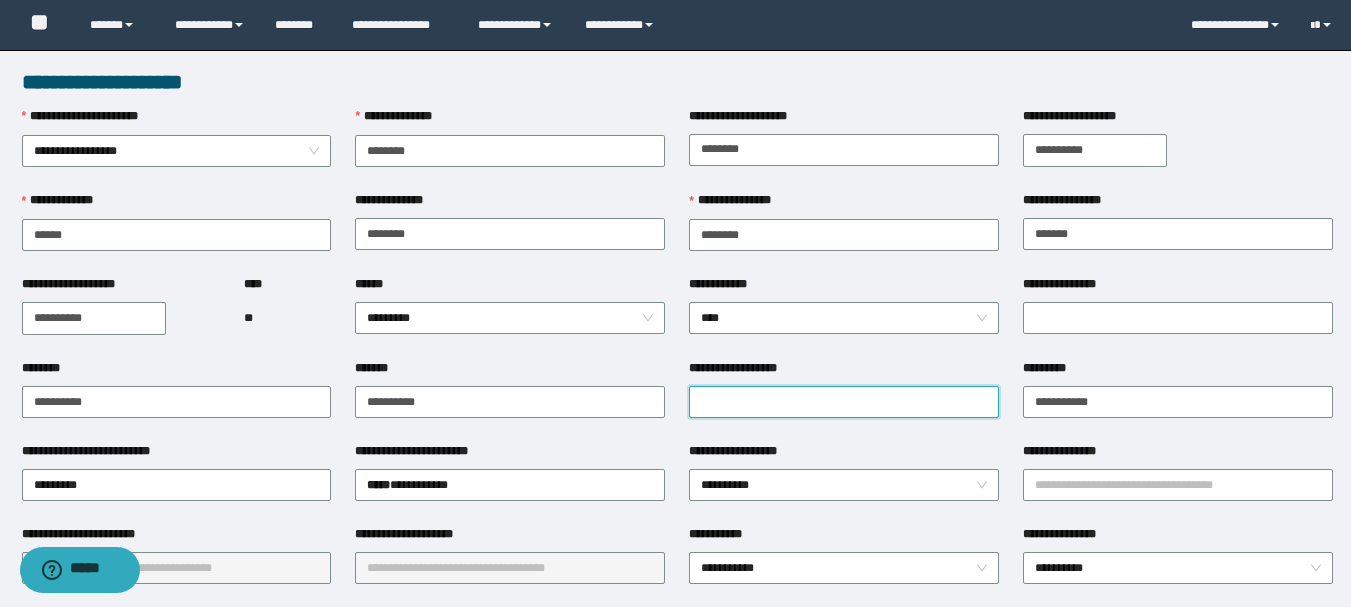 drag, startPoint x: 725, startPoint y: 409, endPoint x: 751, endPoint y: 420, distance: 28.231188 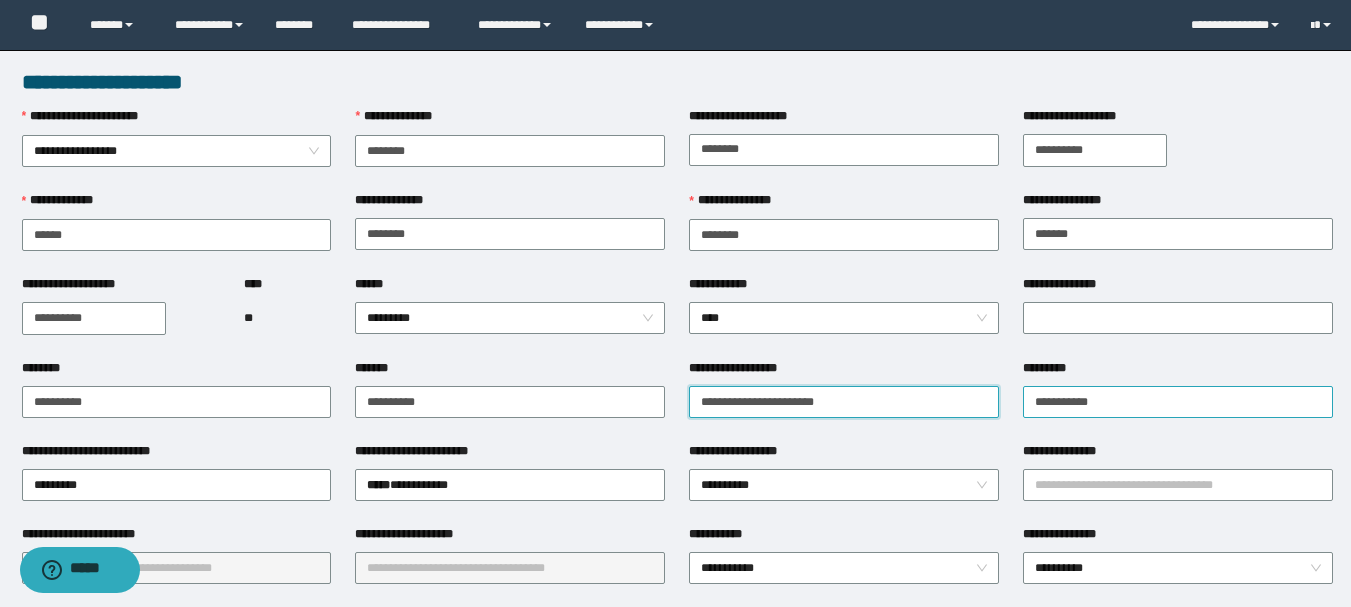 type on "**********" 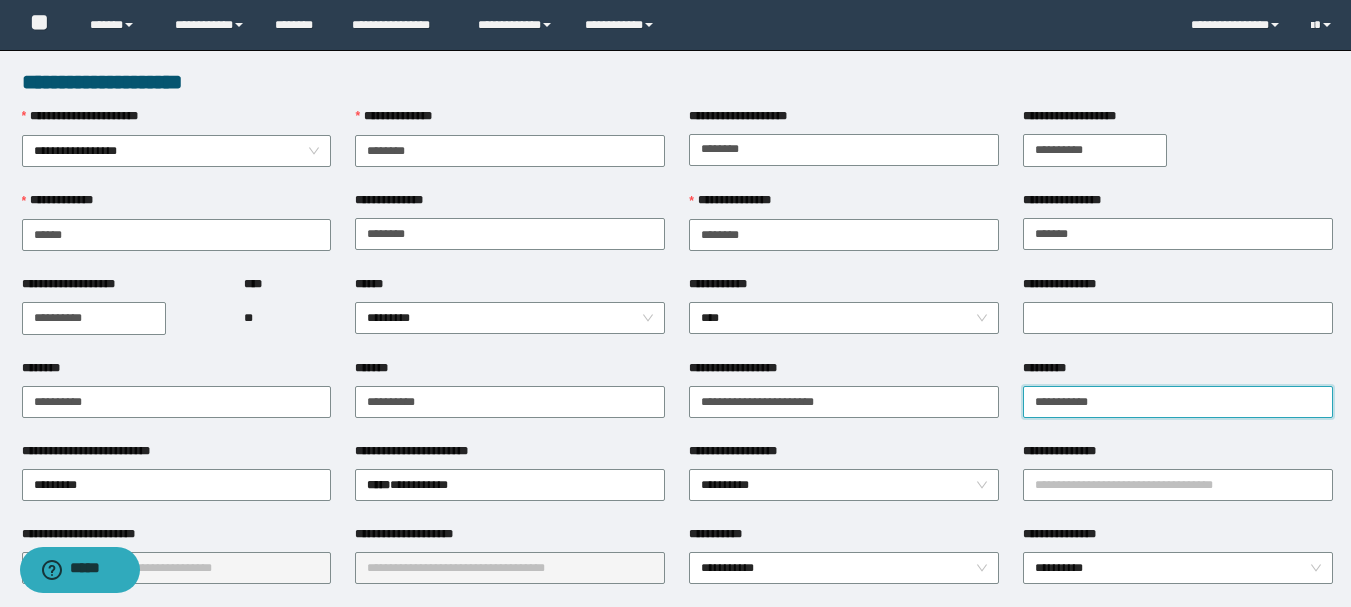 click on "**********" at bounding box center [1178, 402] 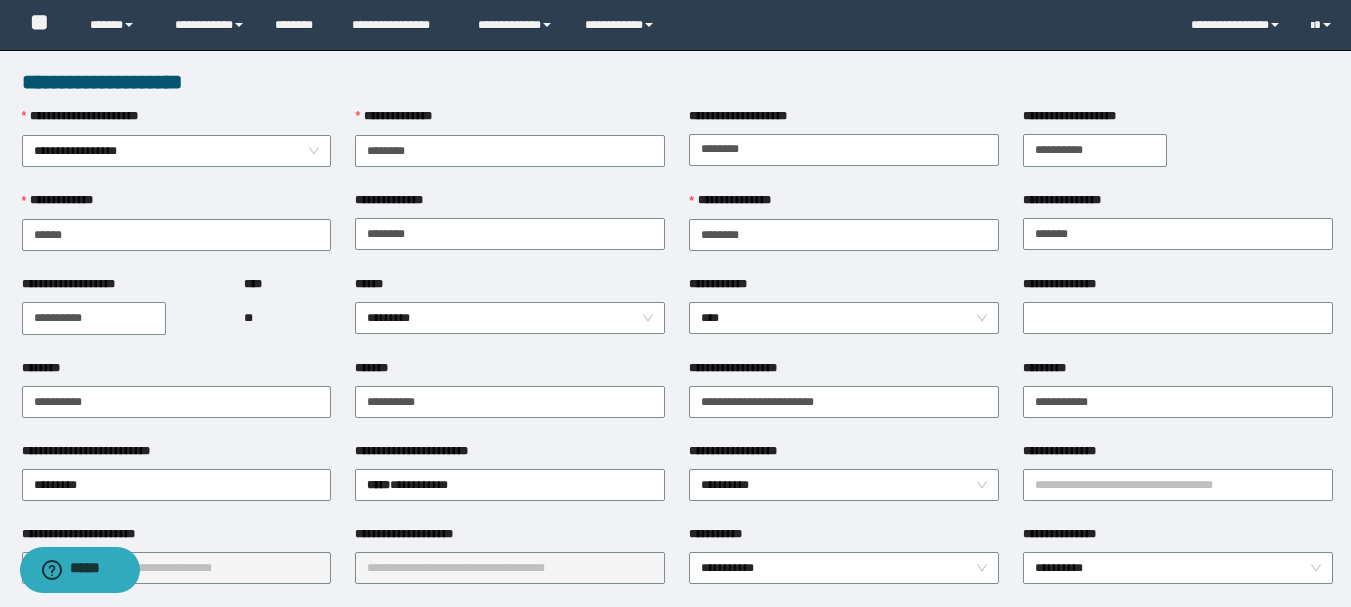 click on "**********" at bounding box center [675, 838] 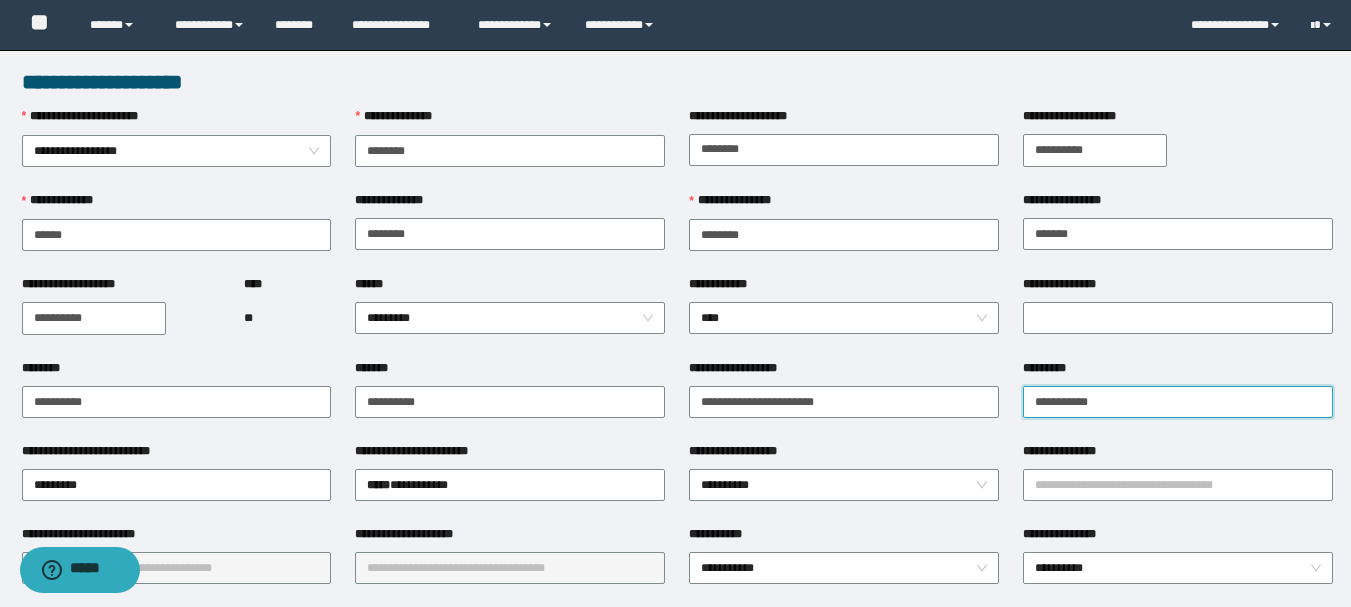 click on "**********" at bounding box center [1178, 402] 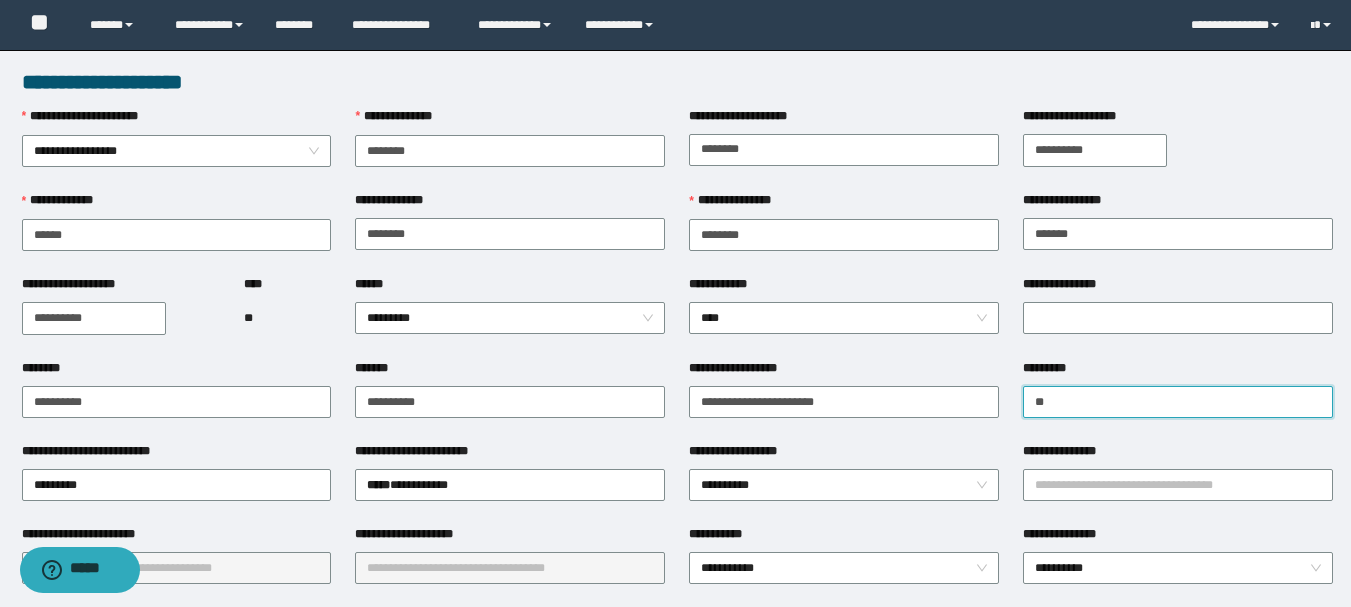 type on "*" 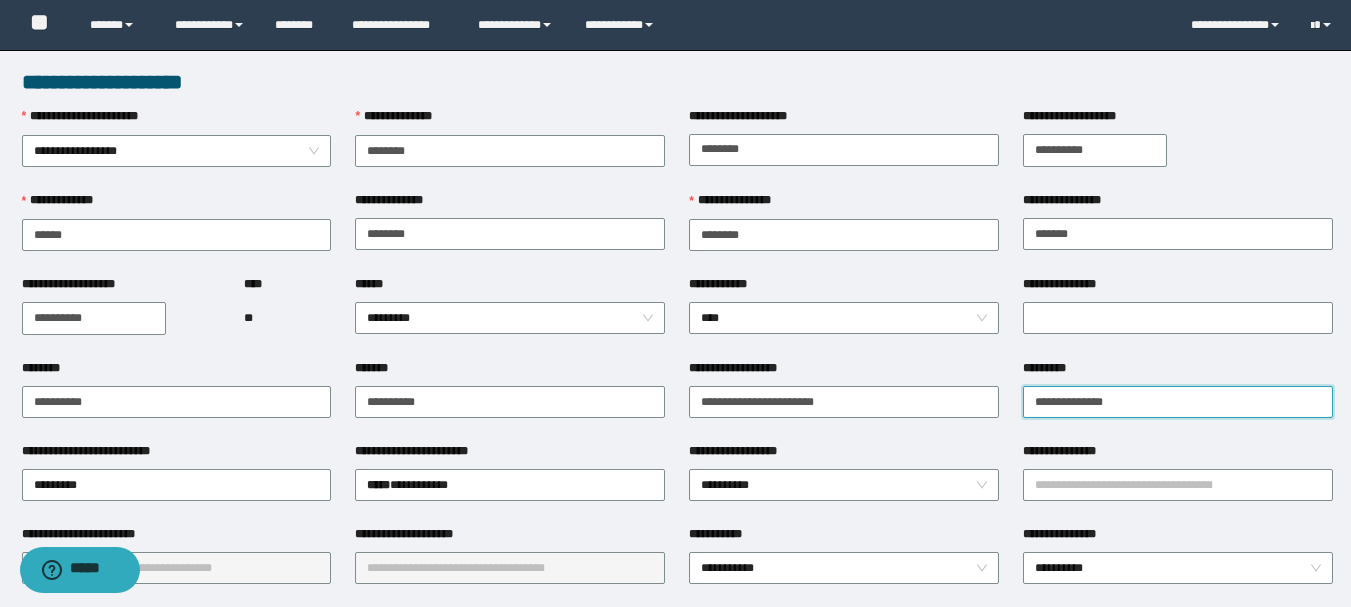 type on "**********" 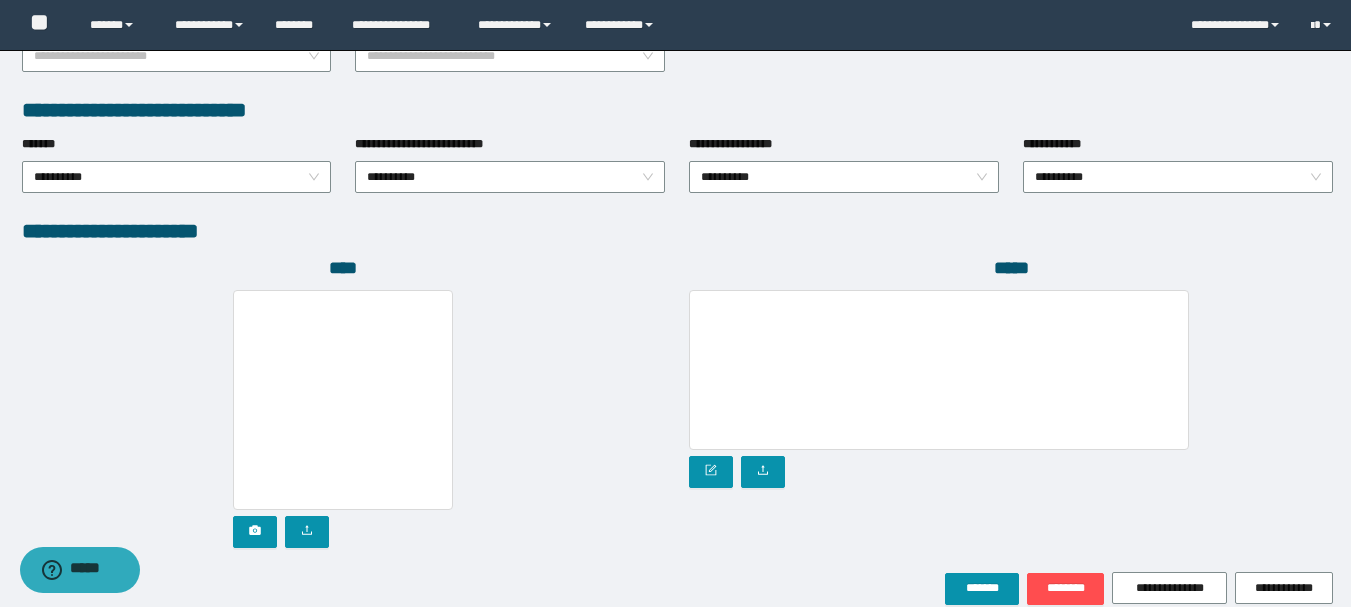 scroll, scrollTop: 1096, scrollLeft: 0, axis: vertical 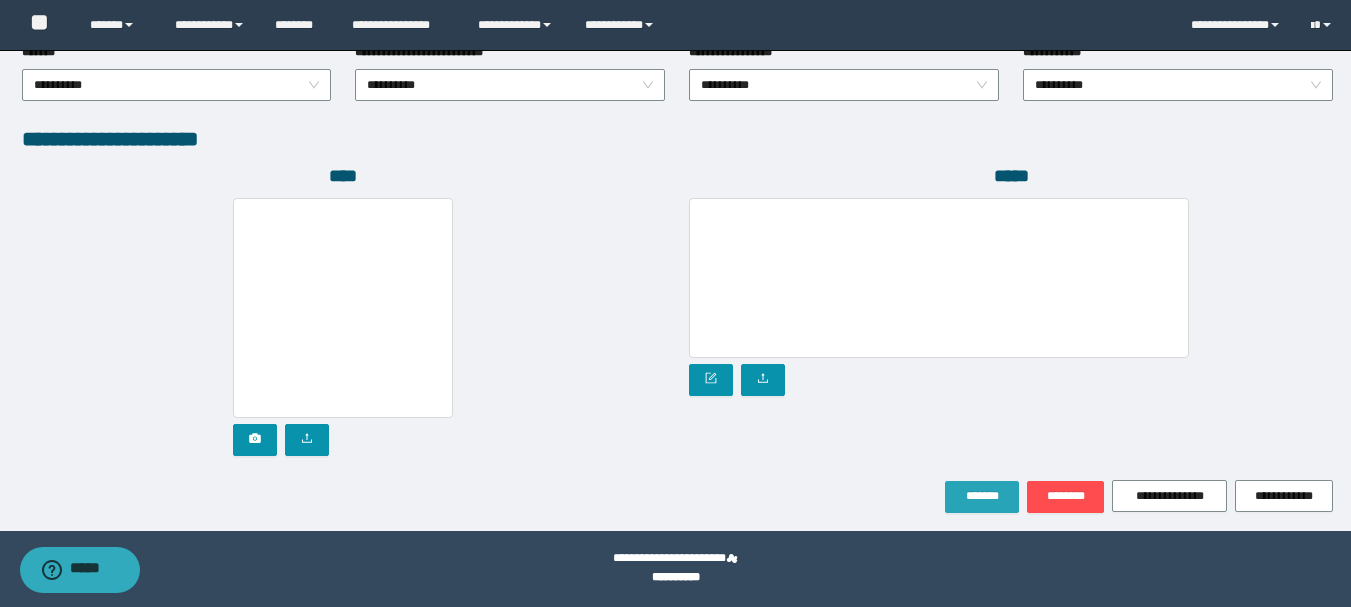 click on "*******" at bounding box center (982, 496) 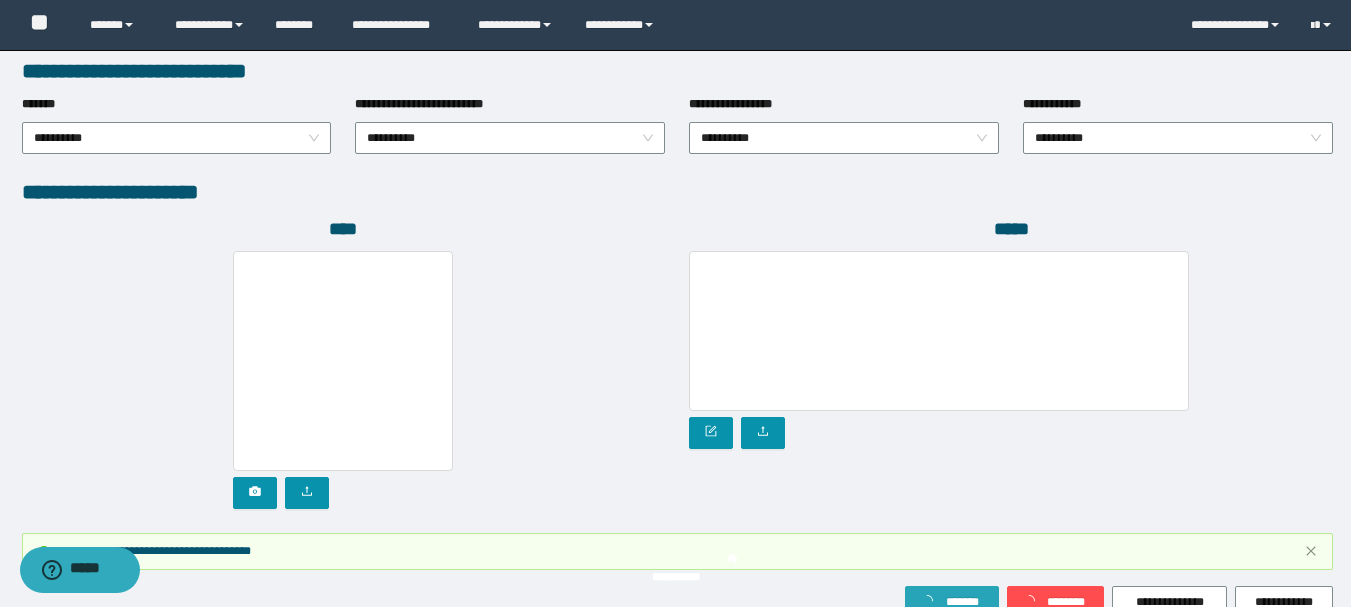 scroll, scrollTop: 1149, scrollLeft: 0, axis: vertical 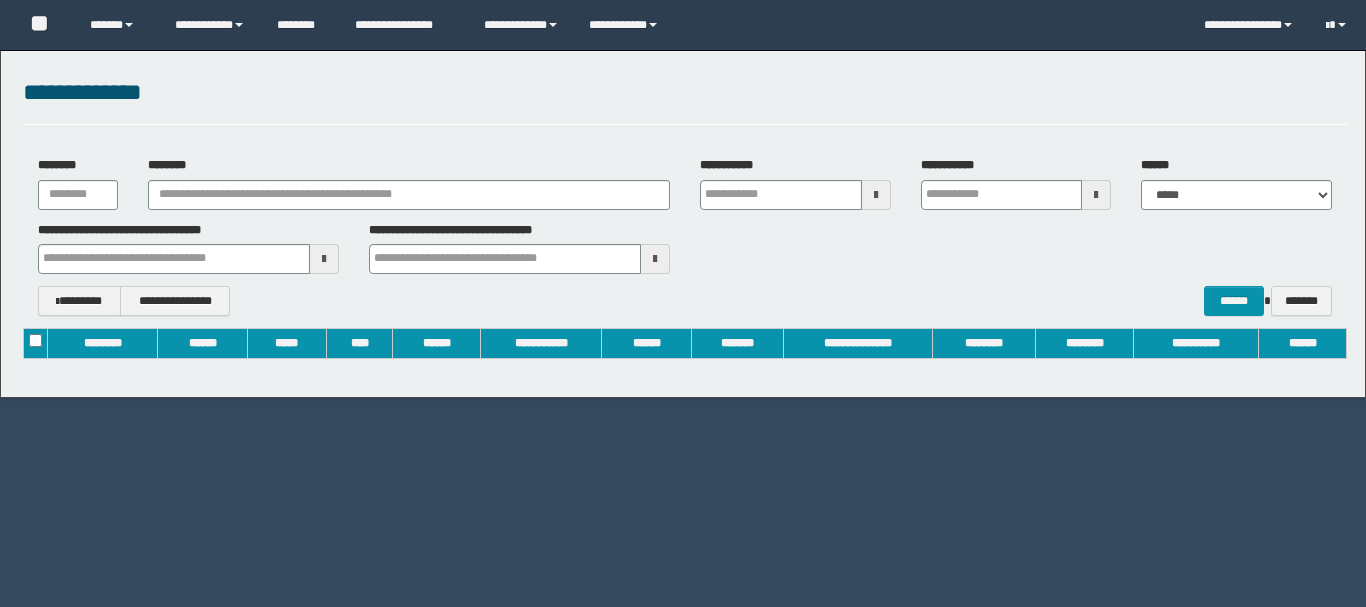 type on "**********" 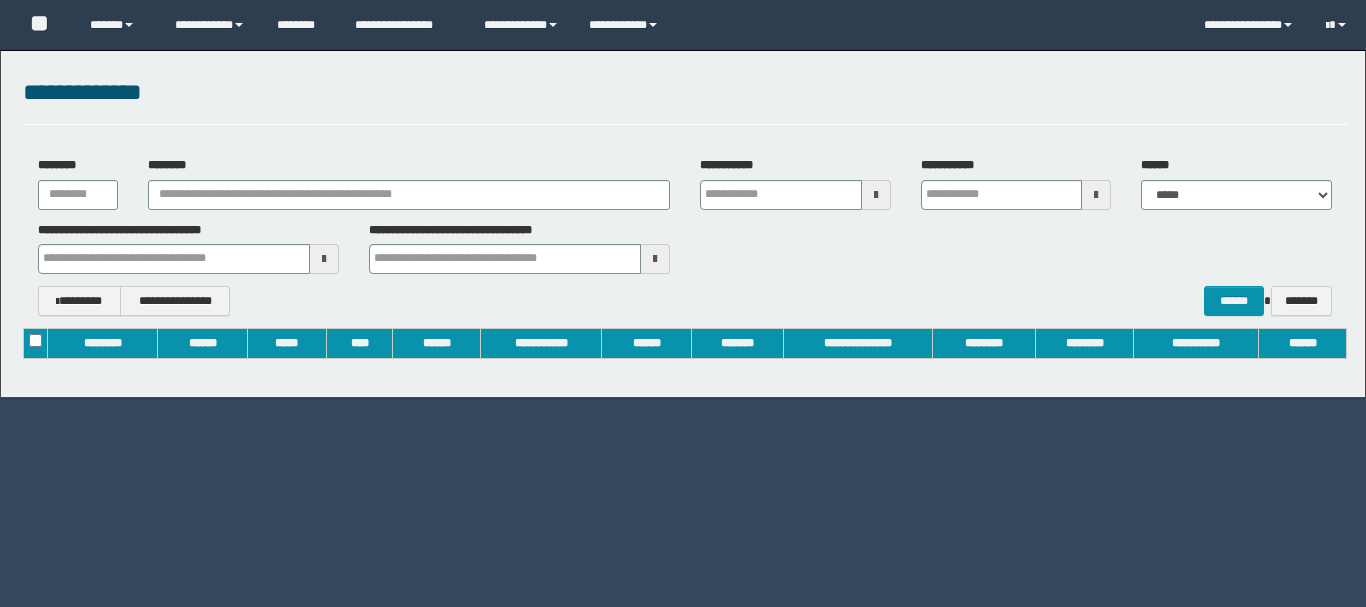 type on "**********" 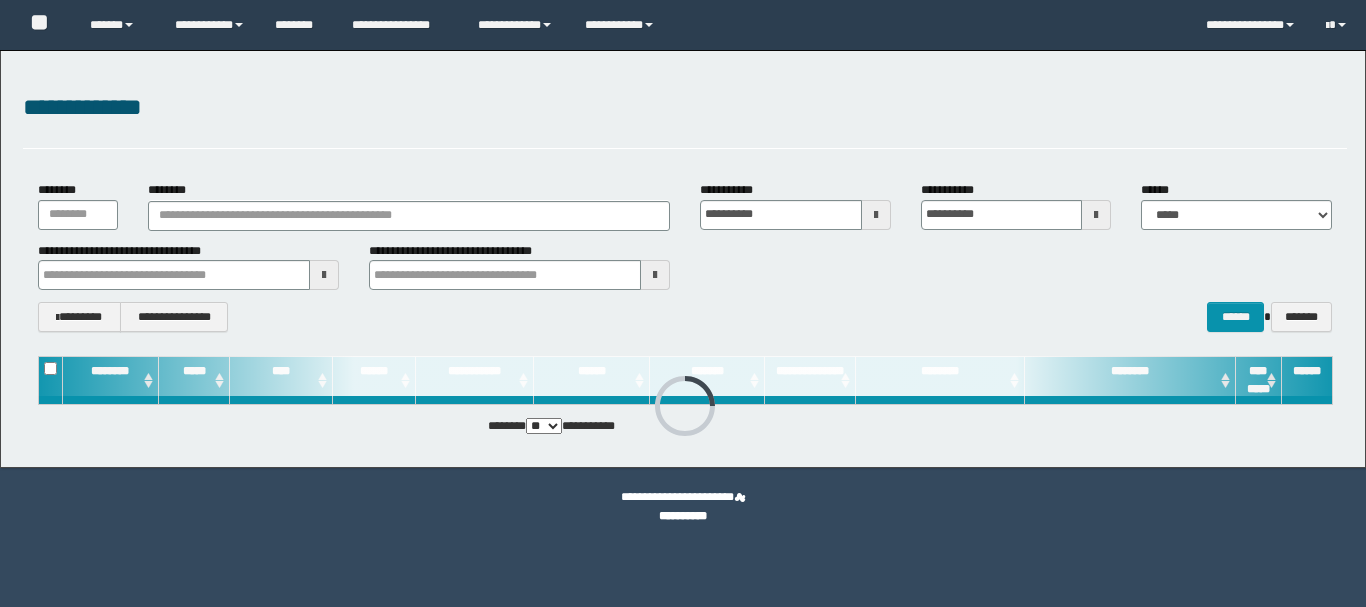 scroll, scrollTop: 0, scrollLeft: 0, axis: both 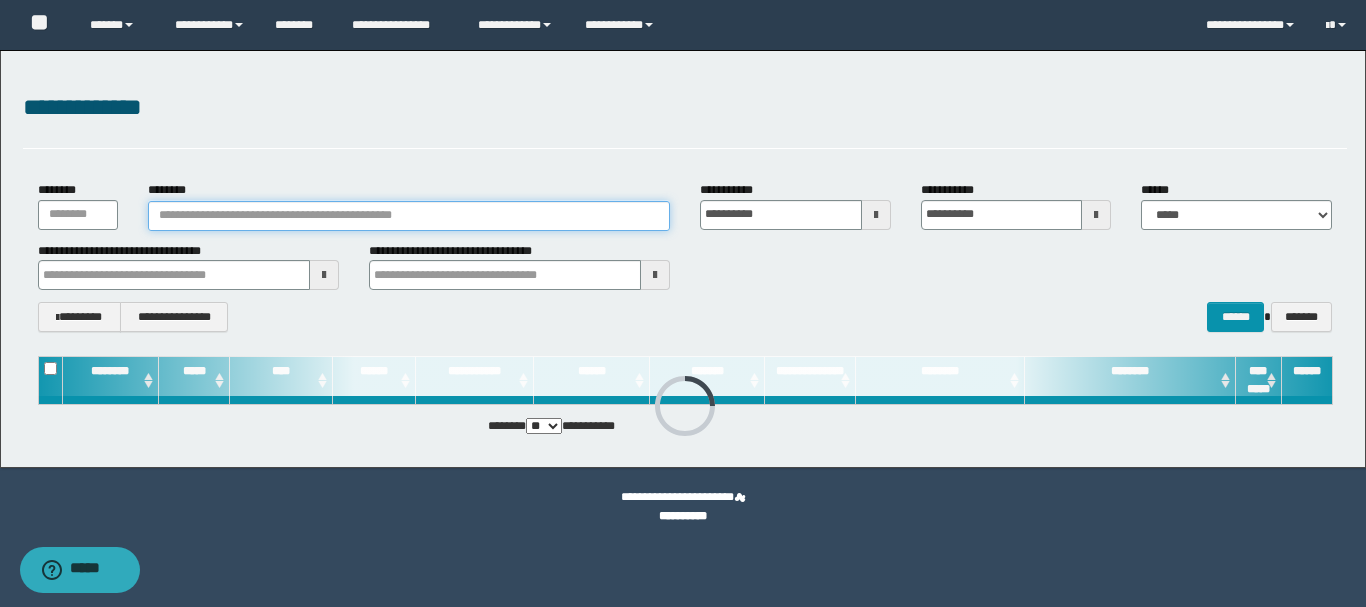 click on "********" at bounding box center (409, 216) 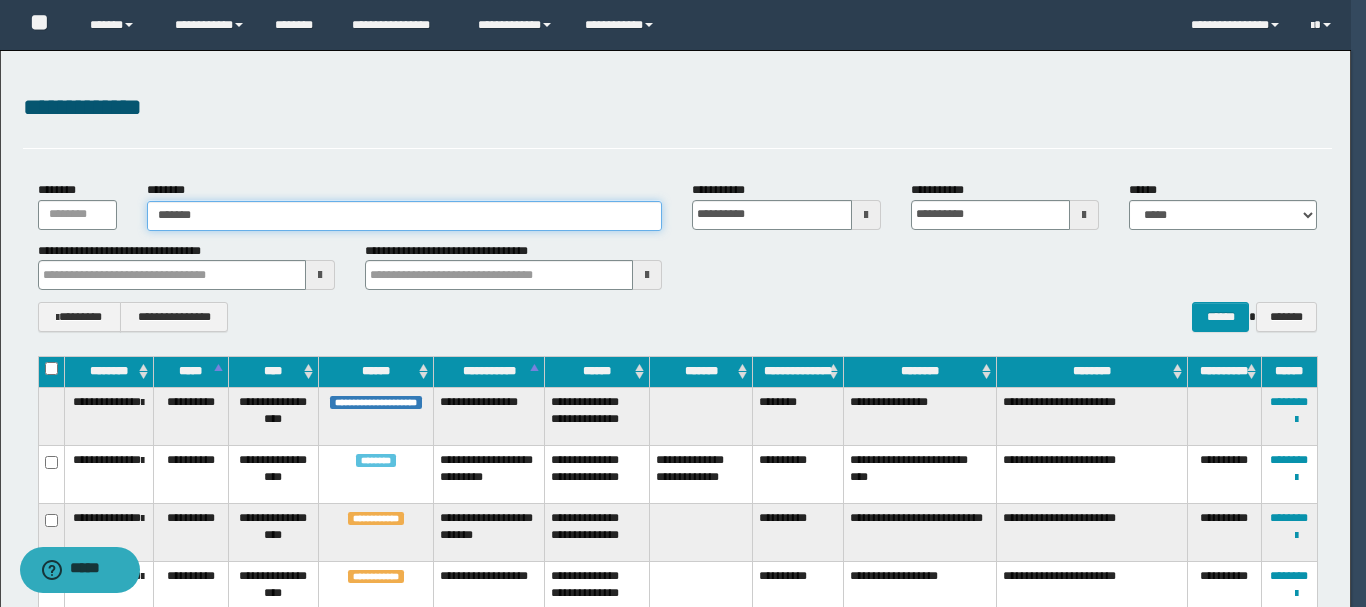 type on "*******" 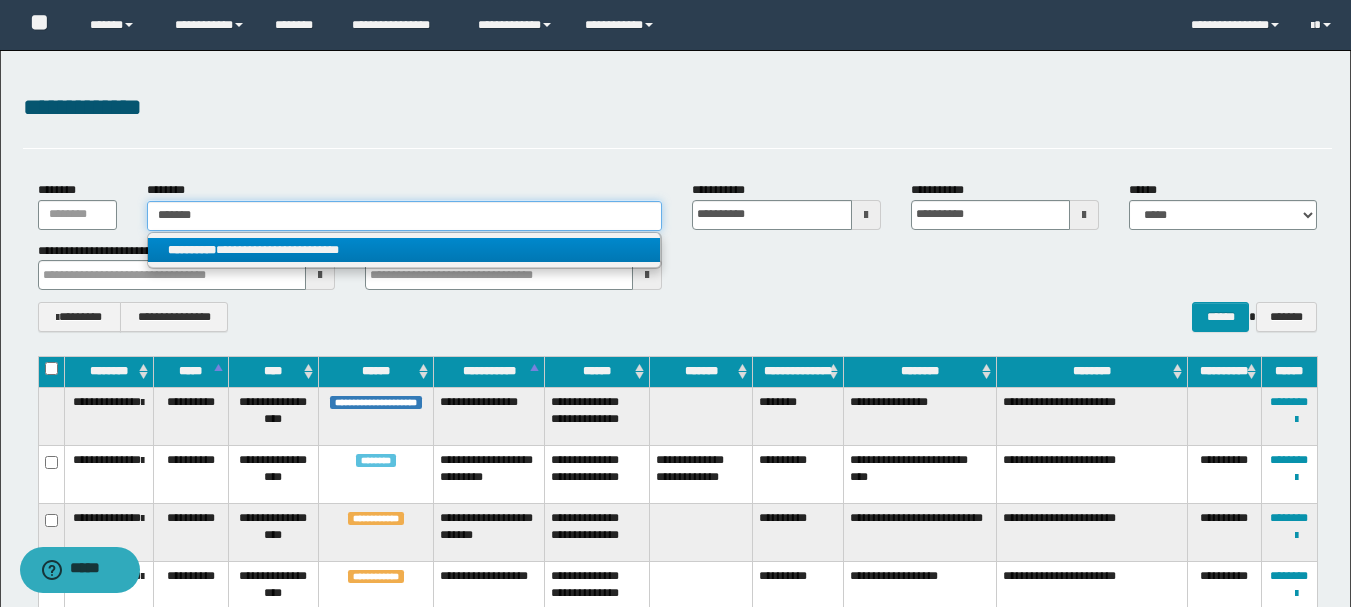 type on "*******" 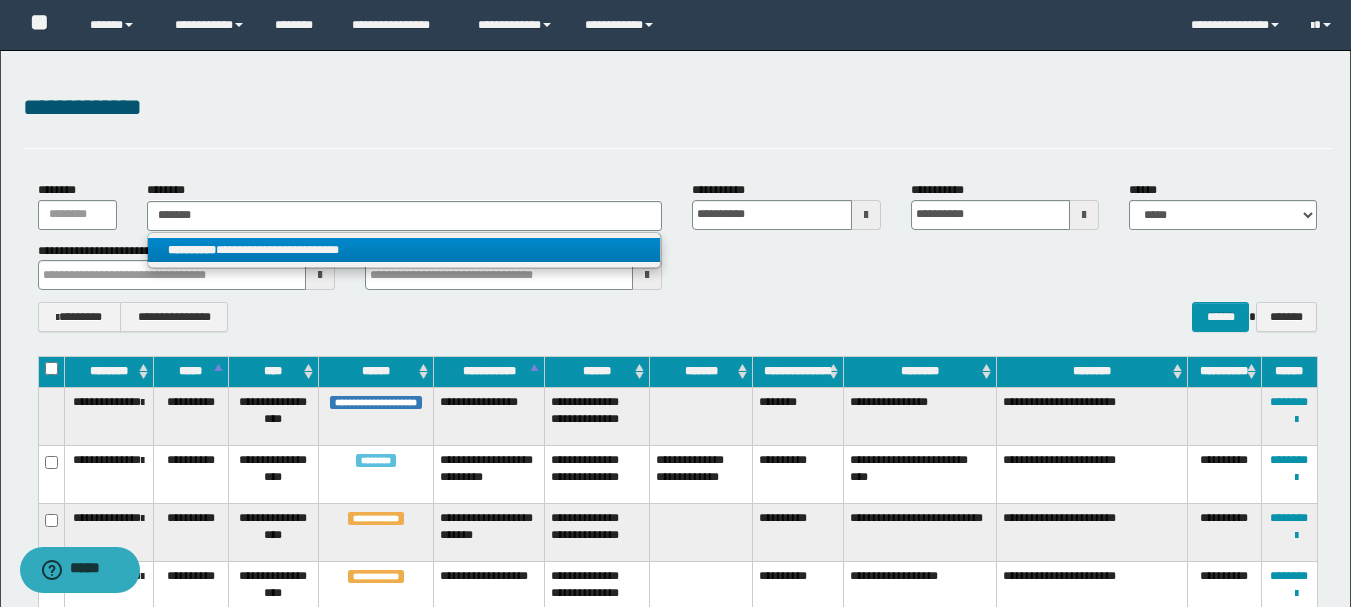 click on "**********" at bounding box center [404, 250] 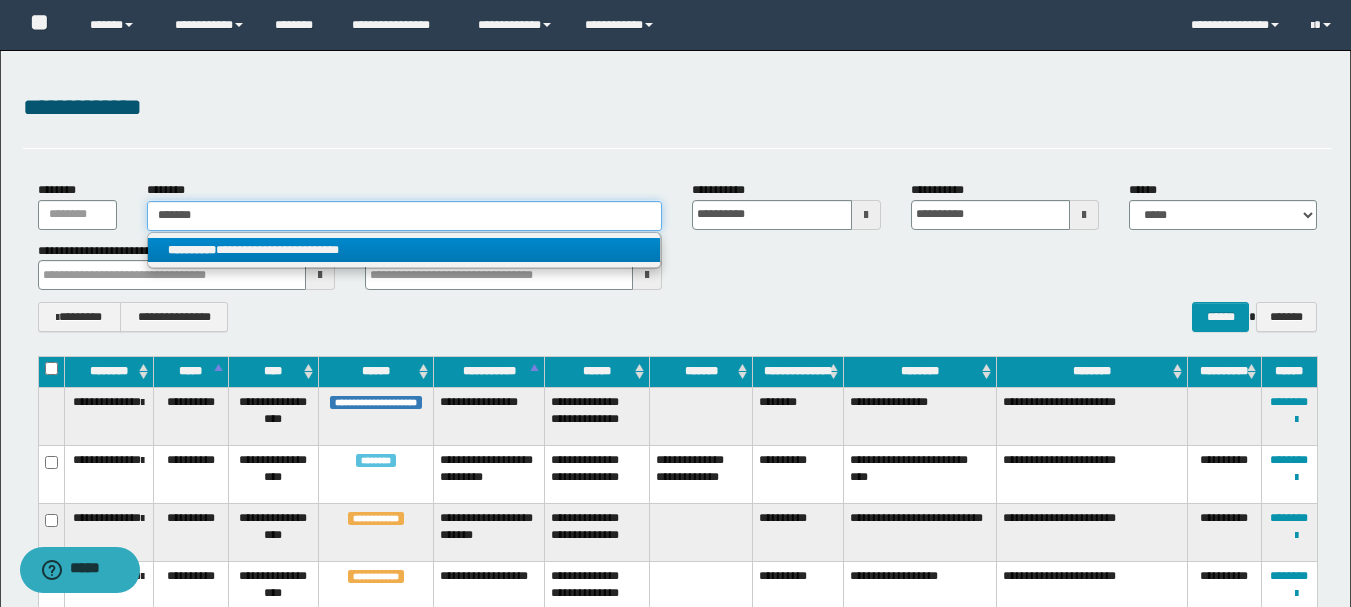 type 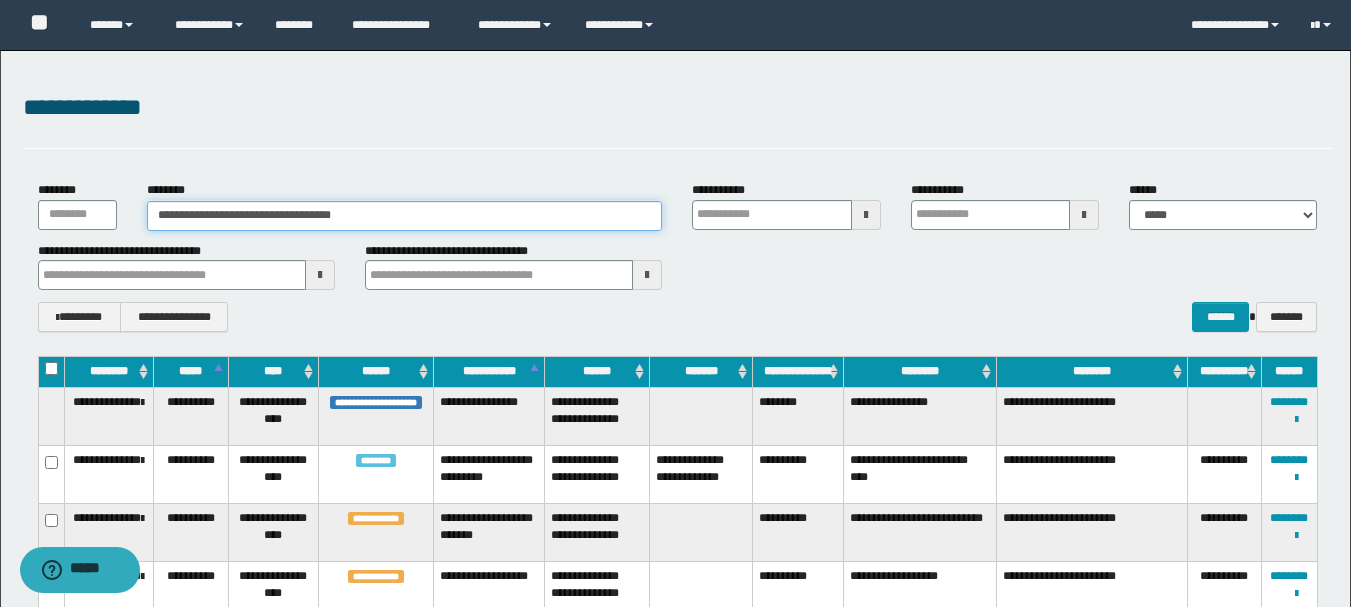 type 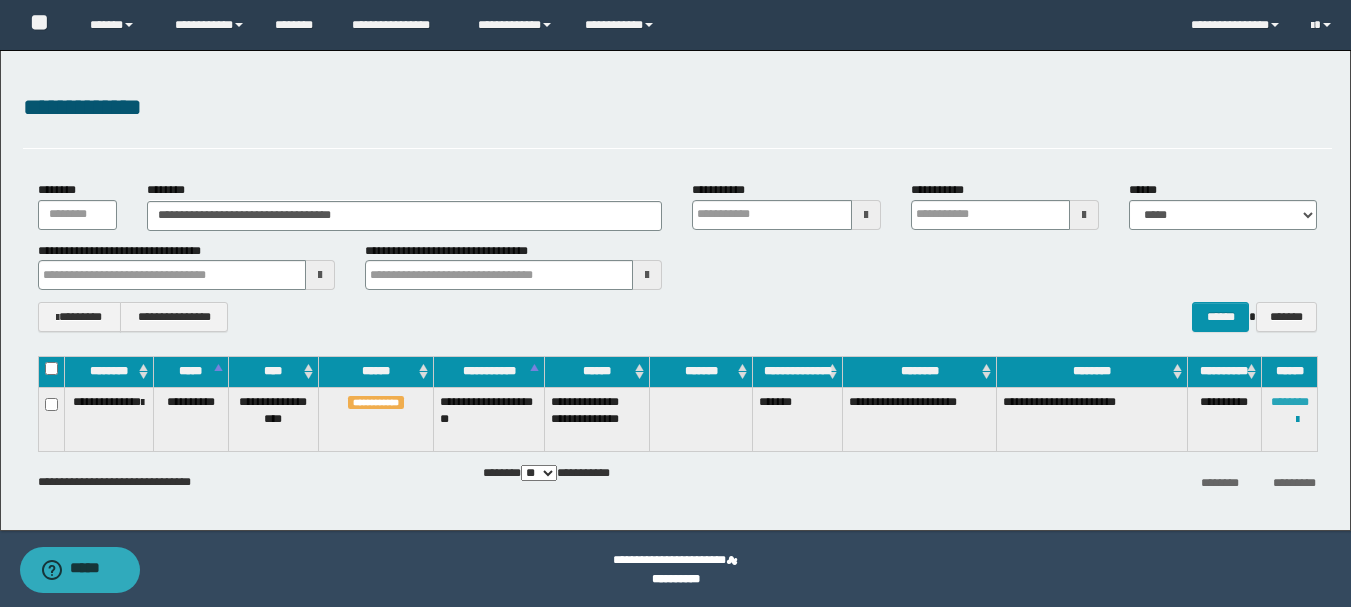 click on "********" at bounding box center [1290, 402] 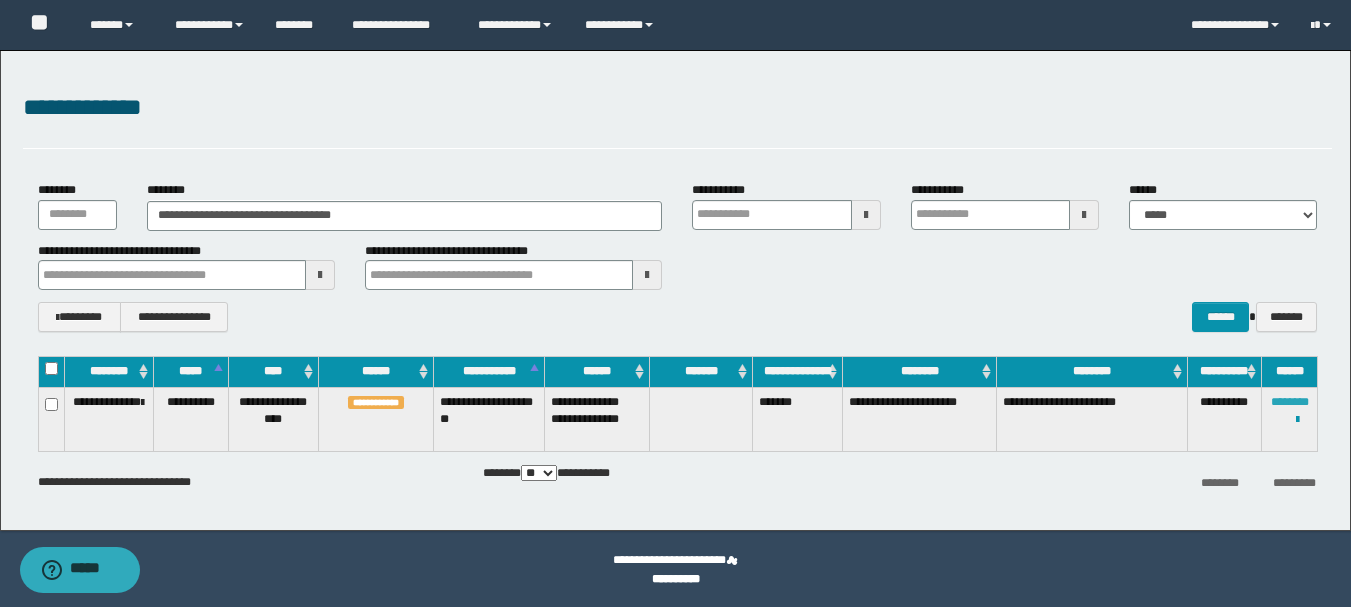 type 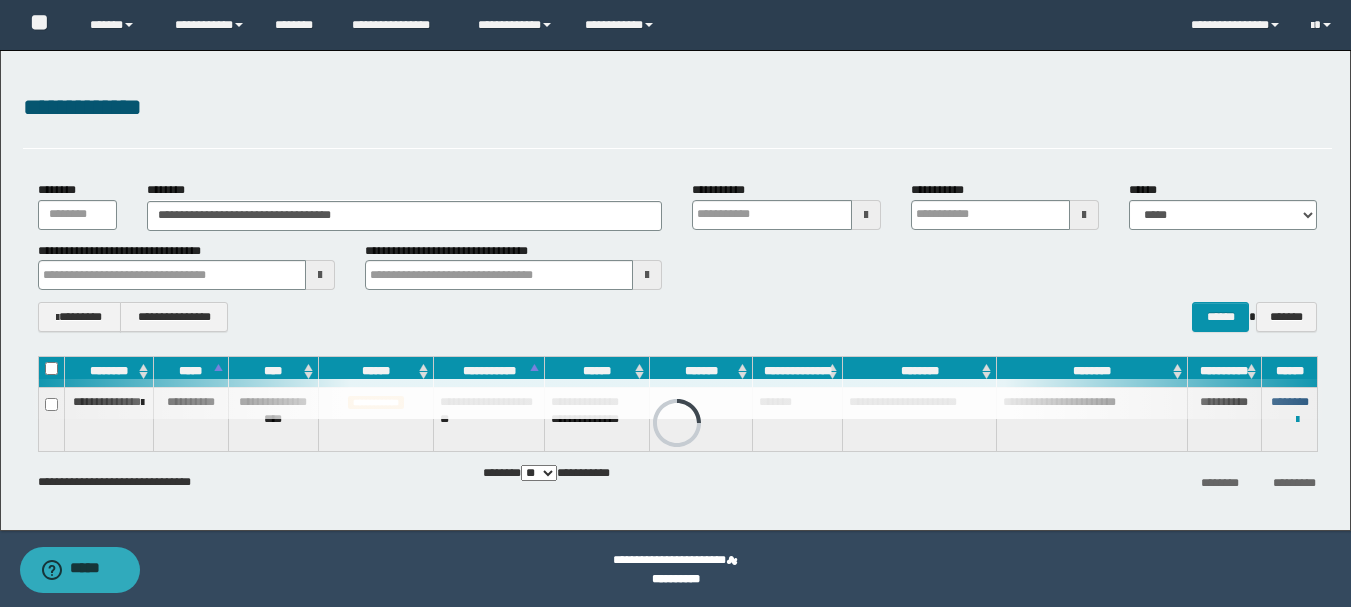 type 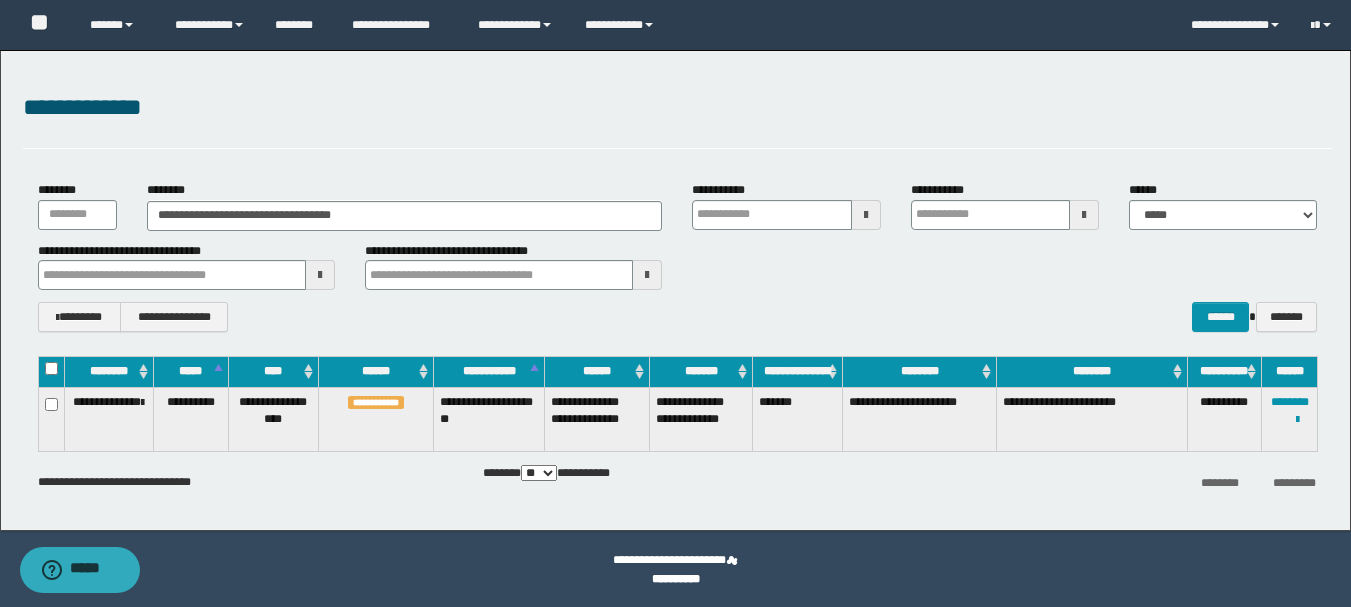 type 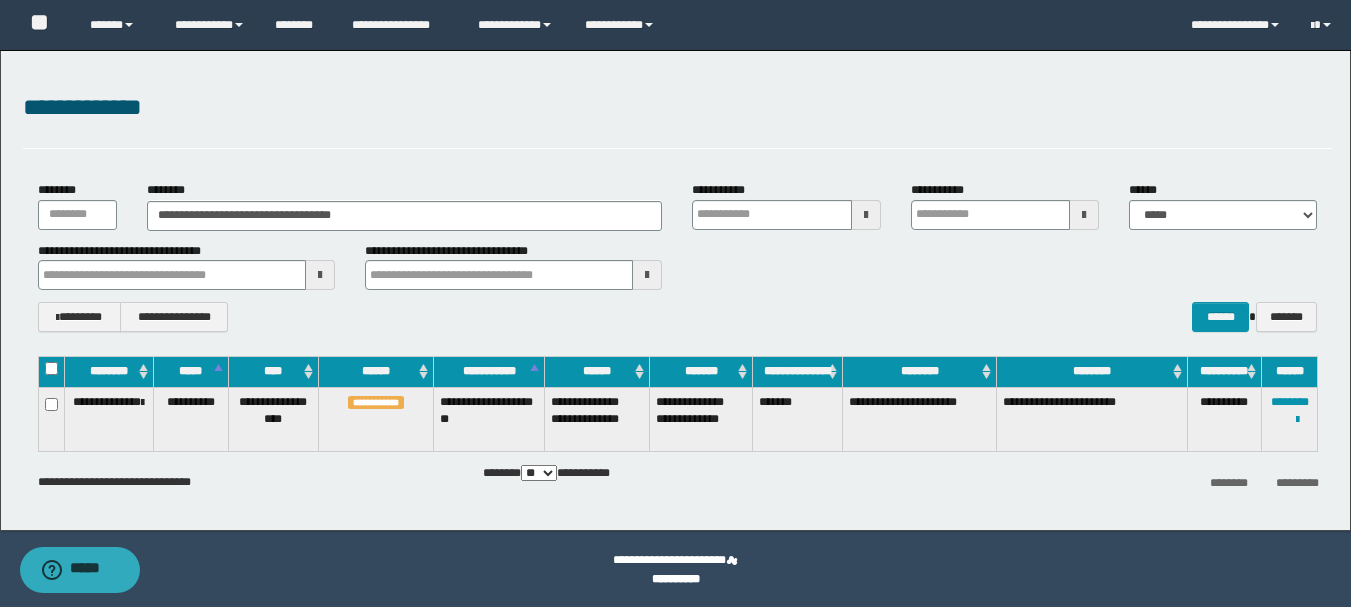 type 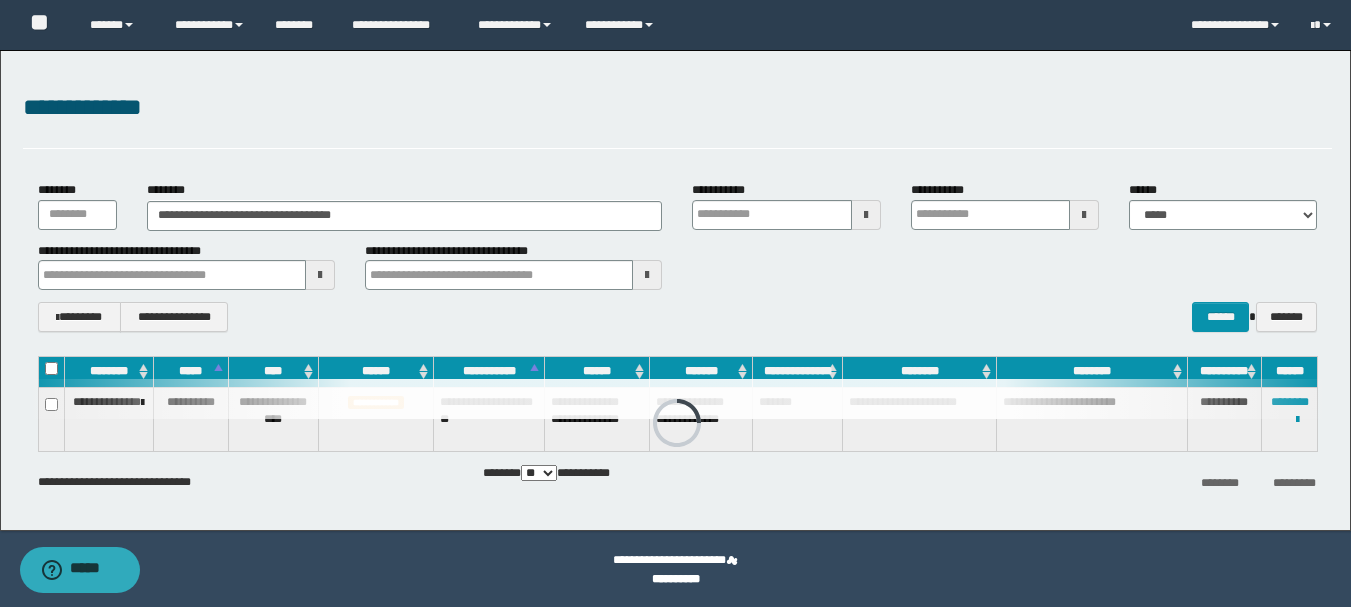 type 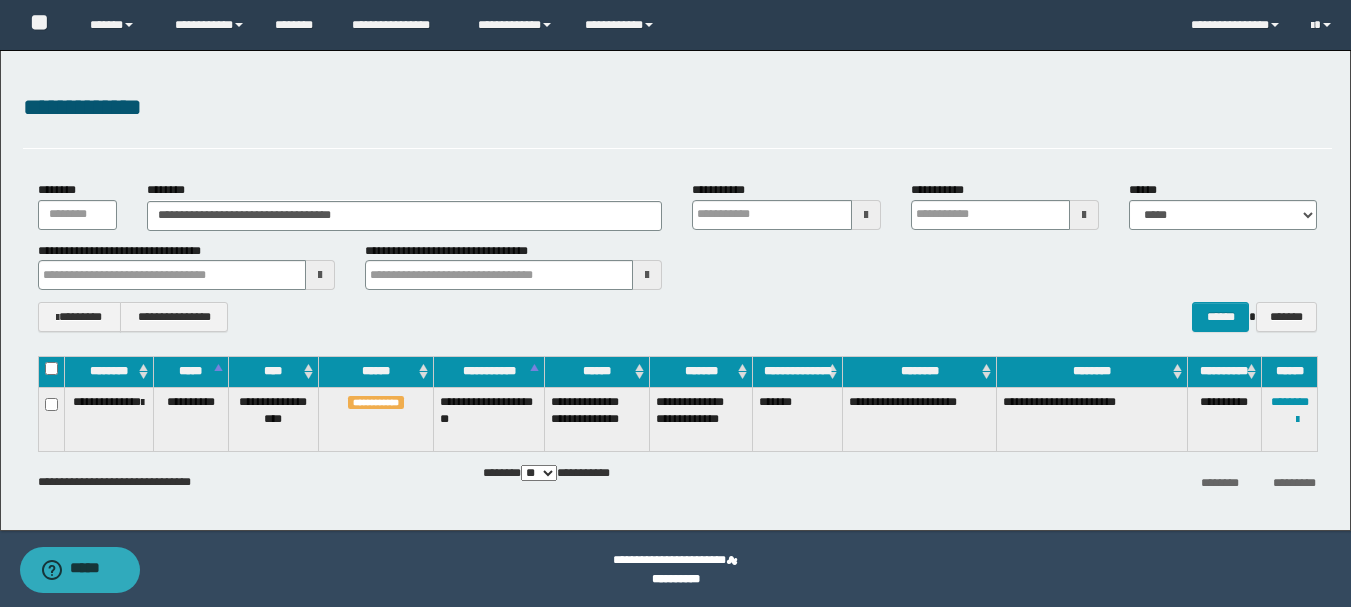 type 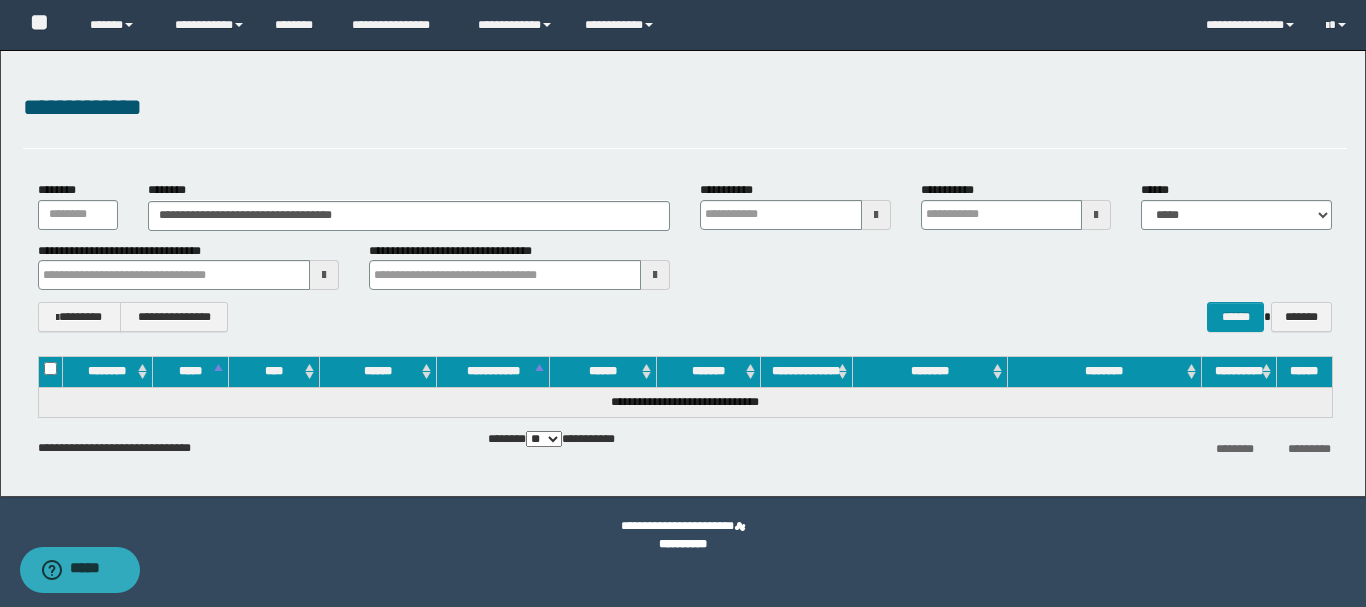 type 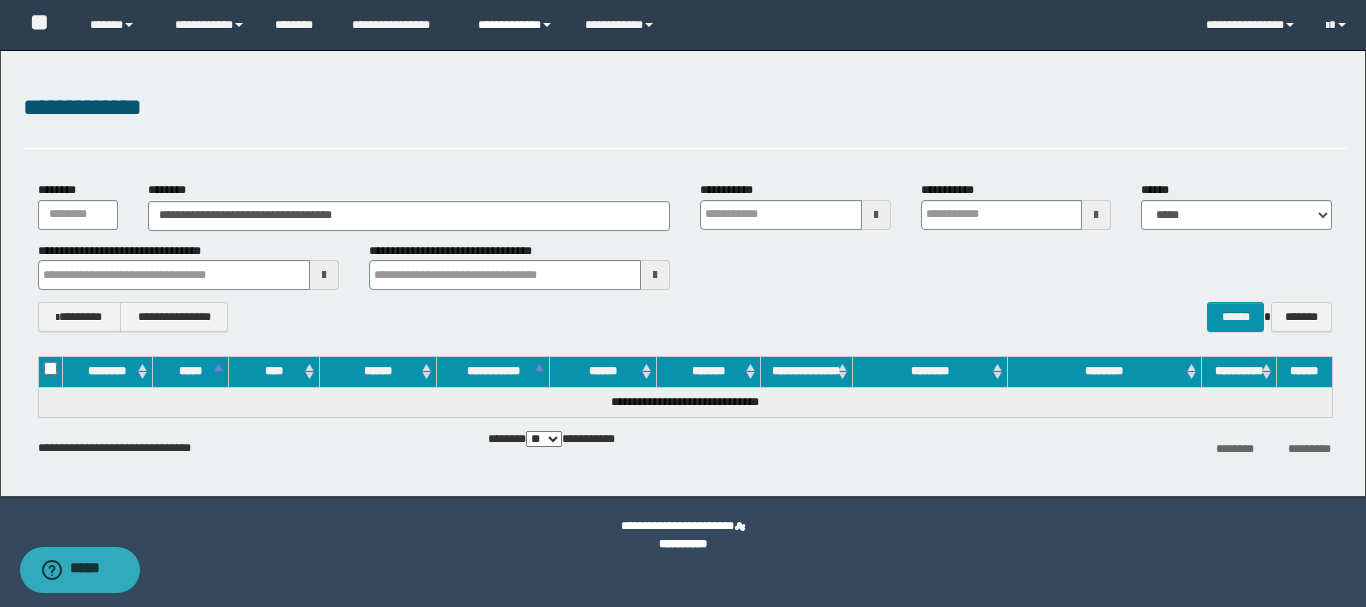 type 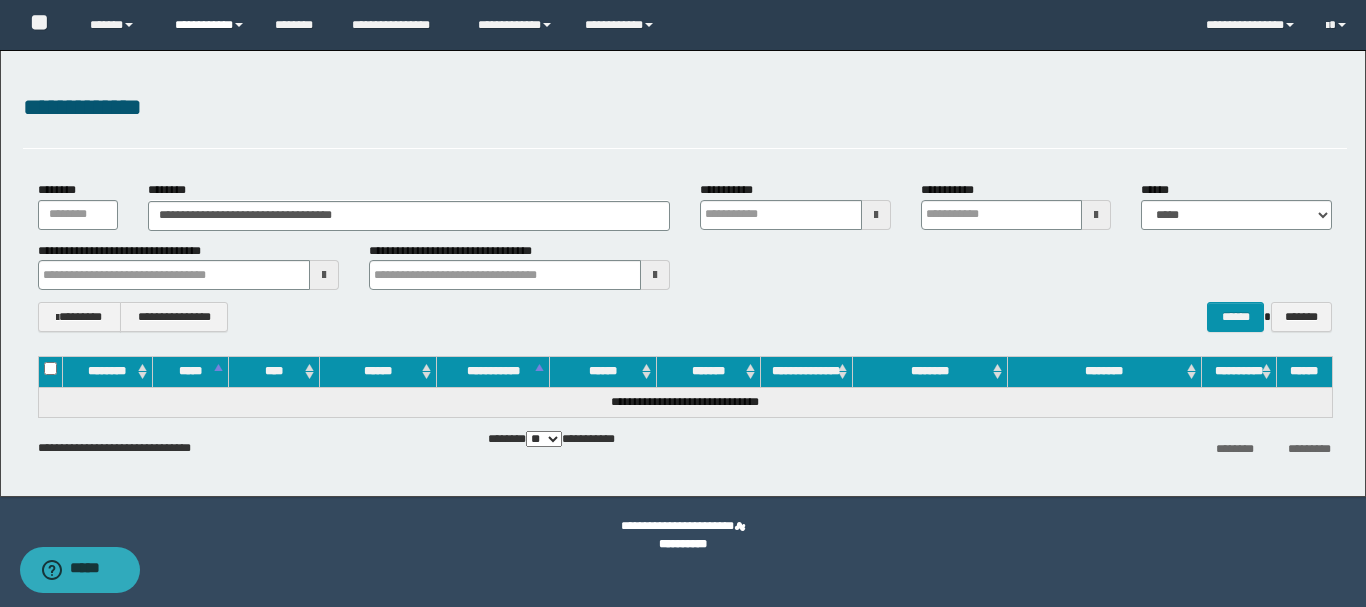 click on "**********" at bounding box center (210, 25) 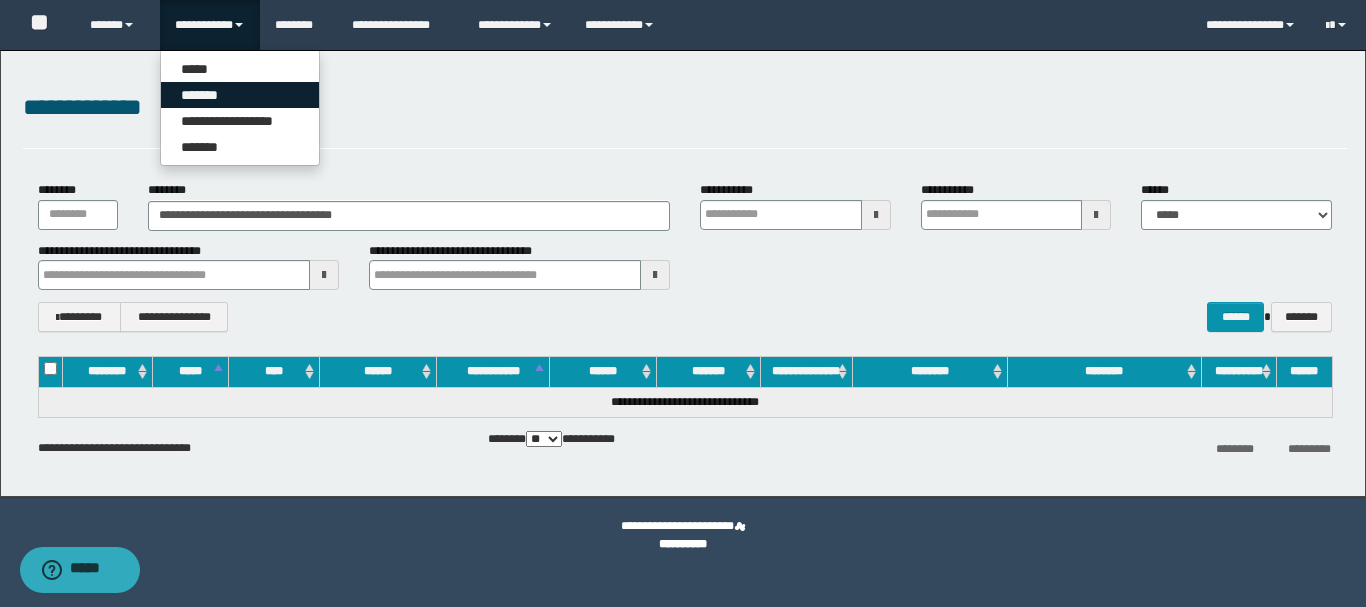 click on "*******" at bounding box center (240, 95) 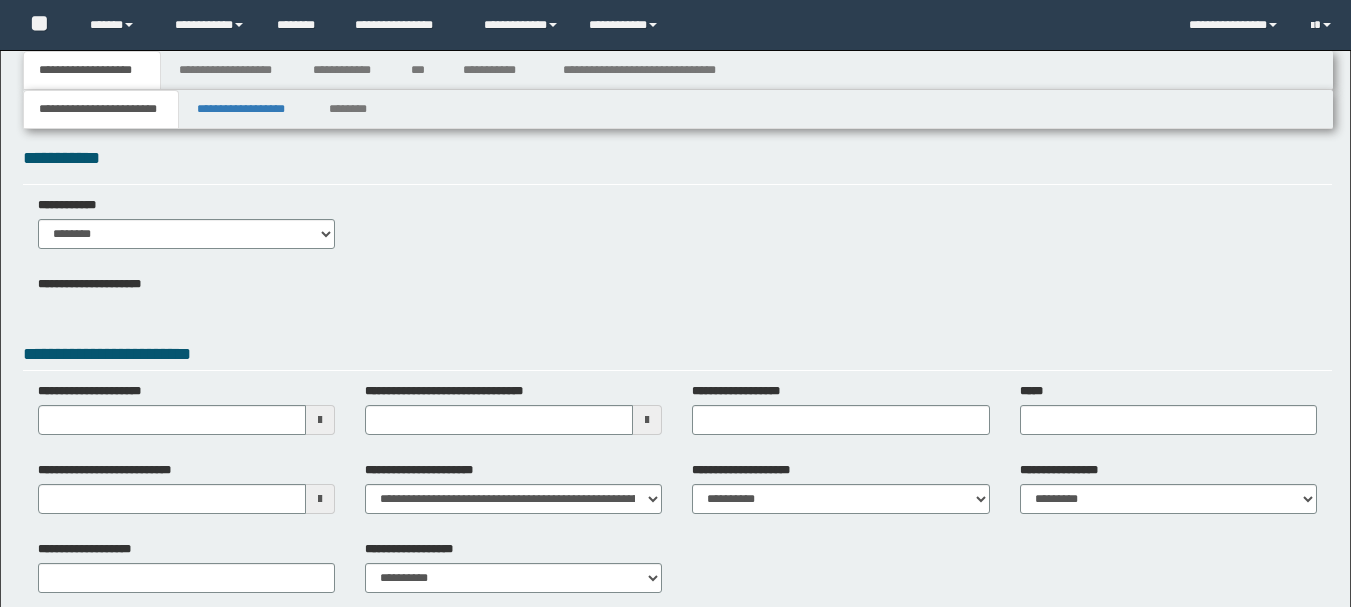 scroll, scrollTop: 0, scrollLeft: 0, axis: both 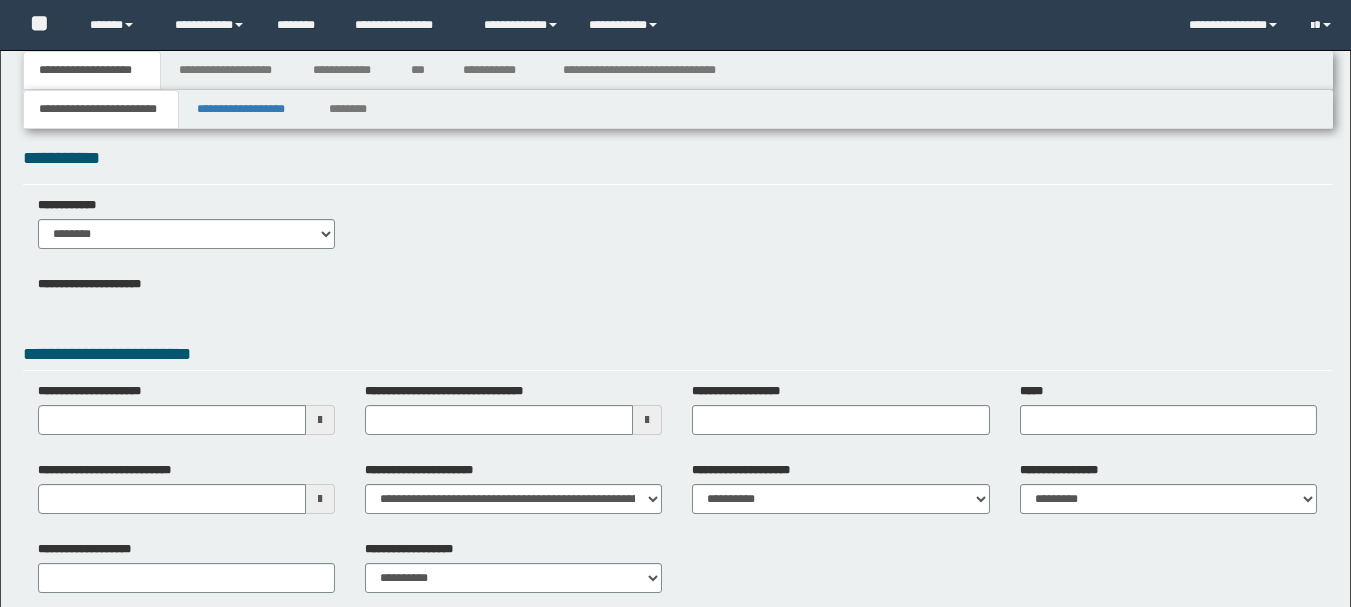 click on "**********" at bounding box center [675, 339] 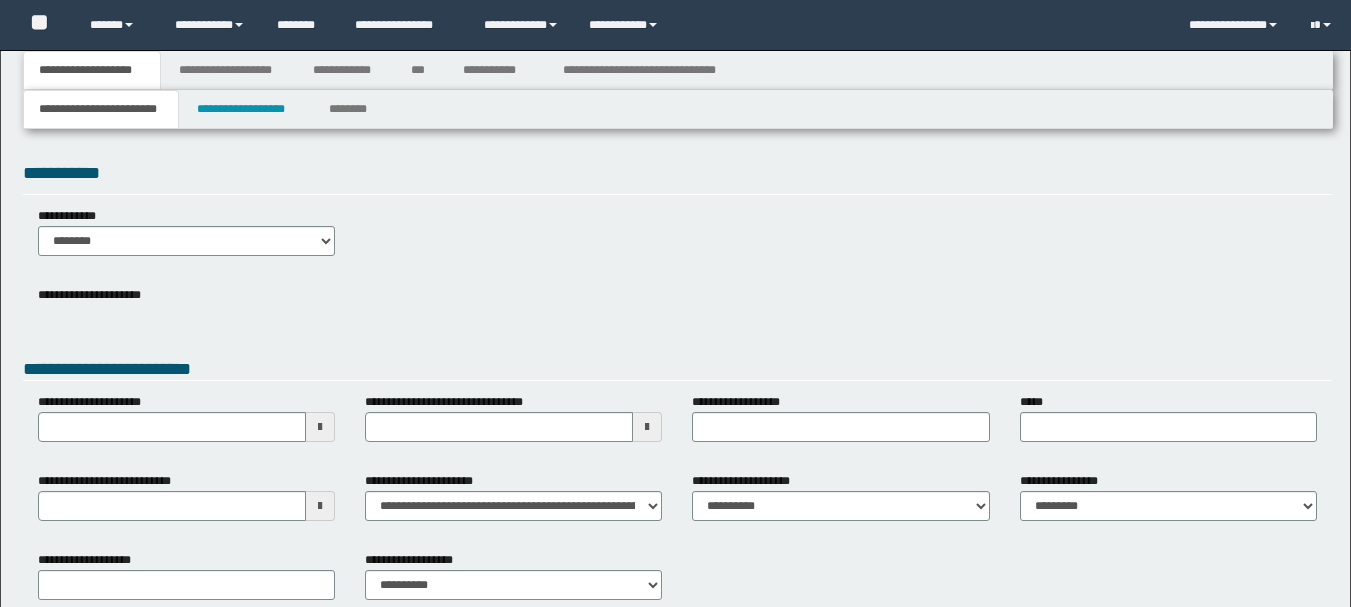 type 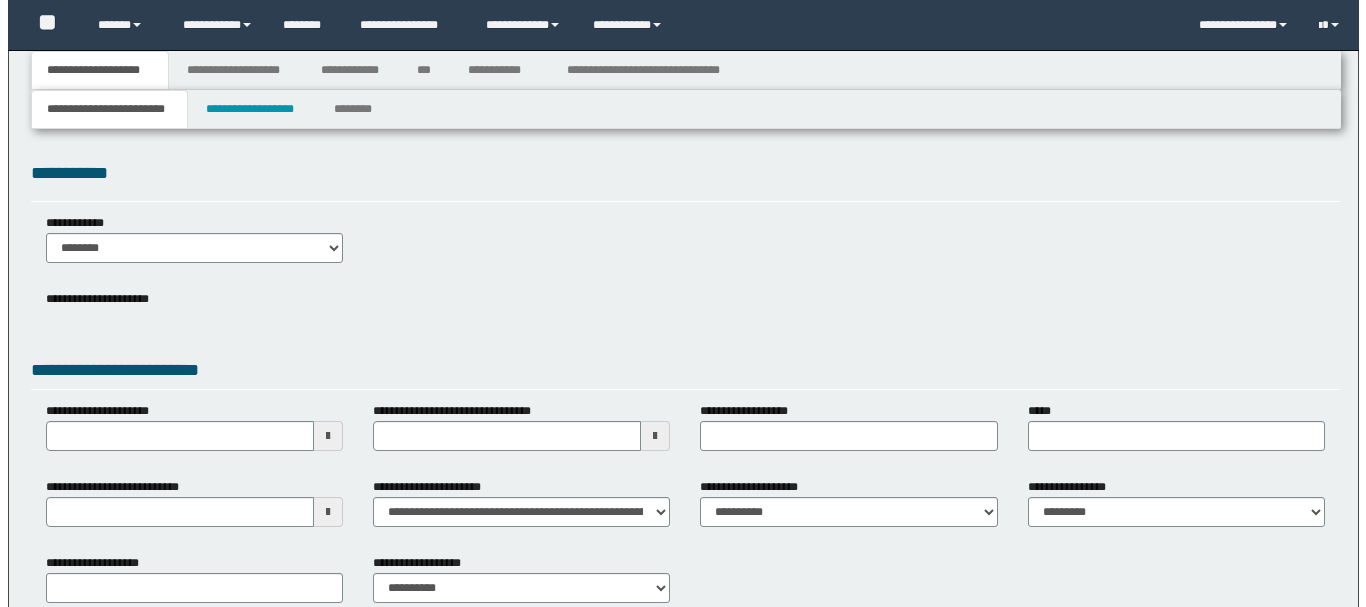 scroll, scrollTop: 32, scrollLeft: 0, axis: vertical 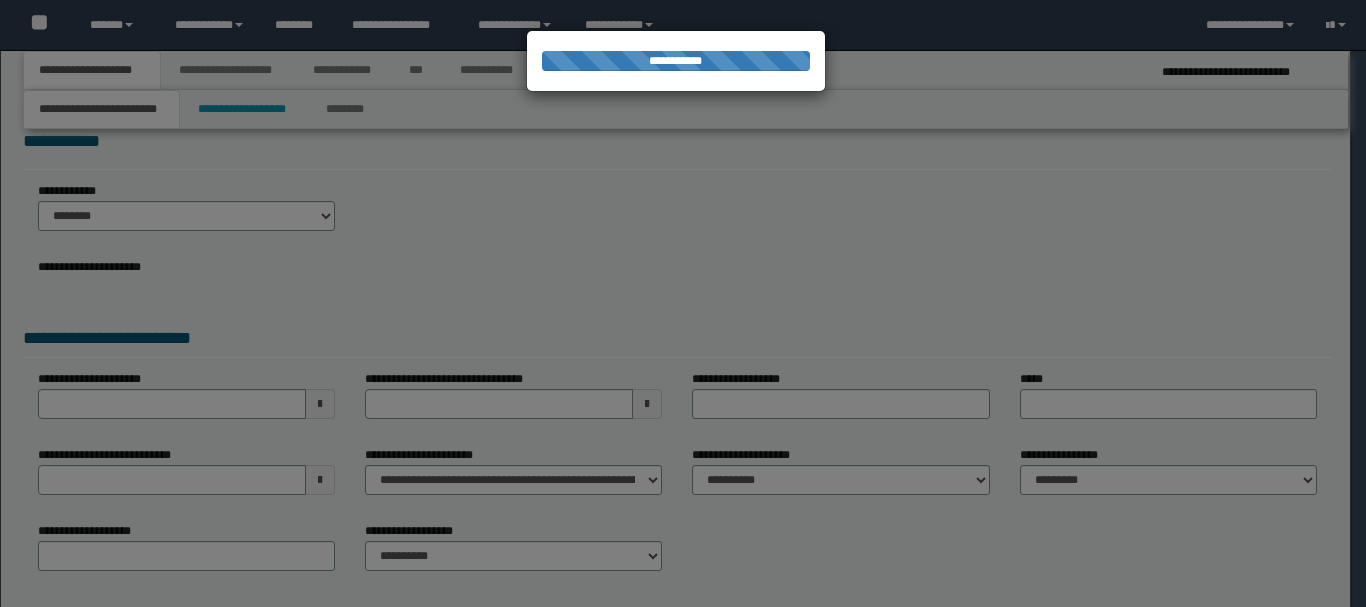 select on "*" 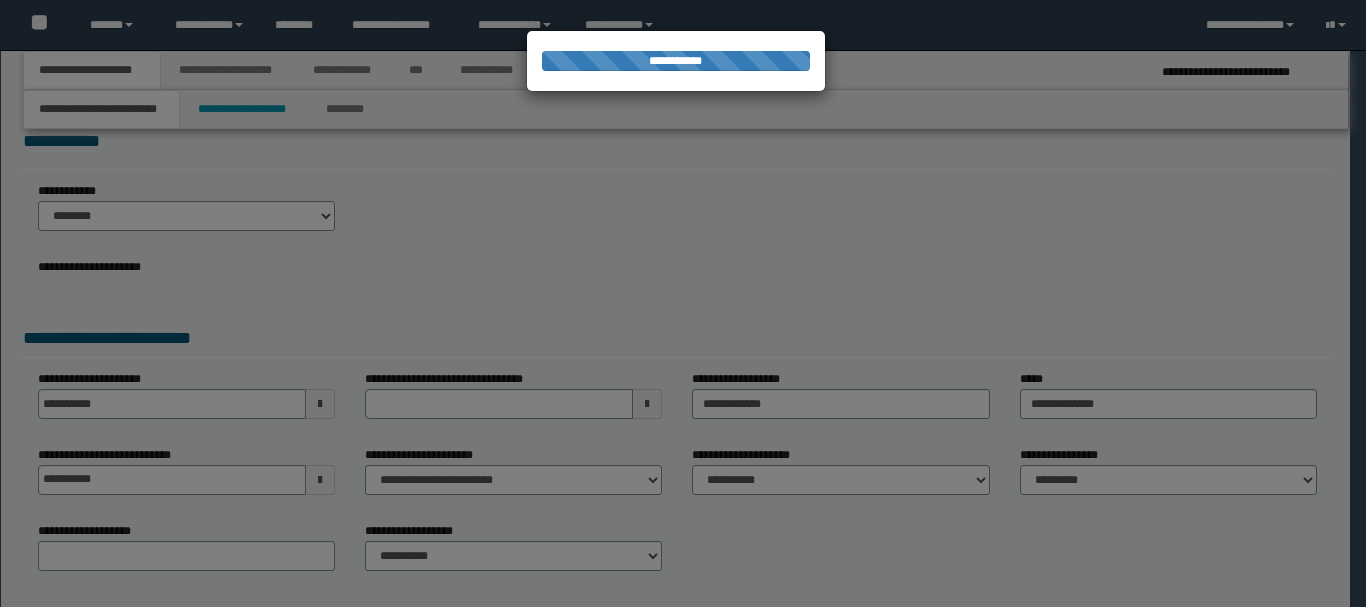 select on "**" 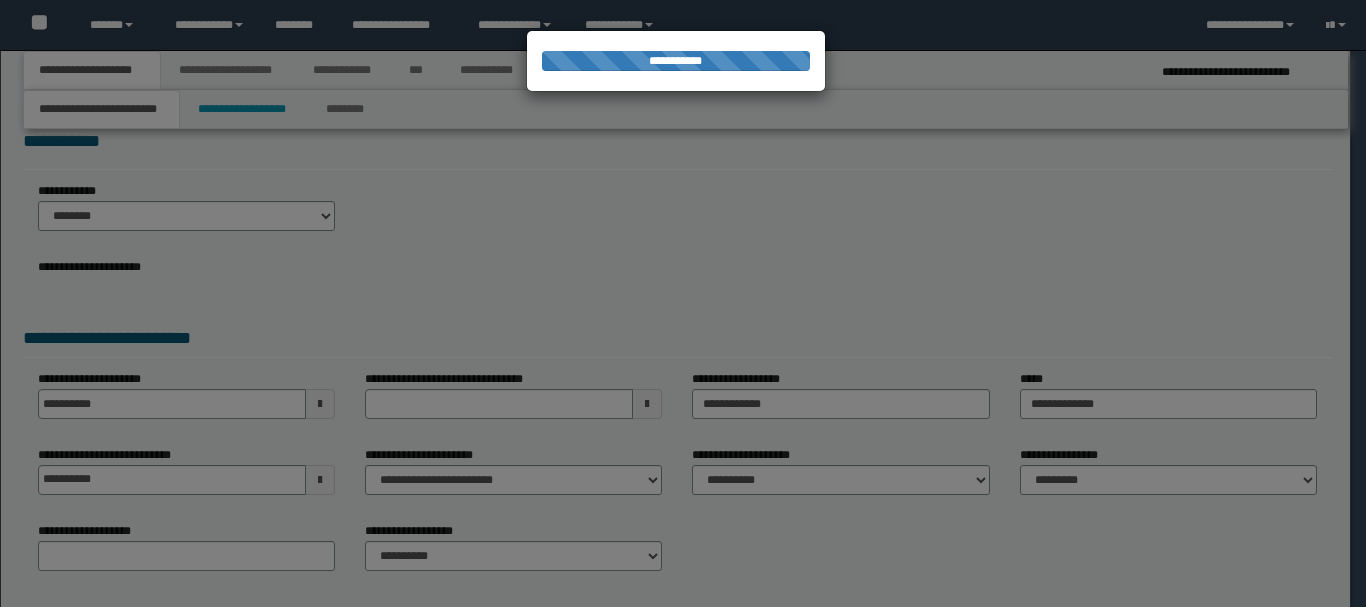 select on "*" 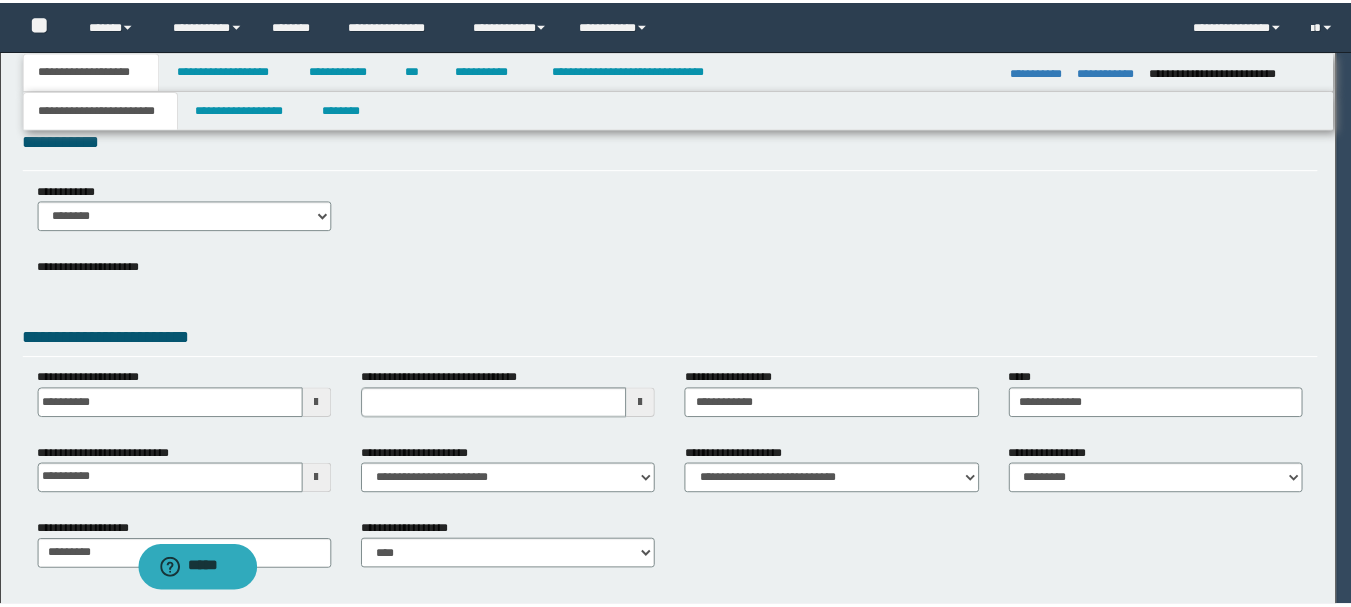 scroll, scrollTop: 0, scrollLeft: 0, axis: both 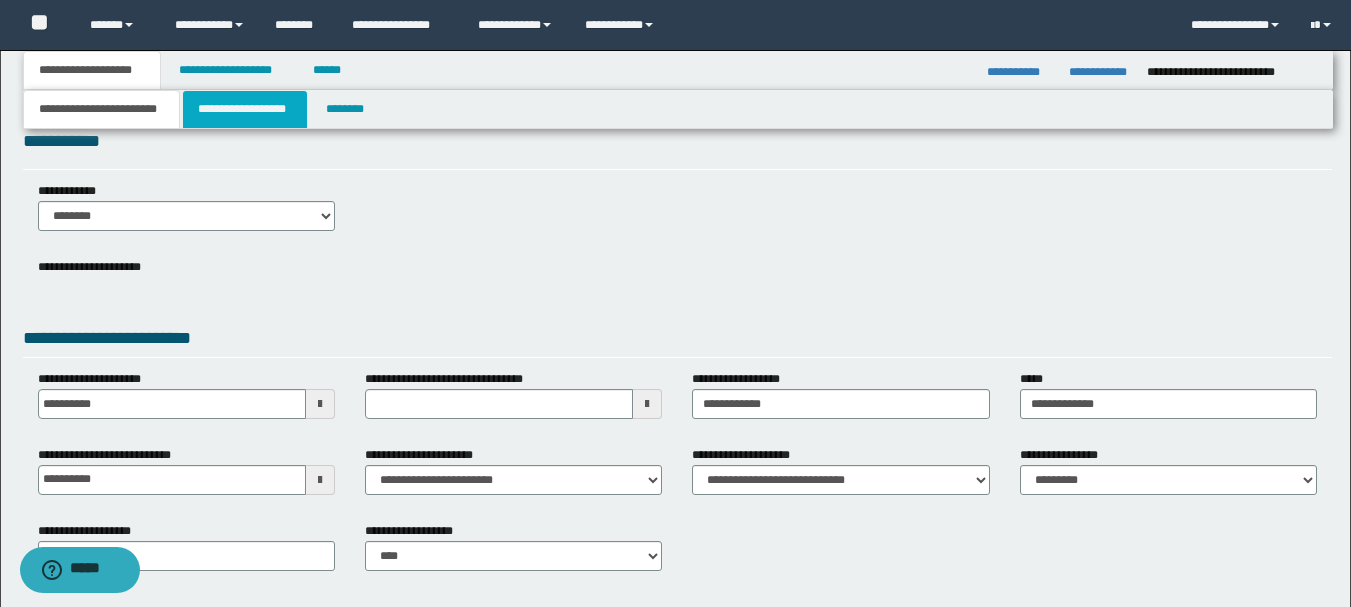 click on "**********" at bounding box center (245, 109) 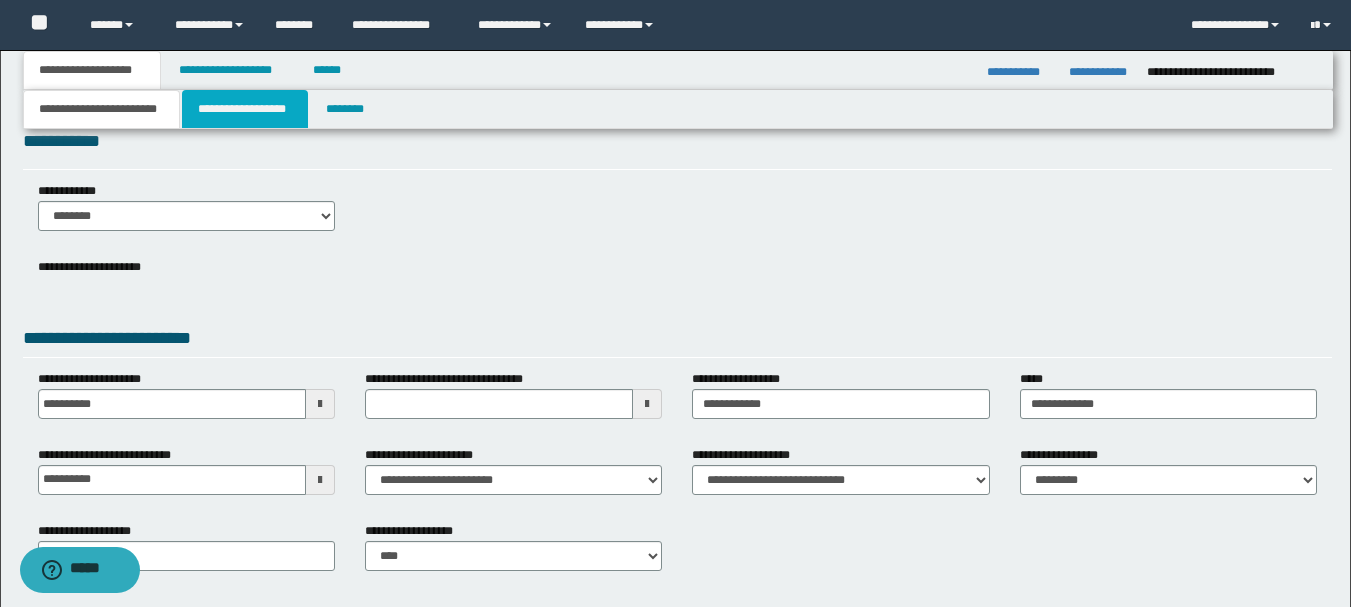 scroll, scrollTop: 0, scrollLeft: 0, axis: both 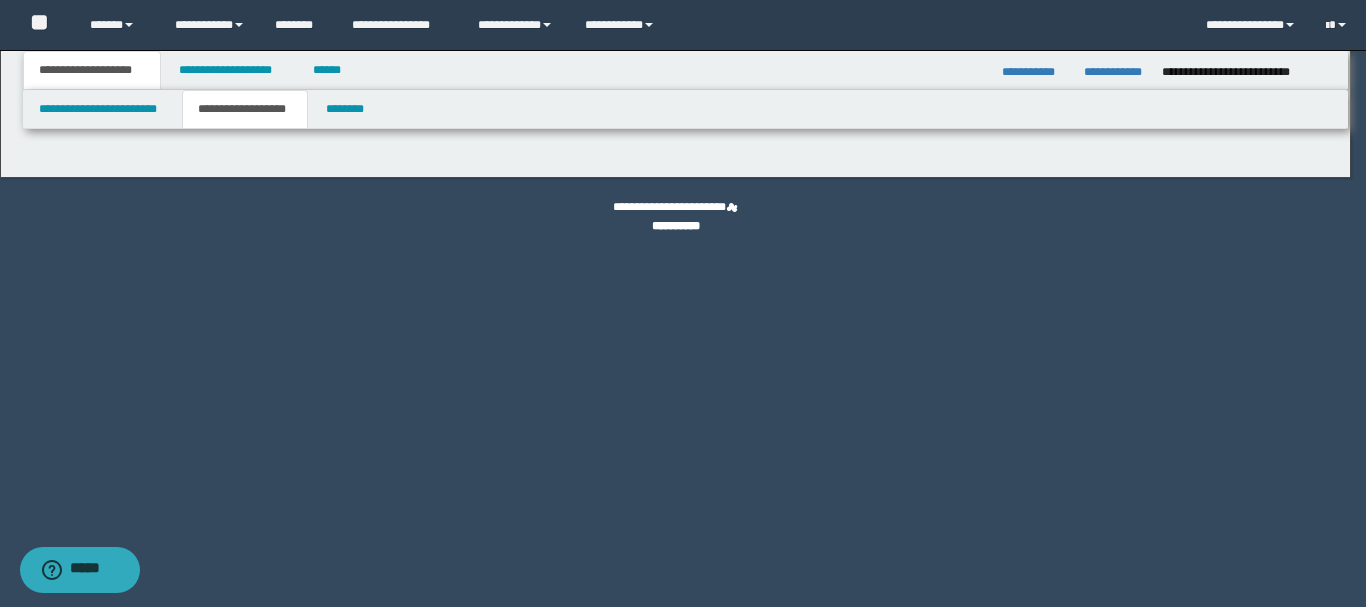 type on "*******" 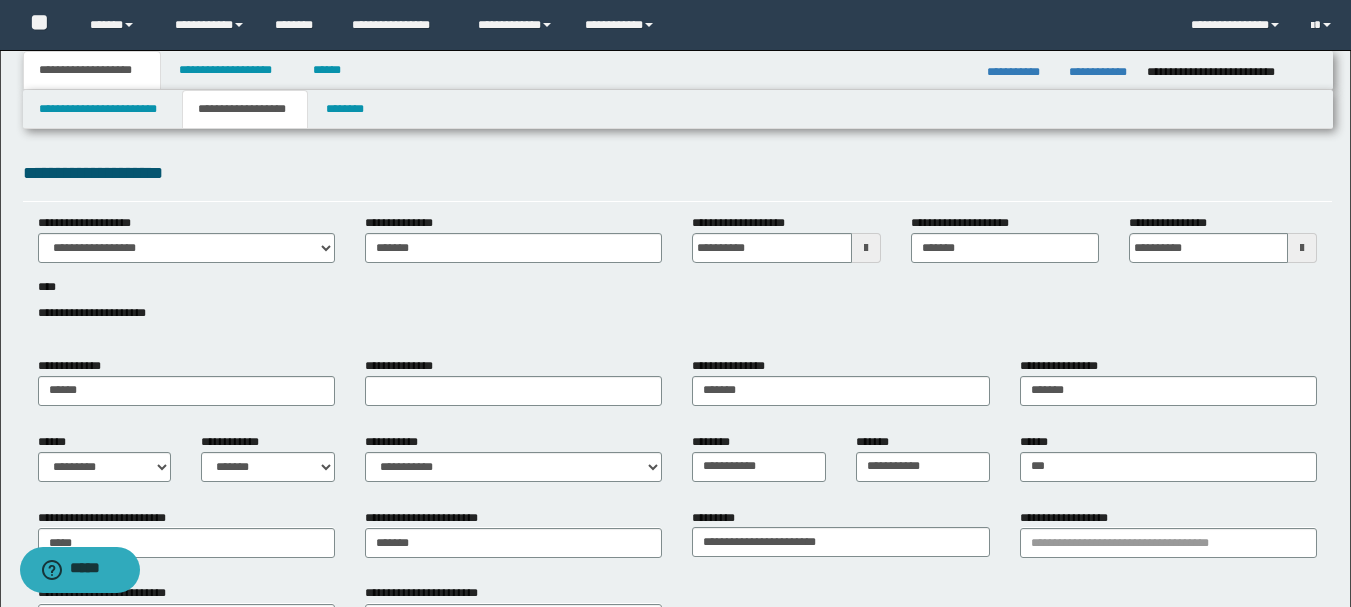 scroll, scrollTop: 500, scrollLeft: 0, axis: vertical 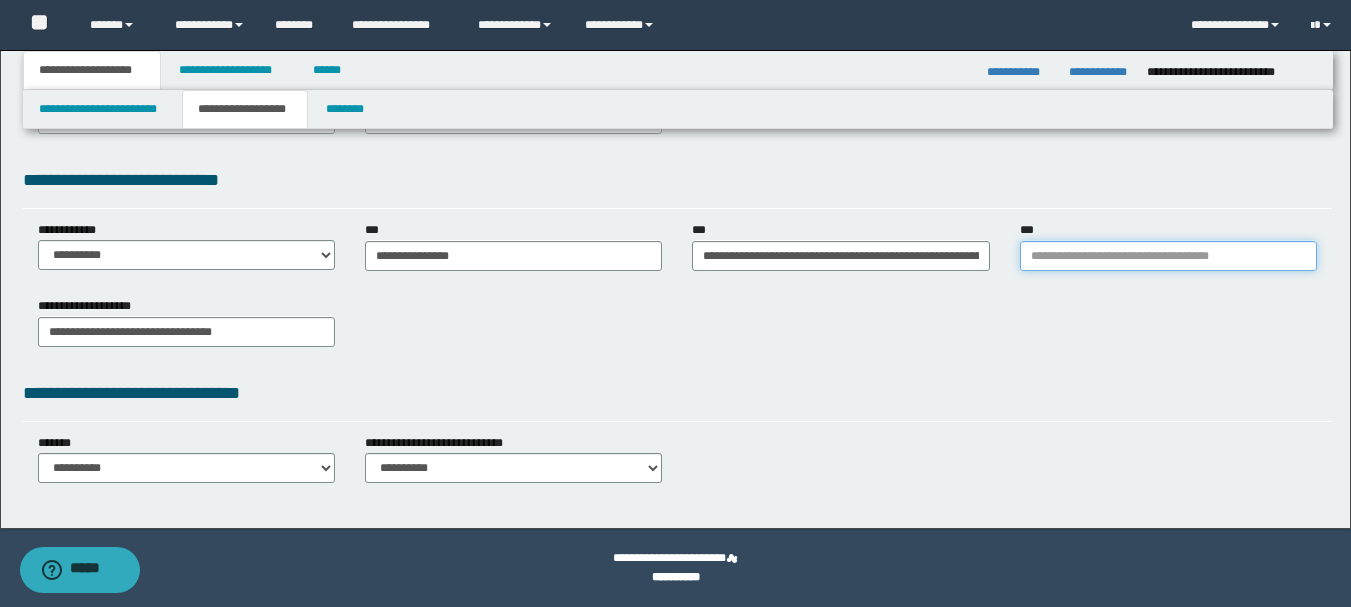 click on "***" at bounding box center [1168, 256] 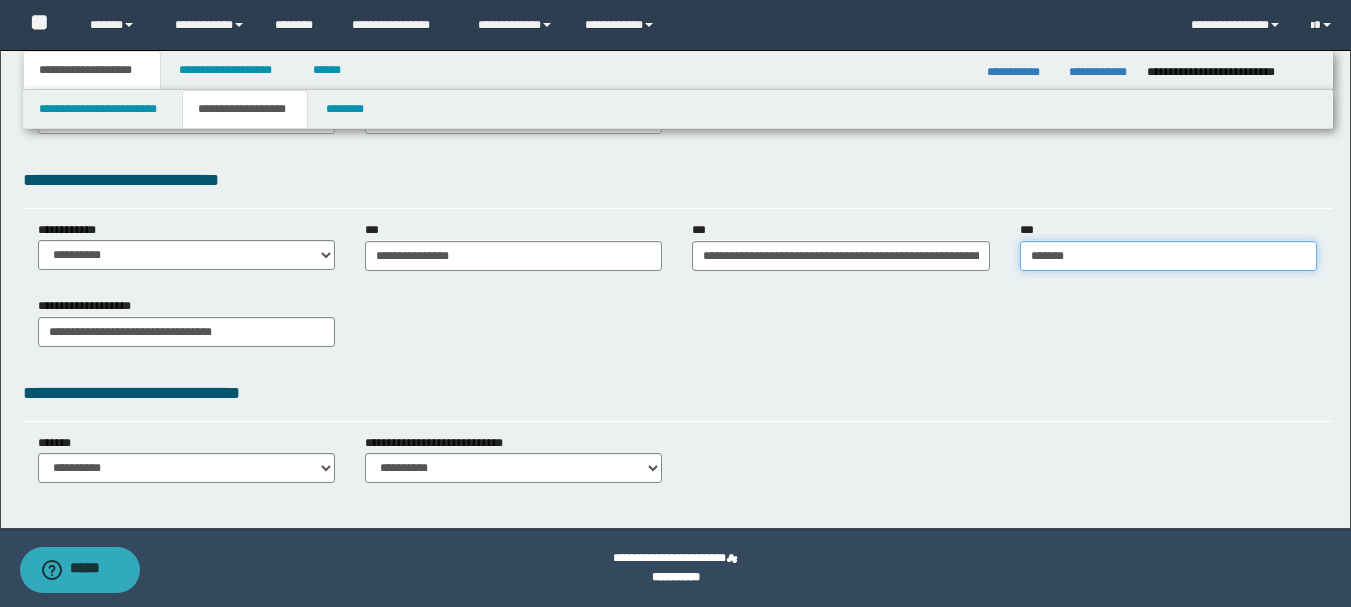 type on "********" 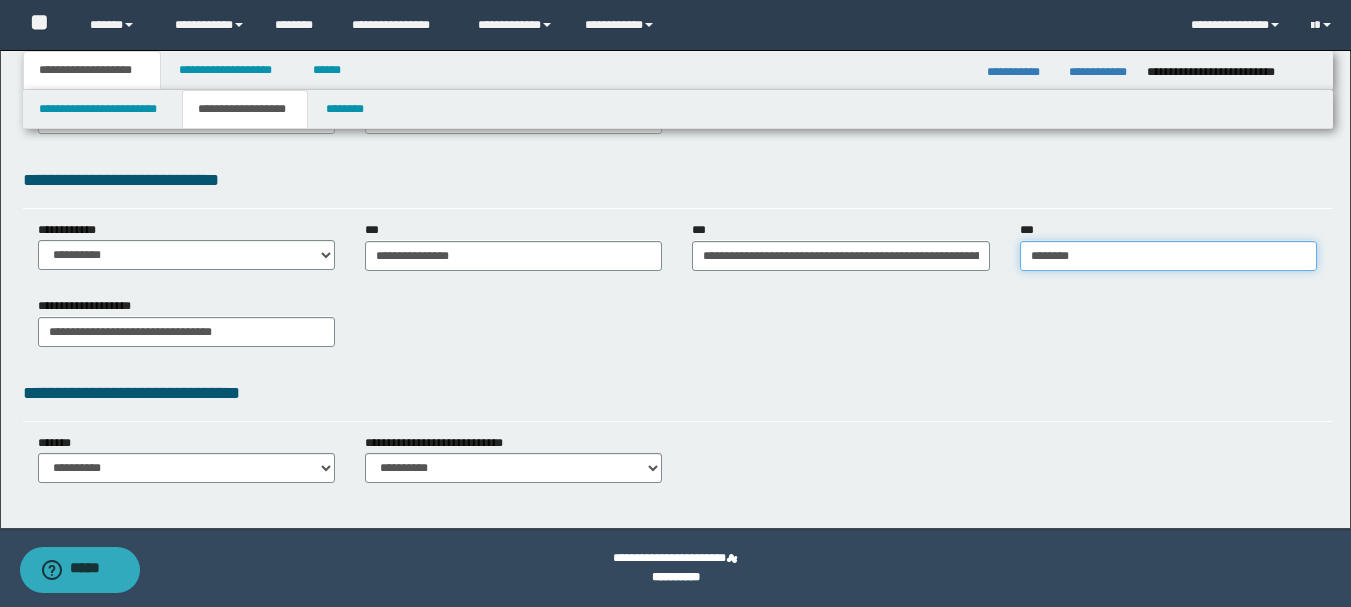 type on "********" 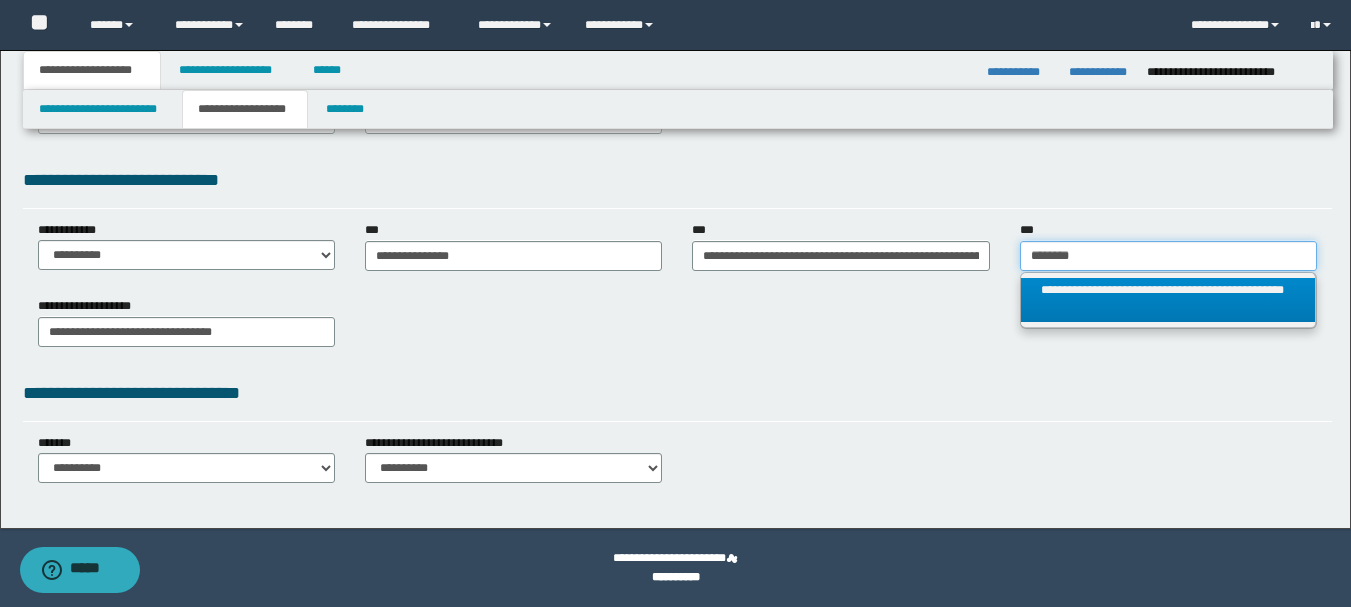 type on "********" 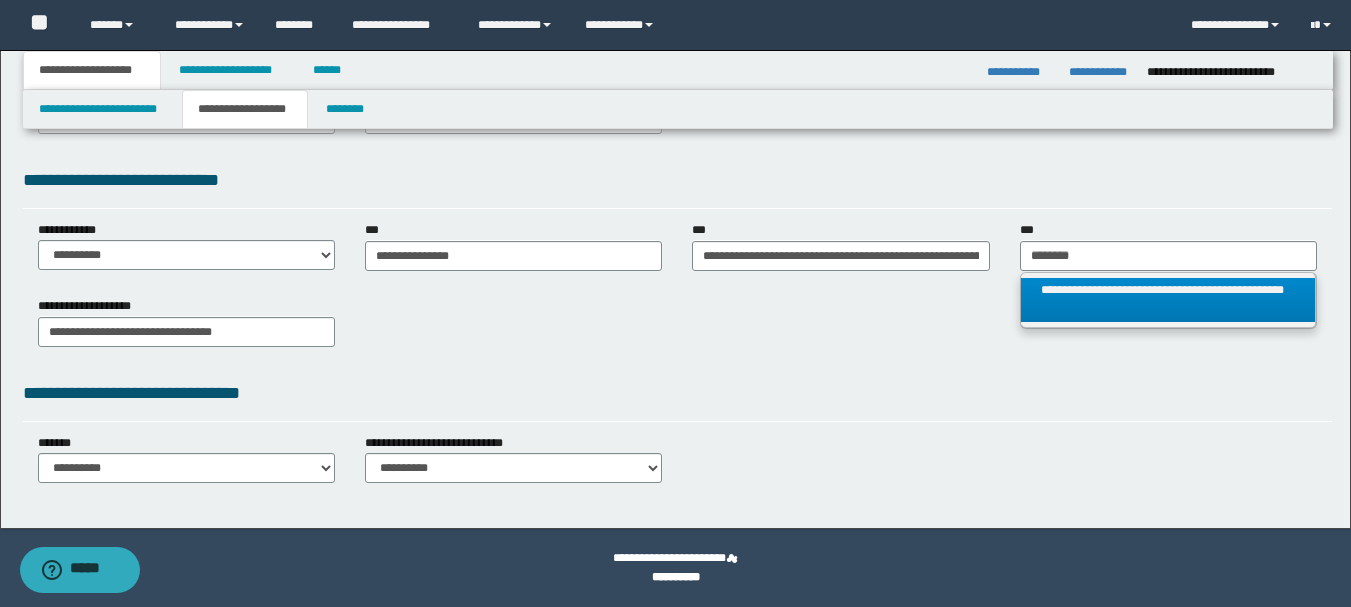 type 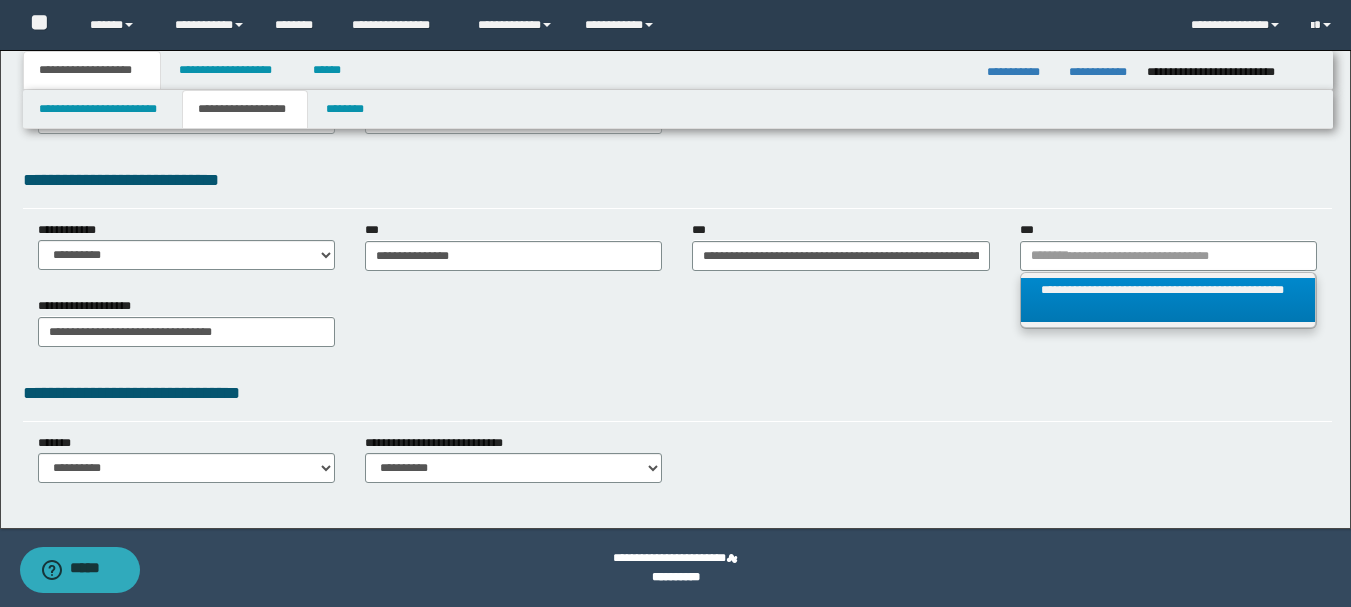 click on "**********" at bounding box center (1168, 300) 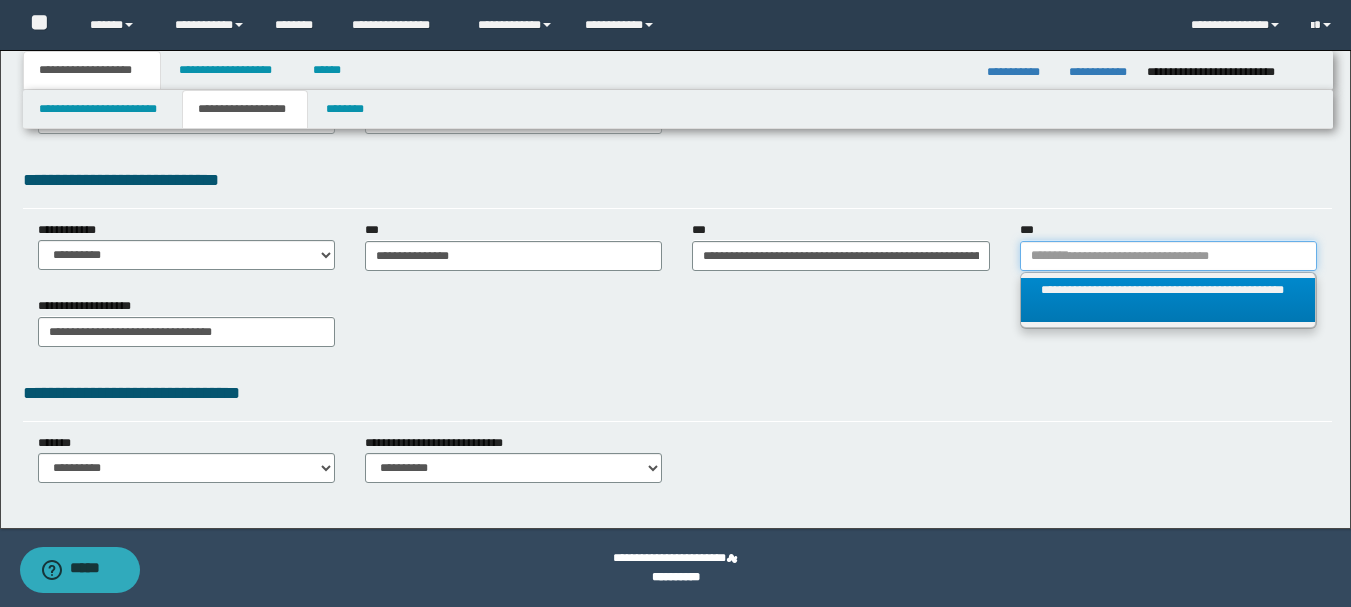 type 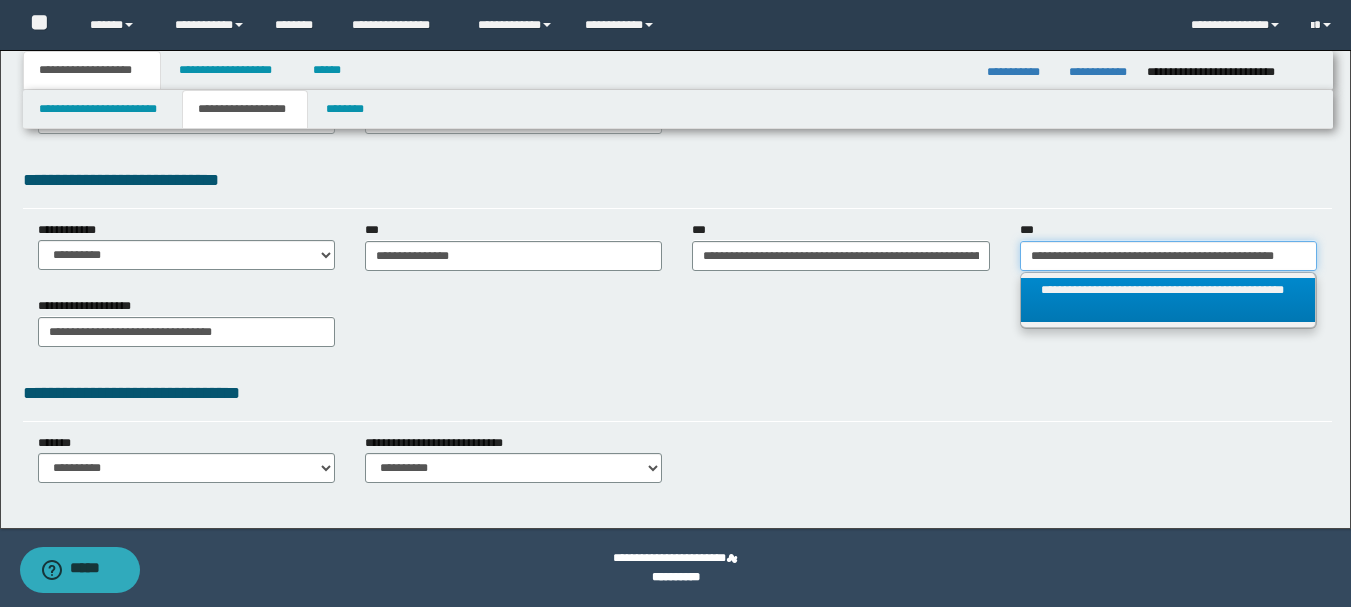 scroll, scrollTop: 0, scrollLeft: 43, axis: horizontal 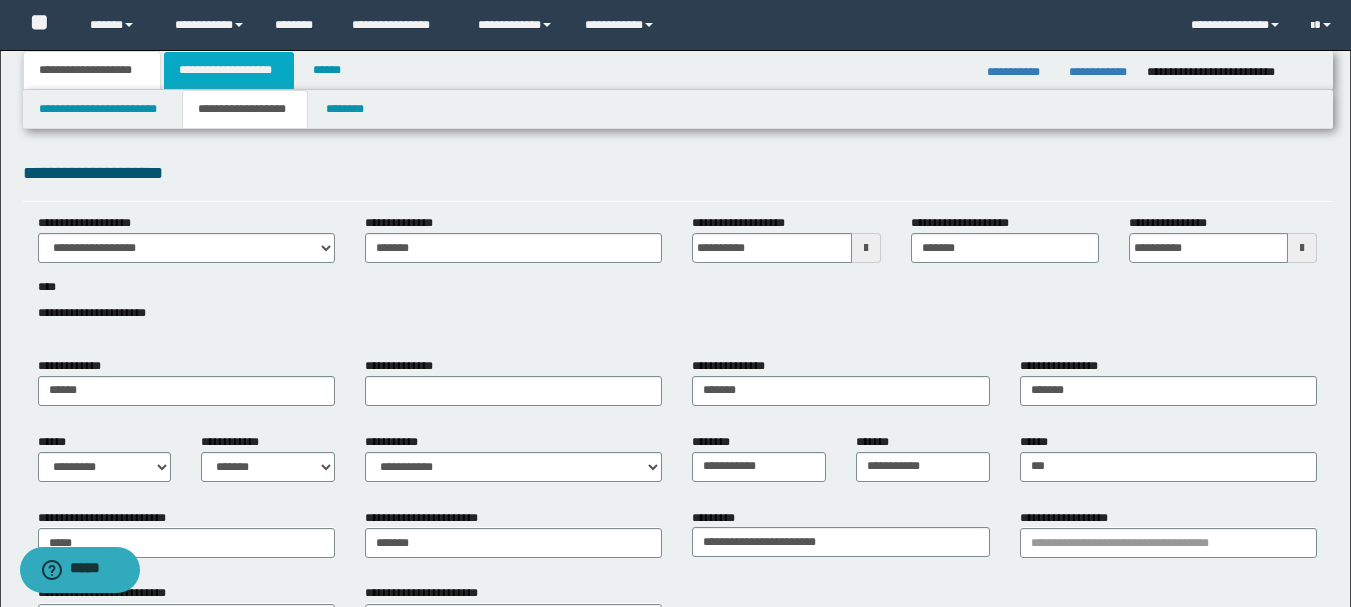 click on "**********" at bounding box center [229, 70] 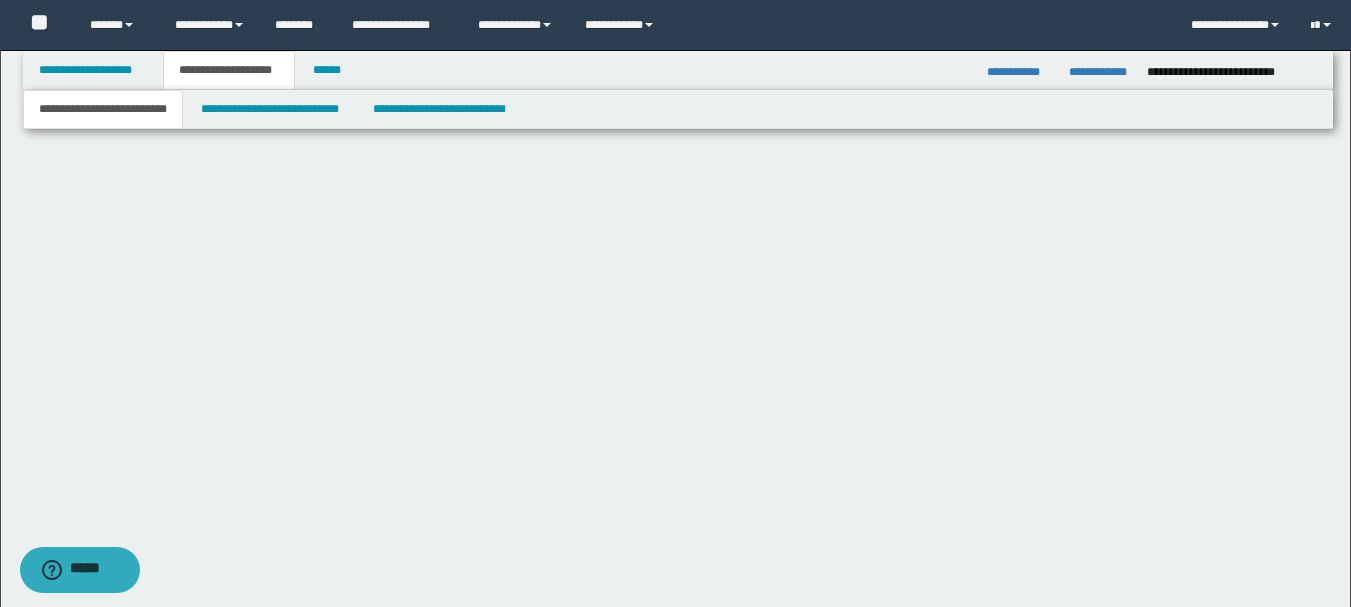scroll, scrollTop: 0, scrollLeft: 0, axis: both 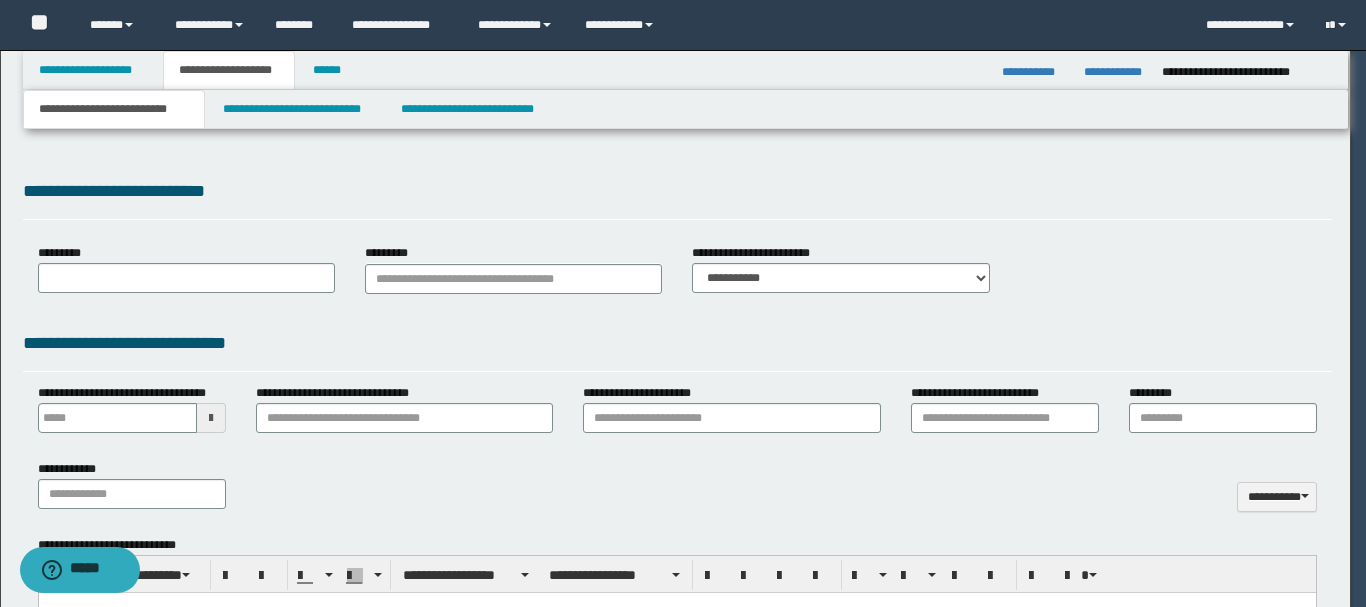 type on "**********" 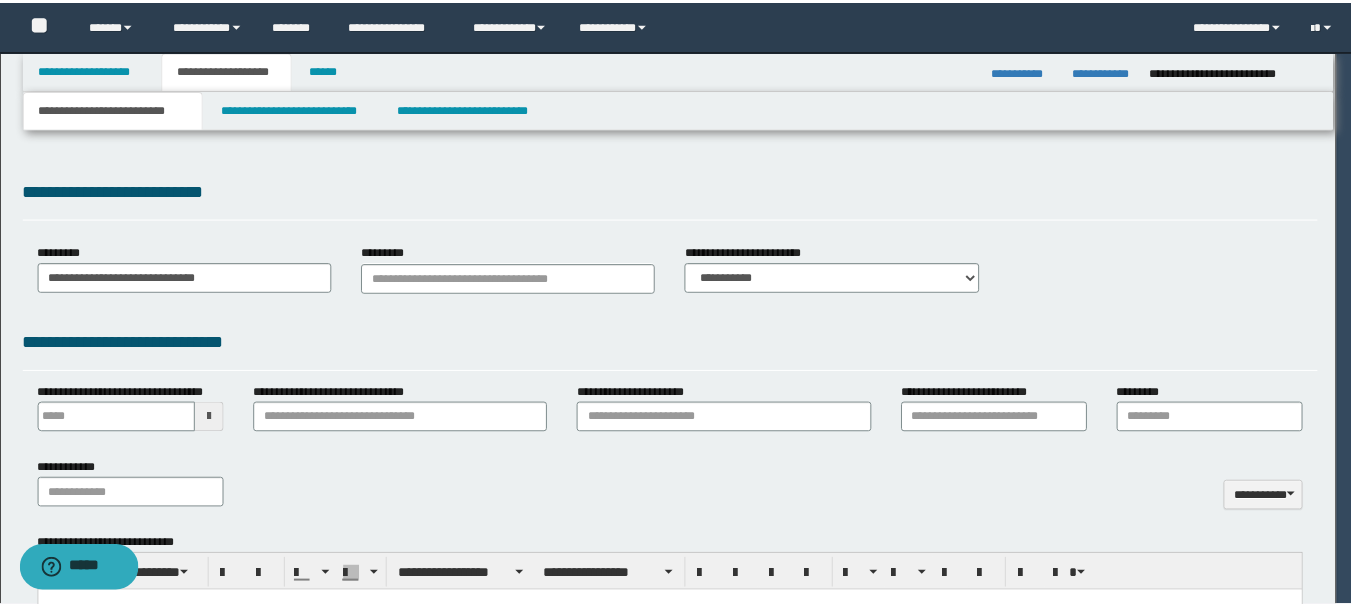scroll, scrollTop: 0, scrollLeft: 0, axis: both 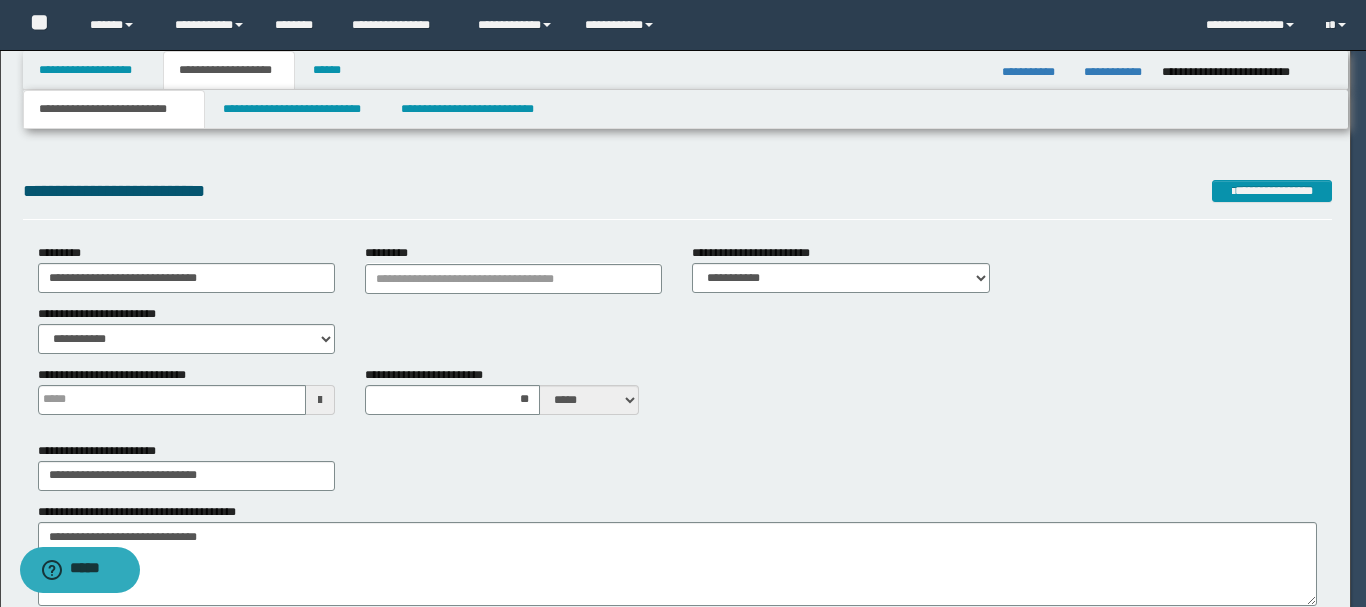 type 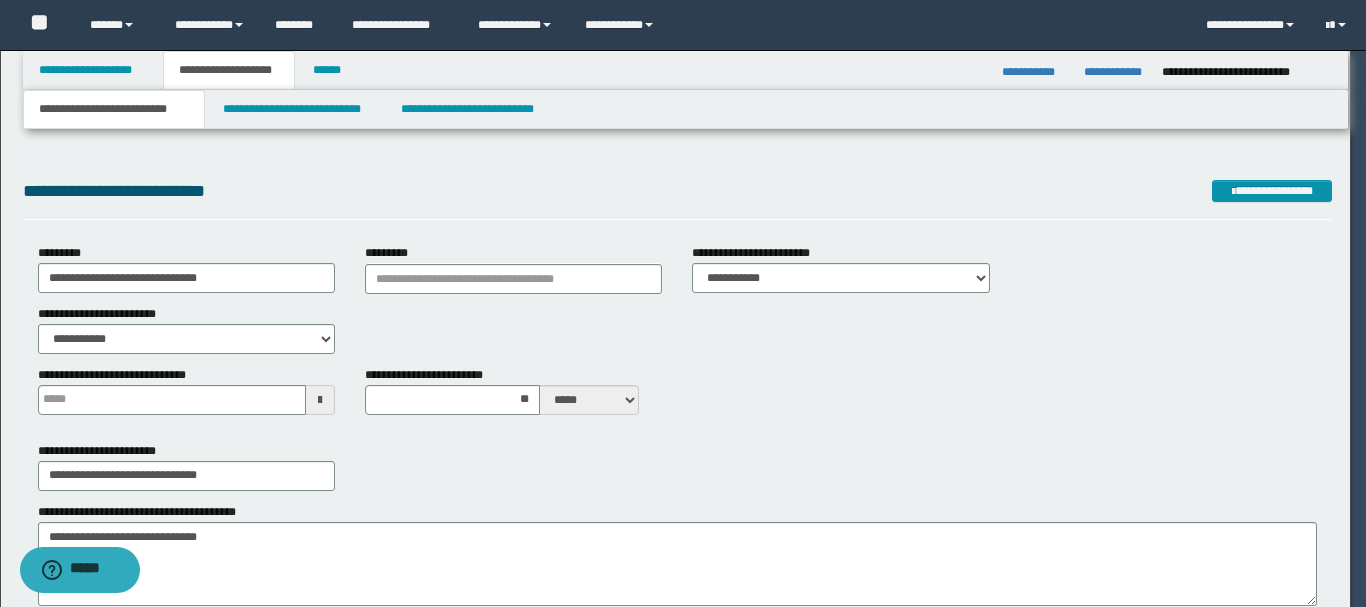 type on "**" 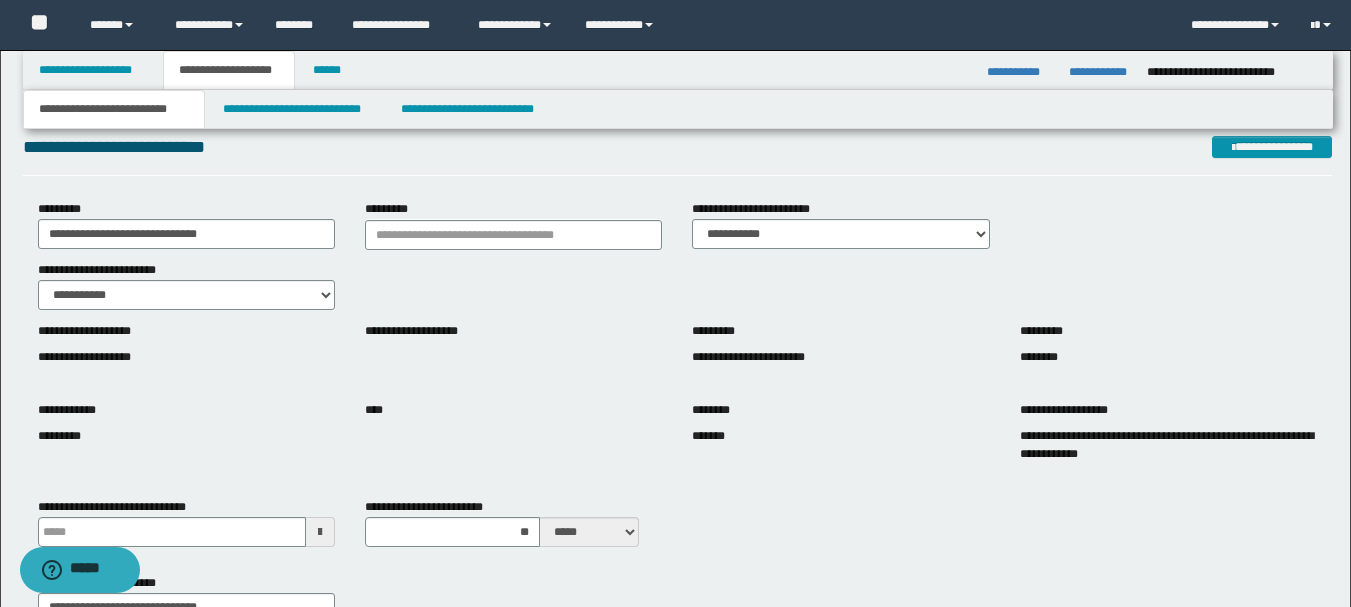scroll, scrollTop: 0, scrollLeft: 0, axis: both 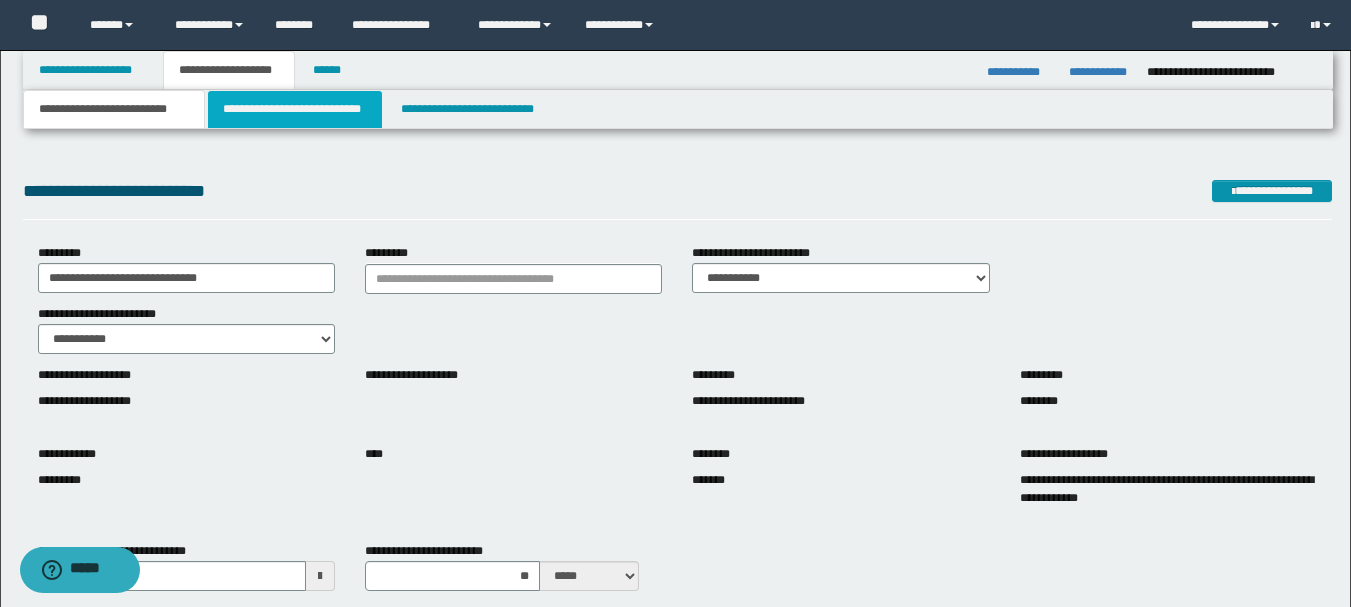 click on "**********" at bounding box center [295, 109] 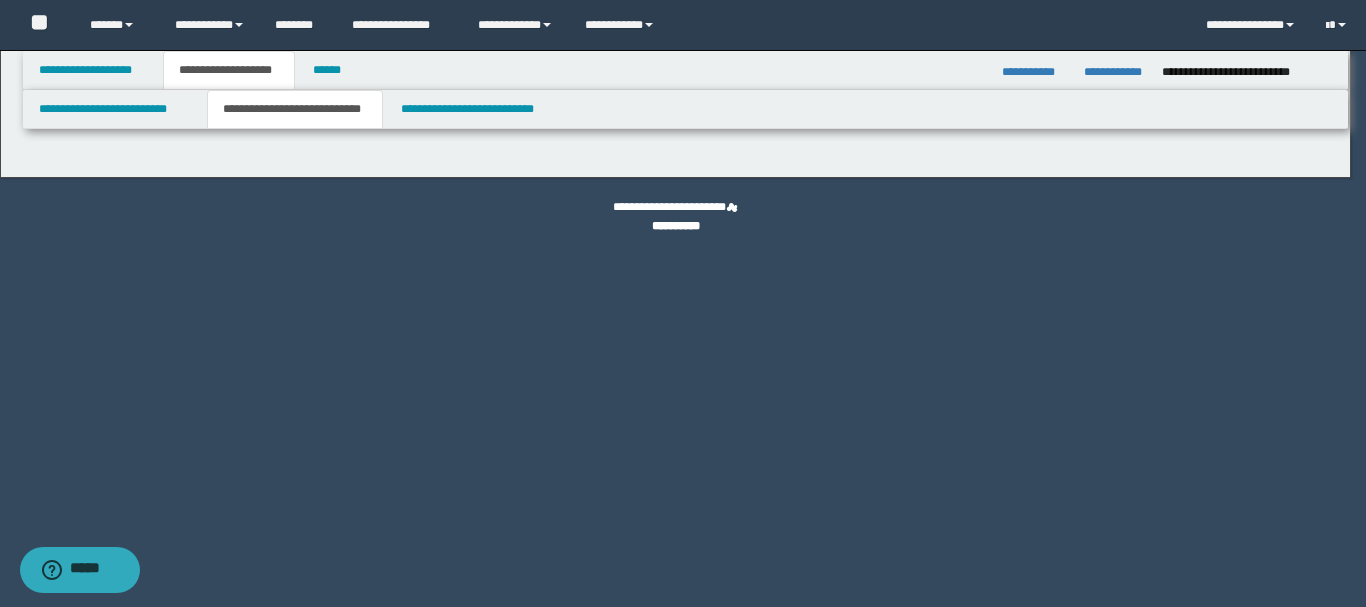 select on "*" 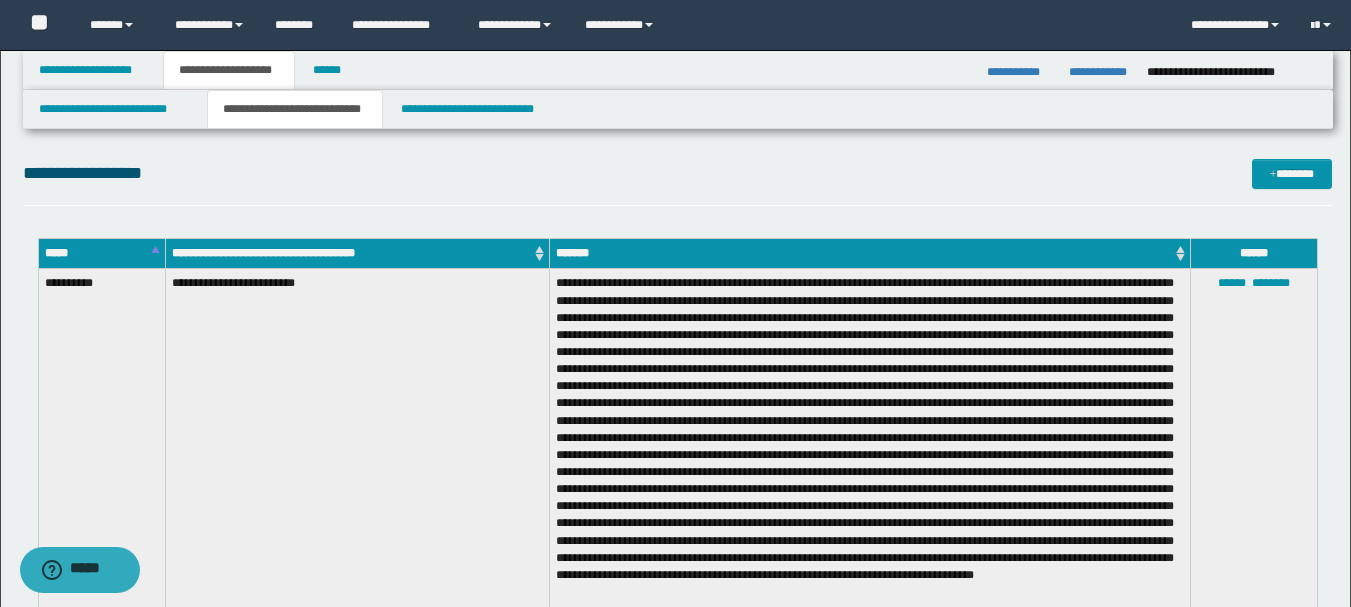 scroll, scrollTop: 531, scrollLeft: 0, axis: vertical 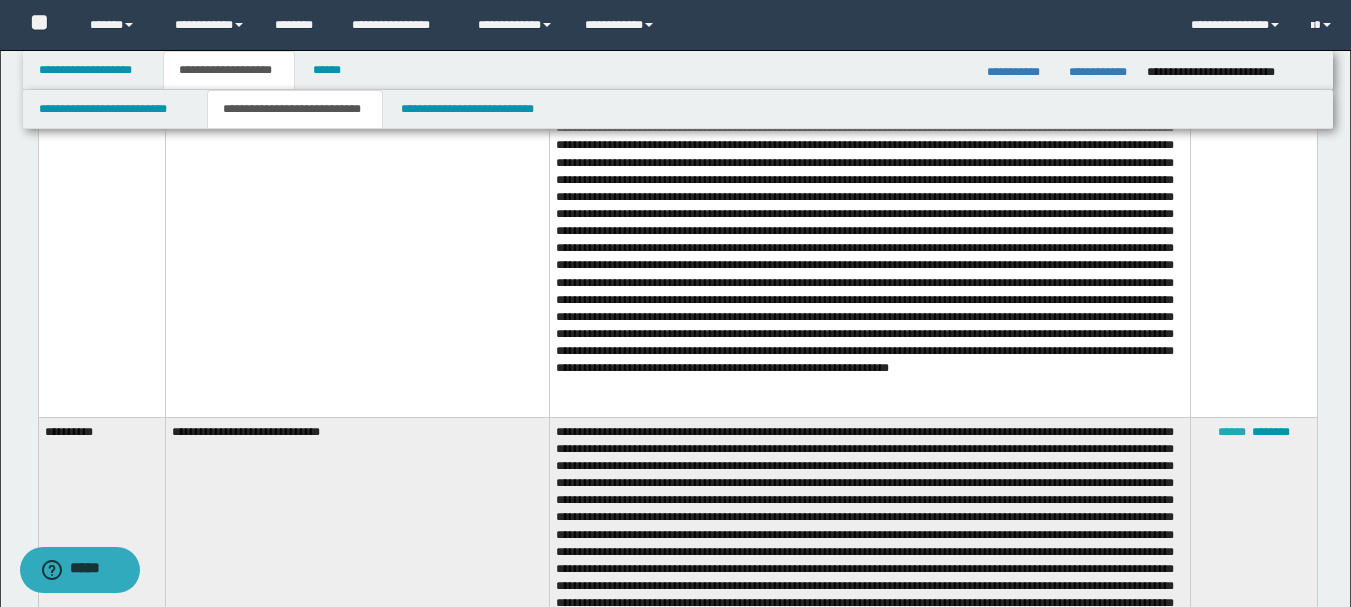 click on "******" at bounding box center [1232, 432] 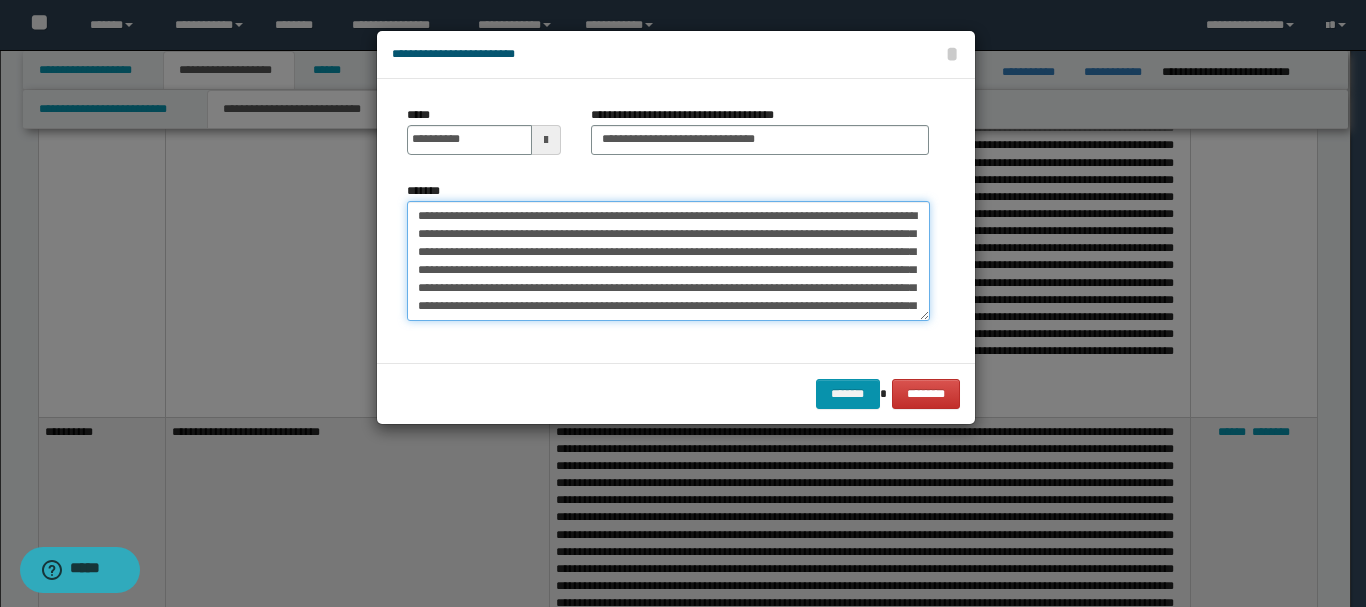 click on "*******" at bounding box center [668, 261] 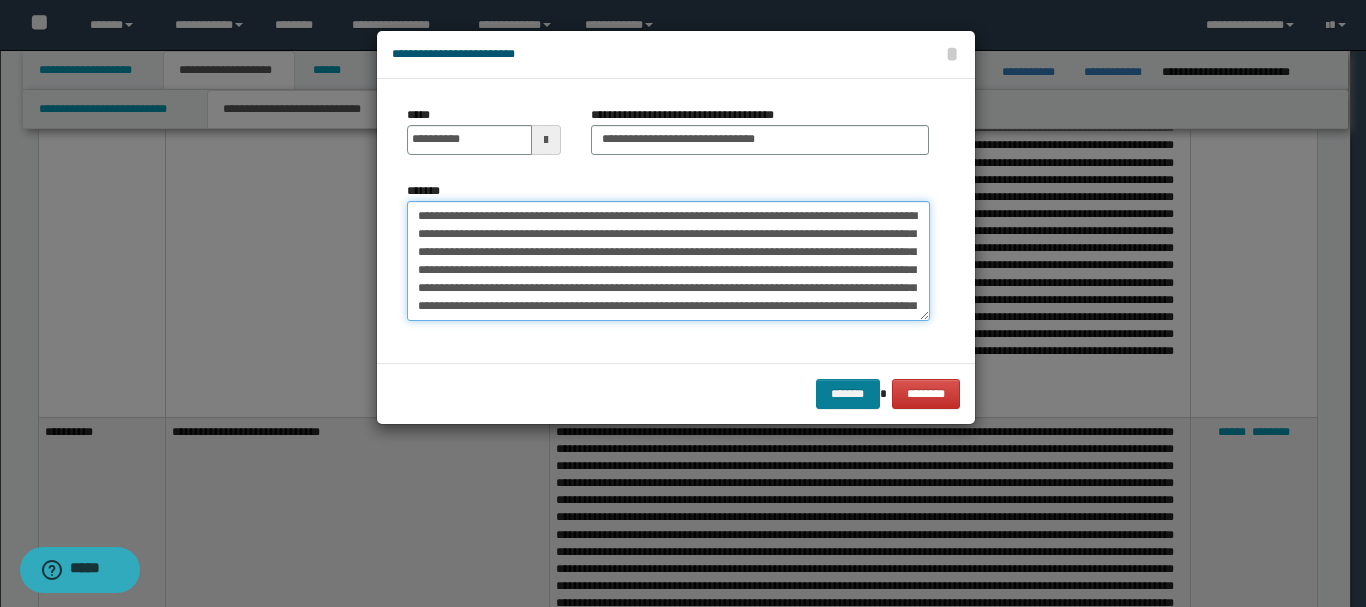 type on "**********" 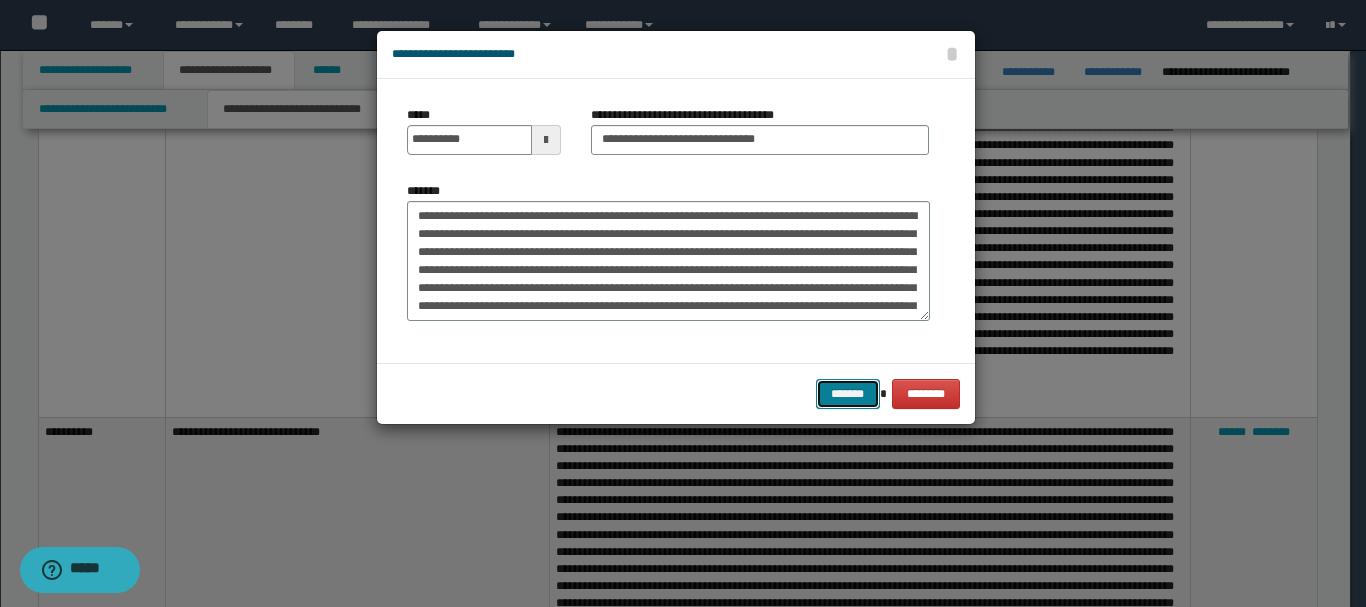 click on "*******" at bounding box center [848, 394] 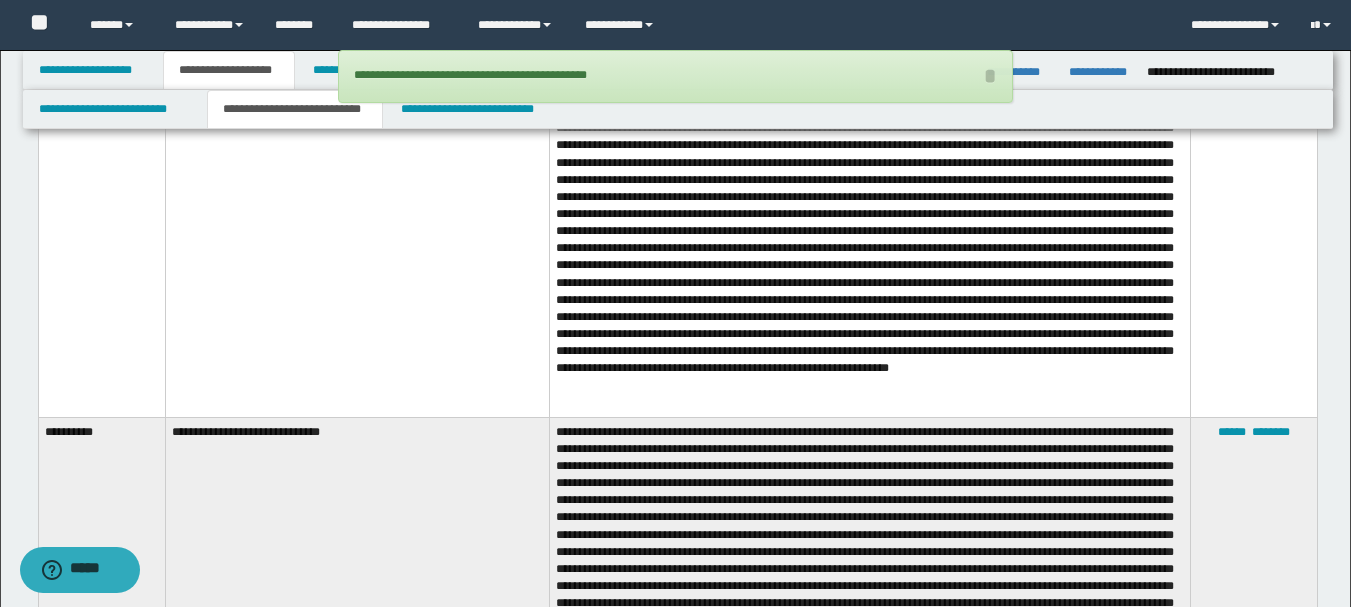scroll, scrollTop: 0, scrollLeft: 0, axis: both 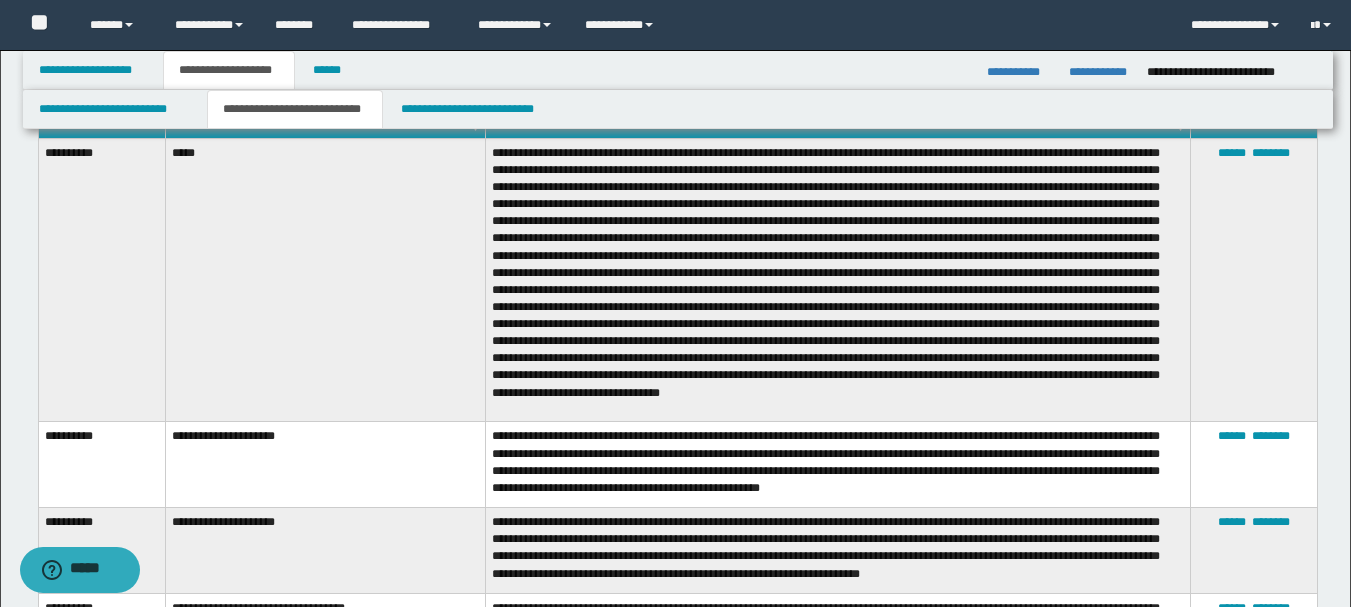 click on "**********" at bounding box center [675, 1017] 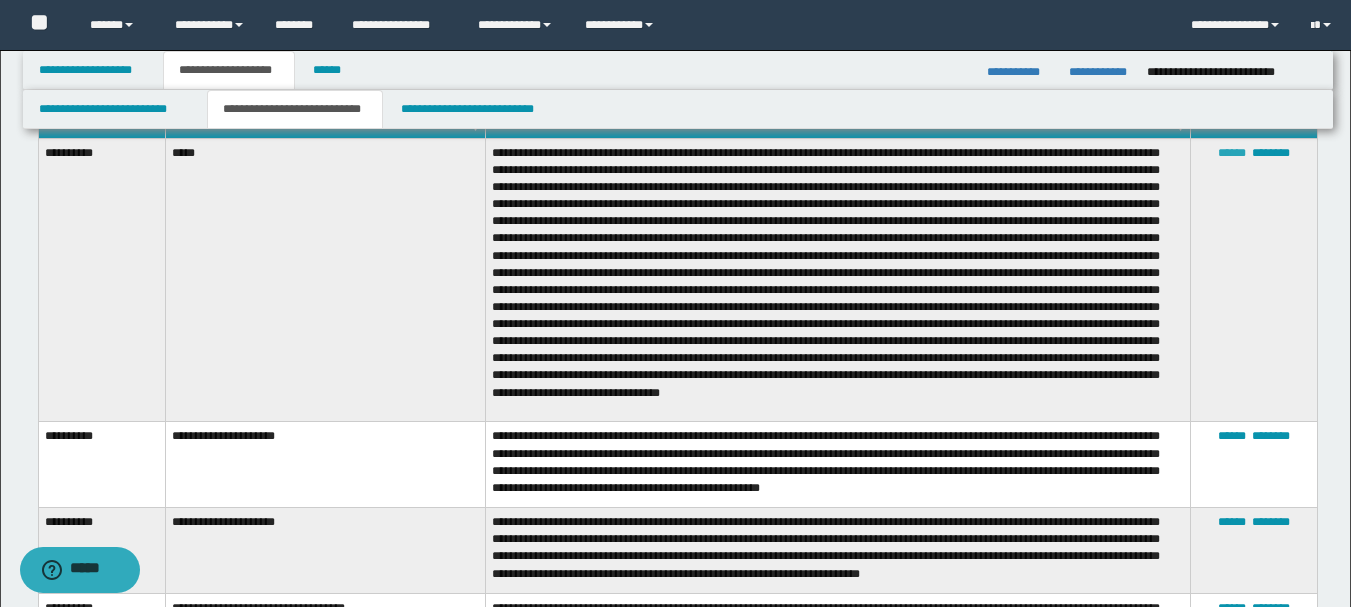 click on "******" at bounding box center (1232, 153) 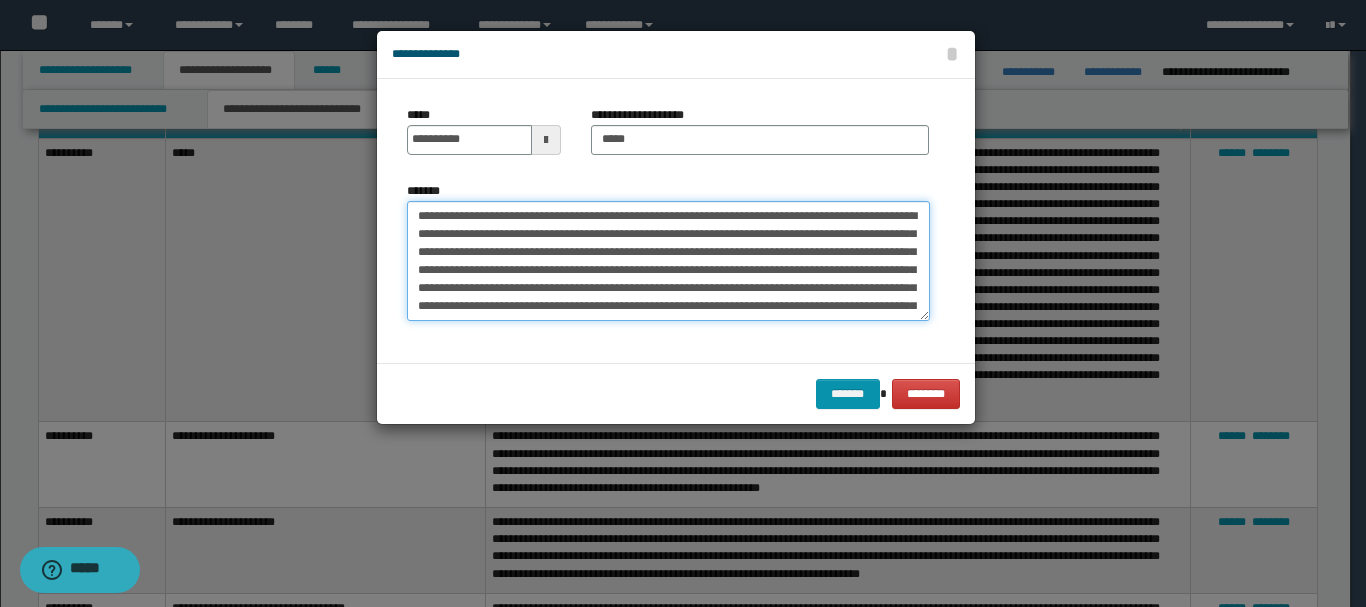 drag, startPoint x: 703, startPoint y: 218, endPoint x: 436, endPoint y: 240, distance: 267.90485 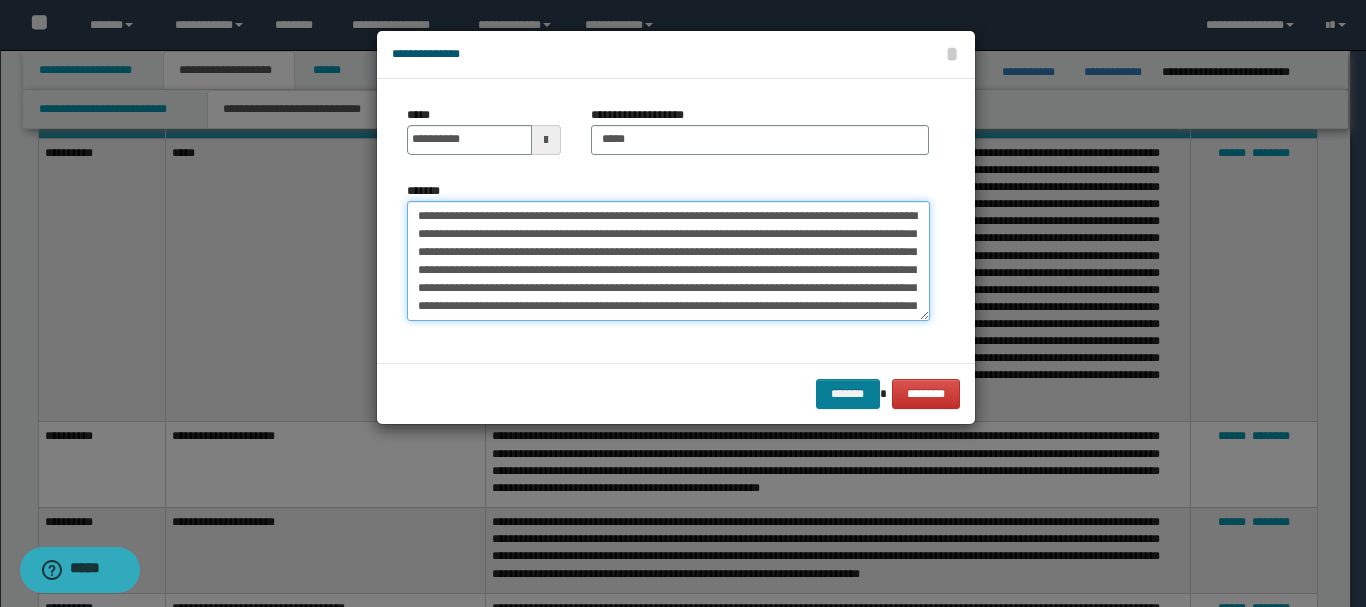 type on "**********" 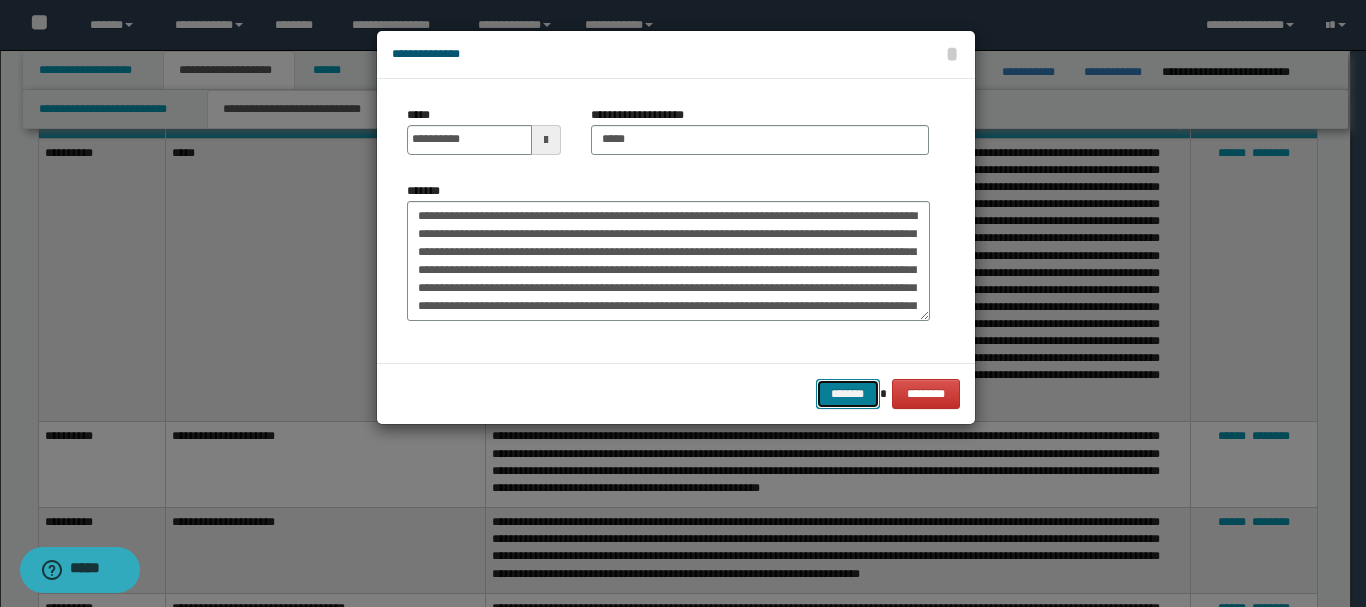 click on "*******" at bounding box center [848, 394] 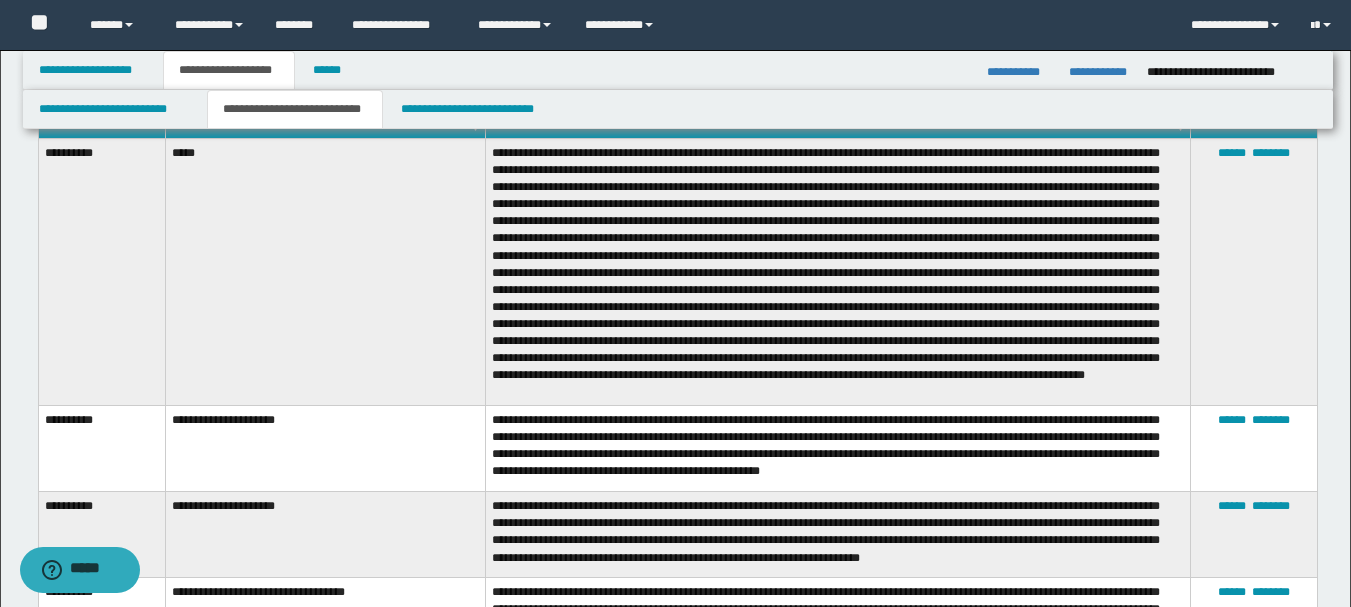 drag, startPoint x: 0, startPoint y: 310, endPoint x: 27, endPoint y: 310, distance: 27 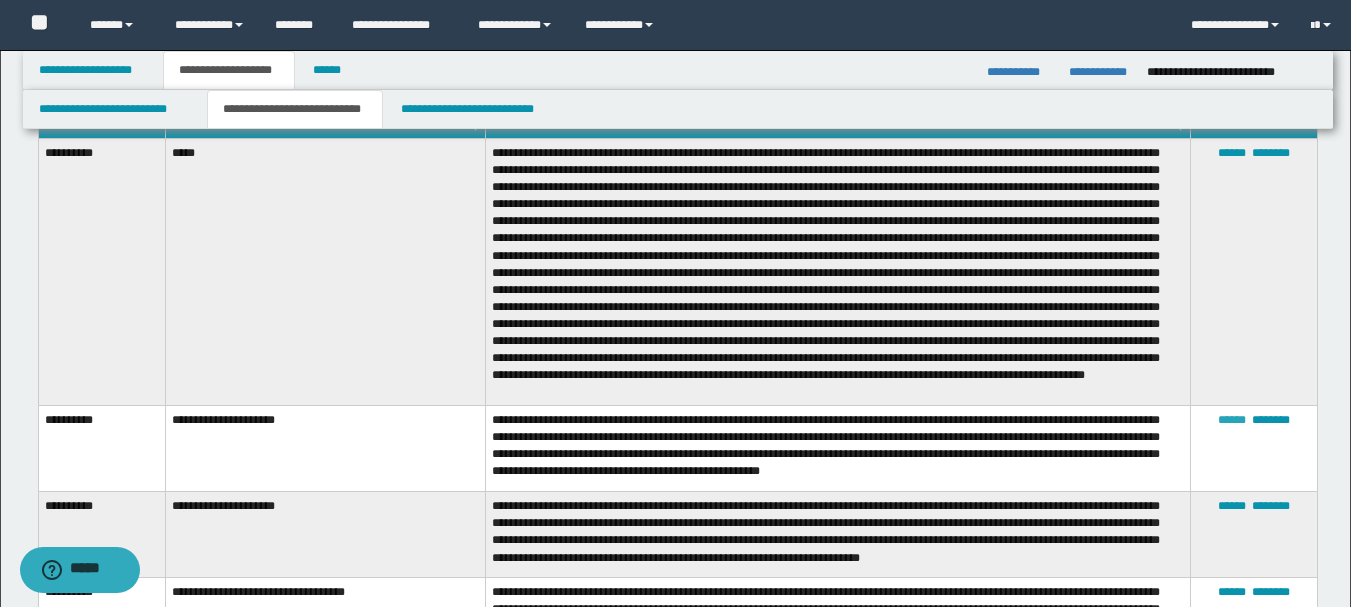 click on "******" at bounding box center (1232, 420) 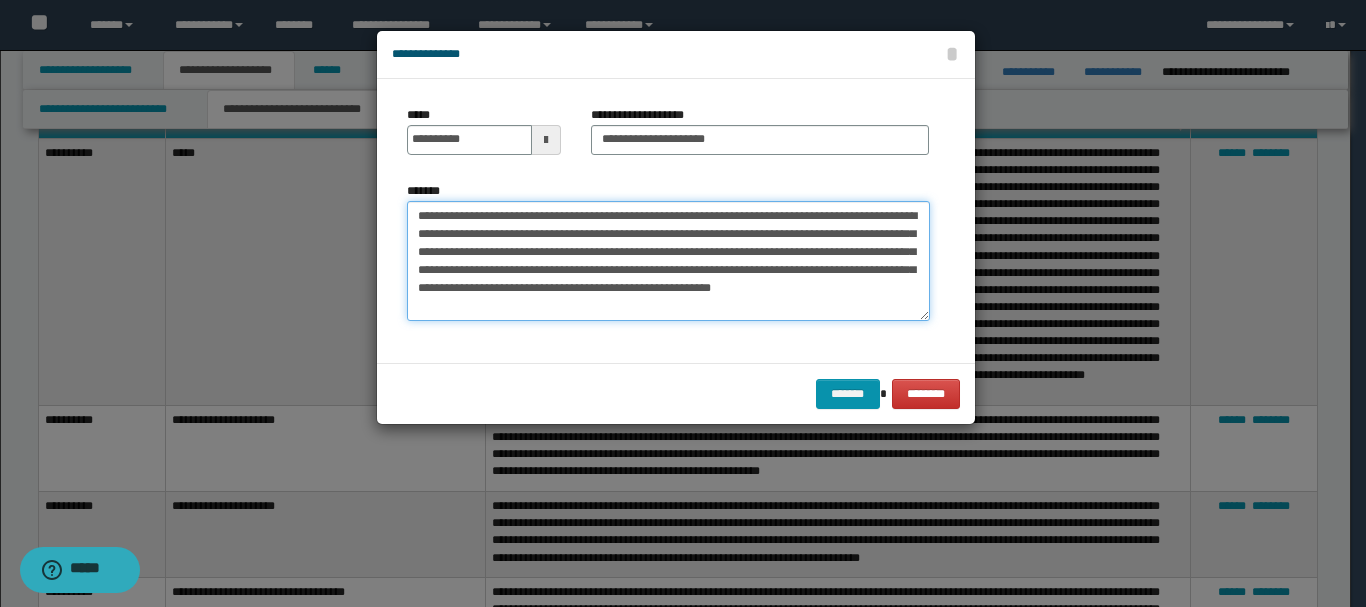 drag, startPoint x: 687, startPoint y: 213, endPoint x: 411, endPoint y: 204, distance: 276.1467 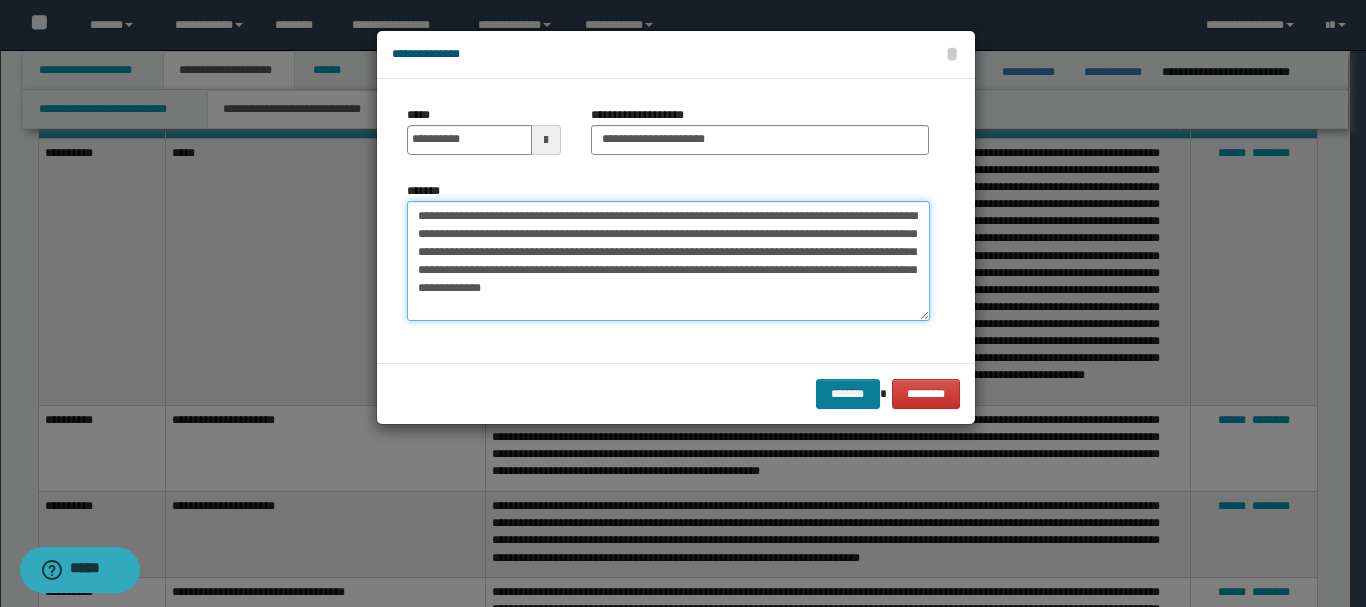 type on "**********" 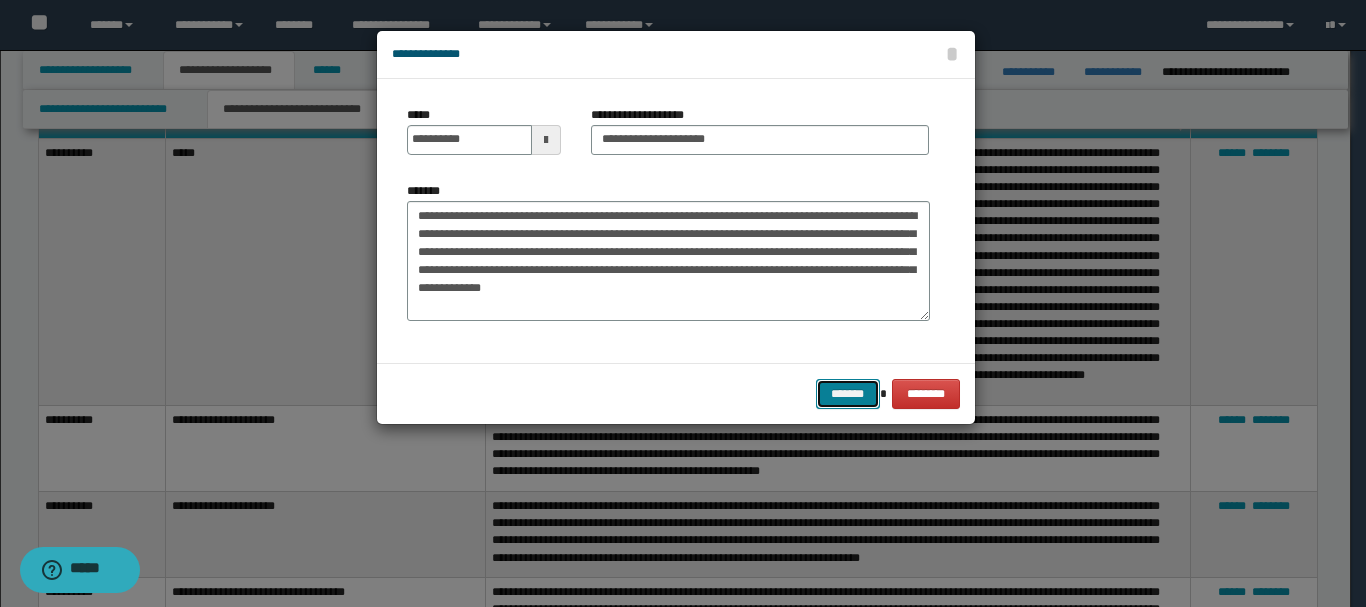 click on "*******" at bounding box center (848, 394) 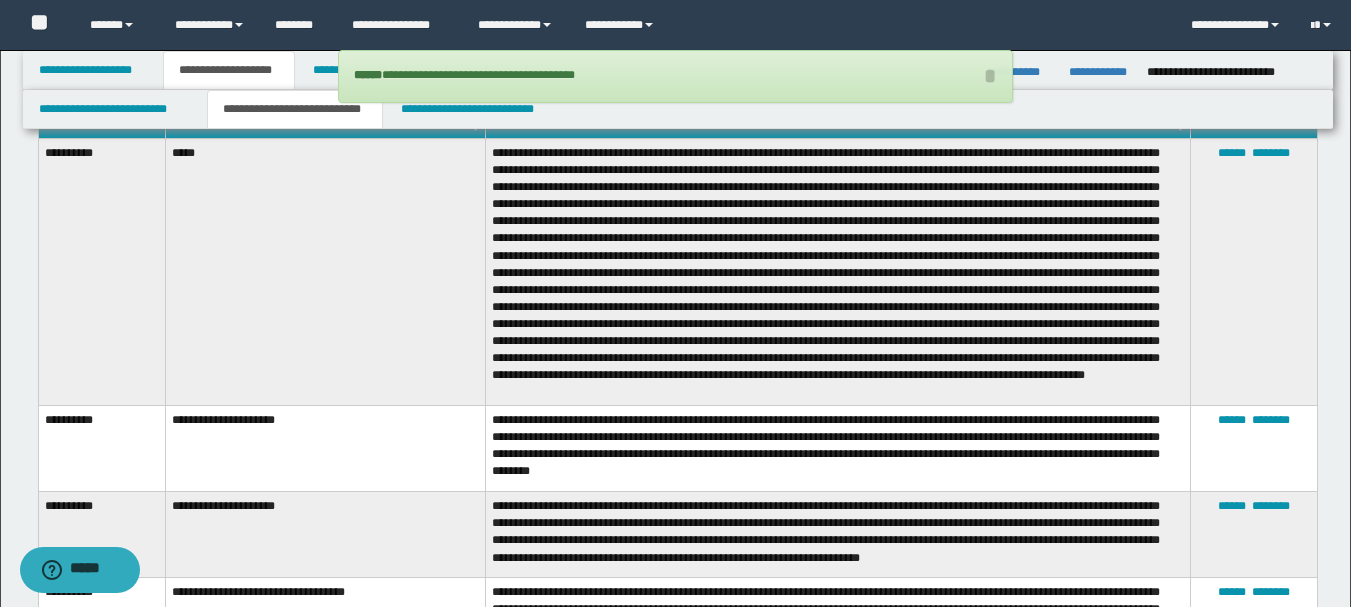 scroll, scrollTop: 2004, scrollLeft: 0, axis: vertical 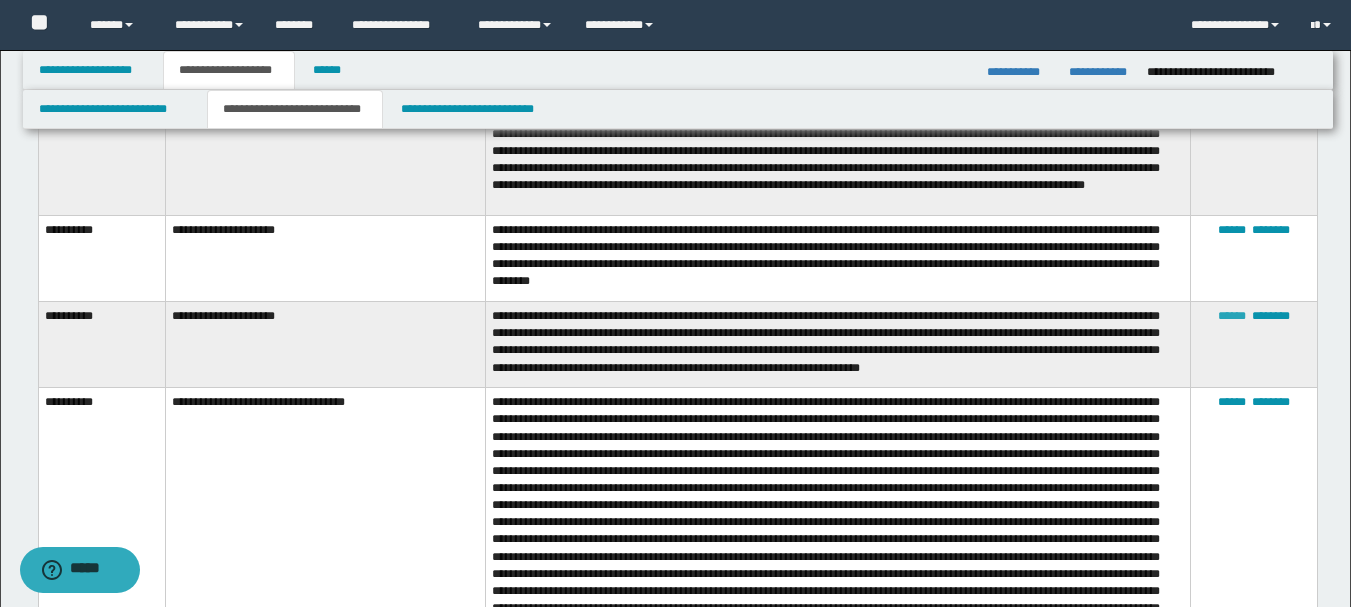 click on "******" at bounding box center (1232, 316) 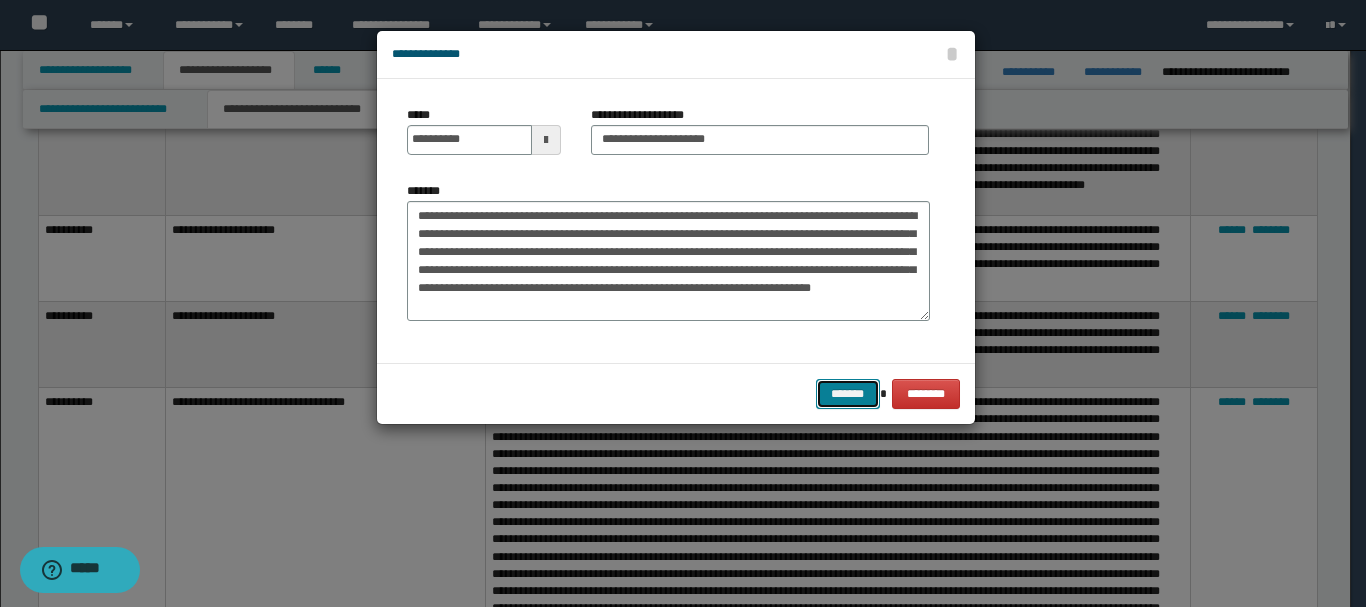 click on "*******" at bounding box center (848, 394) 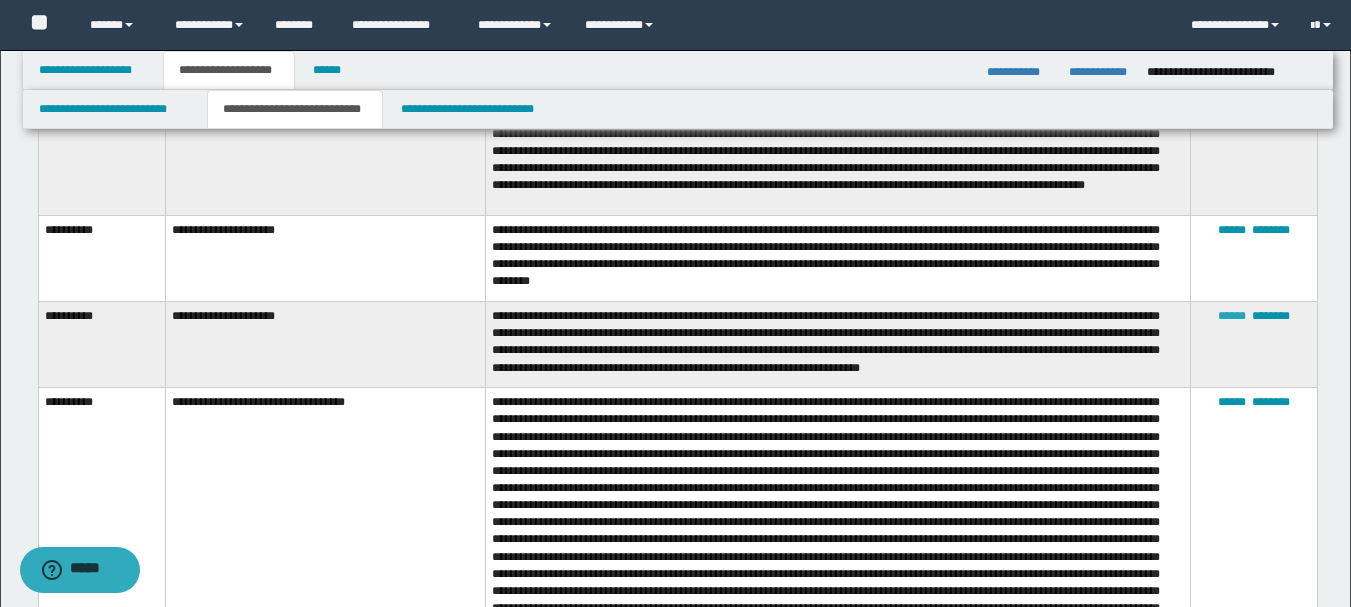 click on "******" at bounding box center [1232, 316] 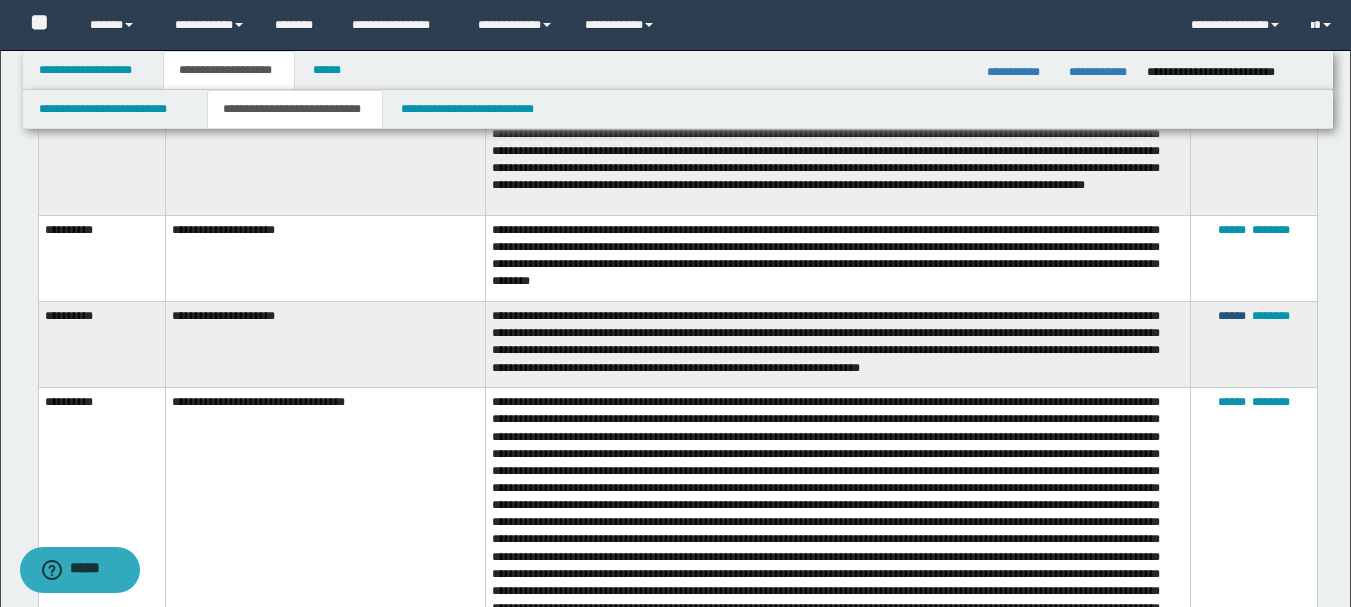 type on "**********" 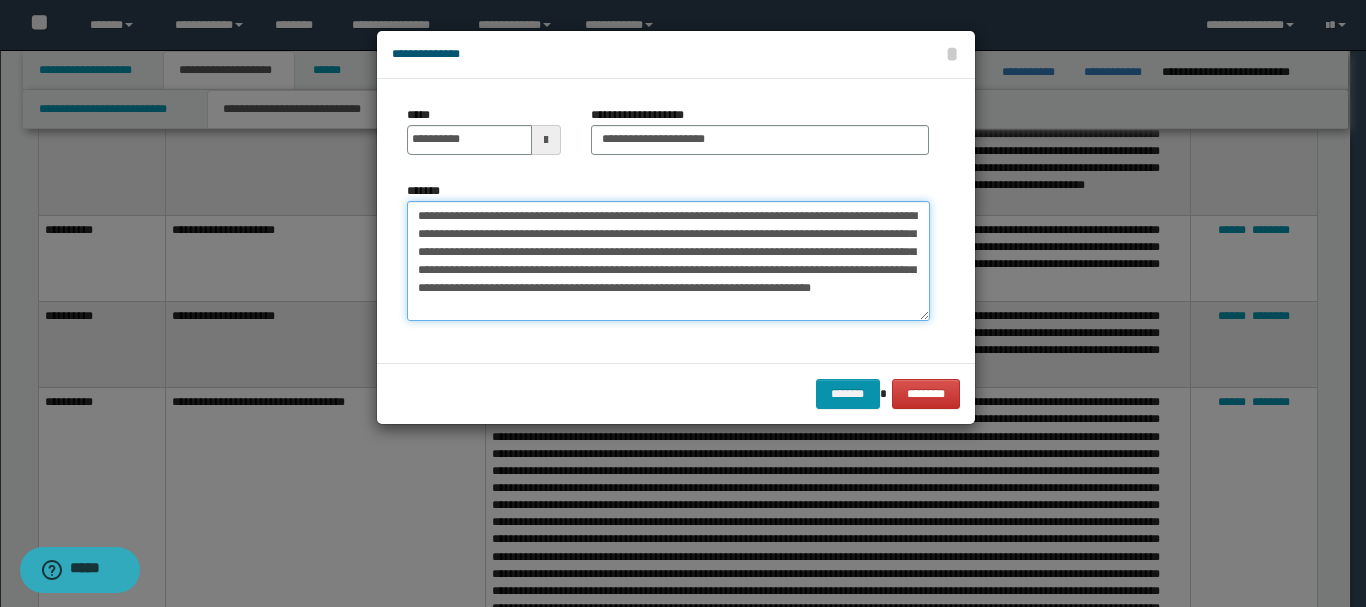 click on "**********" at bounding box center [668, 261] 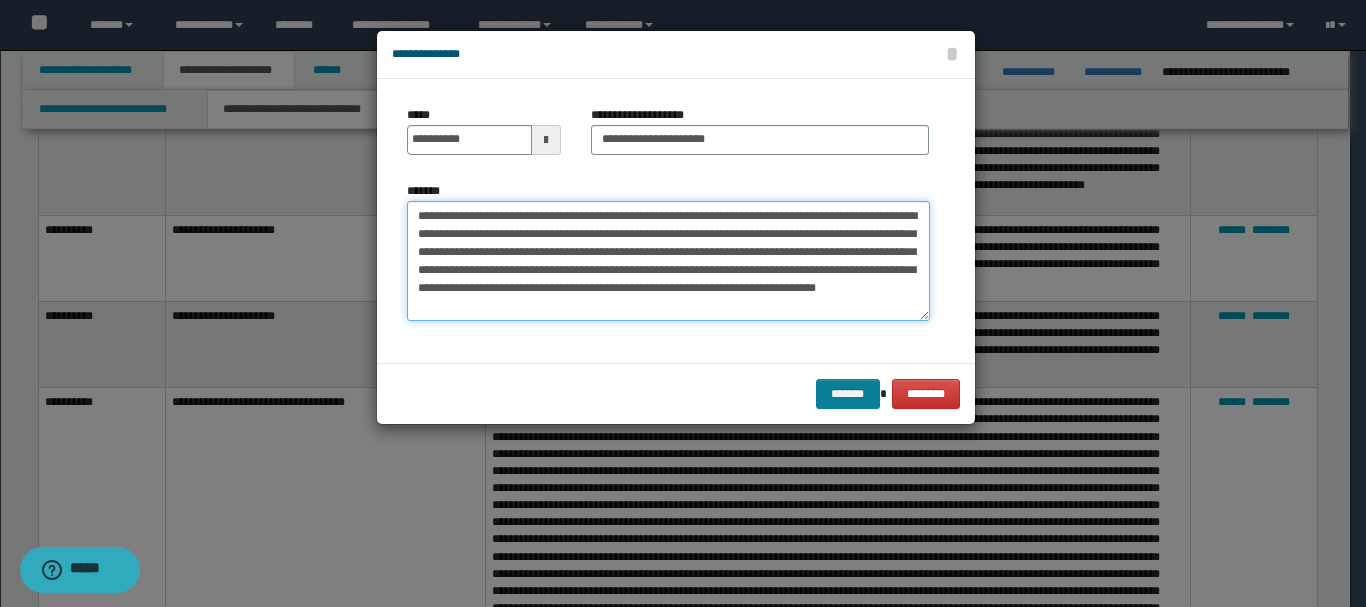 type on "**********" 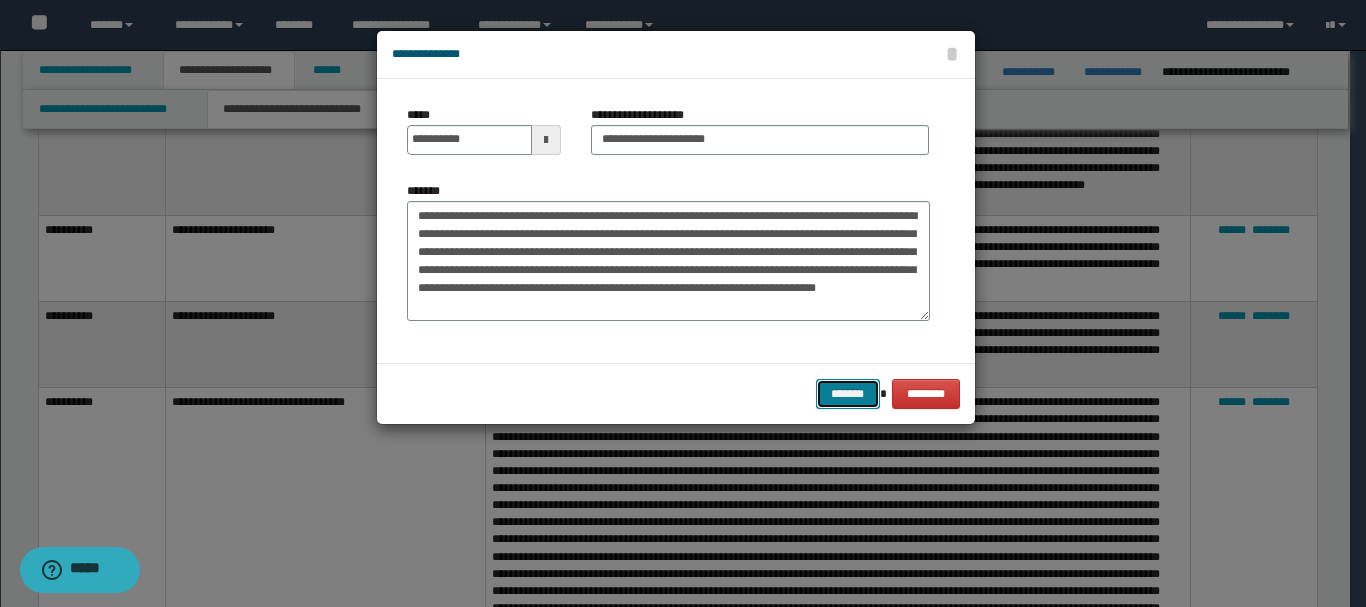 click on "*******" at bounding box center (848, 394) 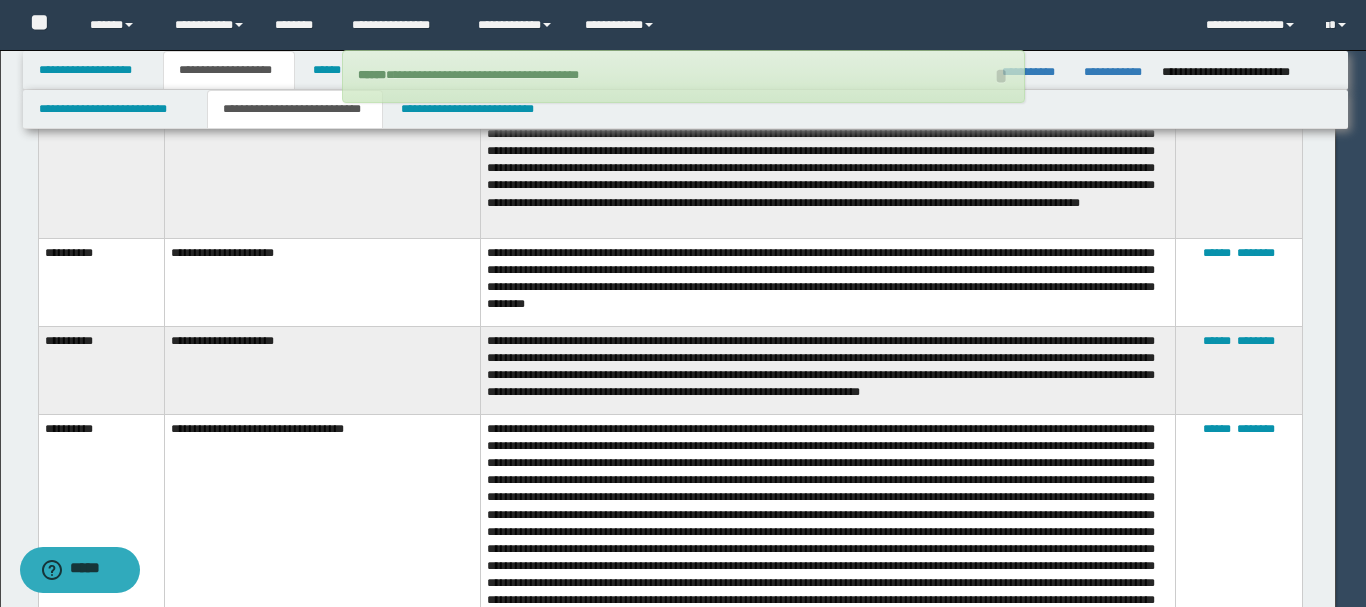 type 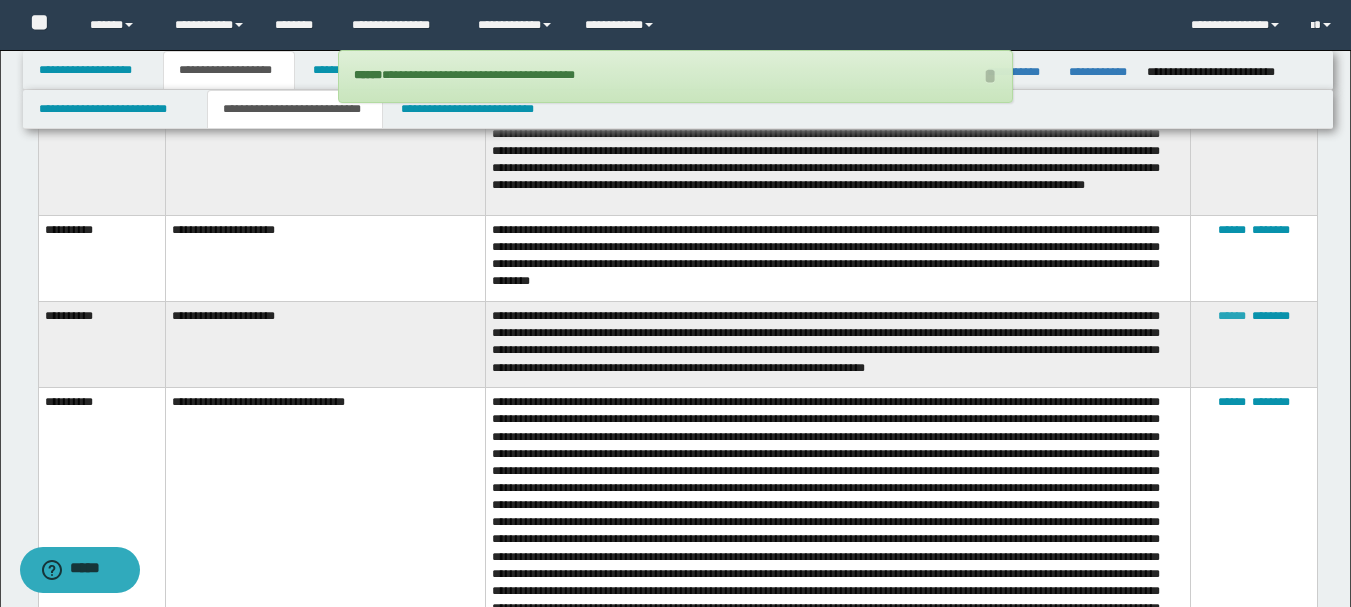 click on "******" at bounding box center (1232, 316) 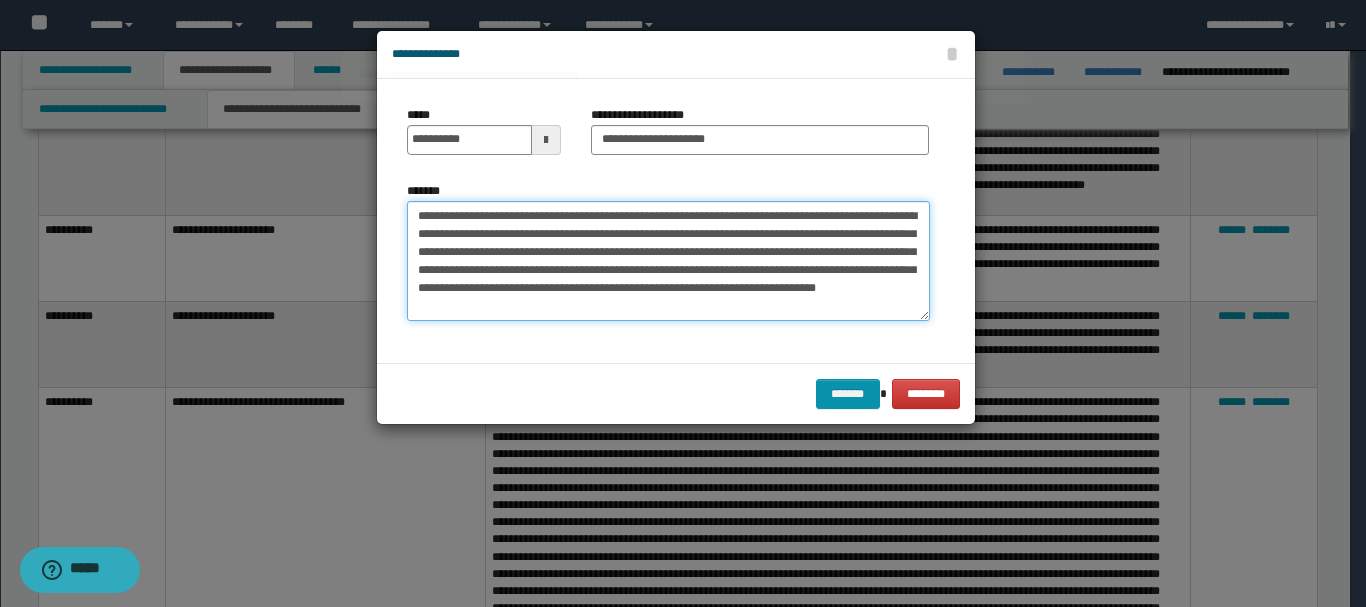click on "**********" at bounding box center [668, 261] 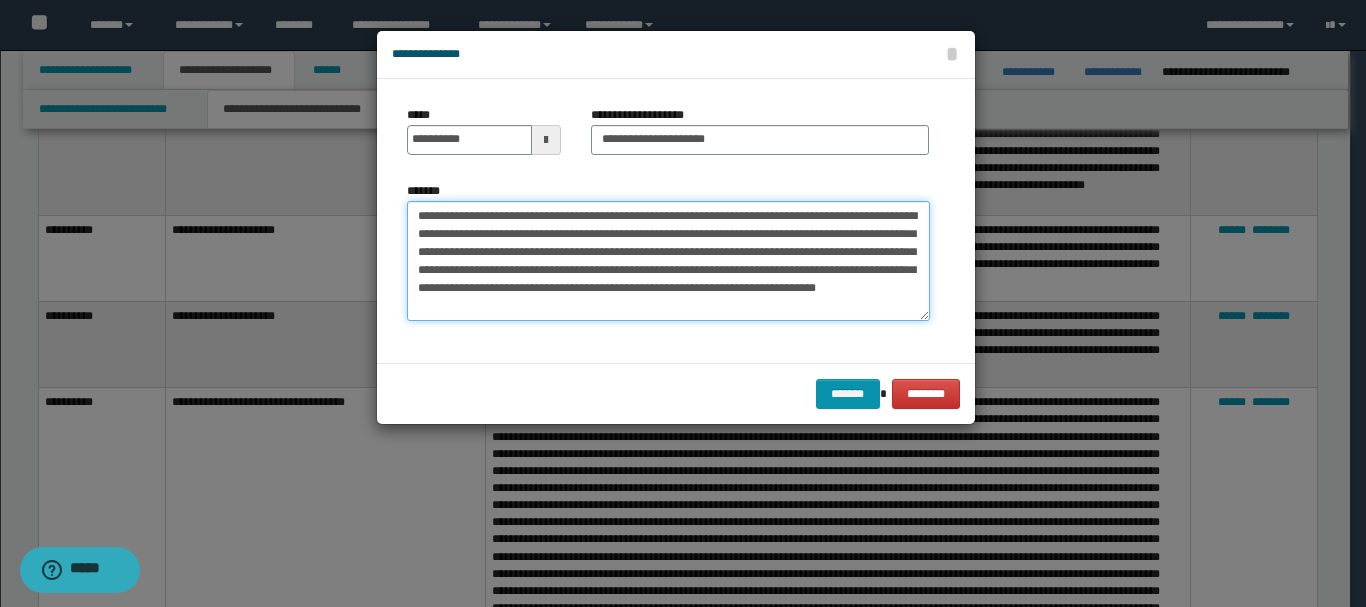 click on "**********" at bounding box center (668, 261) 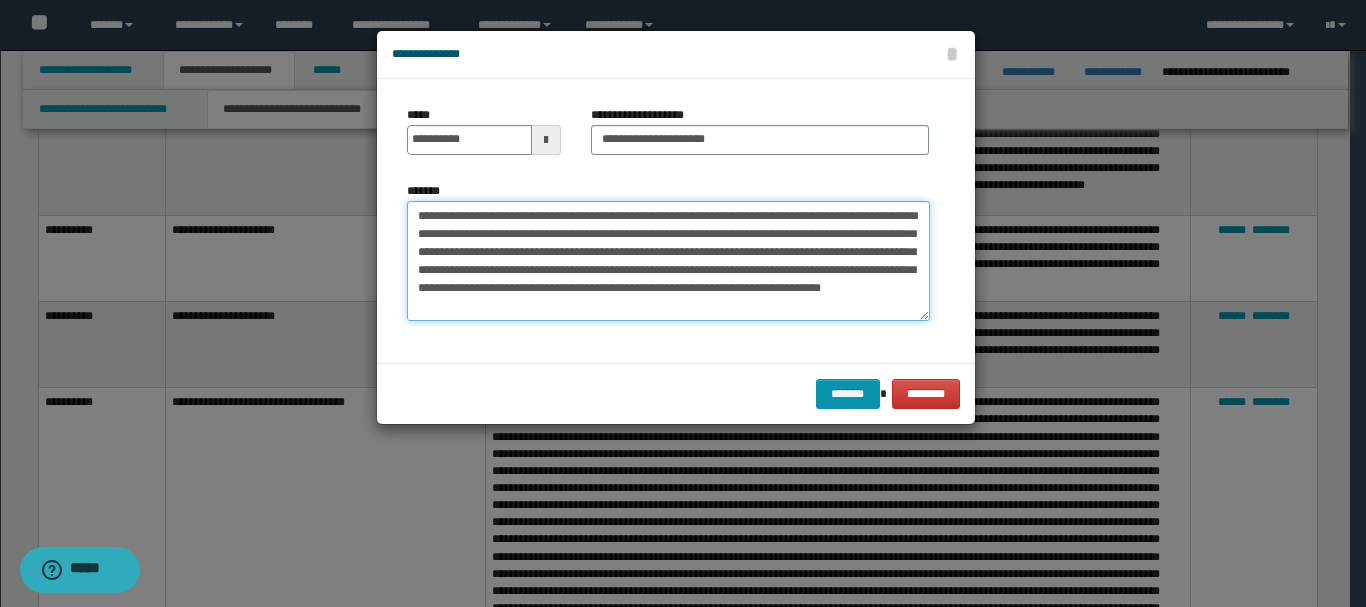 click on "**********" at bounding box center [668, 261] 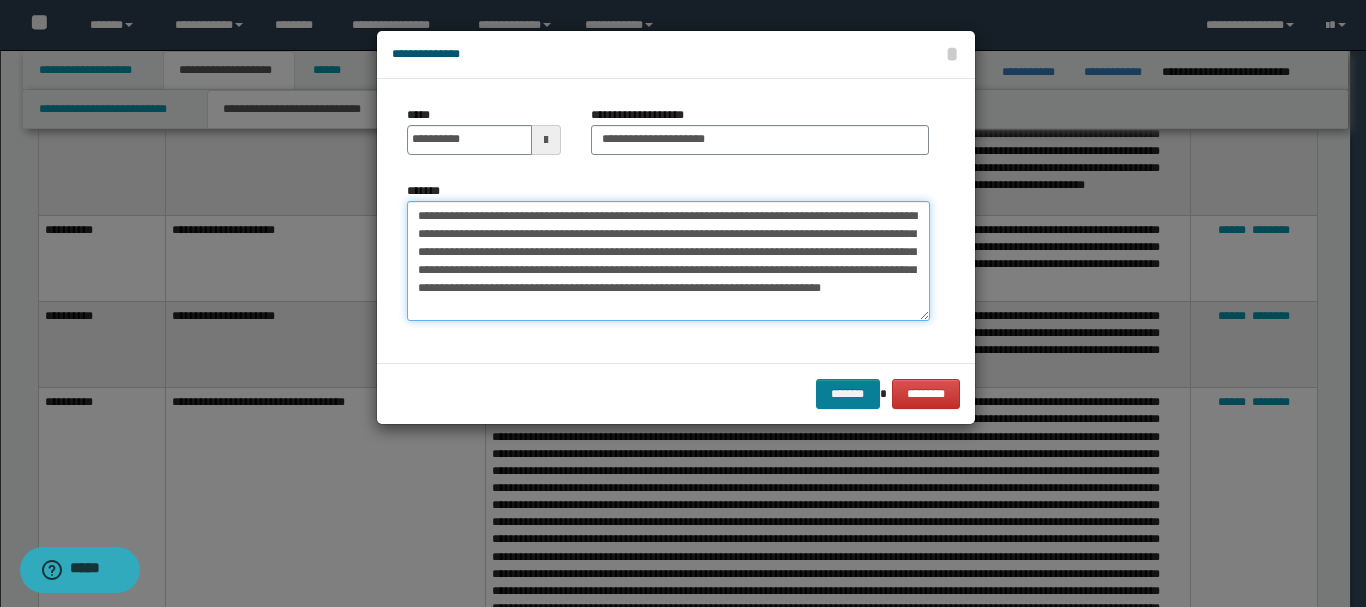 type on "**********" 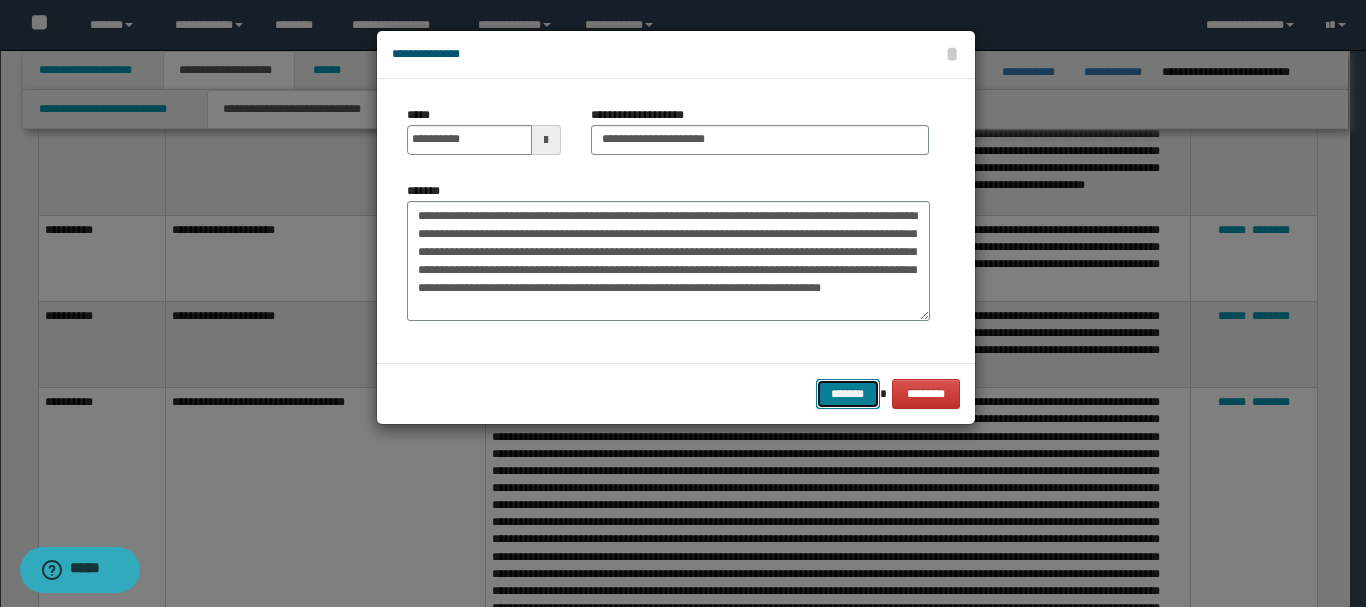 click on "*******" at bounding box center (848, 394) 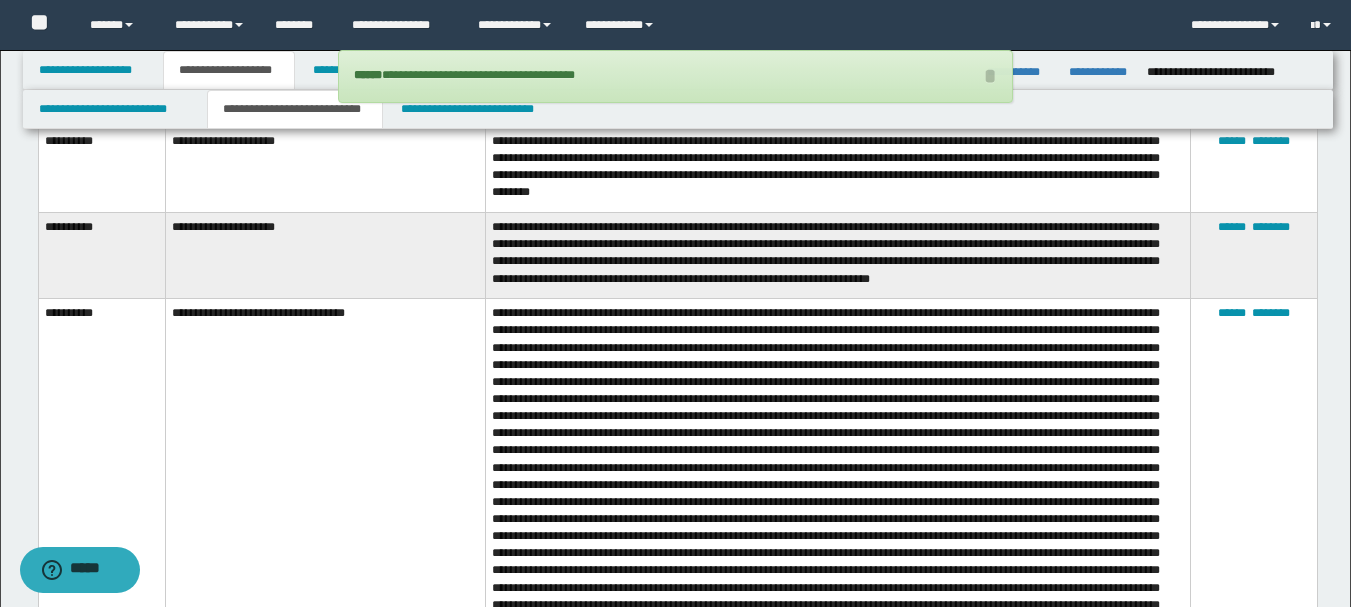 scroll, scrollTop: 2143, scrollLeft: 0, axis: vertical 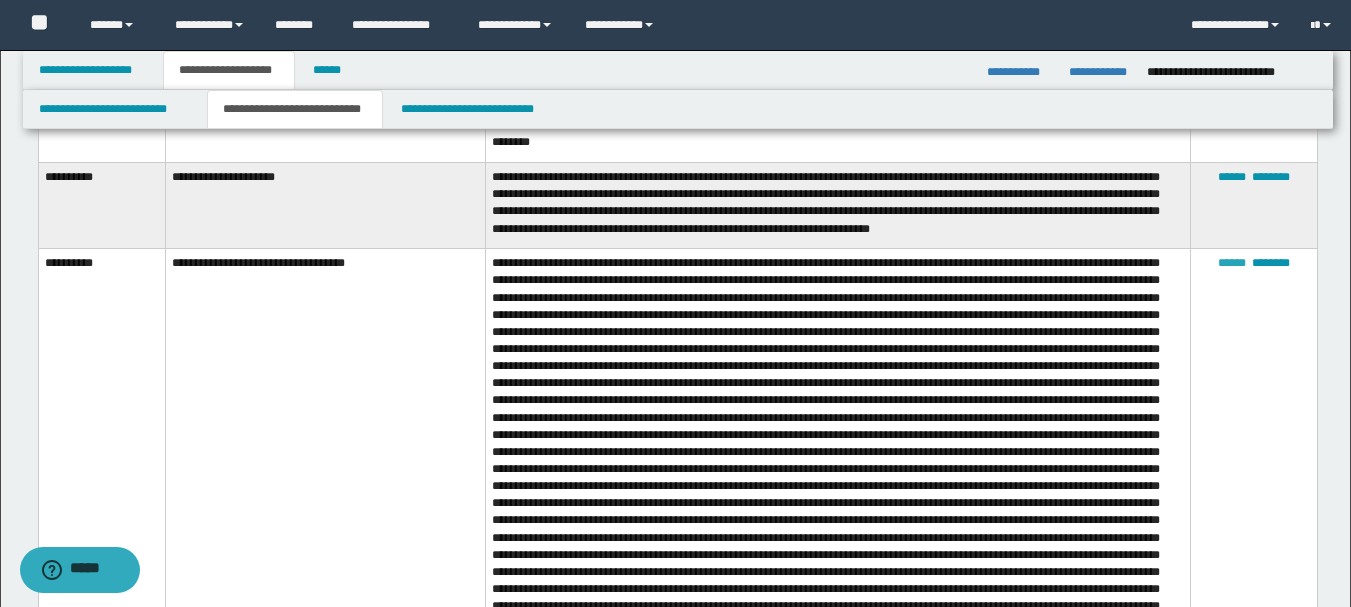click on "******" at bounding box center [1232, 263] 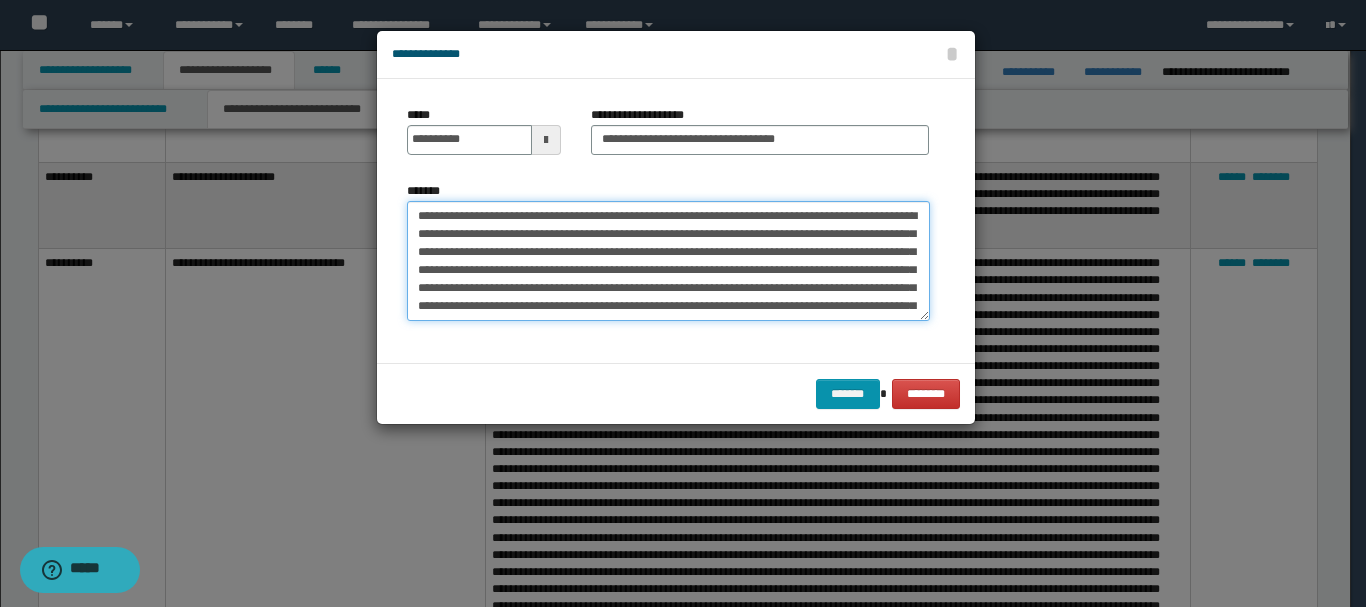 drag, startPoint x: 798, startPoint y: 218, endPoint x: 686, endPoint y: 234, distance: 113.137085 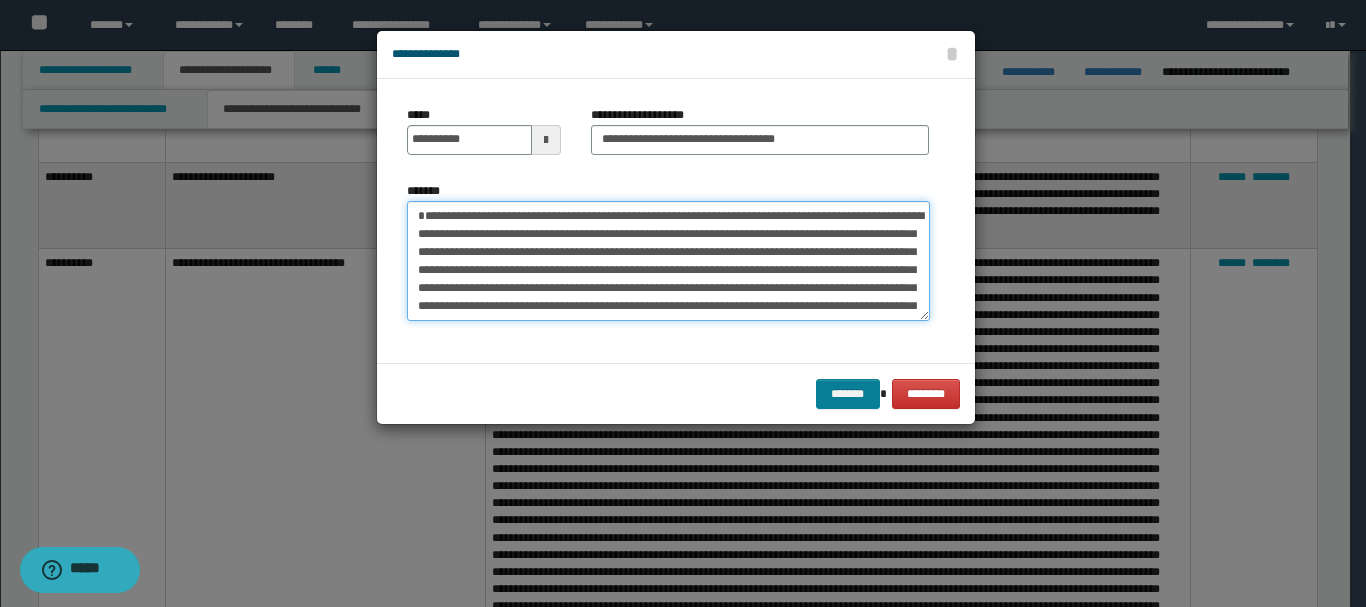 type on "**********" 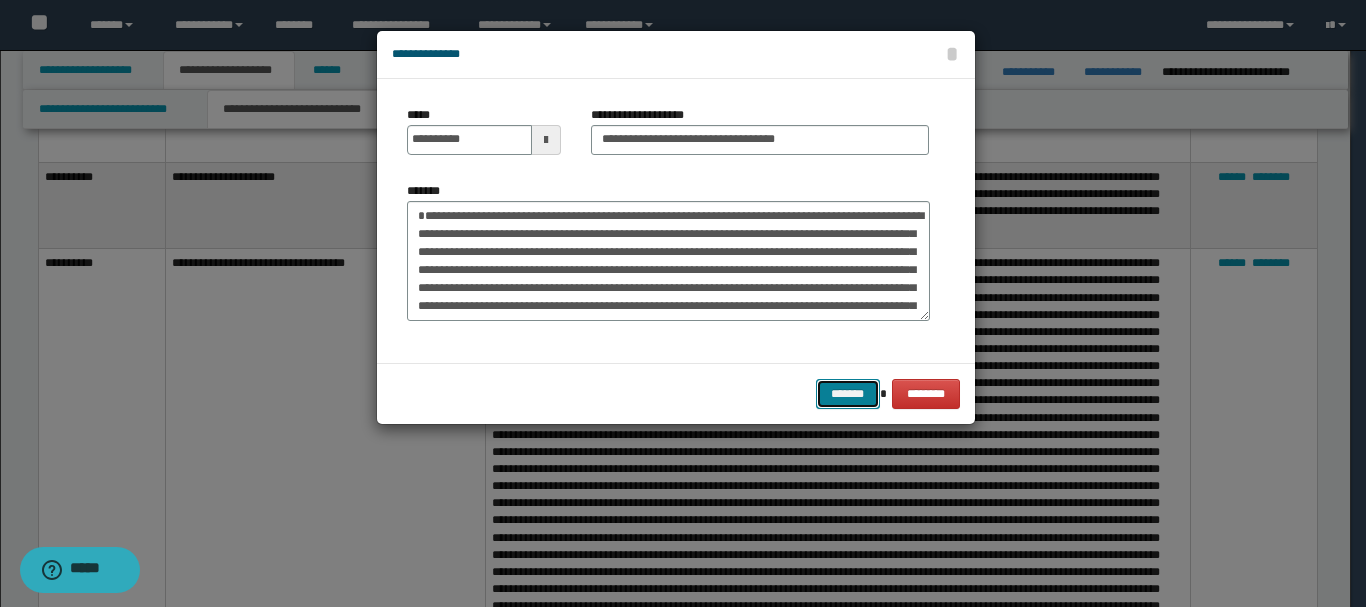 drag, startPoint x: 847, startPoint y: 398, endPoint x: 921, endPoint y: 387, distance: 74.8131 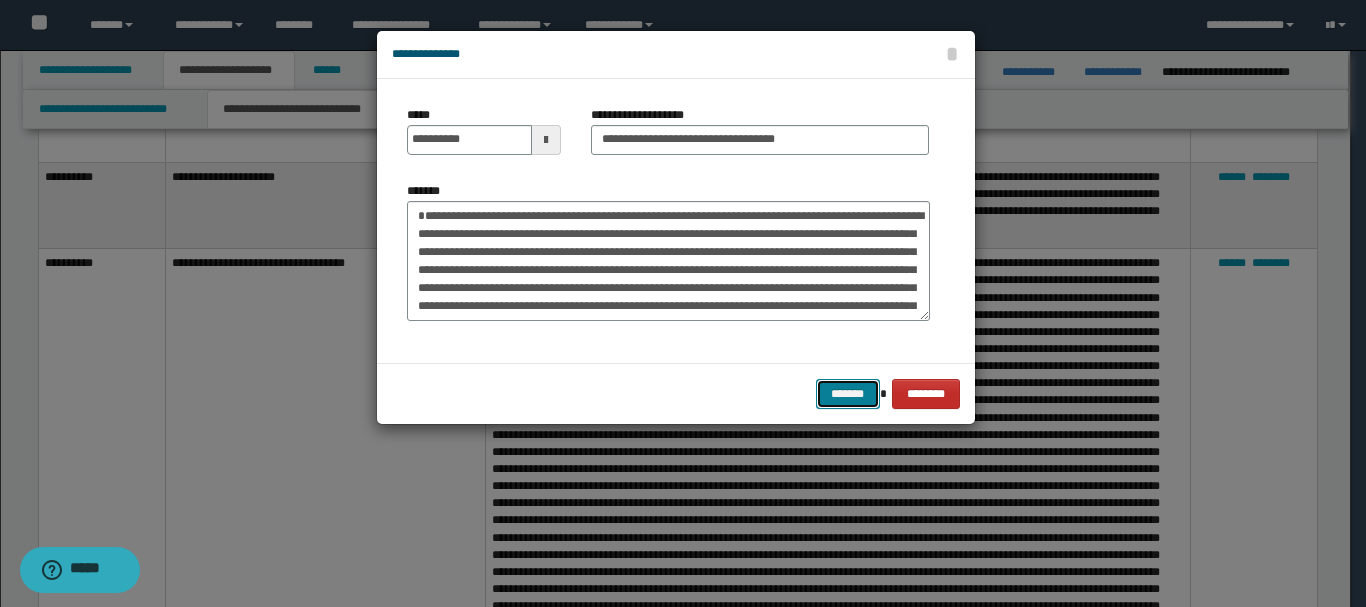 click on "*******" at bounding box center (848, 394) 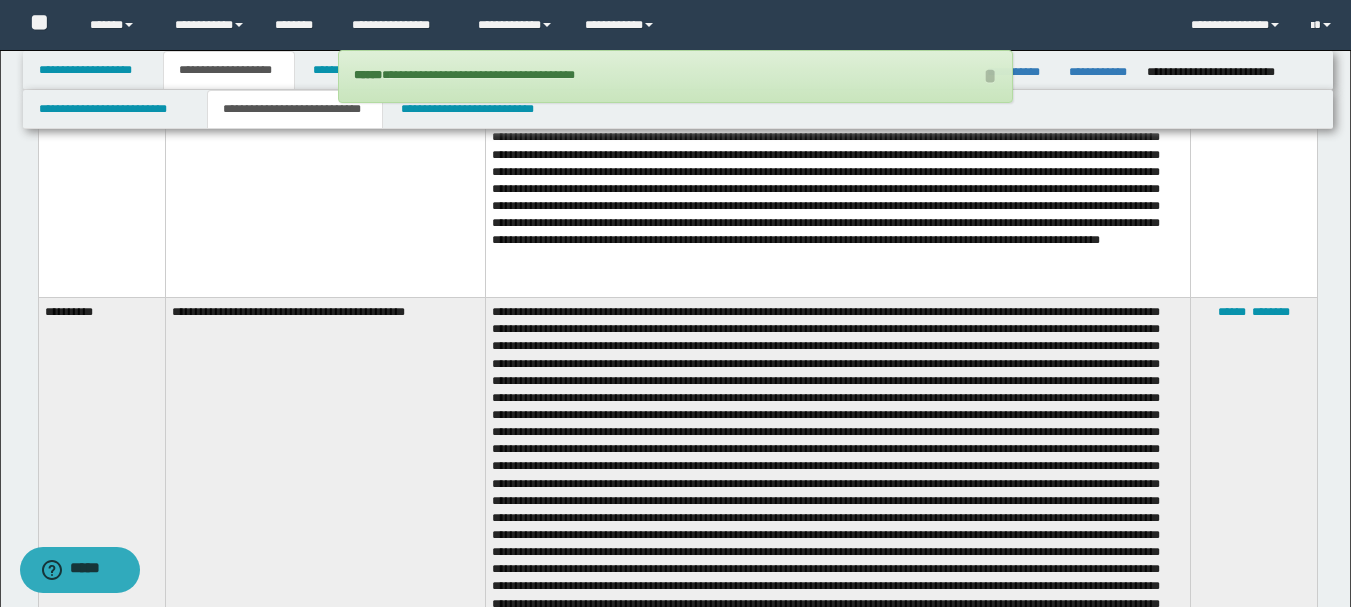 scroll, scrollTop: 2948, scrollLeft: 0, axis: vertical 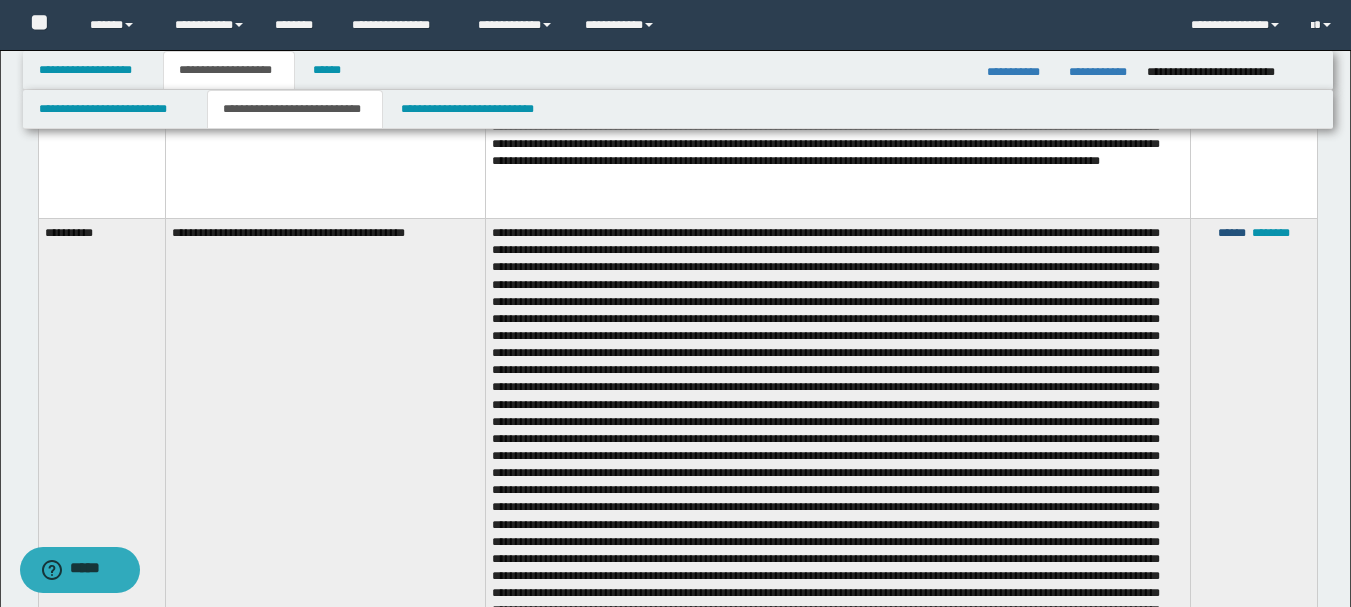 click on "******" at bounding box center [1232, 233] 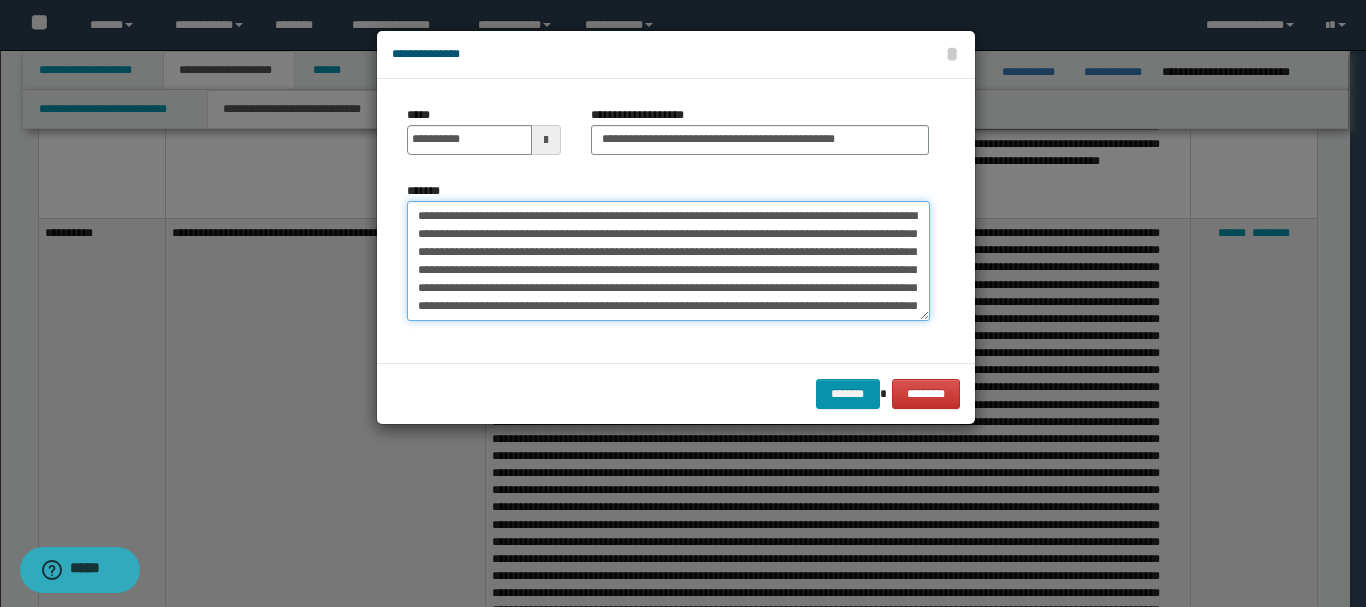 drag, startPoint x: 608, startPoint y: 215, endPoint x: 384, endPoint y: 212, distance: 224.0201 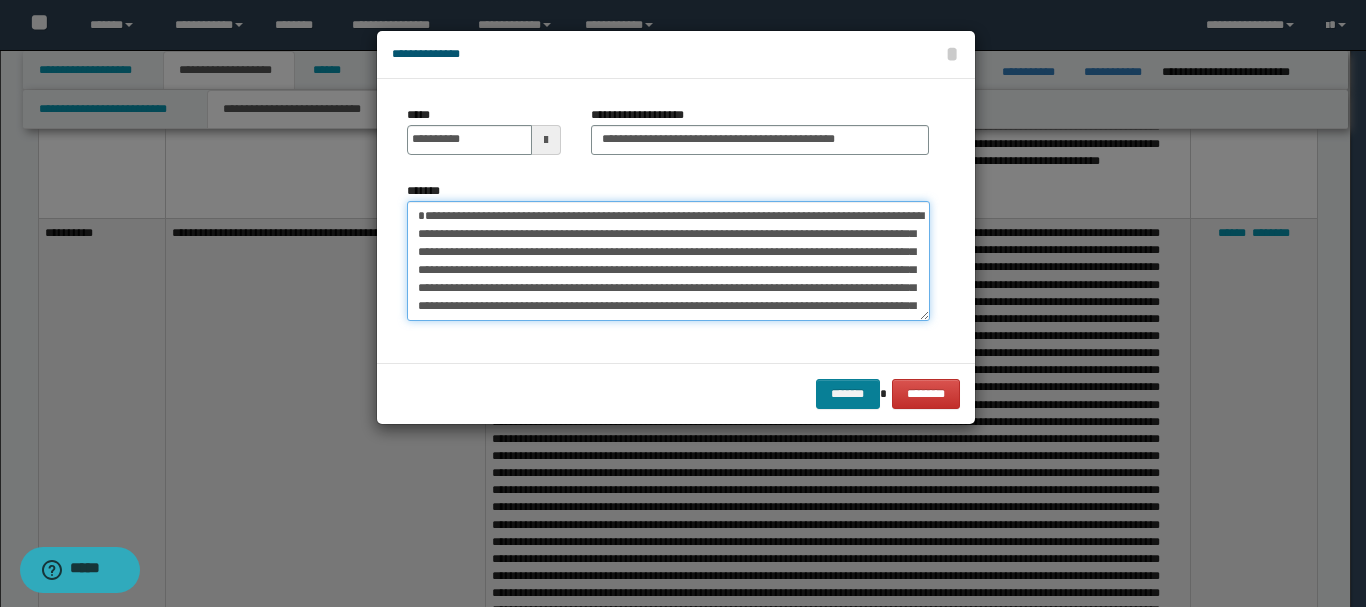 type on "**********" 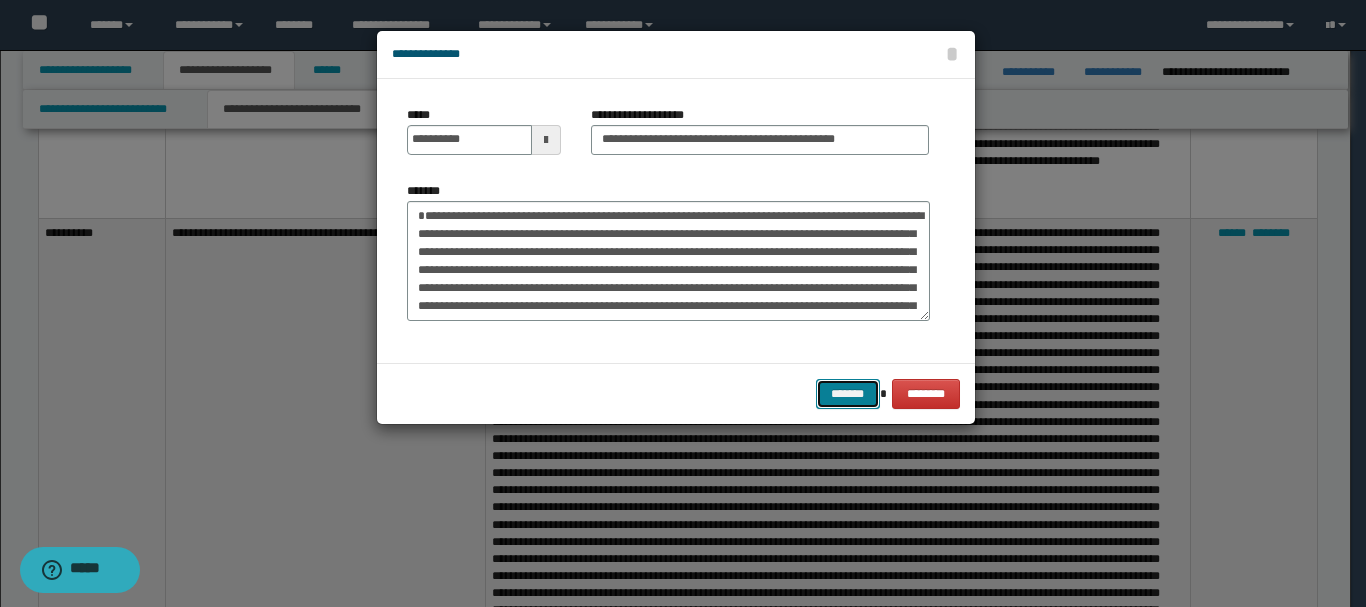 click on "*******" at bounding box center [848, 394] 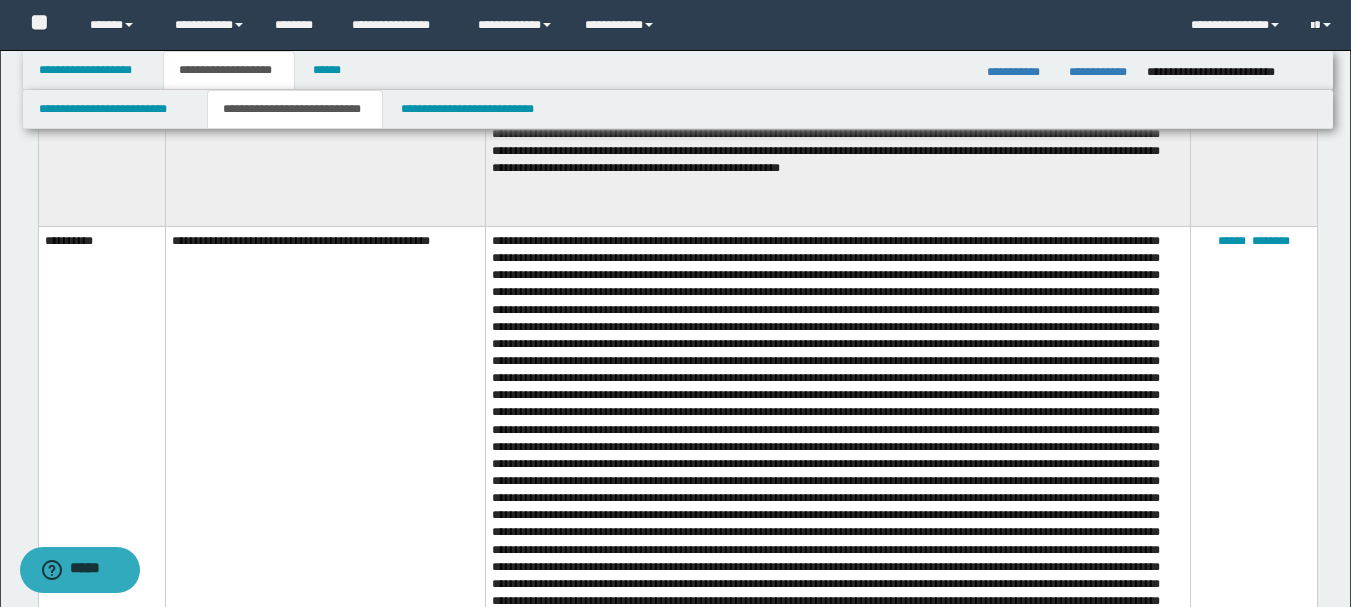 scroll, scrollTop: 3703, scrollLeft: 0, axis: vertical 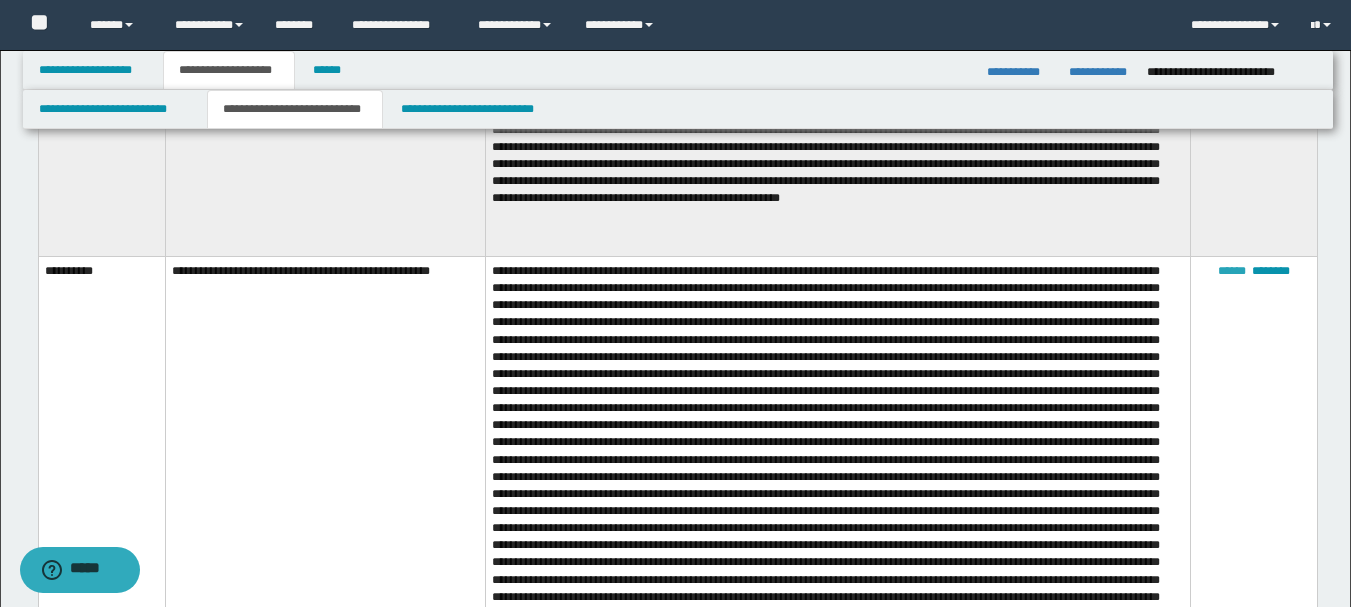 click on "******" at bounding box center (1232, 271) 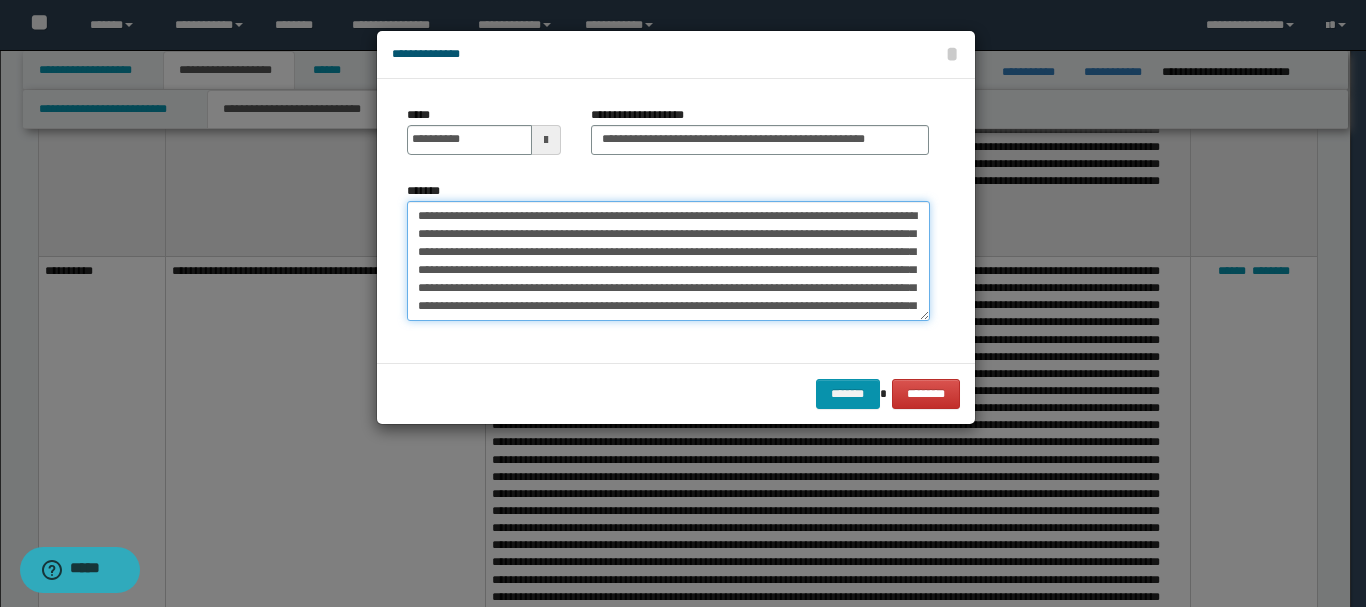 drag, startPoint x: 670, startPoint y: 216, endPoint x: 518, endPoint y: 212, distance: 152.05263 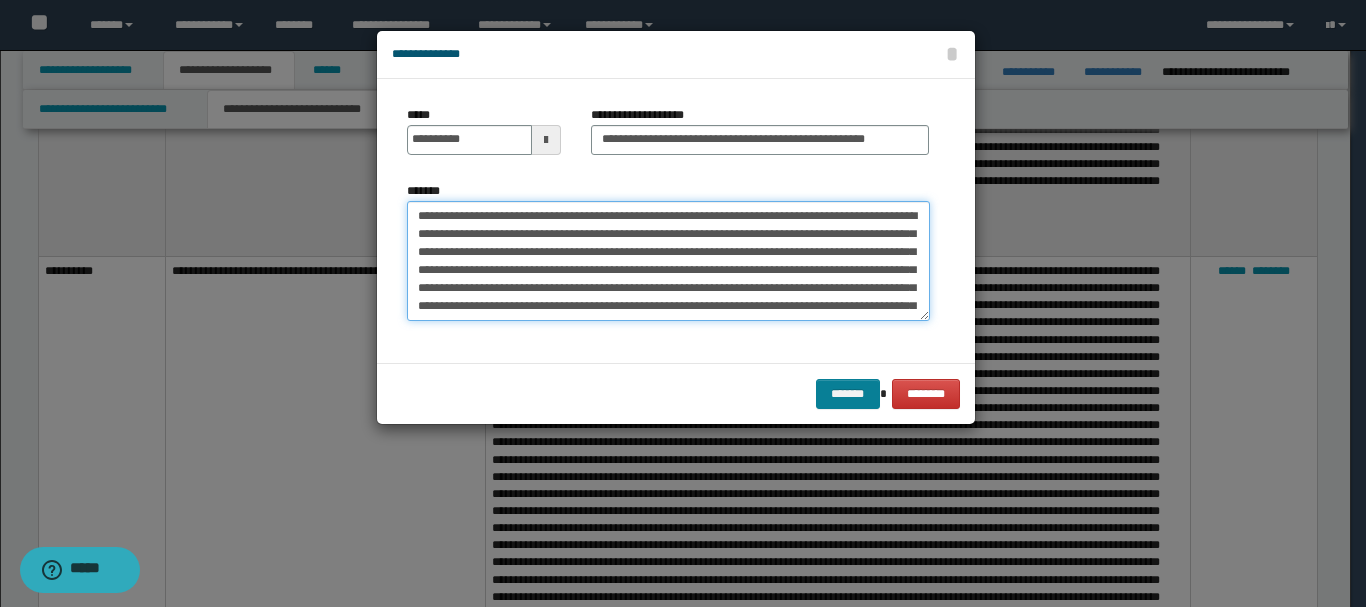 type on "**********" 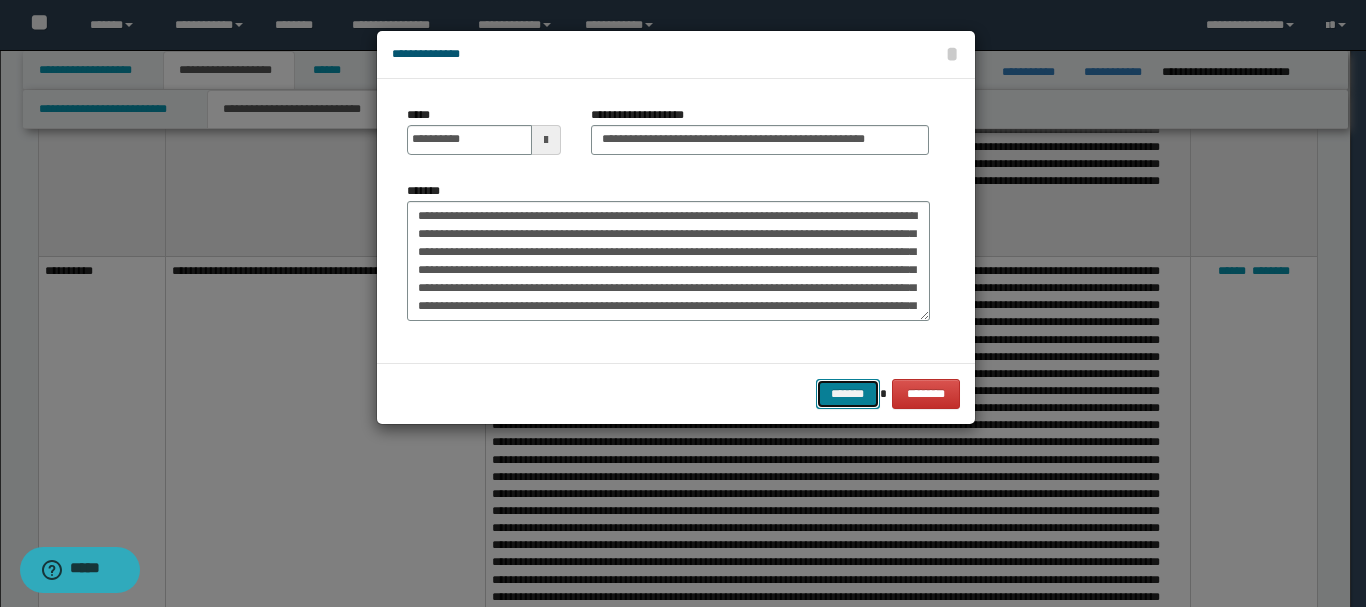 click on "*******" at bounding box center (848, 394) 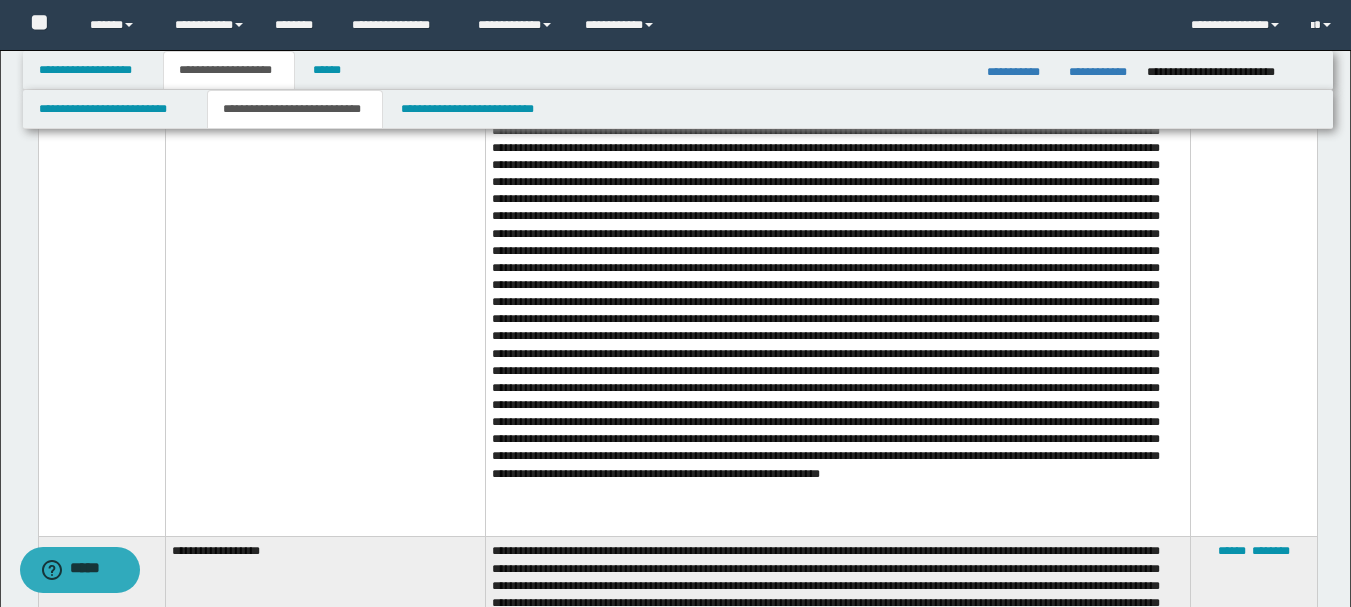 scroll, scrollTop: 4005, scrollLeft: 0, axis: vertical 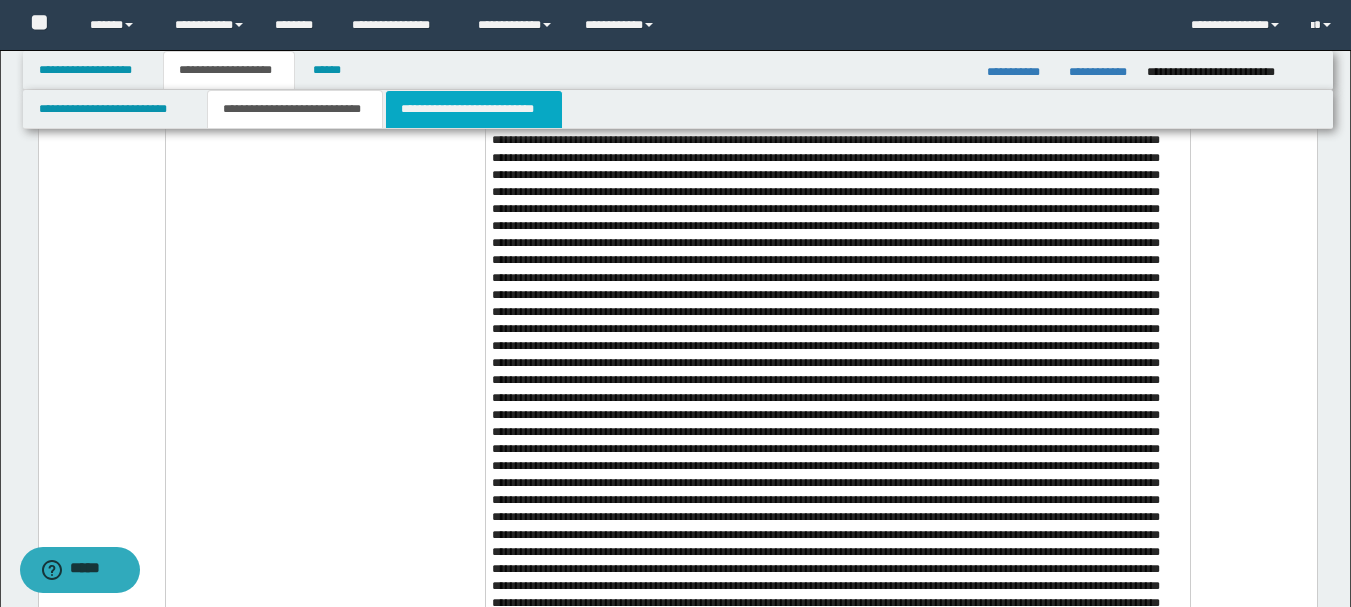 click on "**********" at bounding box center (474, 109) 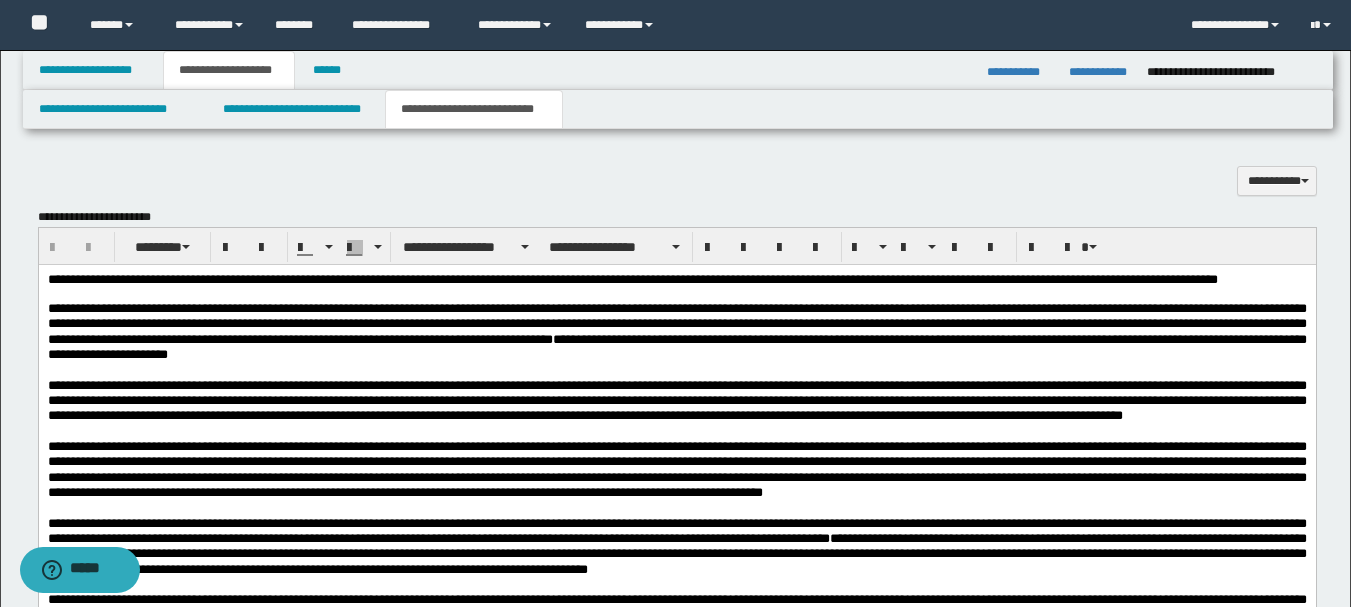scroll, scrollTop: 571, scrollLeft: 0, axis: vertical 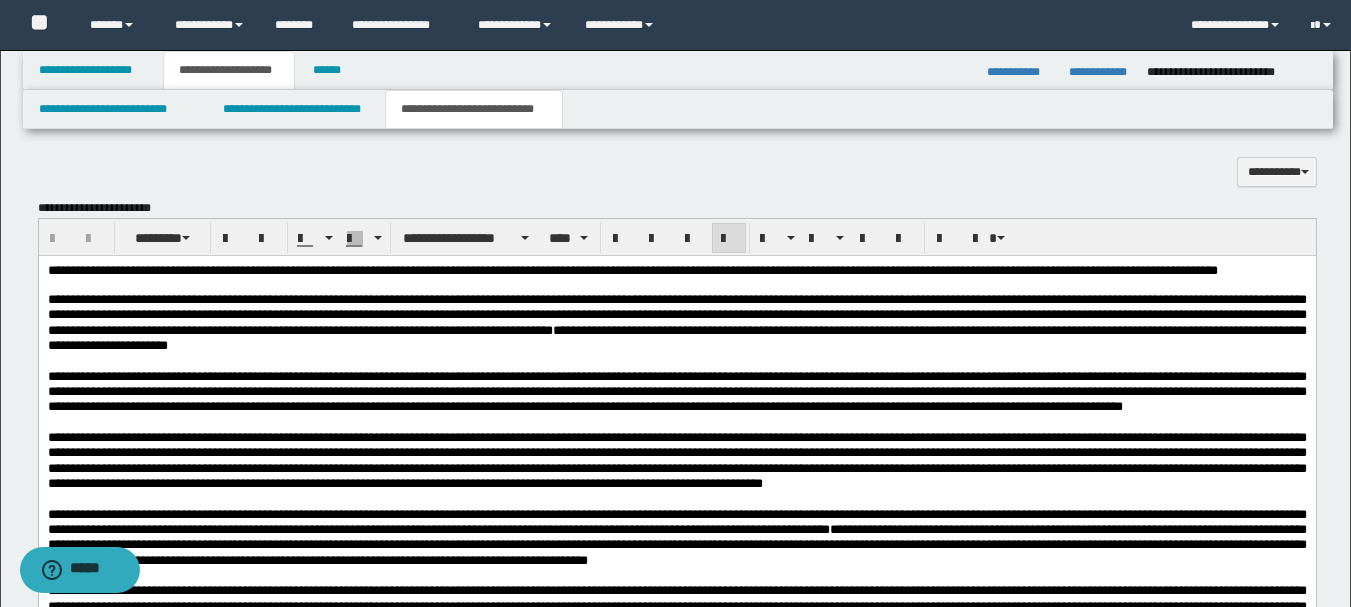 drag, startPoint x: 149, startPoint y: 391, endPoint x: 98, endPoint y: 312, distance: 94.031906 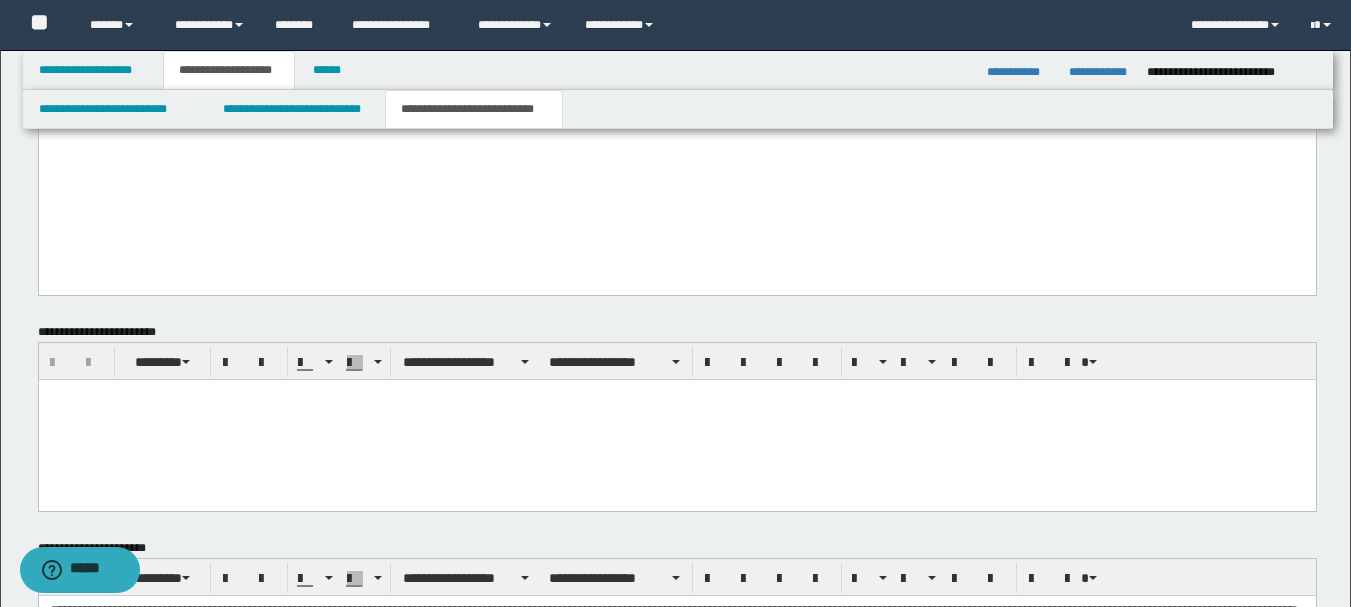 drag, startPoint x: 47, startPoint y: -652, endPoint x: 534, endPoint y: 294, distance: 1063.9949 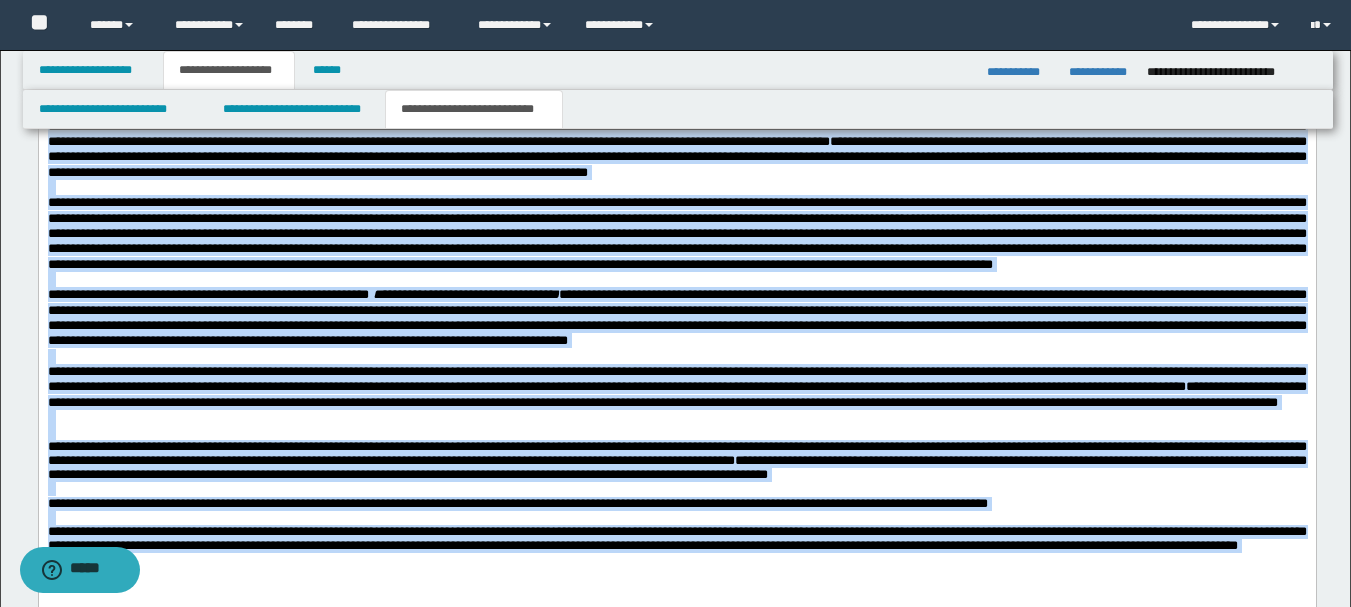 scroll, scrollTop: 428, scrollLeft: 0, axis: vertical 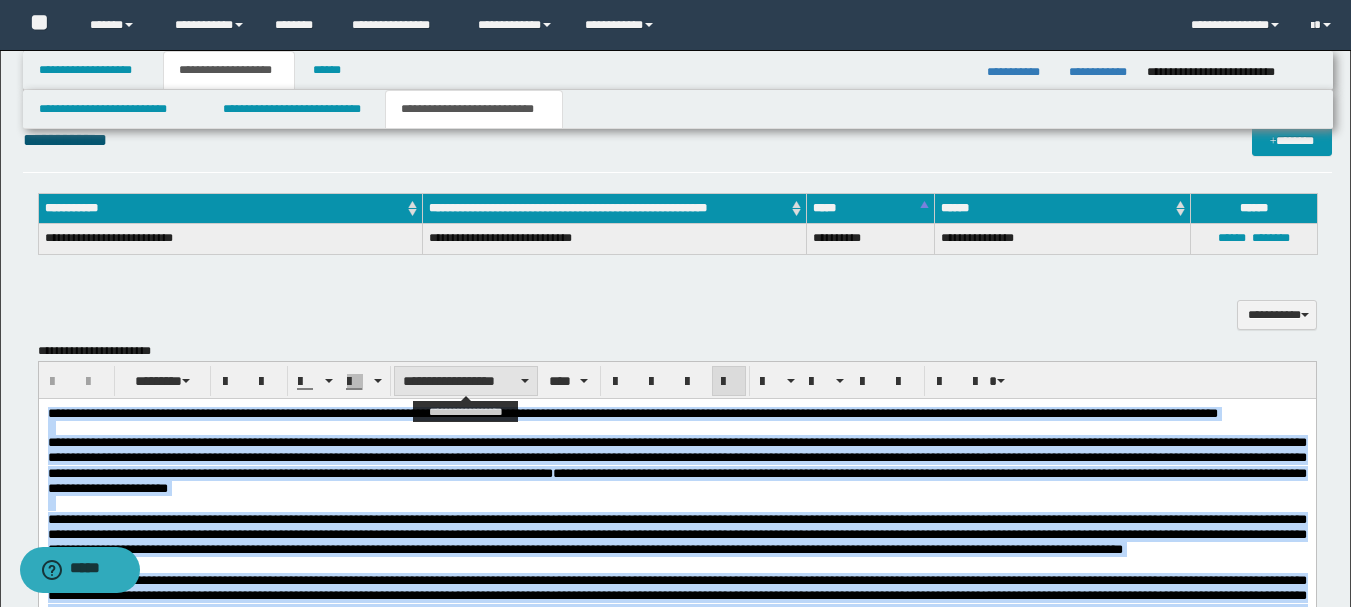 click on "**********" at bounding box center [466, 381] 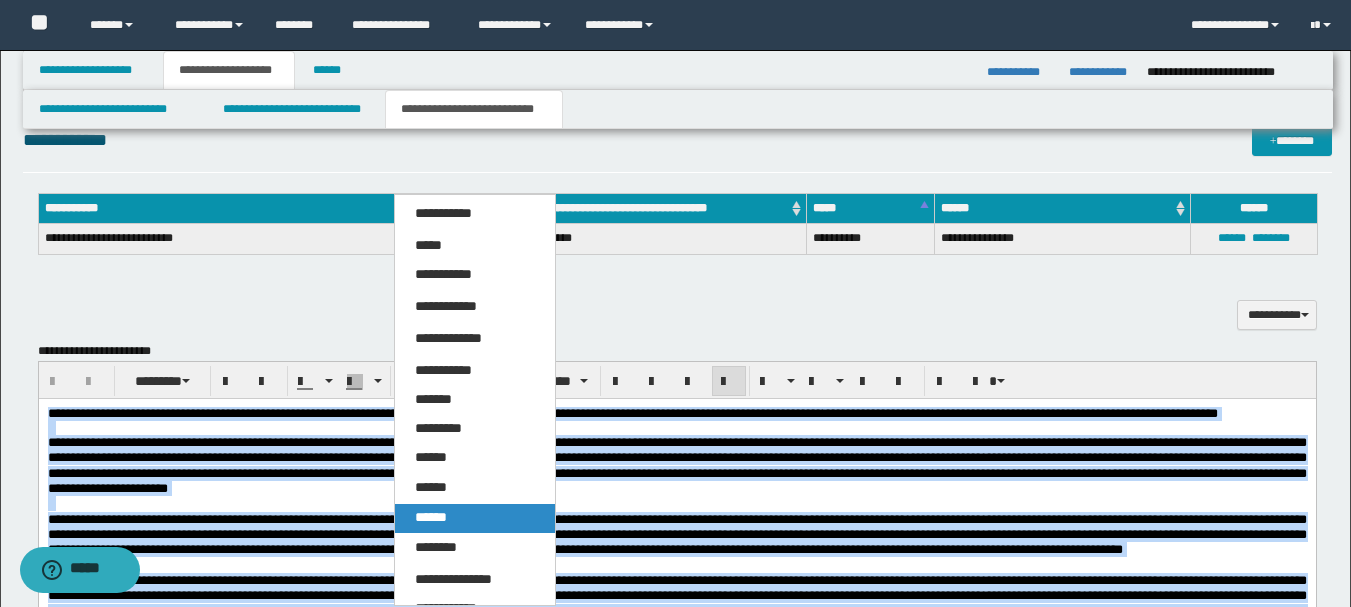 click on "******" at bounding box center [431, 517] 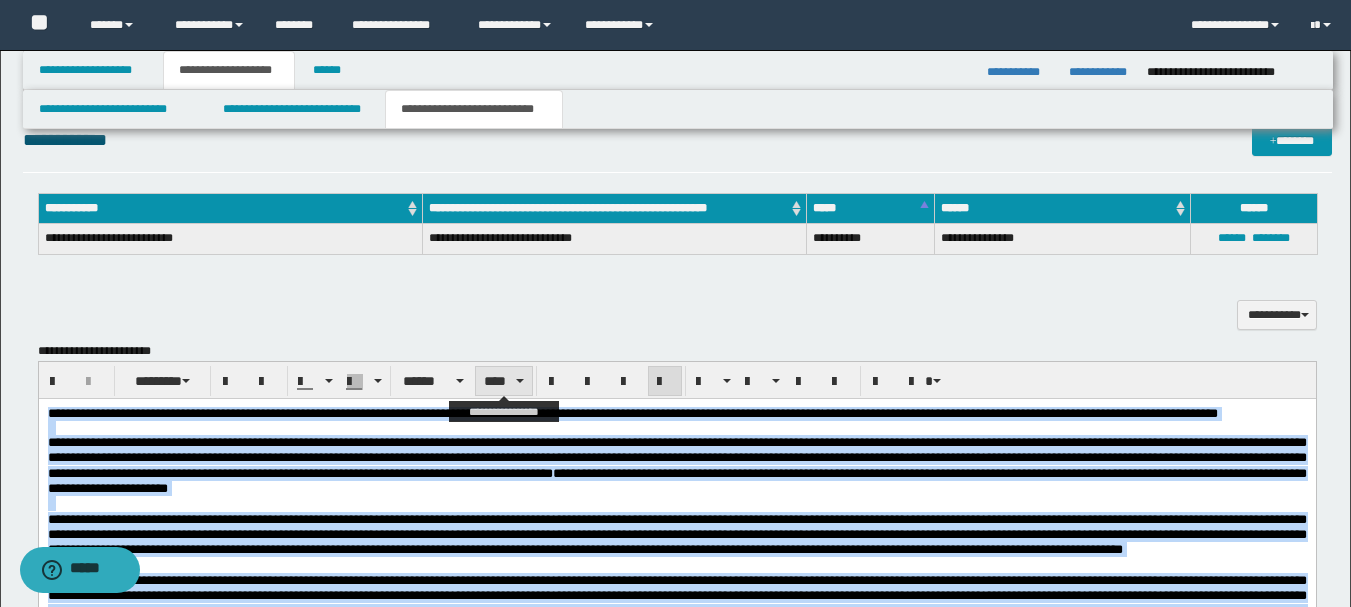 click on "****" at bounding box center (503, 381) 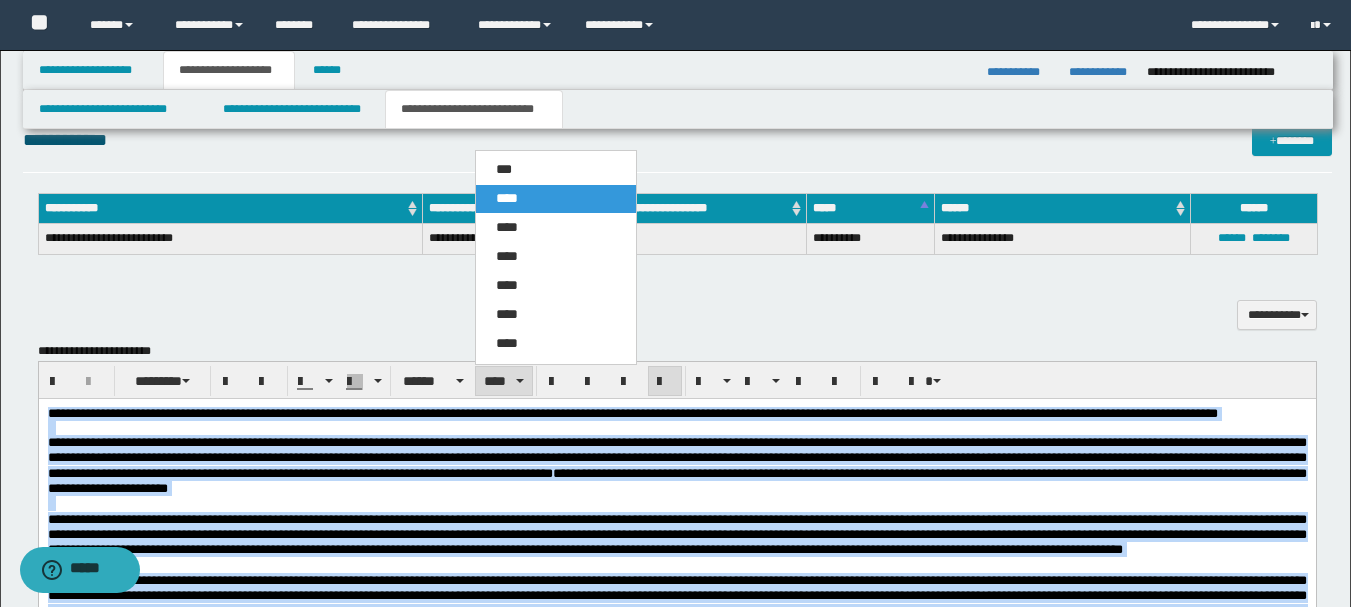 click on "****" at bounding box center (507, 198) 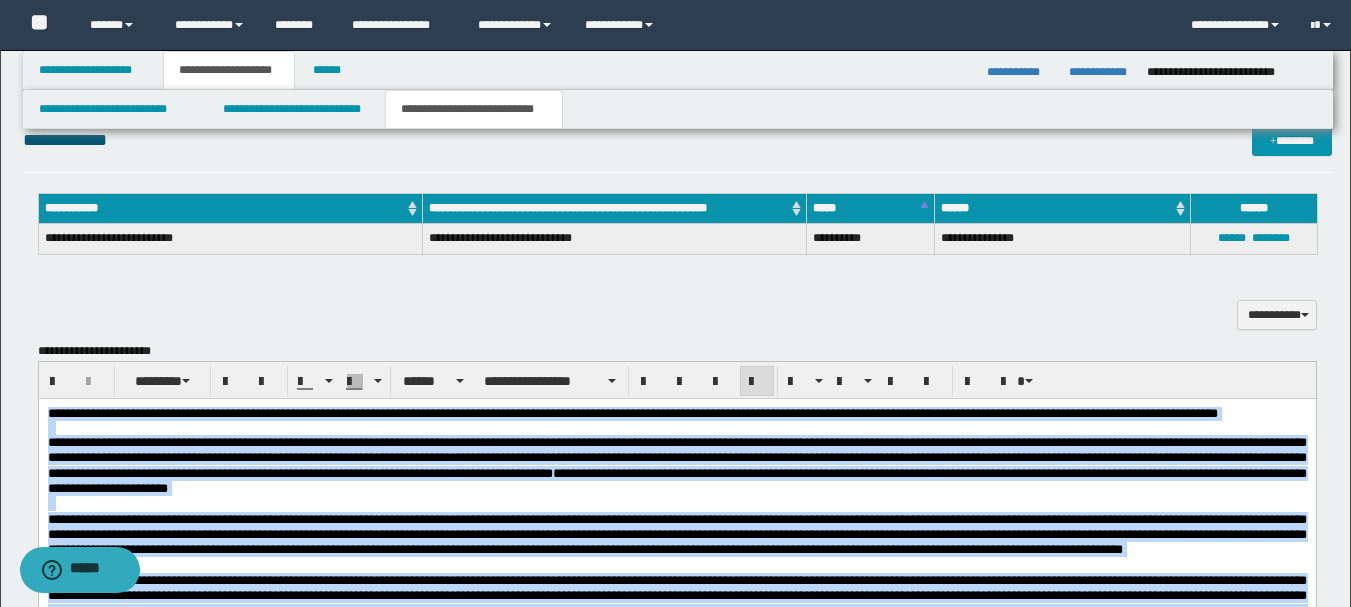 click on "**********" at bounding box center [632, 413] 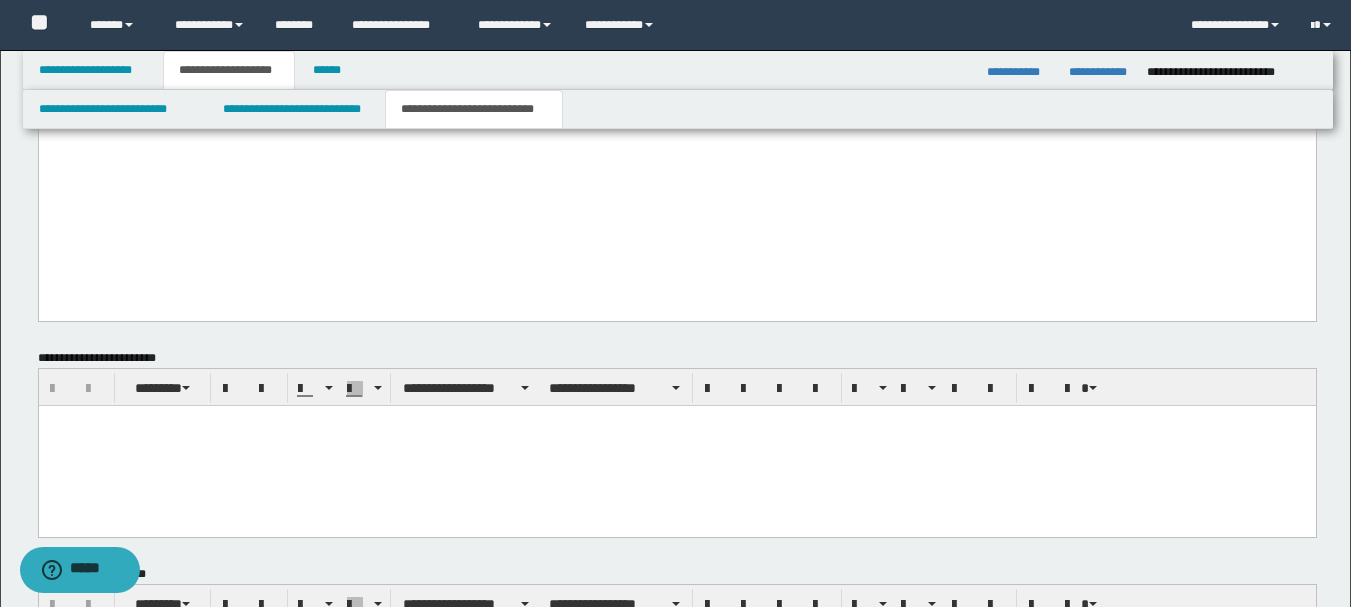 scroll, scrollTop: 959, scrollLeft: 0, axis: vertical 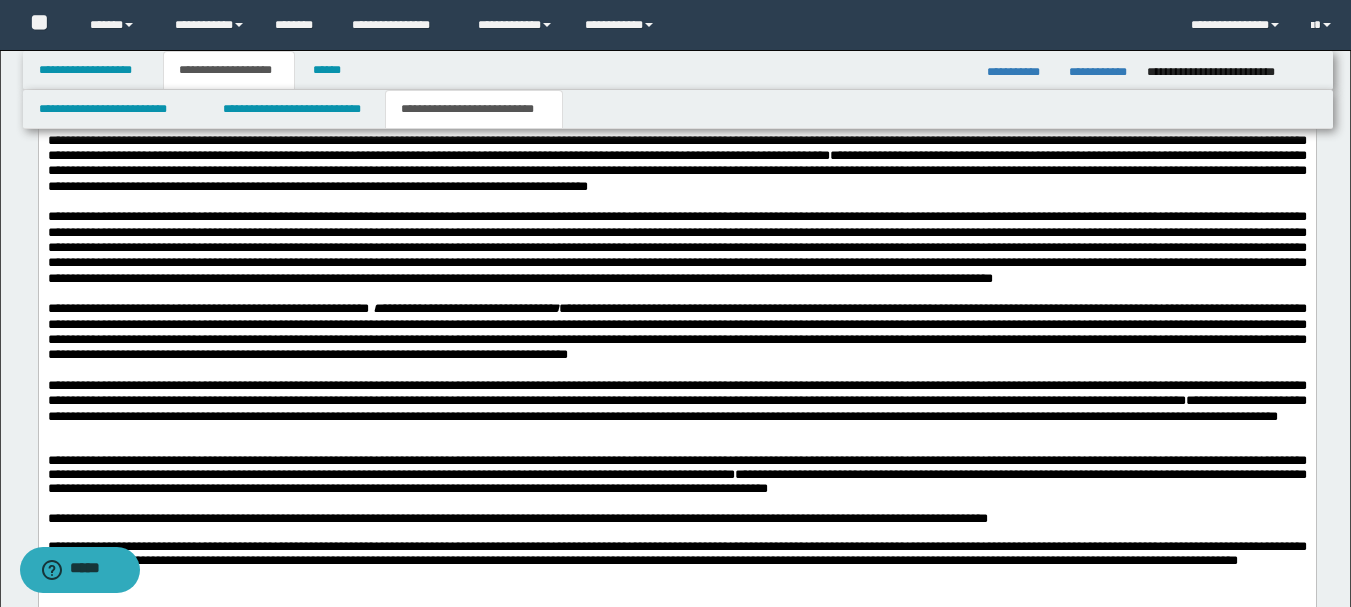 click at bounding box center [676, 446] 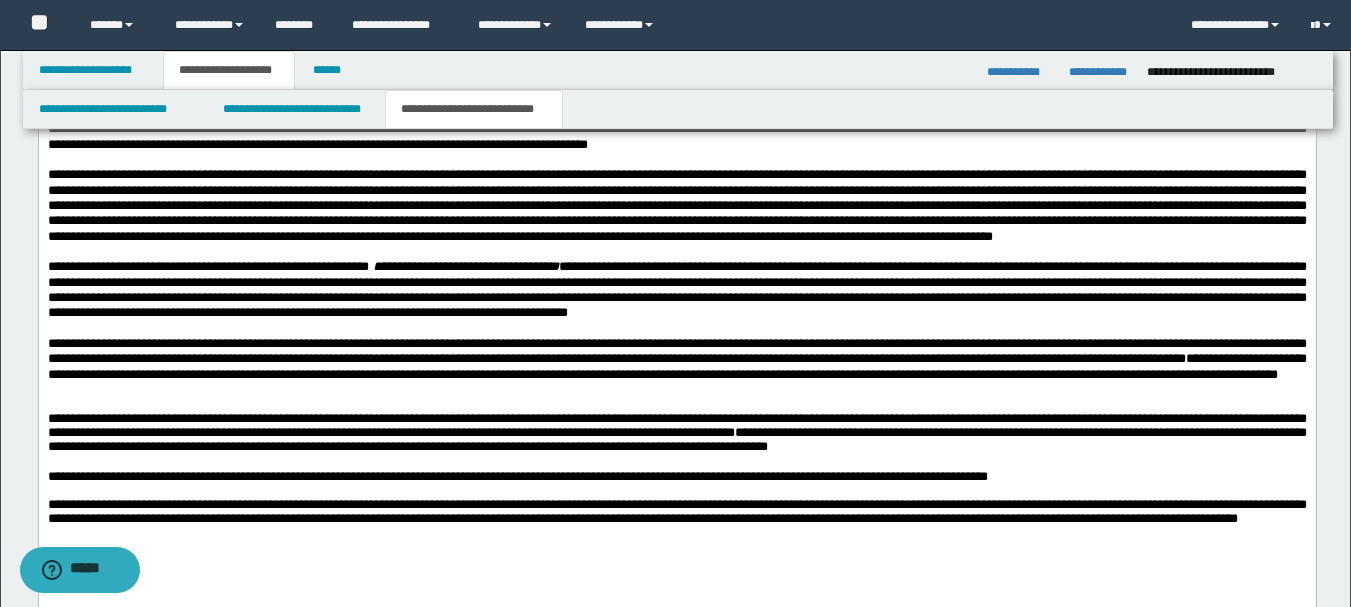 scroll, scrollTop: 1017, scrollLeft: 0, axis: vertical 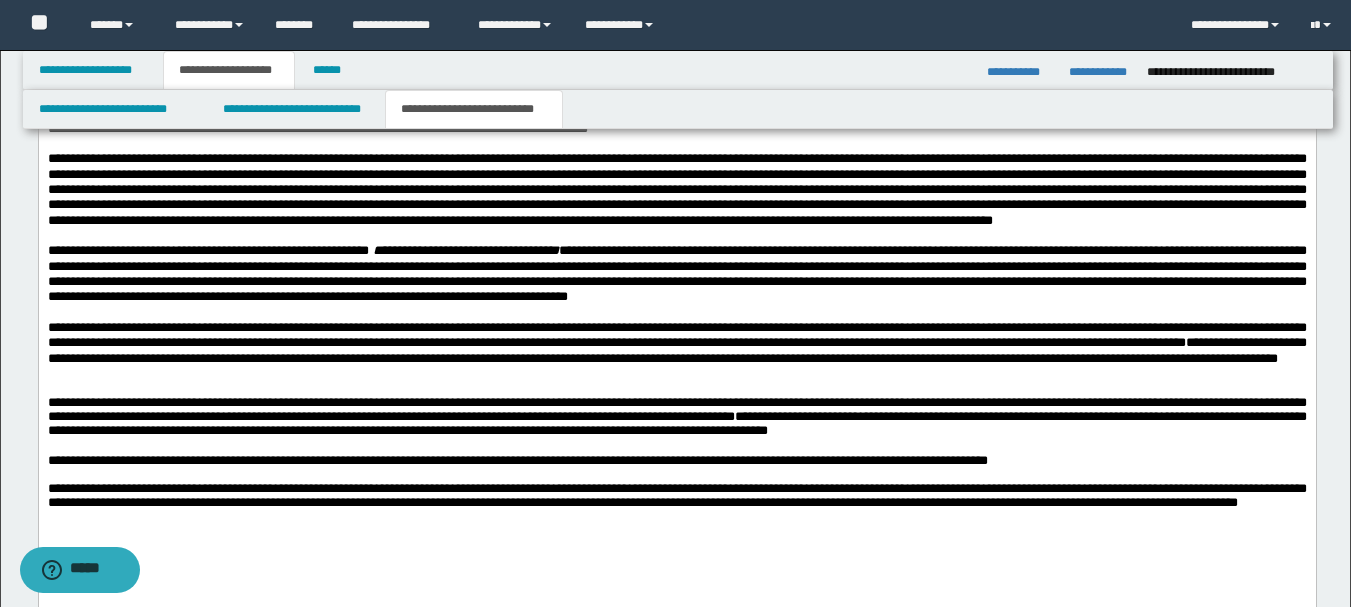click at bounding box center [676, 373] 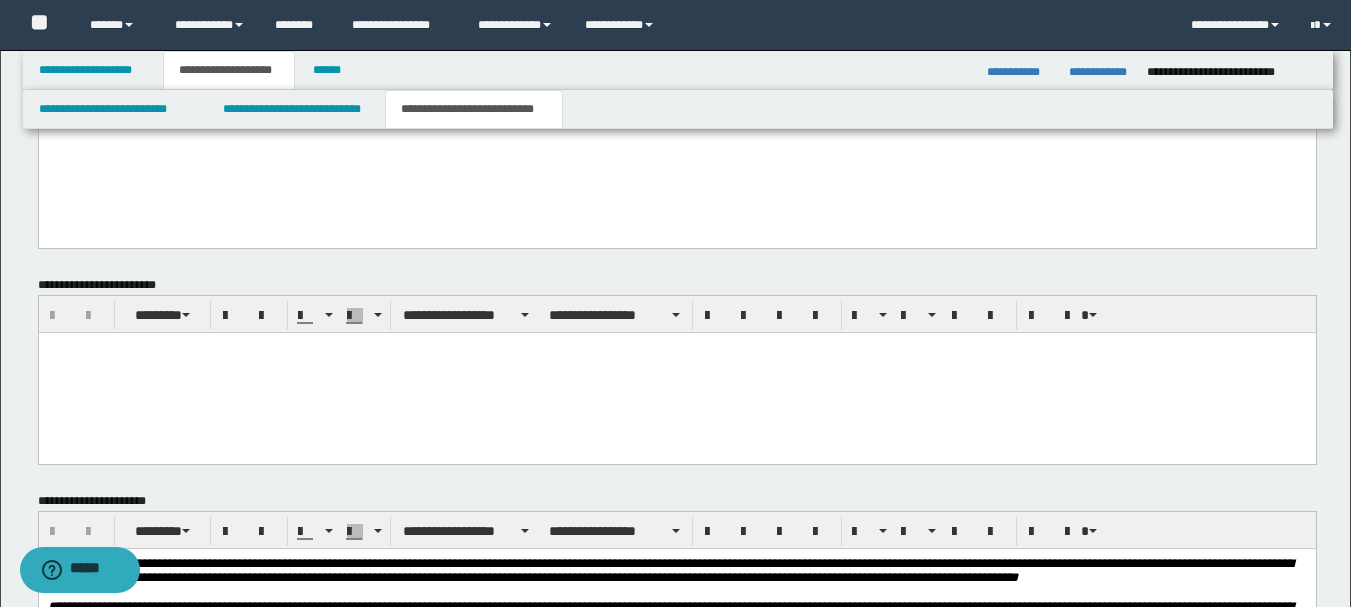 scroll, scrollTop: 1955, scrollLeft: 0, axis: vertical 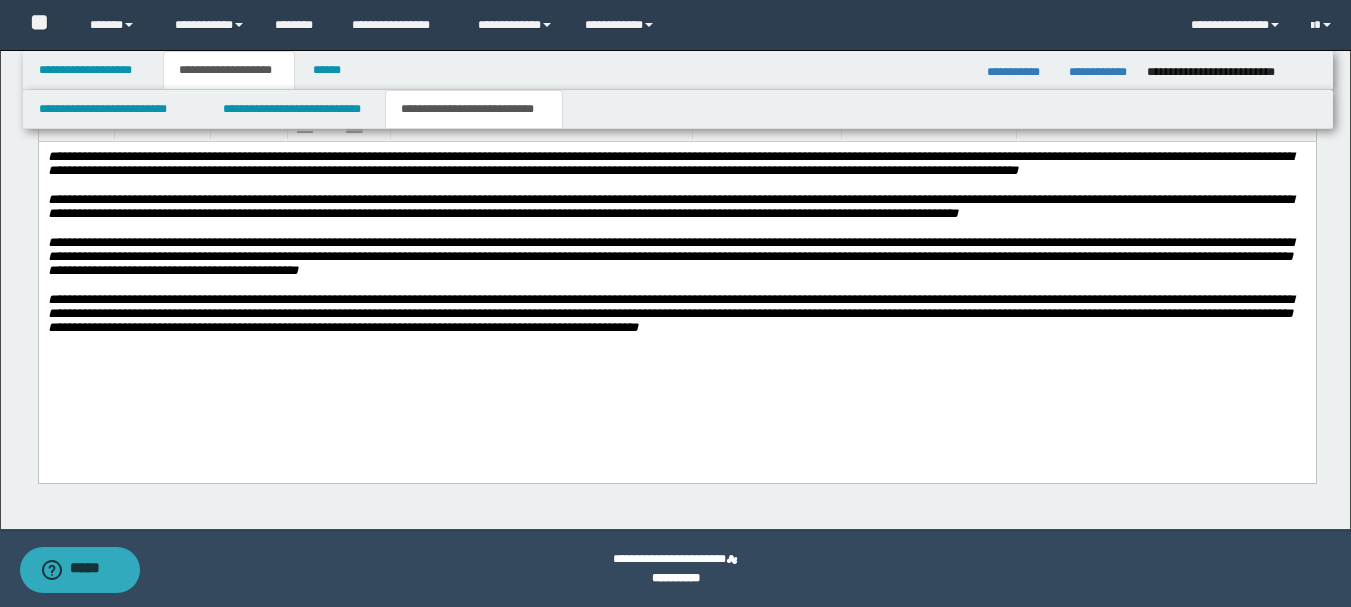 click at bounding box center [676, 284] 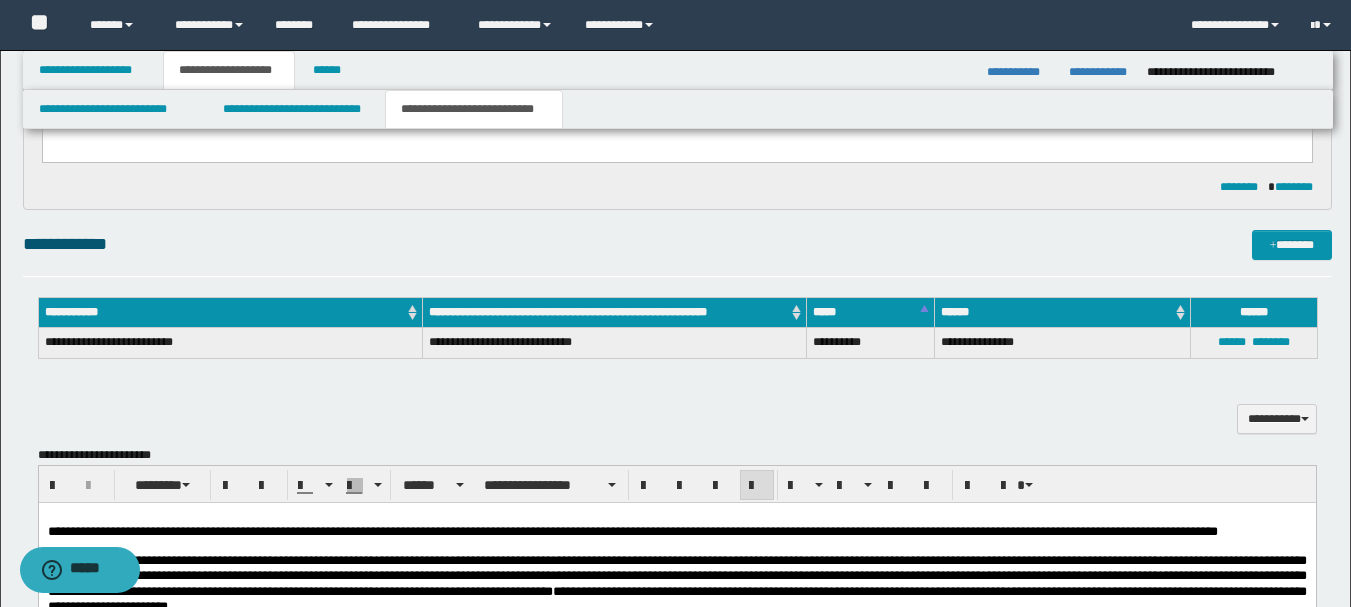 scroll, scrollTop: 0, scrollLeft: 0, axis: both 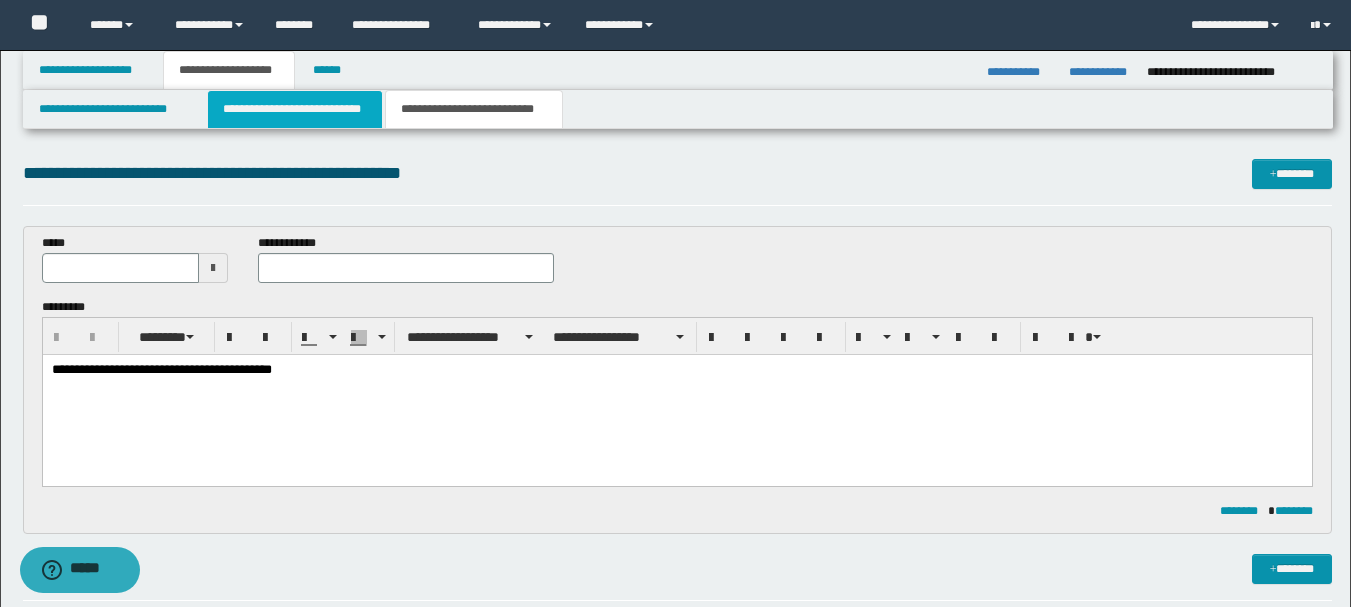 drag, startPoint x: 0, startPoint y: 215, endPoint x: 342, endPoint y: 125, distance: 353.6439 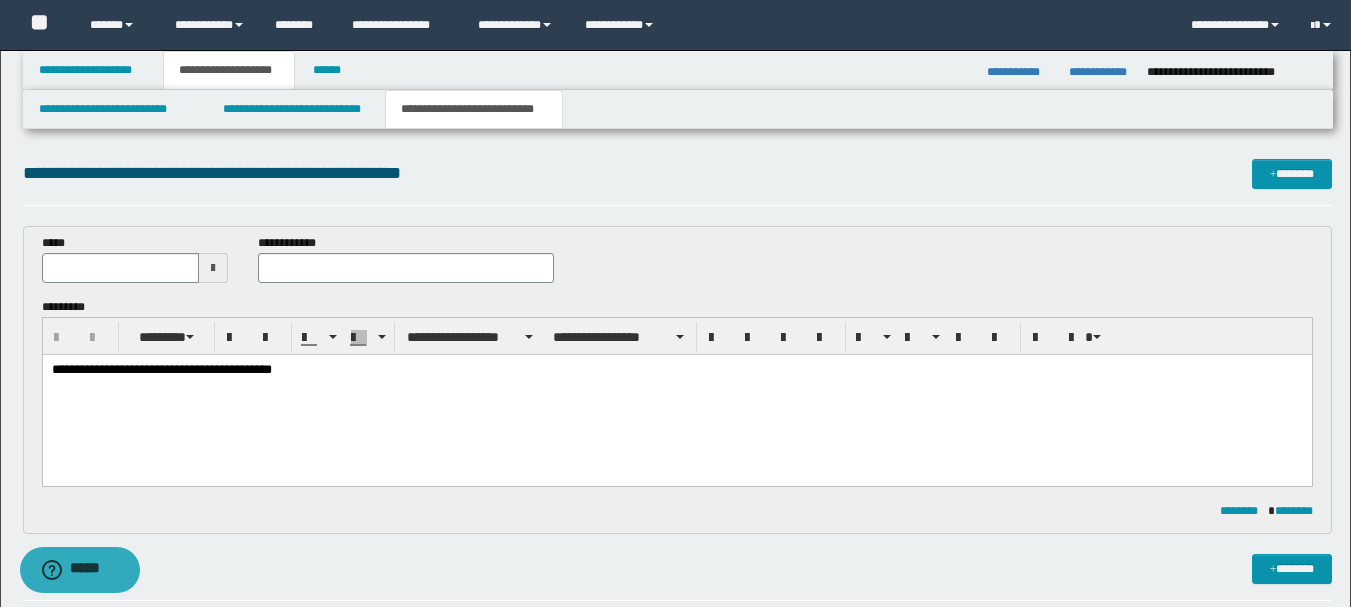 type 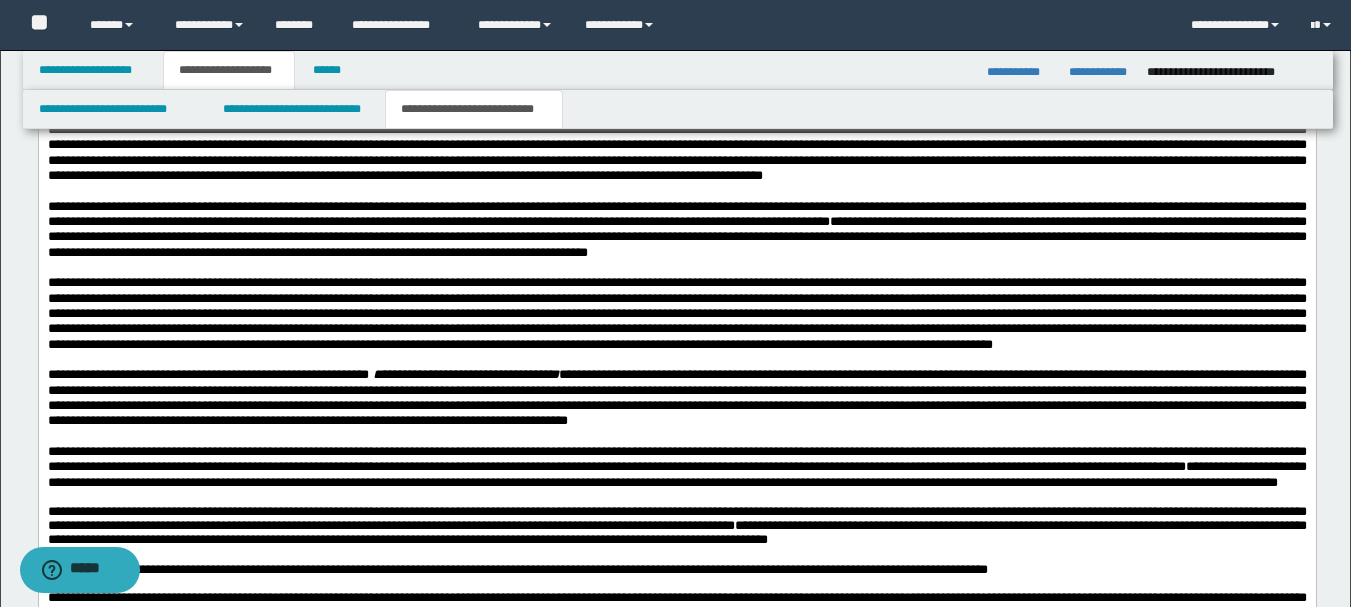 scroll, scrollTop: 362, scrollLeft: 0, axis: vertical 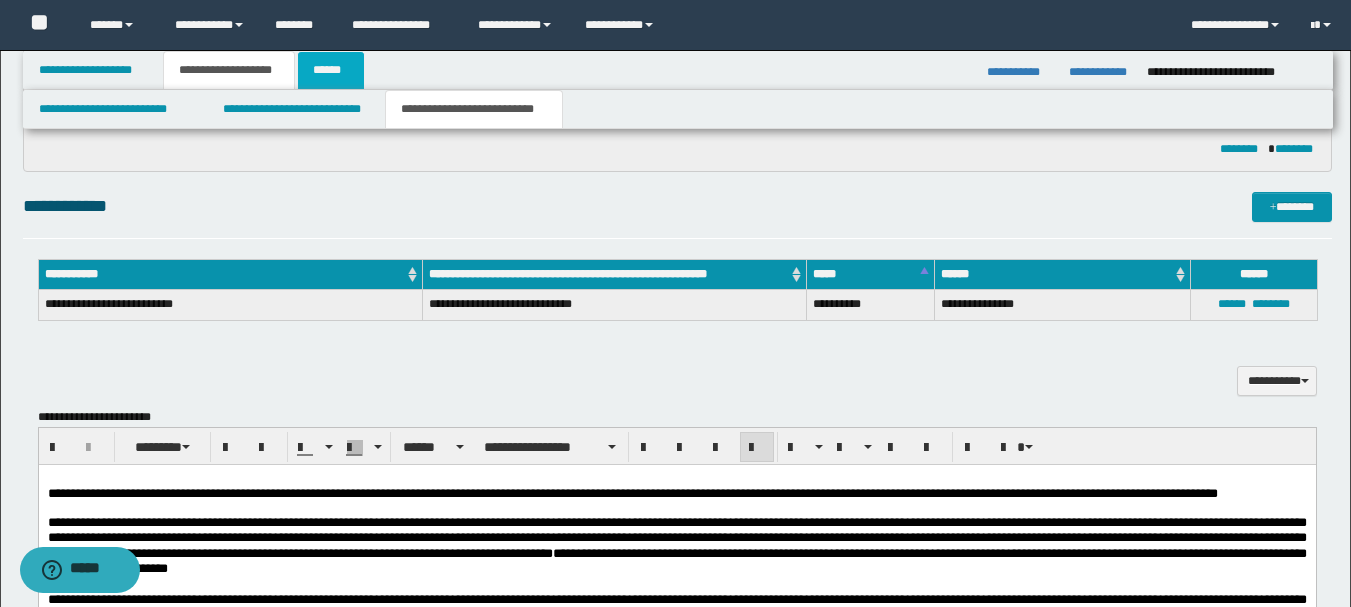 click on "******" at bounding box center [331, 70] 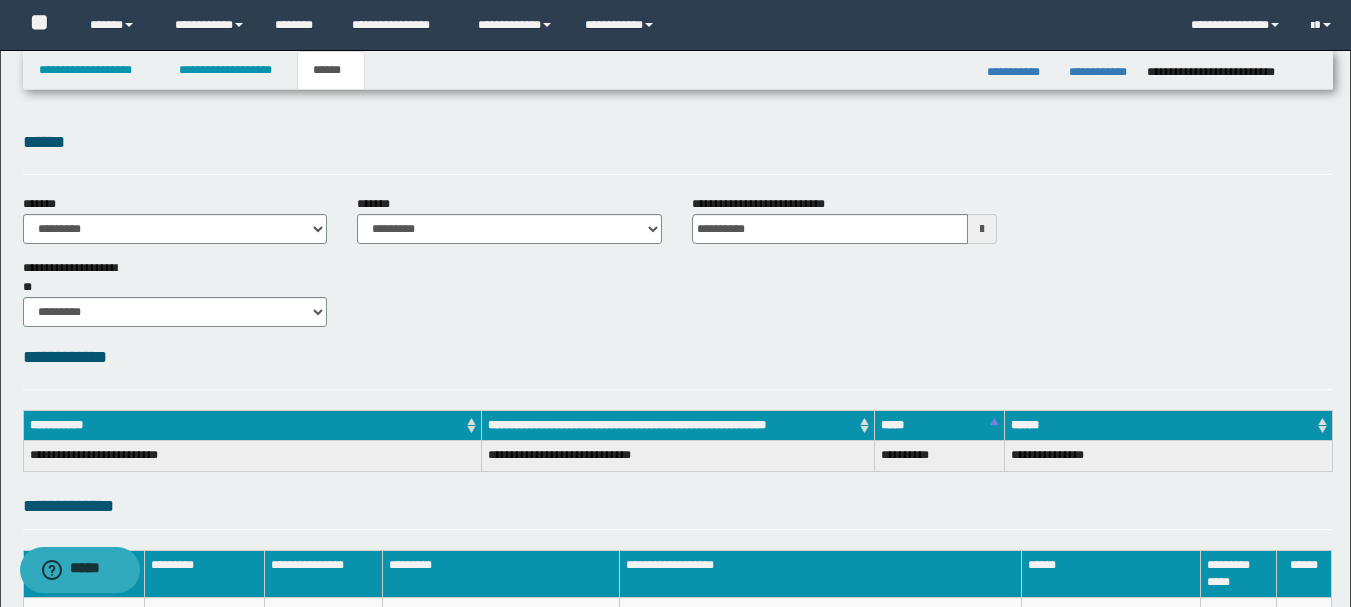 scroll, scrollTop: 531, scrollLeft: 0, axis: vertical 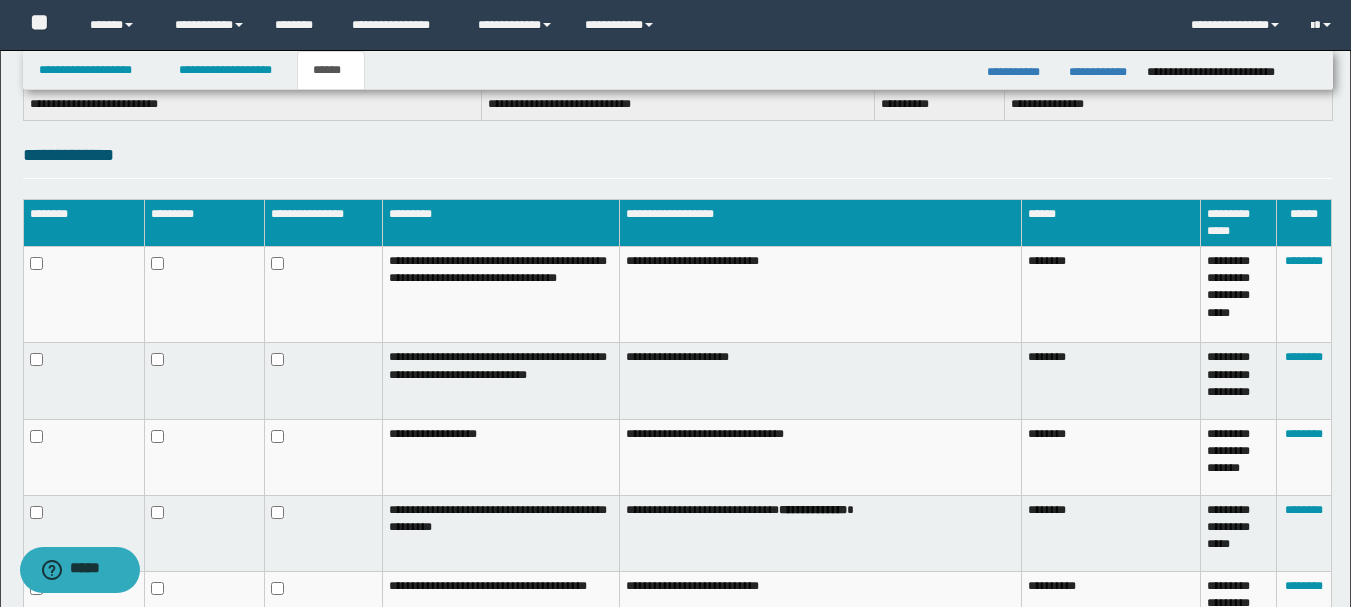 click at bounding box center [323, 533] 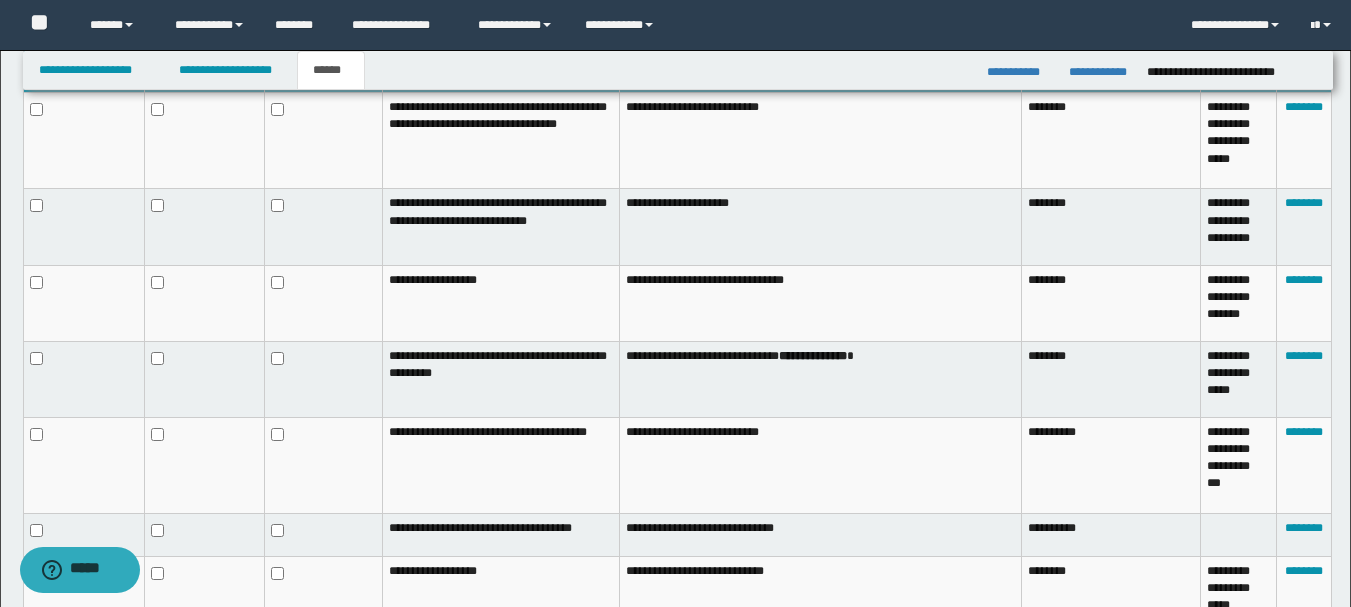 scroll, scrollTop: 514, scrollLeft: 0, axis: vertical 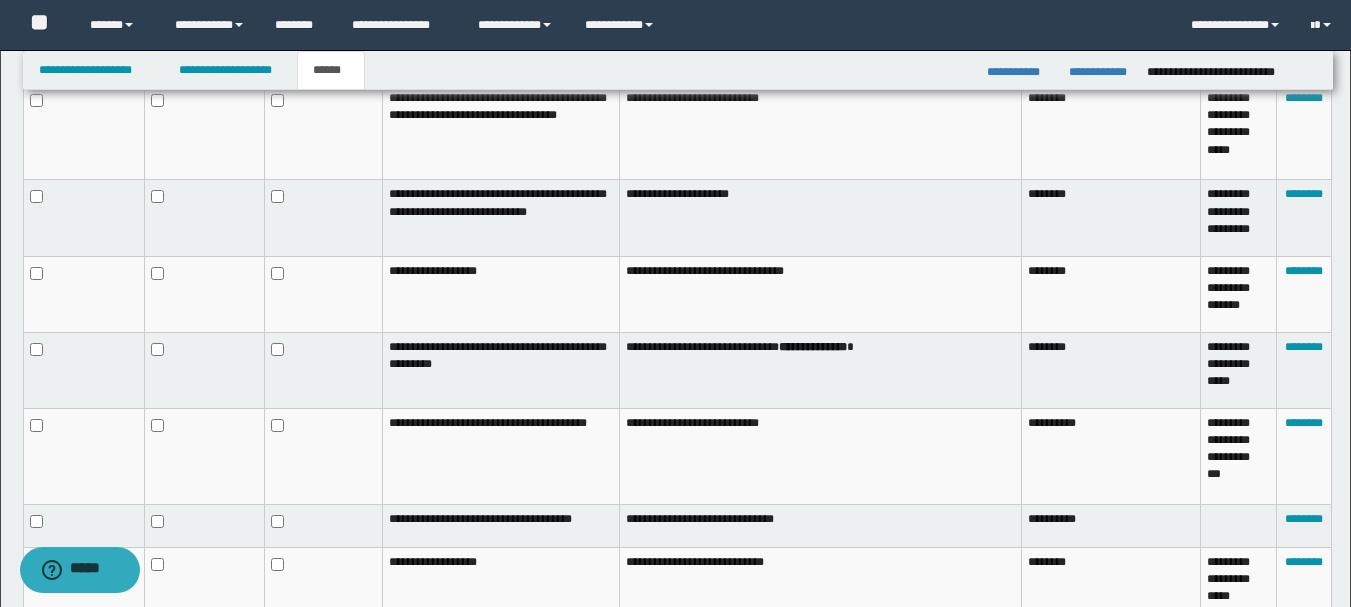 click at bounding box center [323, 526] 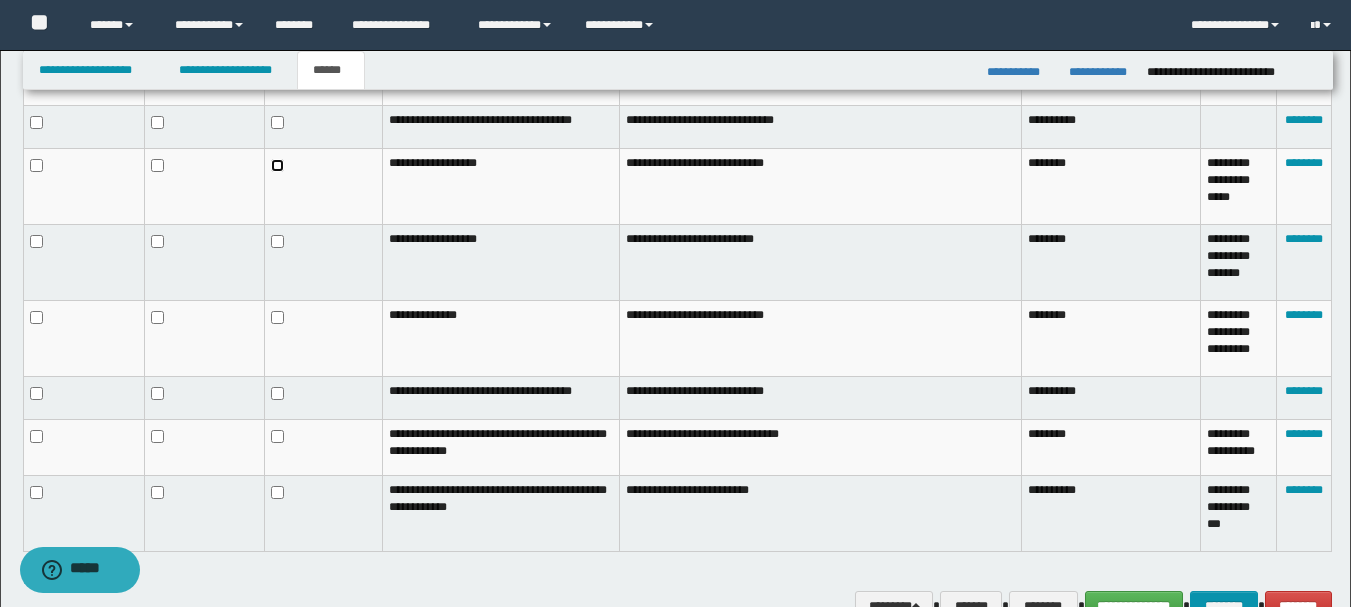 scroll, scrollTop: 1023, scrollLeft: 0, axis: vertical 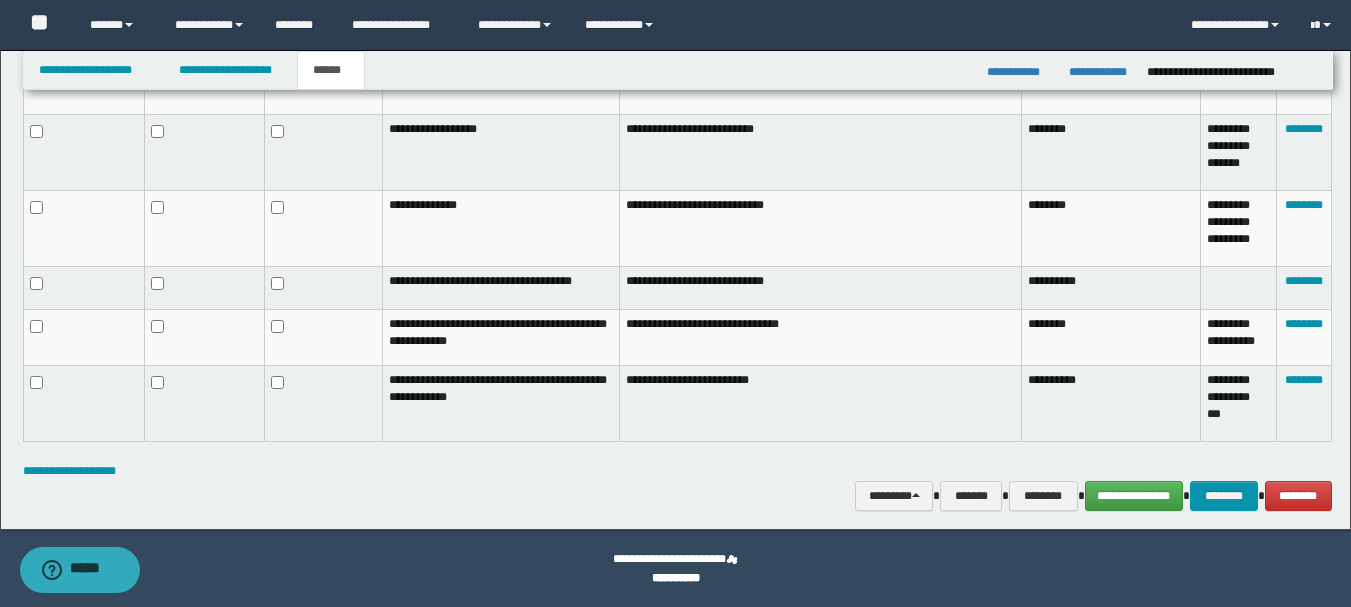 click at bounding box center (323, 288) 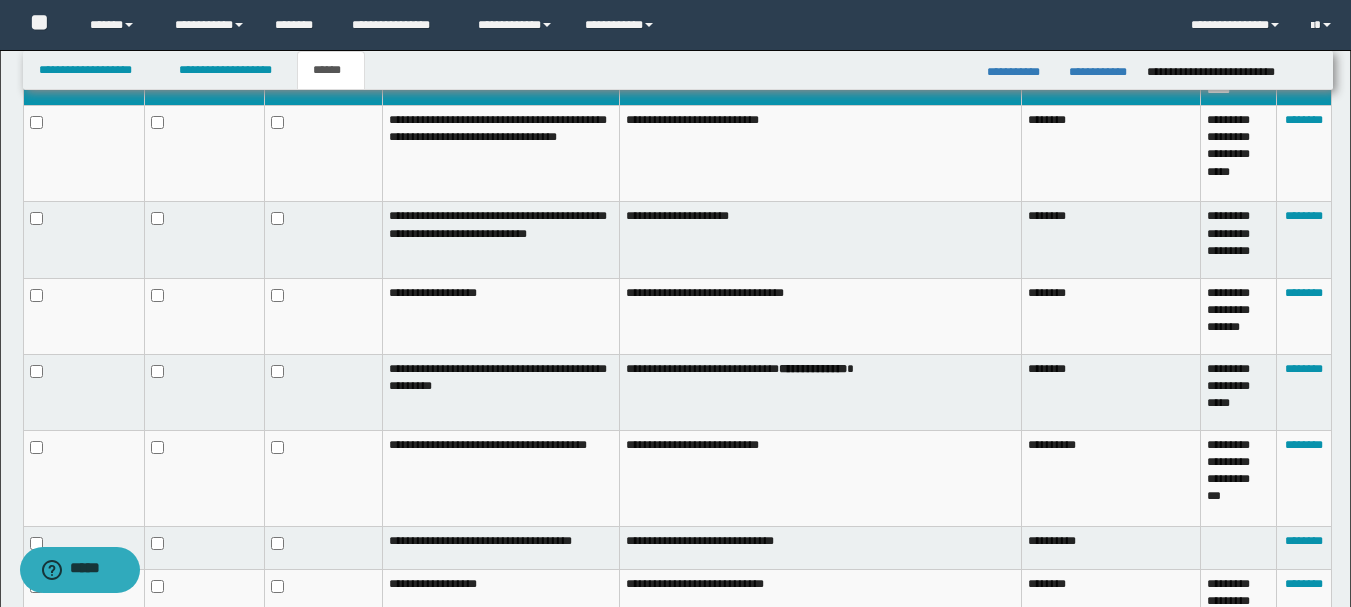 scroll, scrollTop: 0, scrollLeft: 0, axis: both 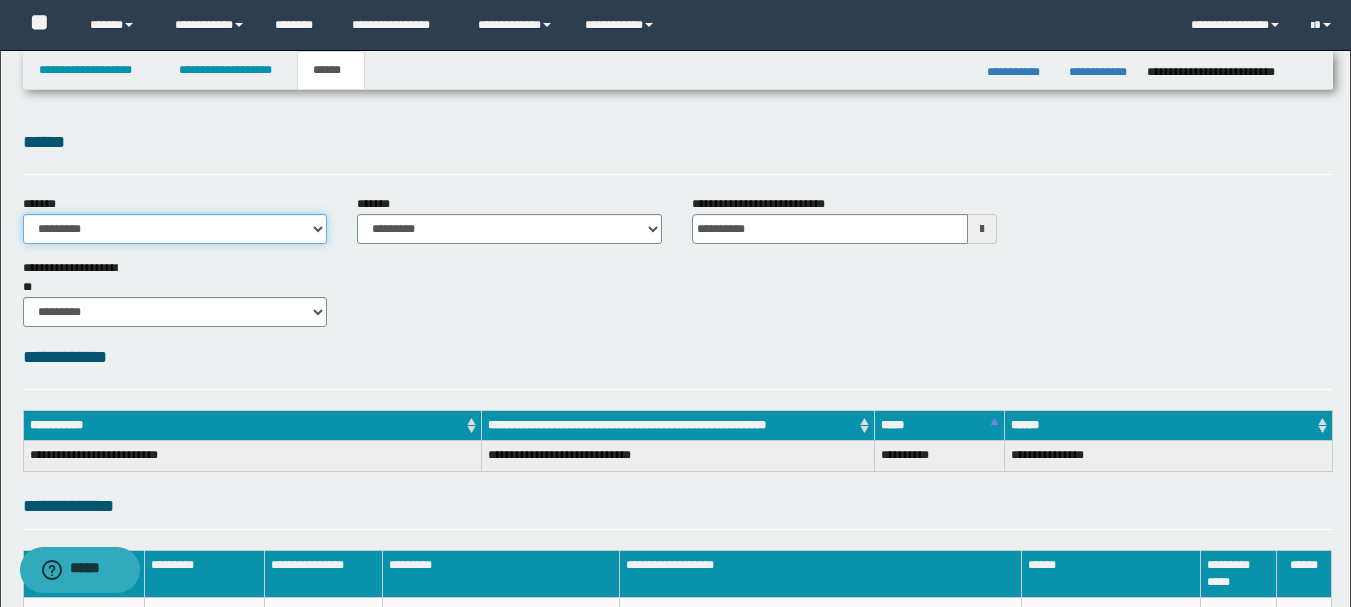 click on "**********" at bounding box center [175, 229] 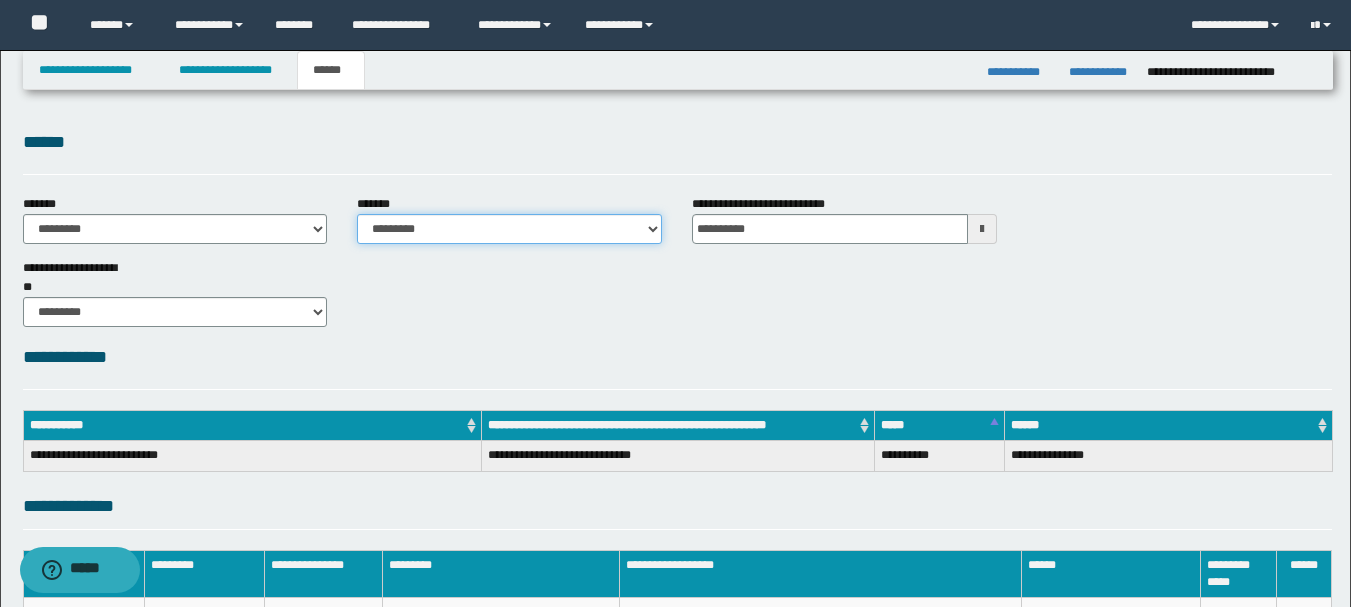 click on "**********" at bounding box center [509, 229] 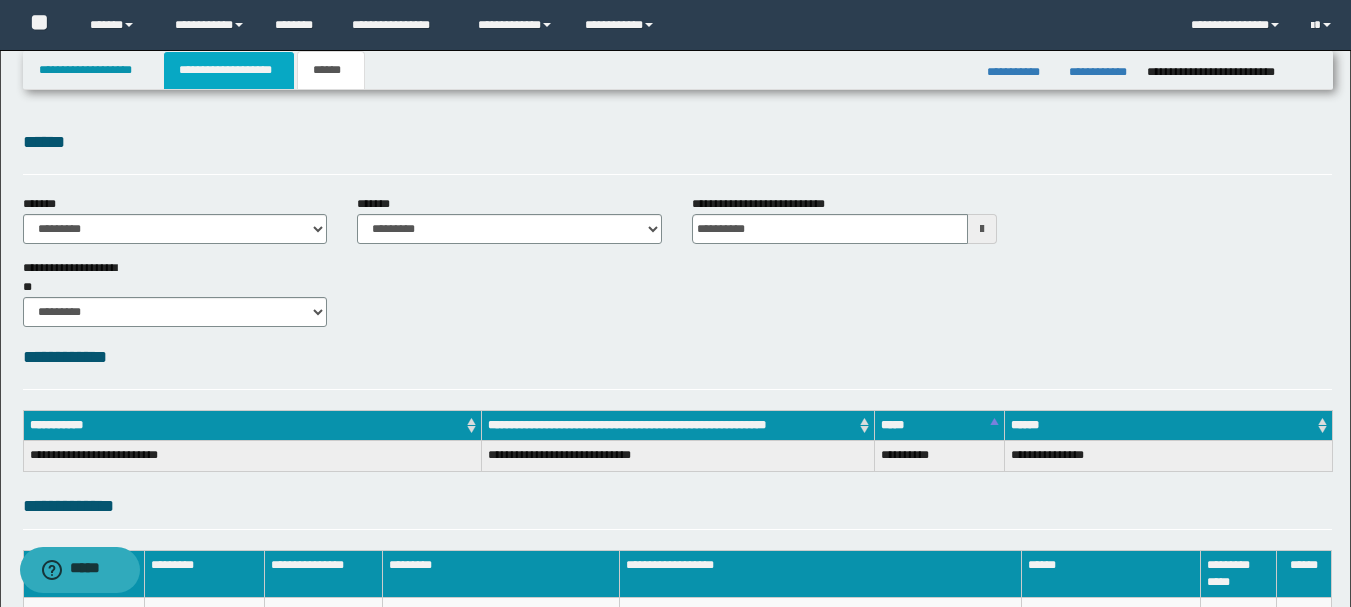 click on "**********" at bounding box center [229, 70] 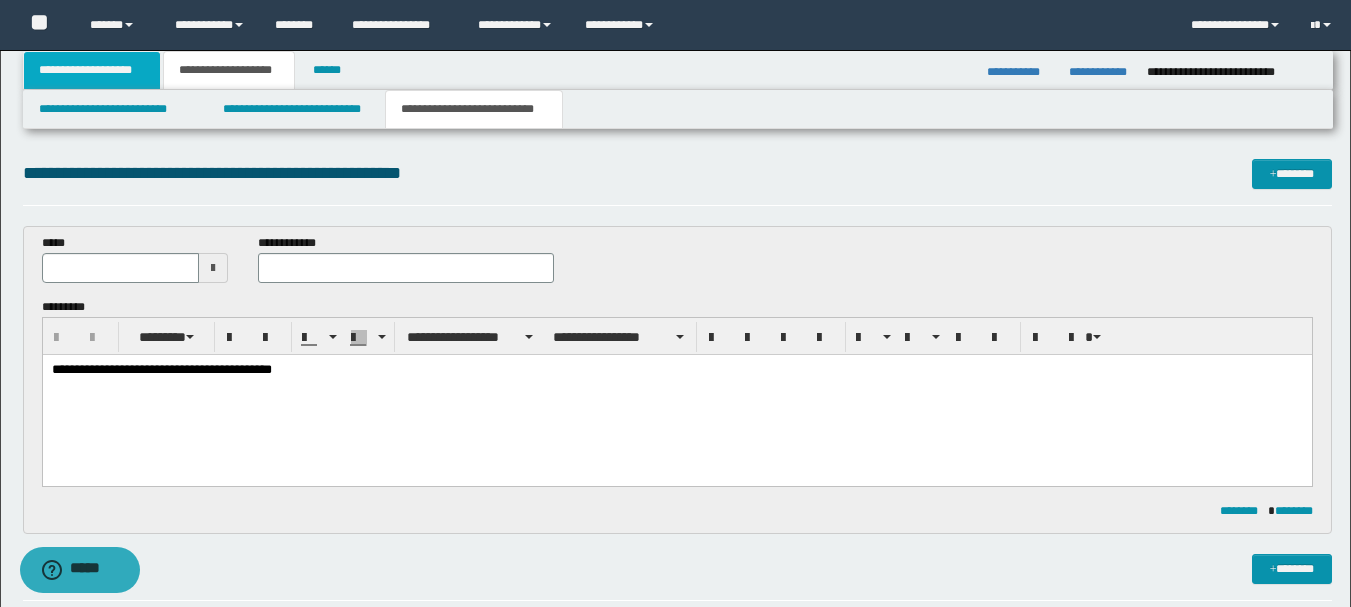click on "**********" at bounding box center (92, 70) 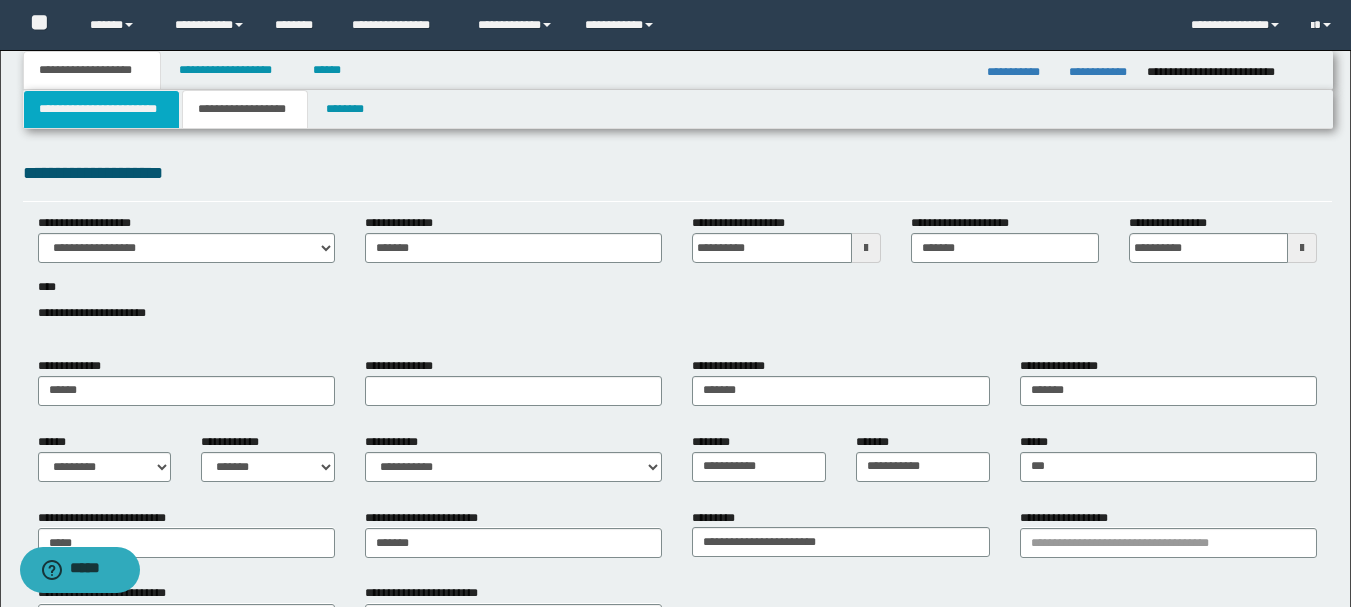 click on "**********" at bounding box center (101, 109) 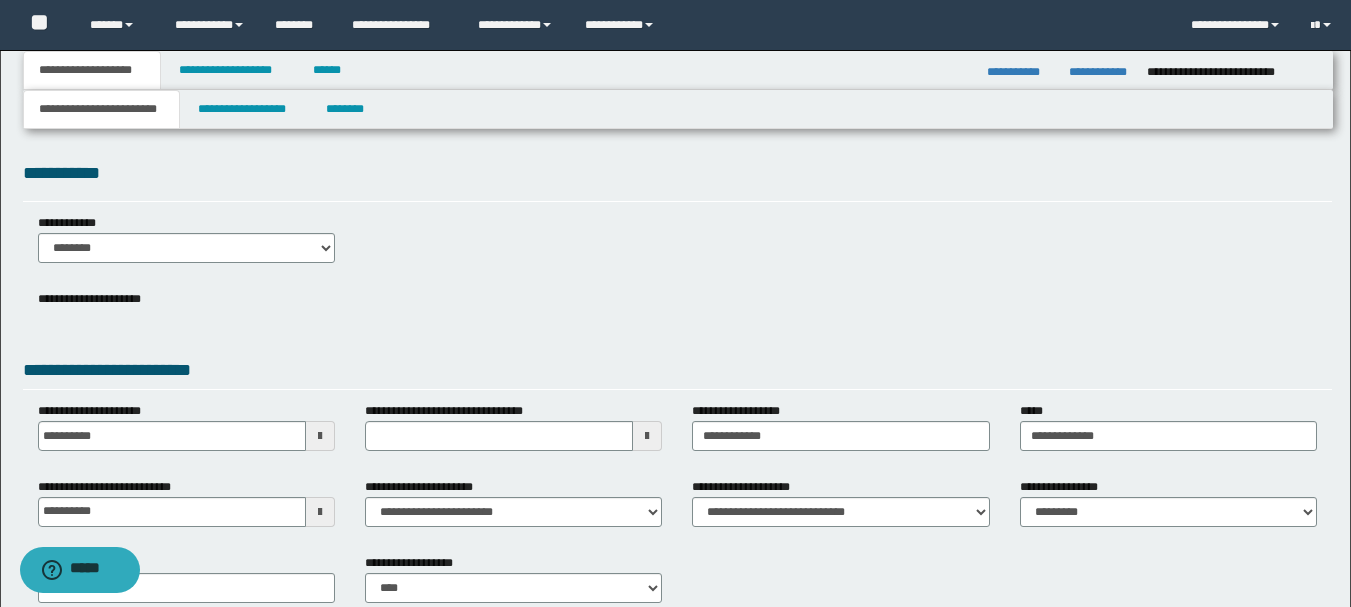 scroll, scrollTop: 119, scrollLeft: 0, axis: vertical 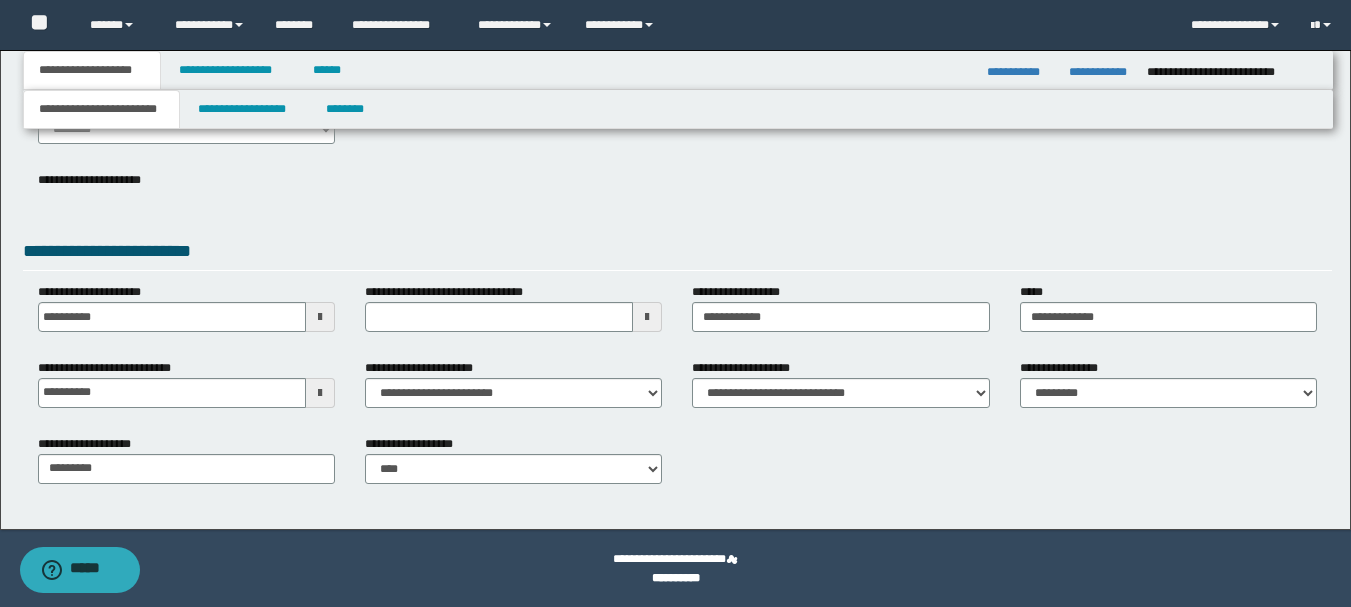 type 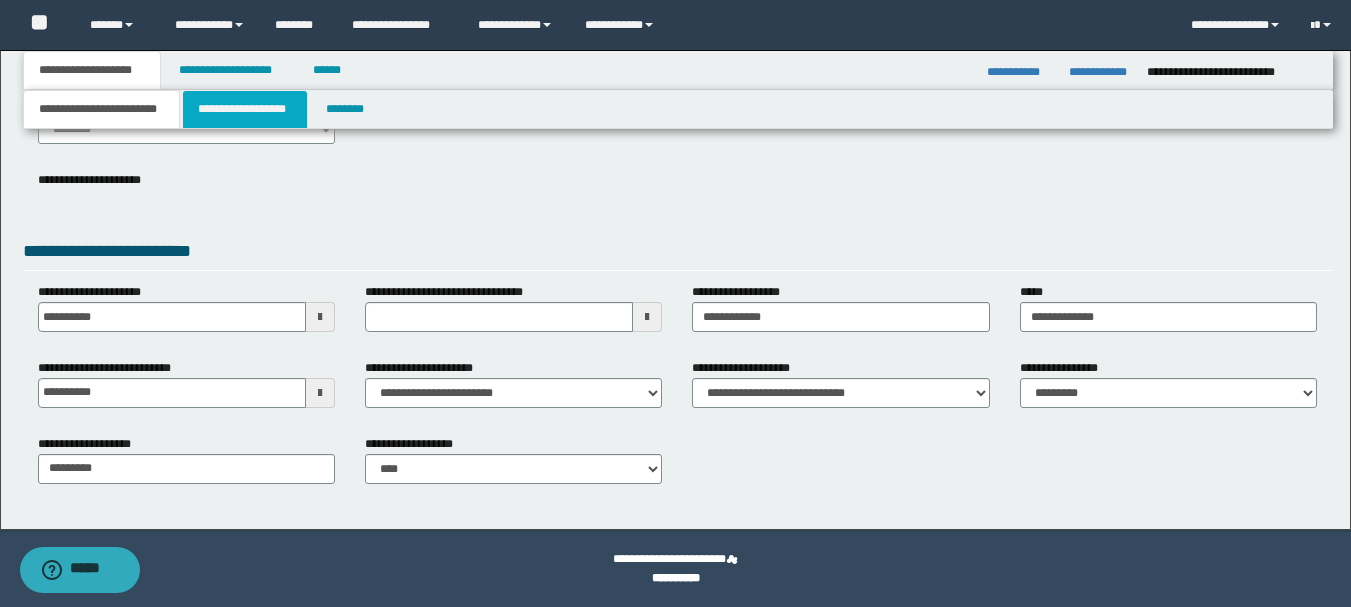 click on "**********" at bounding box center [245, 109] 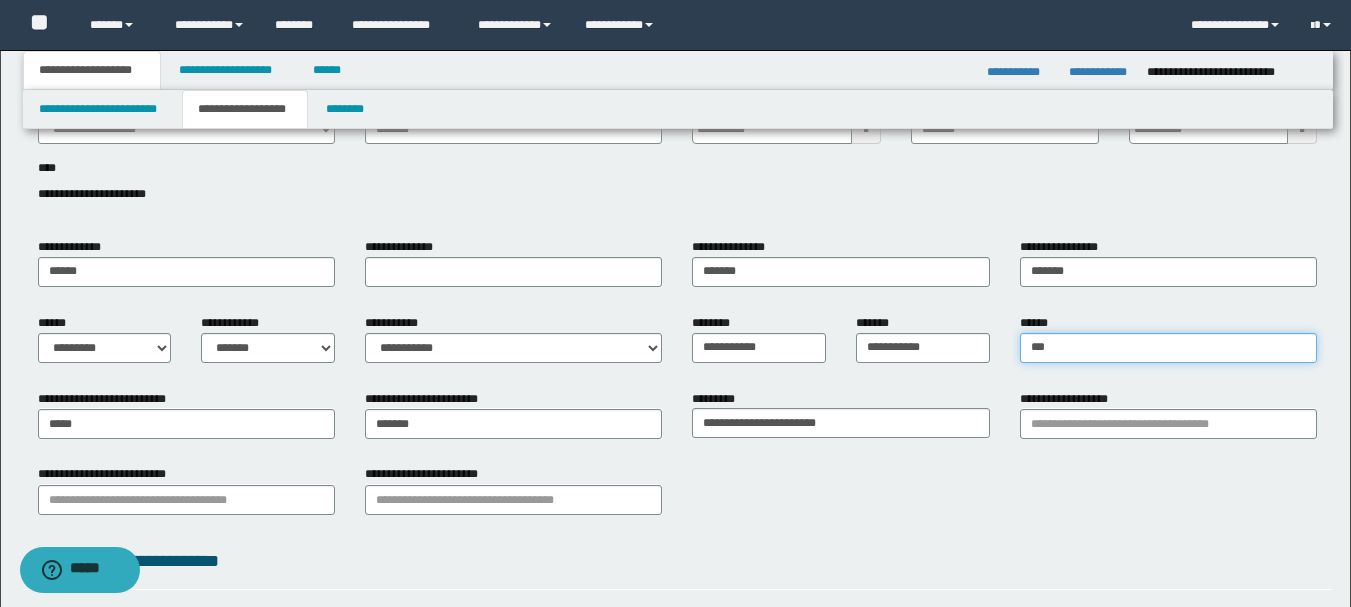 click on "***" at bounding box center [1168, 348] 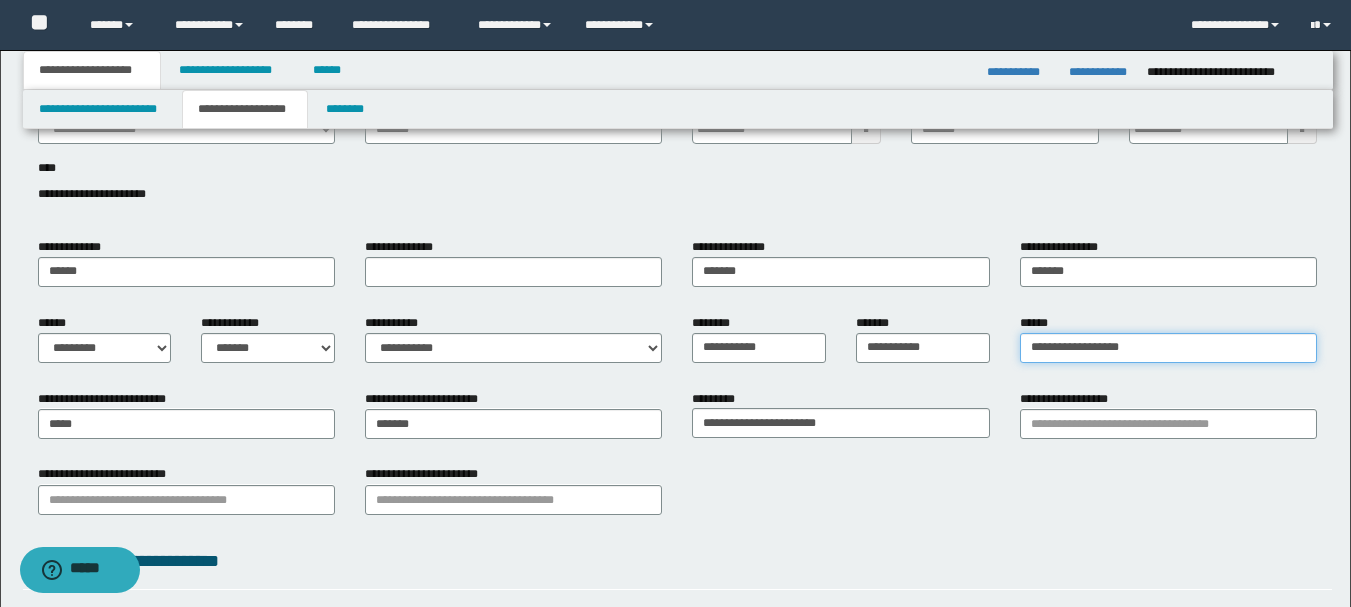 type on "**********" 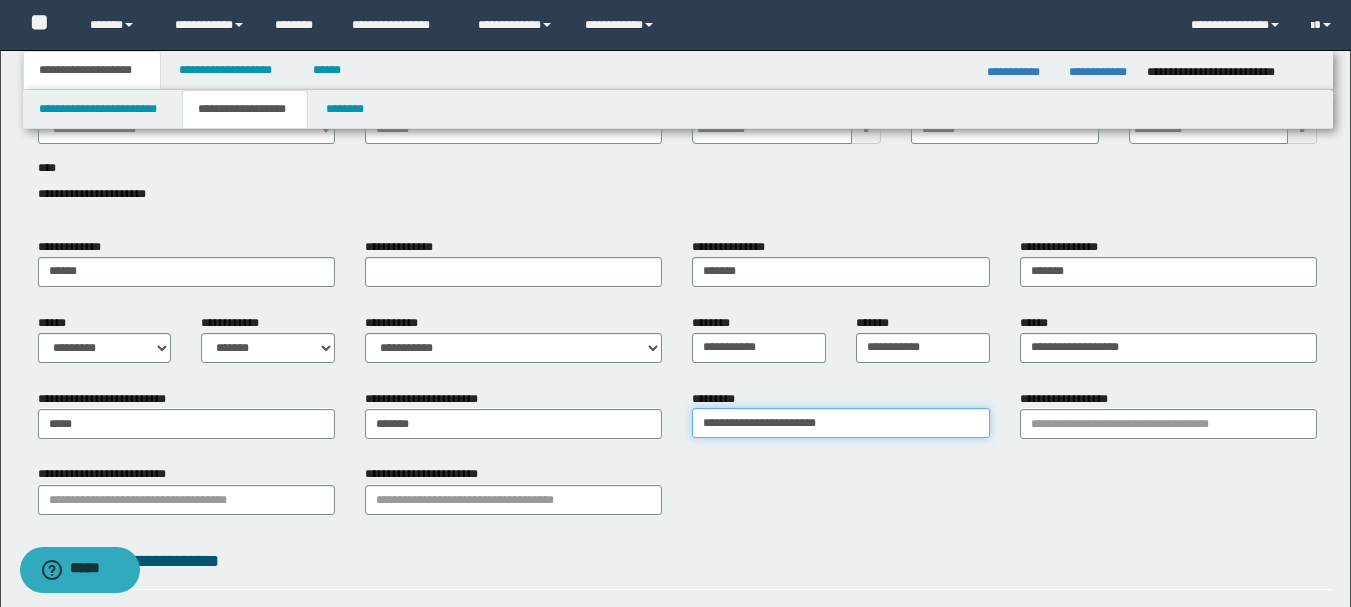 click on "**********" at bounding box center (840, 423) 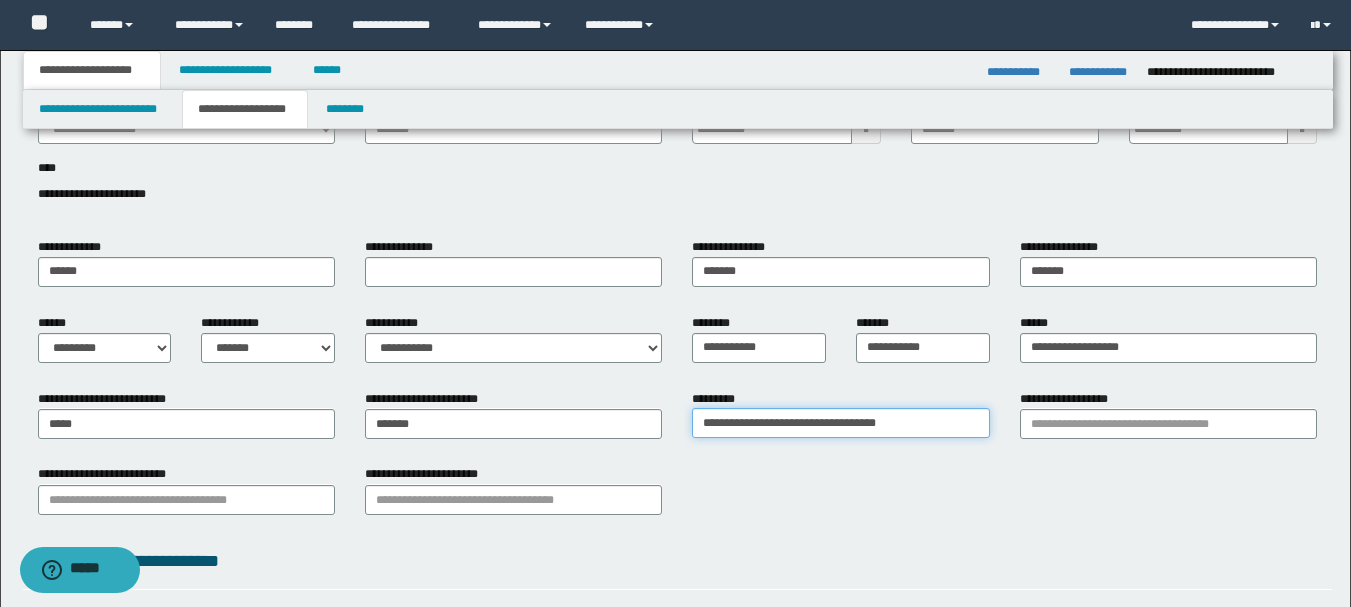 click on "**********" at bounding box center (840, 423) 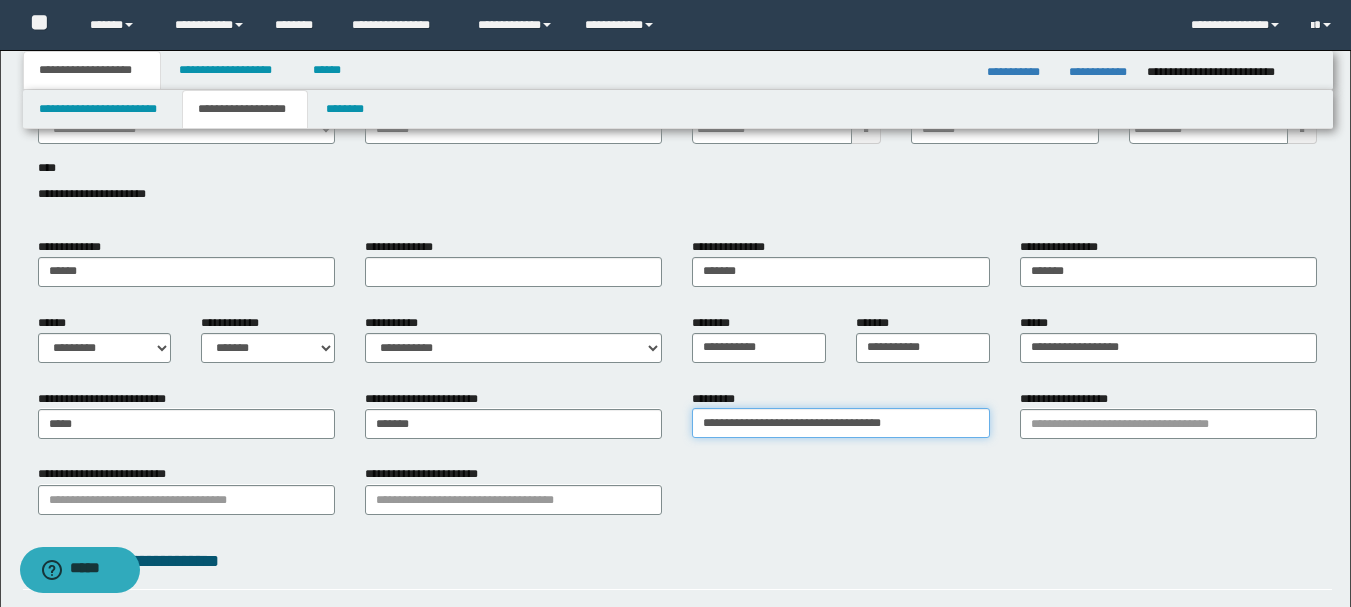 type on "**********" 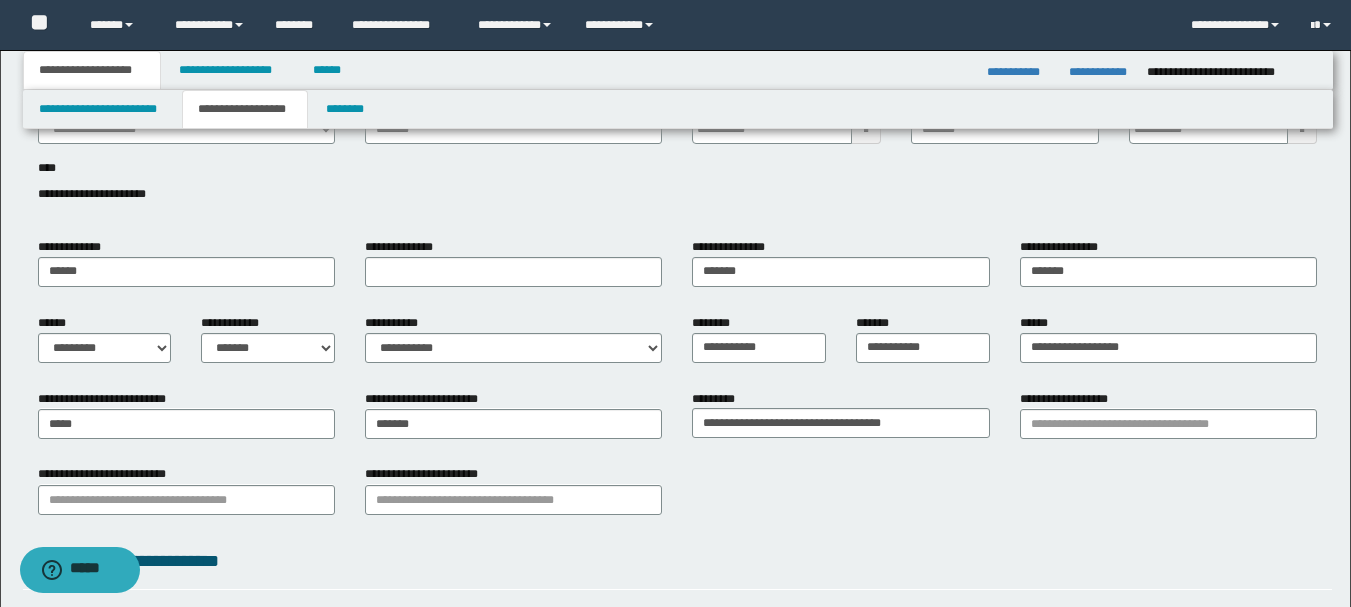 click on "**********" at bounding box center (675, 420) 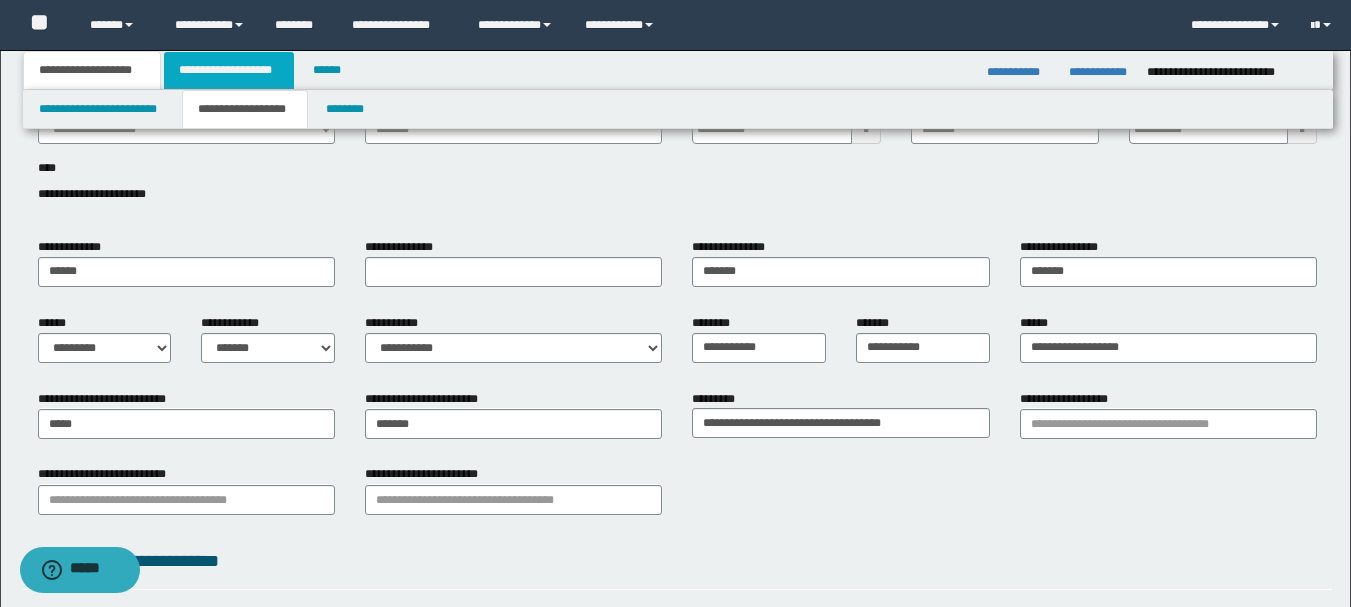 click on "**********" at bounding box center (229, 70) 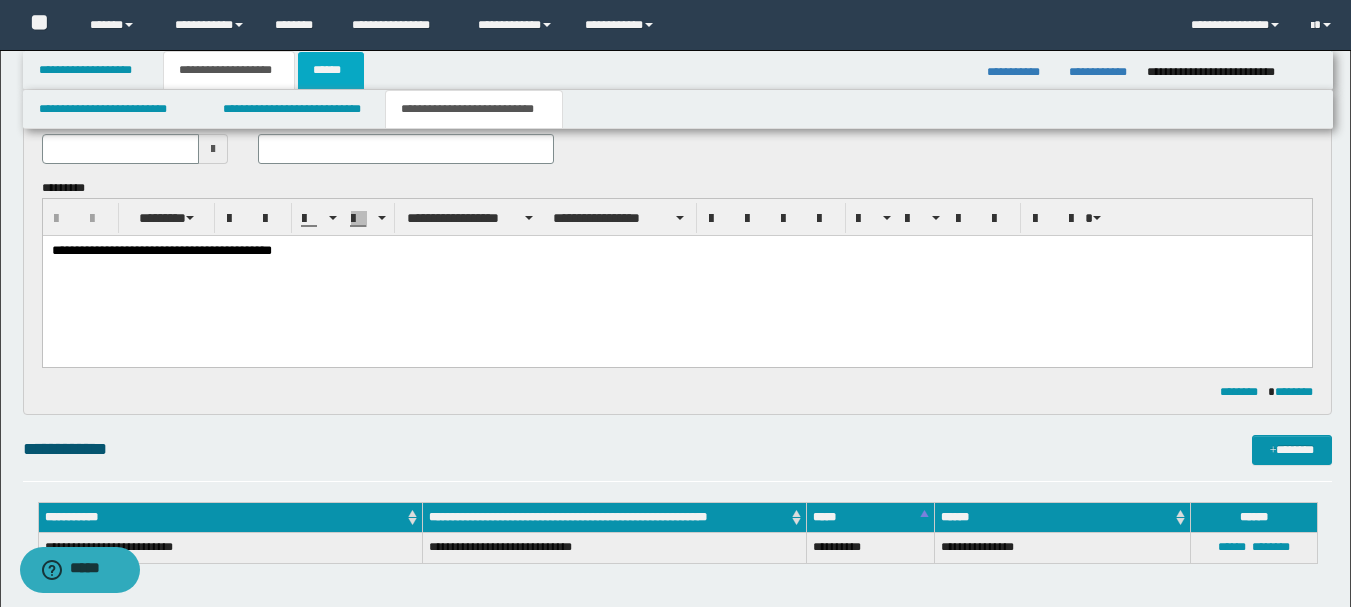 click on "******" at bounding box center [331, 70] 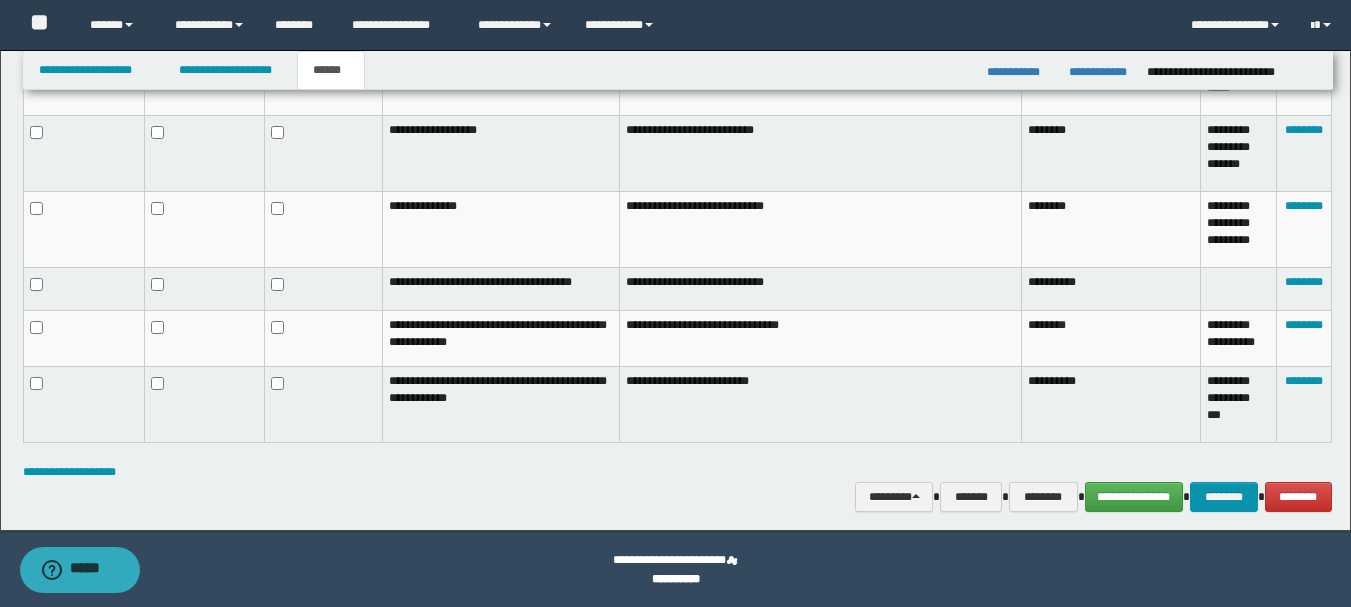 scroll, scrollTop: 1023, scrollLeft: 0, axis: vertical 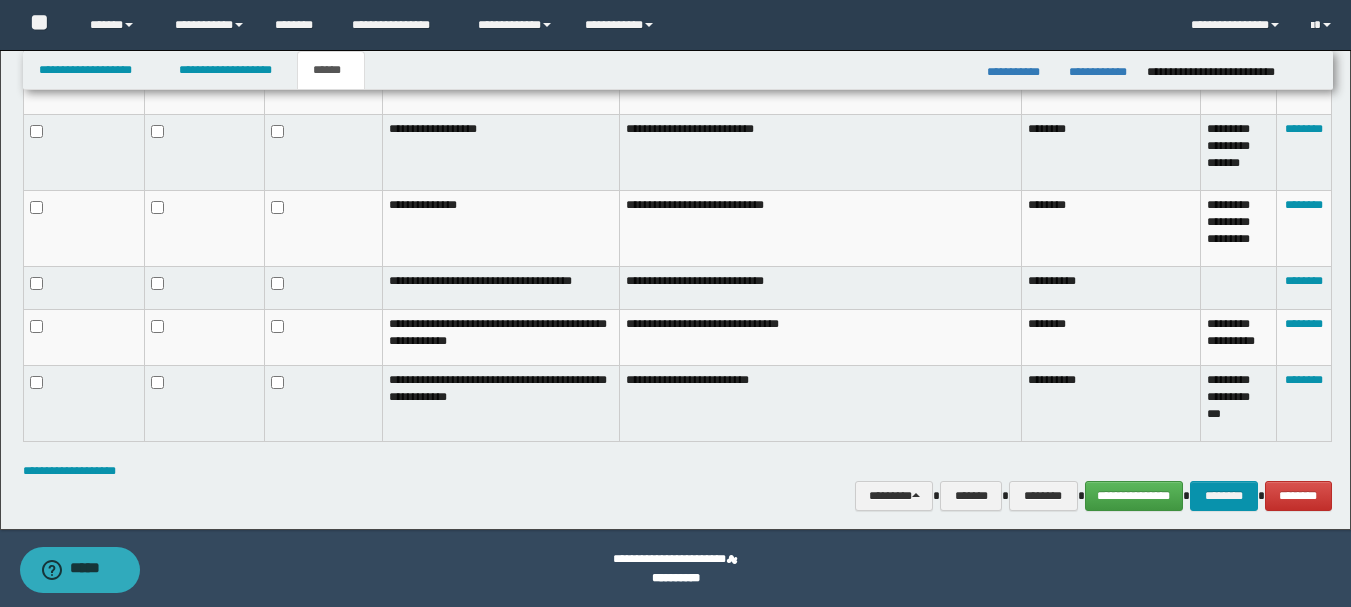 click on "**********" at bounding box center [676, 569] 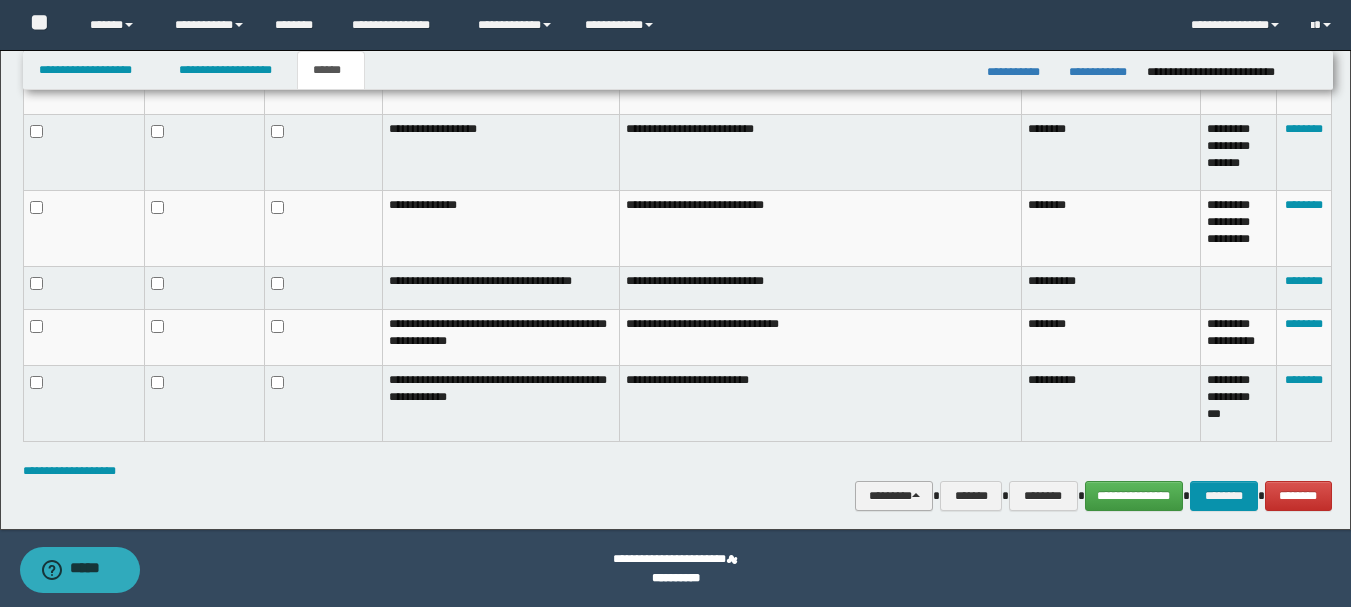 click on "********" at bounding box center (894, 496) 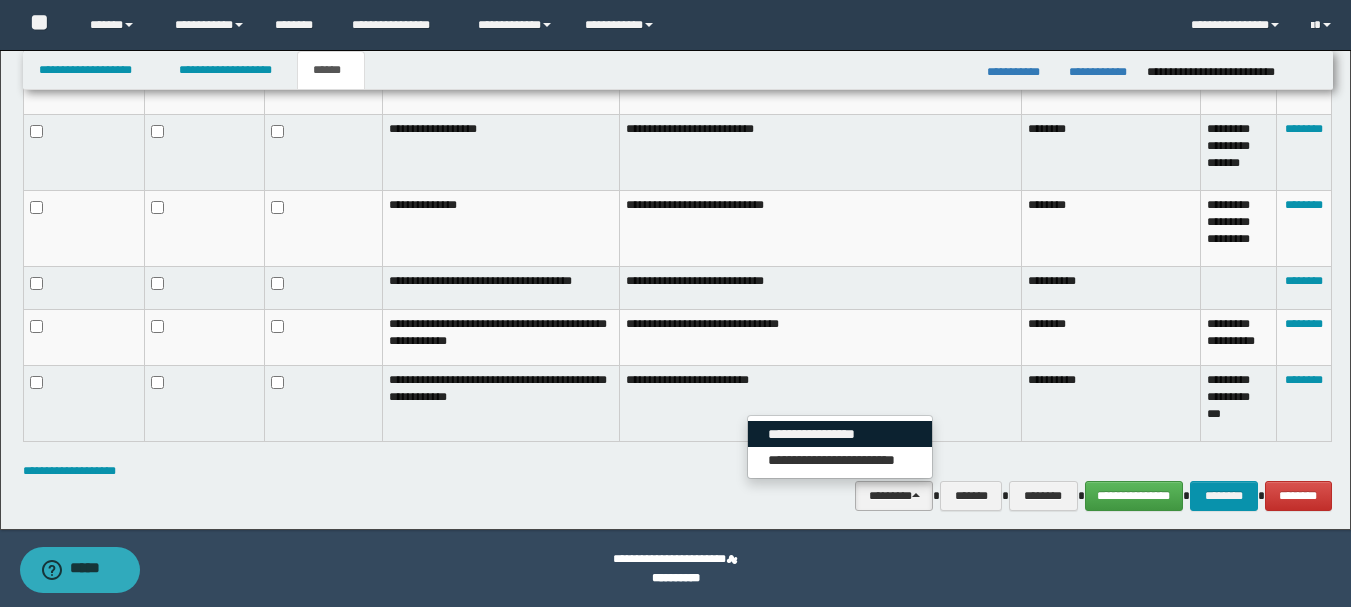 click on "**********" at bounding box center [840, 434] 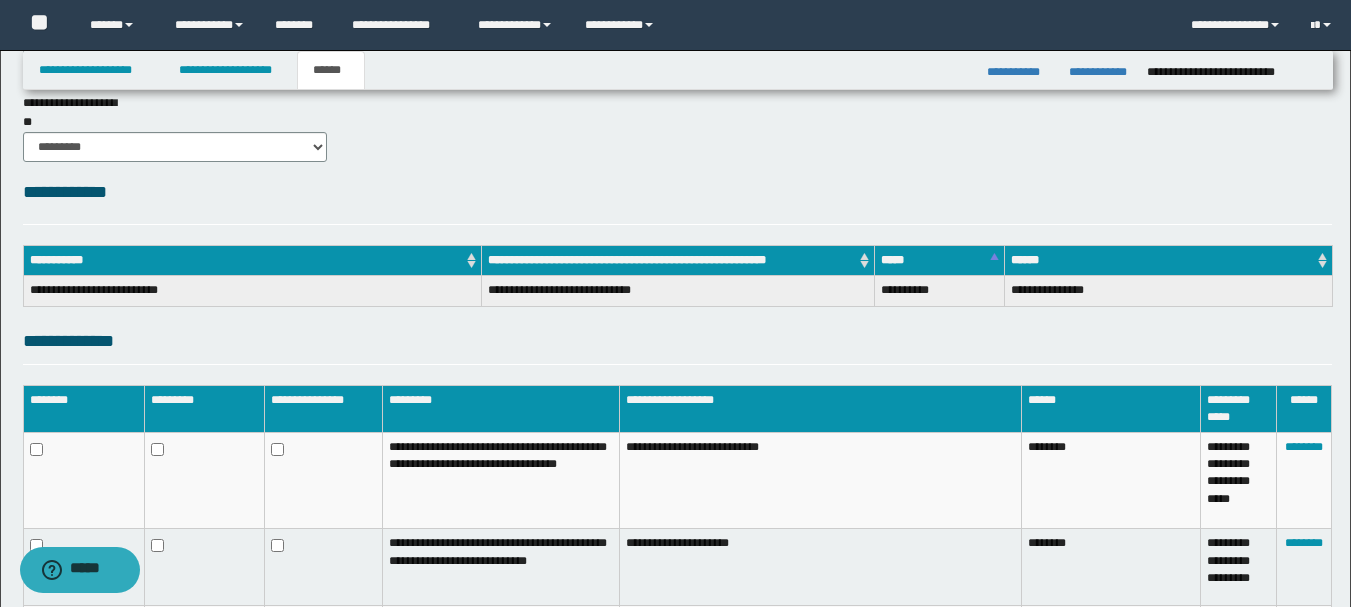 scroll, scrollTop: 0, scrollLeft: 0, axis: both 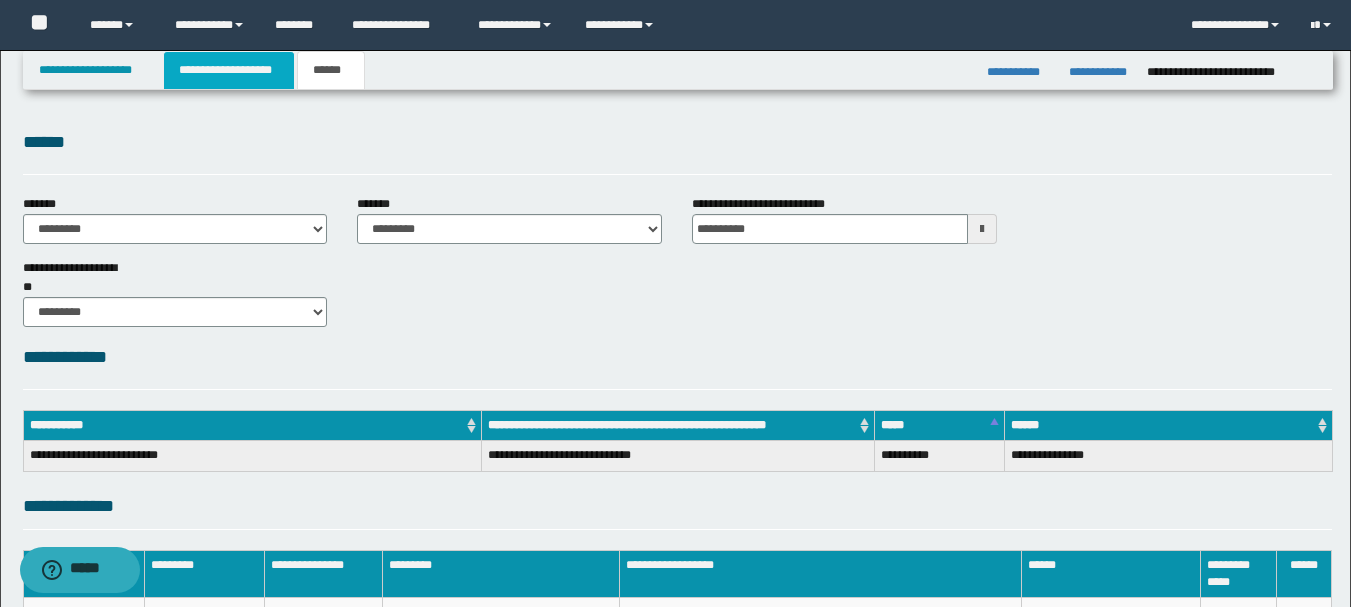 click on "**********" at bounding box center (229, 70) 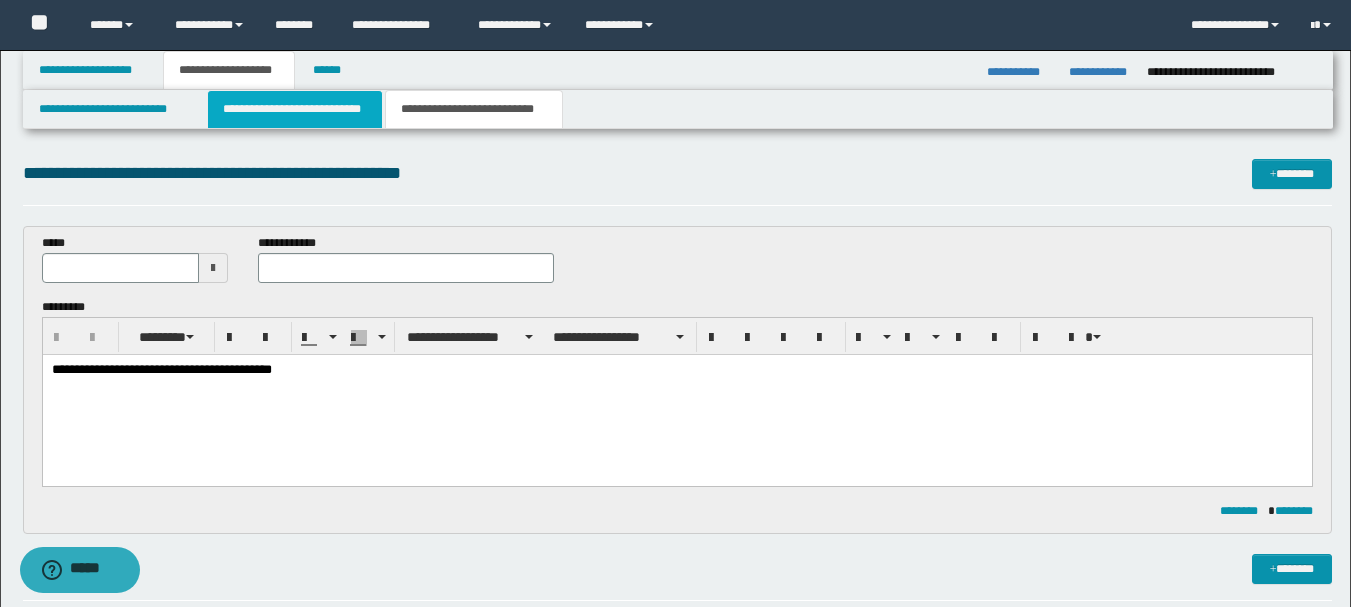click on "**********" at bounding box center (295, 109) 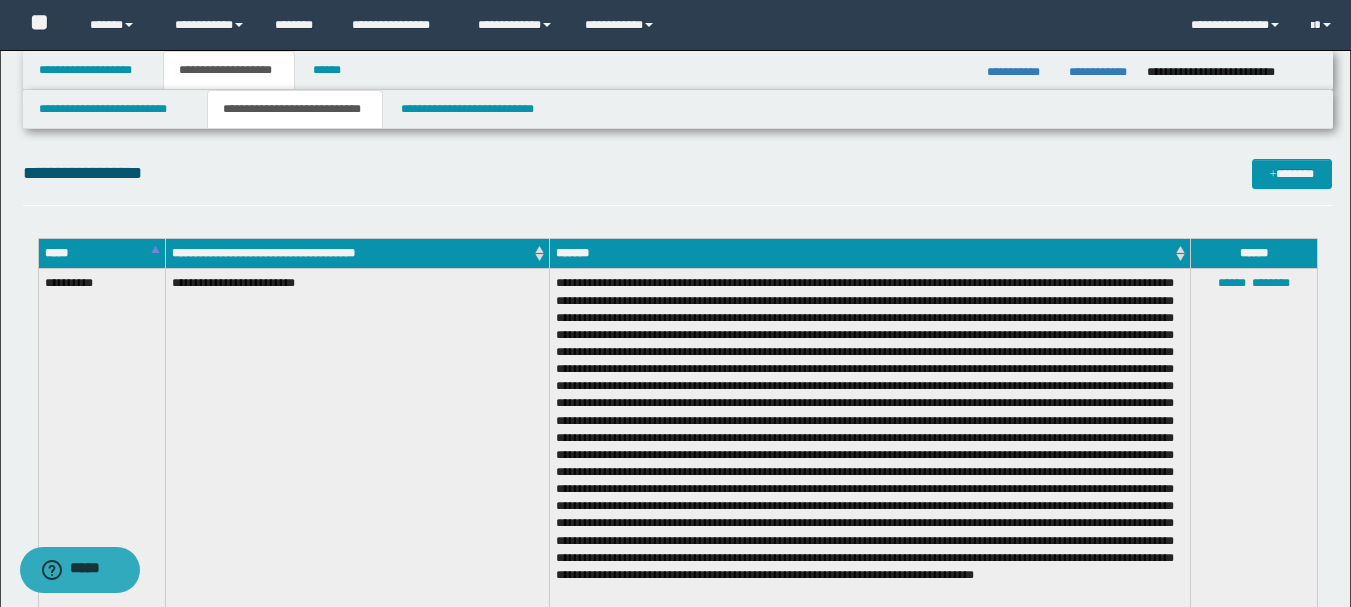 scroll, scrollTop: 531, scrollLeft: 0, axis: vertical 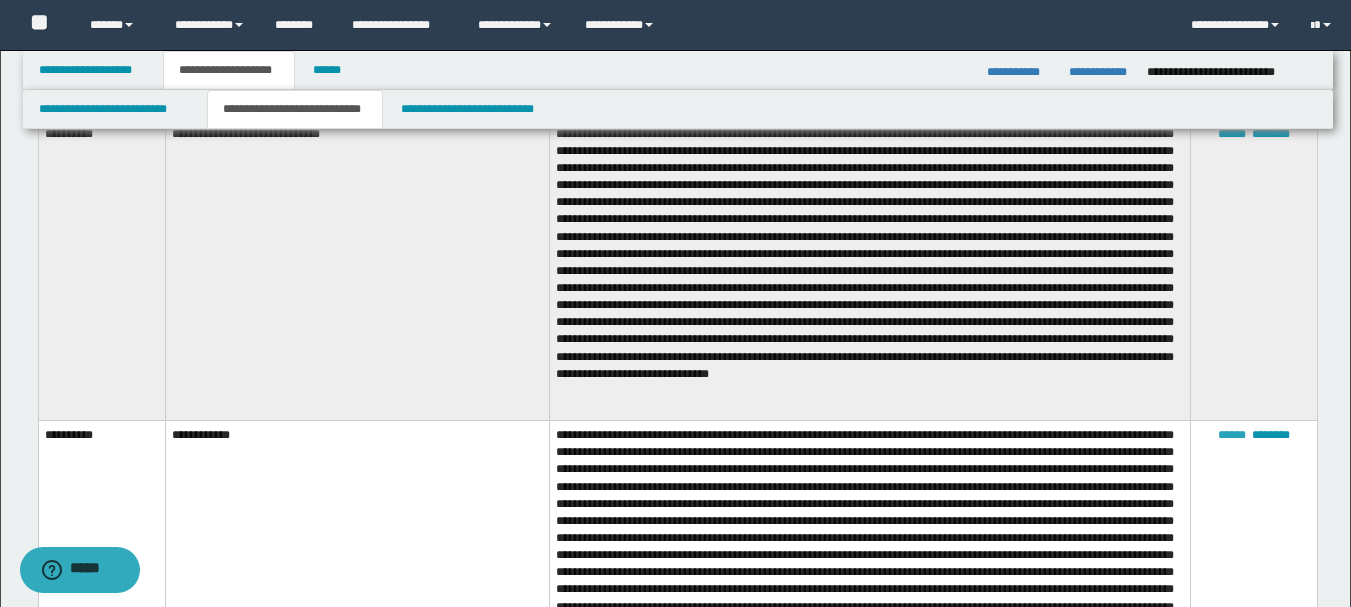 click on "******" at bounding box center (1232, 435) 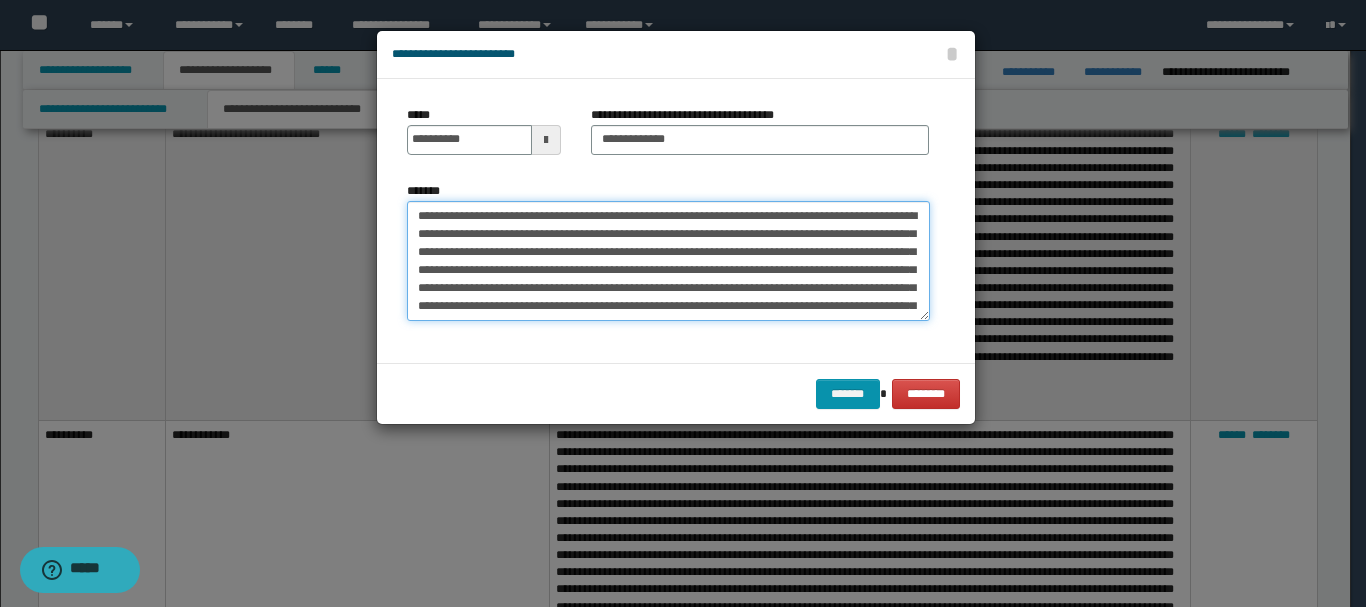 click on "*******" at bounding box center [668, 261] 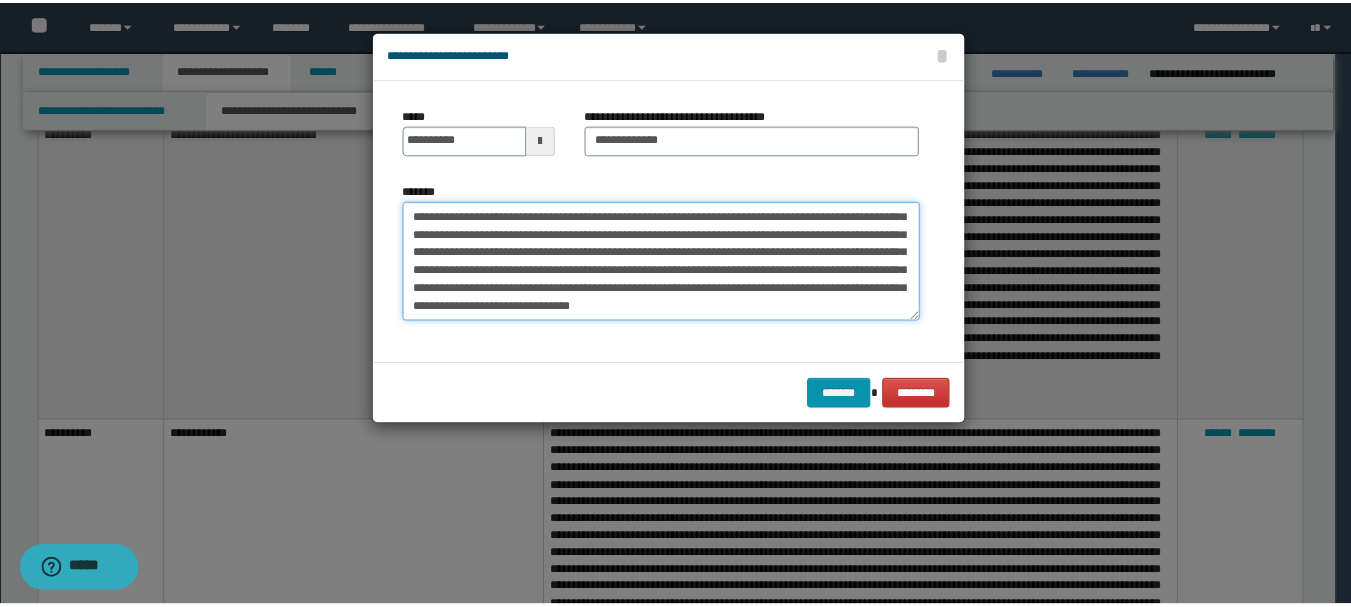scroll, scrollTop: 324, scrollLeft: 0, axis: vertical 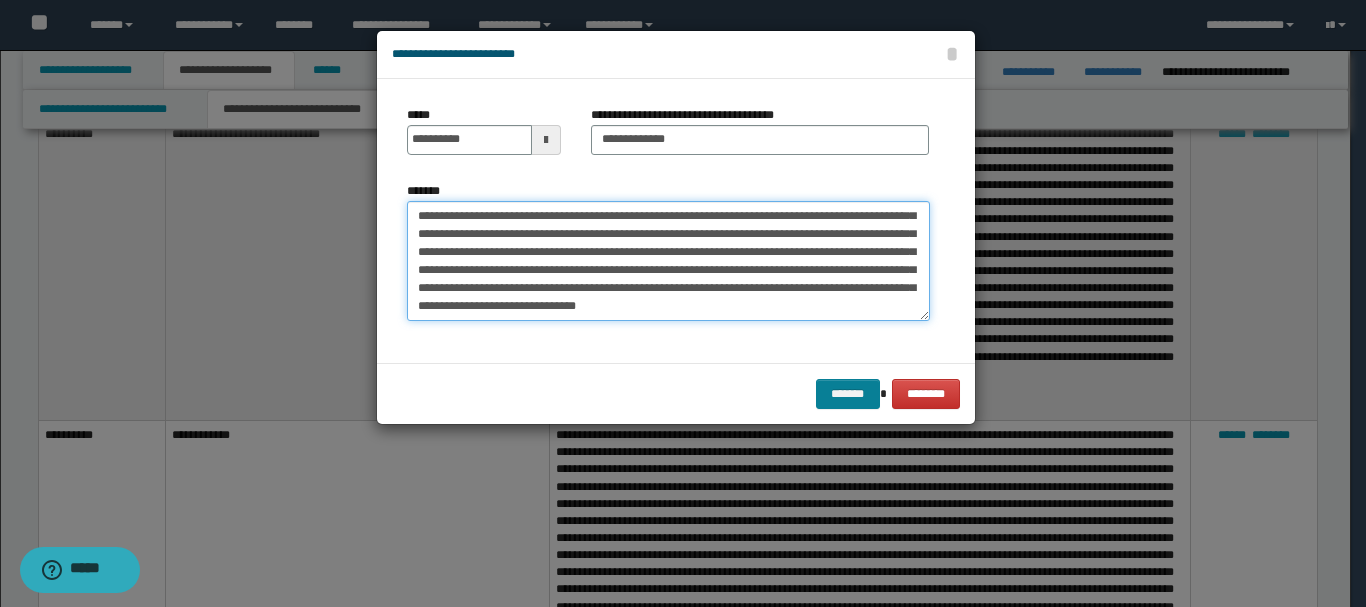 type on "**********" 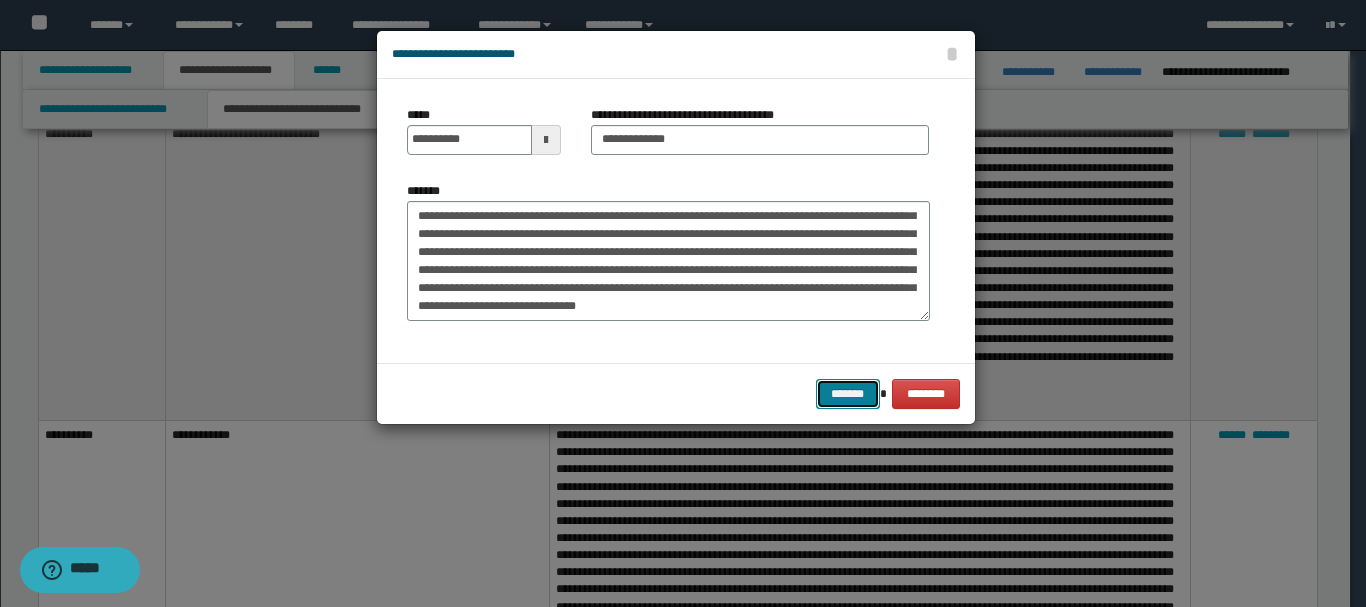 click on "*******" at bounding box center [848, 394] 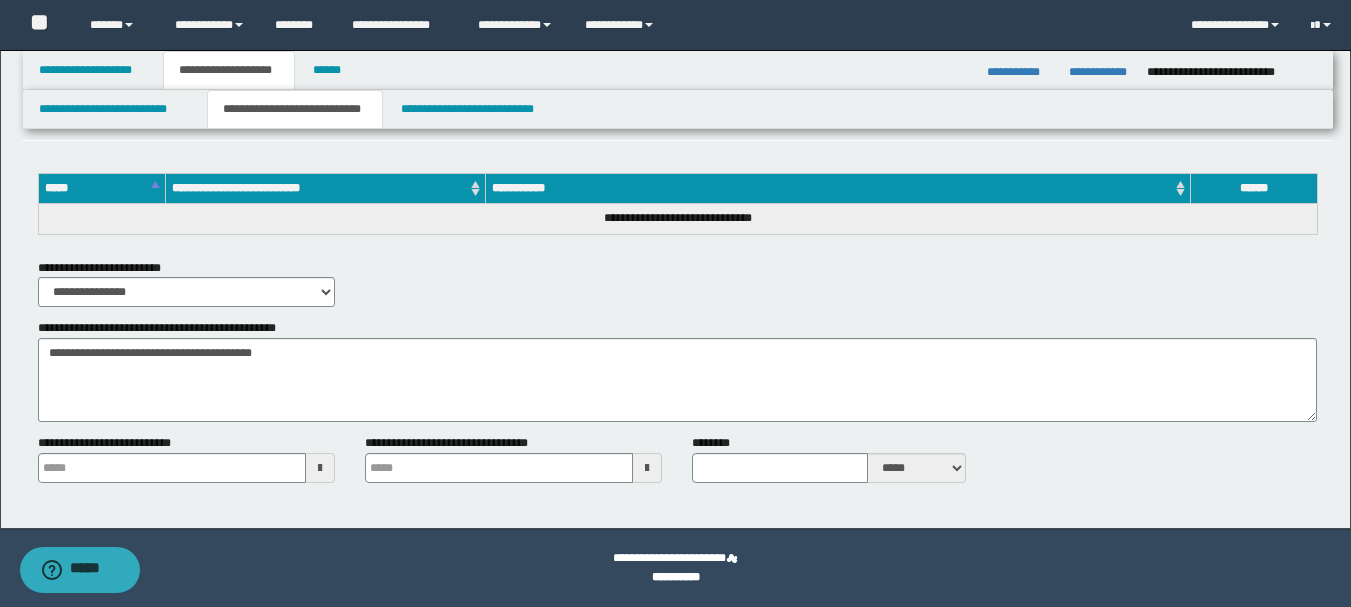 scroll, scrollTop: 4536, scrollLeft: 0, axis: vertical 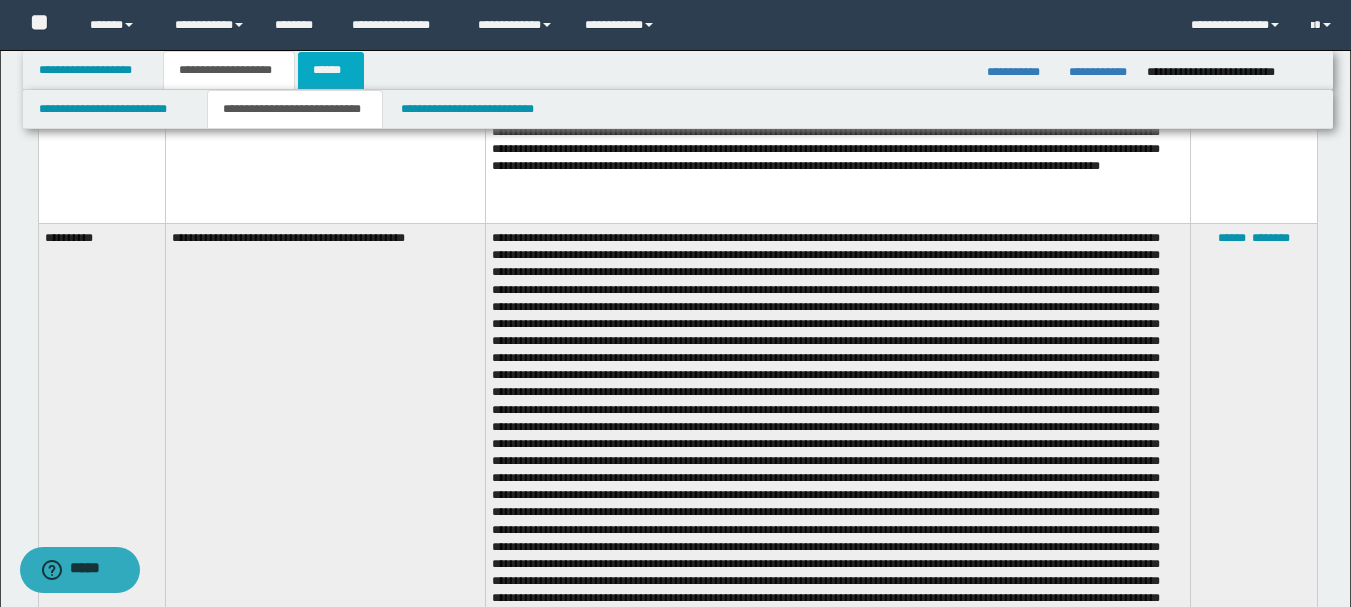 click on "******" at bounding box center (331, 70) 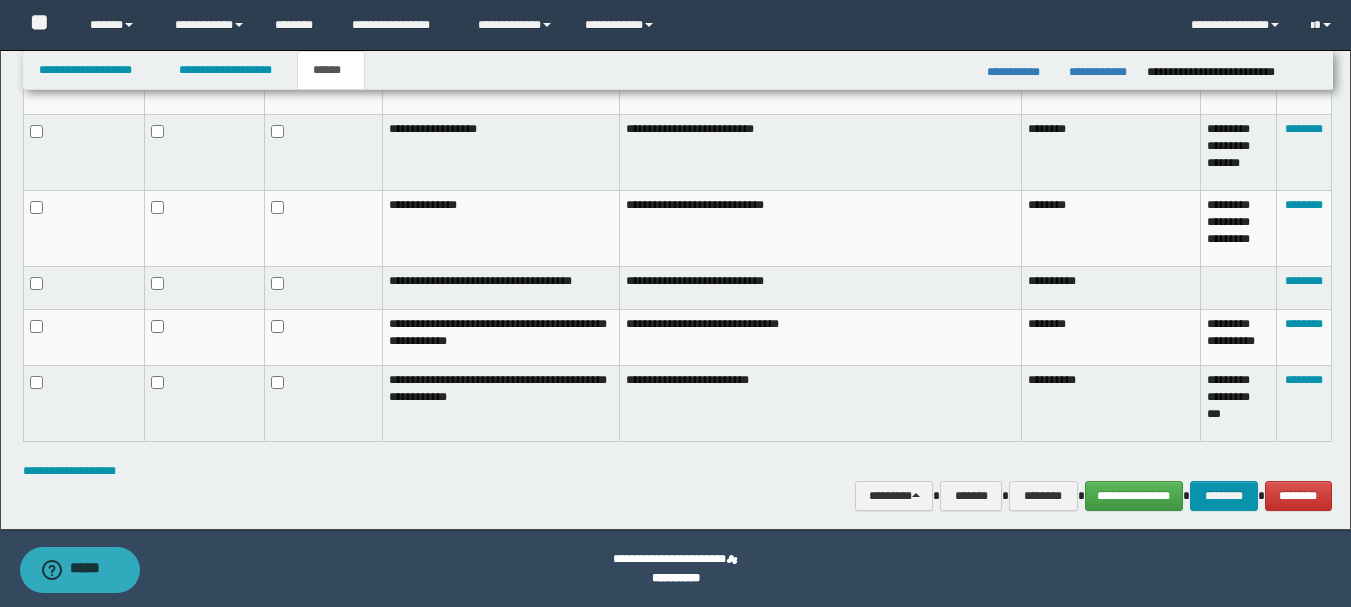 click on "**********" at bounding box center [675, -222] 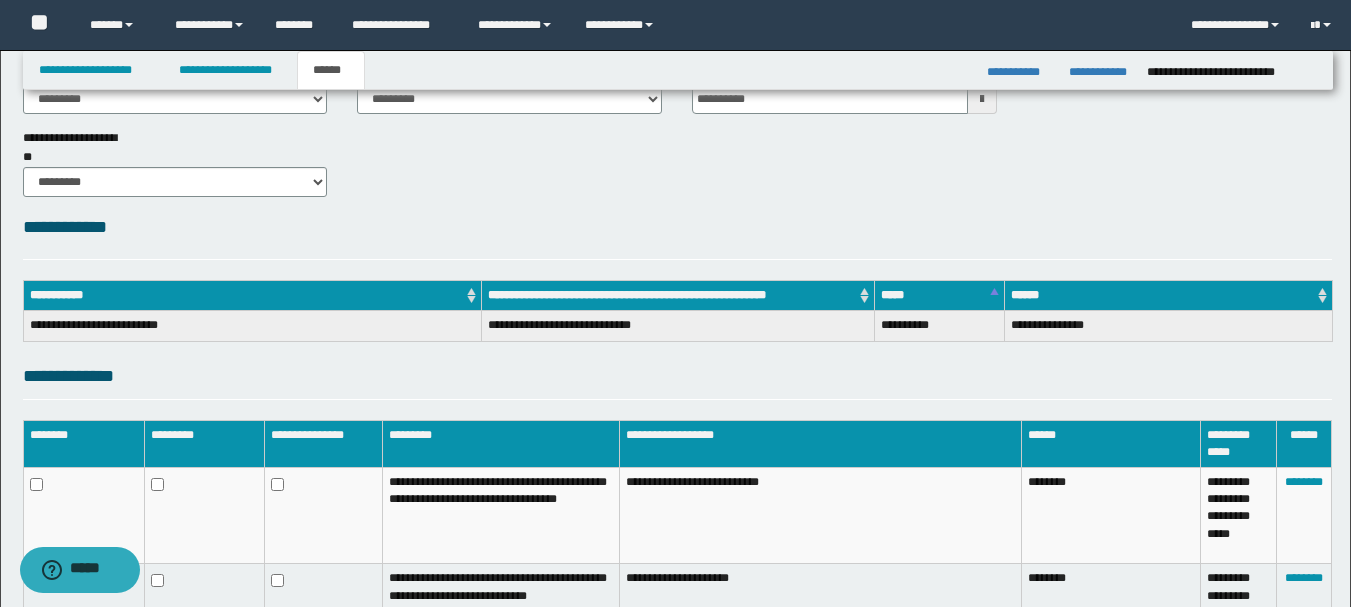 scroll, scrollTop: 0, scrollLeft: 0, axis: both 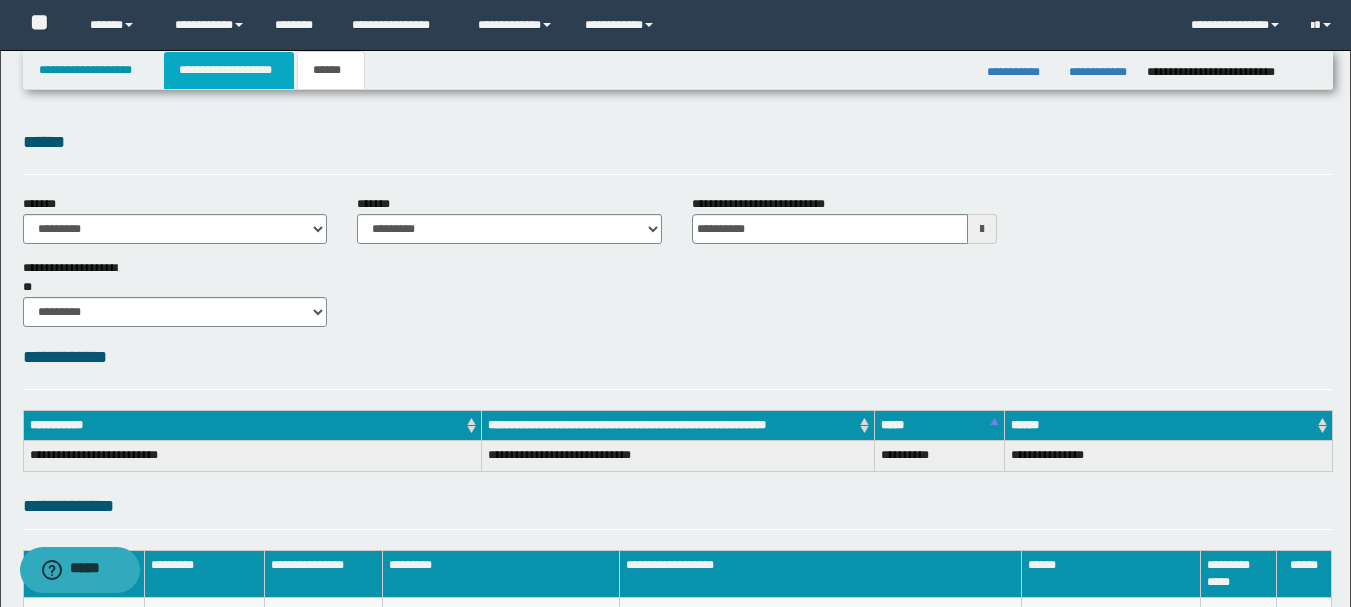 click on "**********" at bounding box center [229, 70] 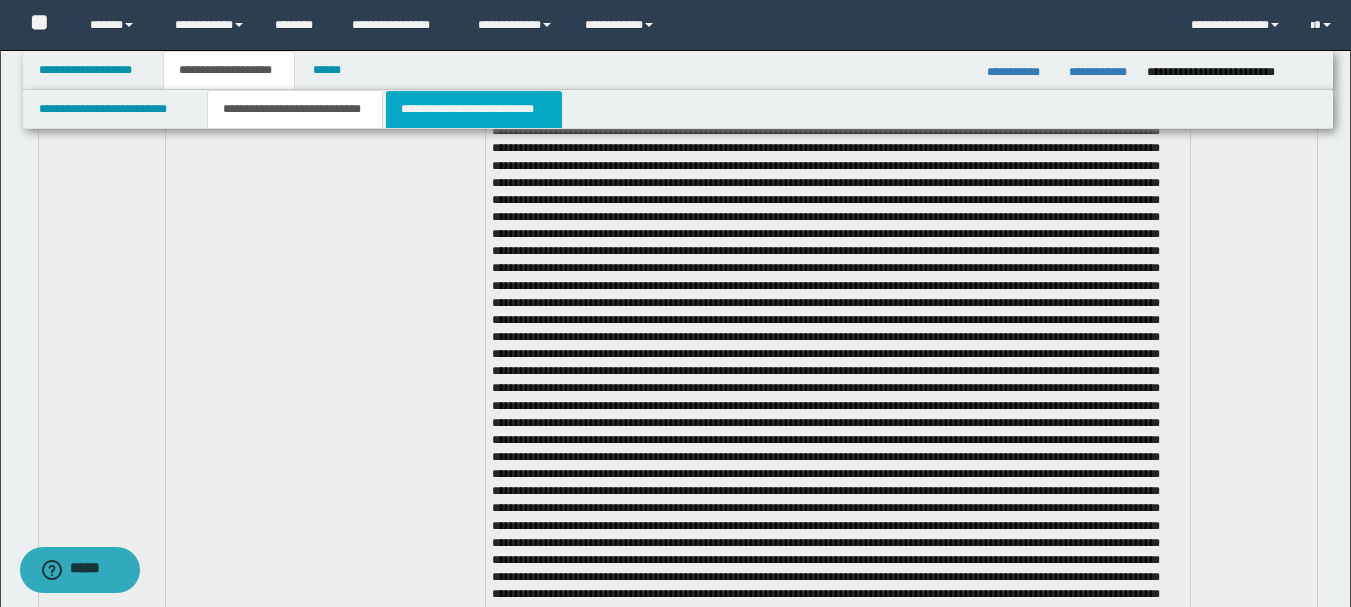 click on "**********" at bounding box center [474, 109] 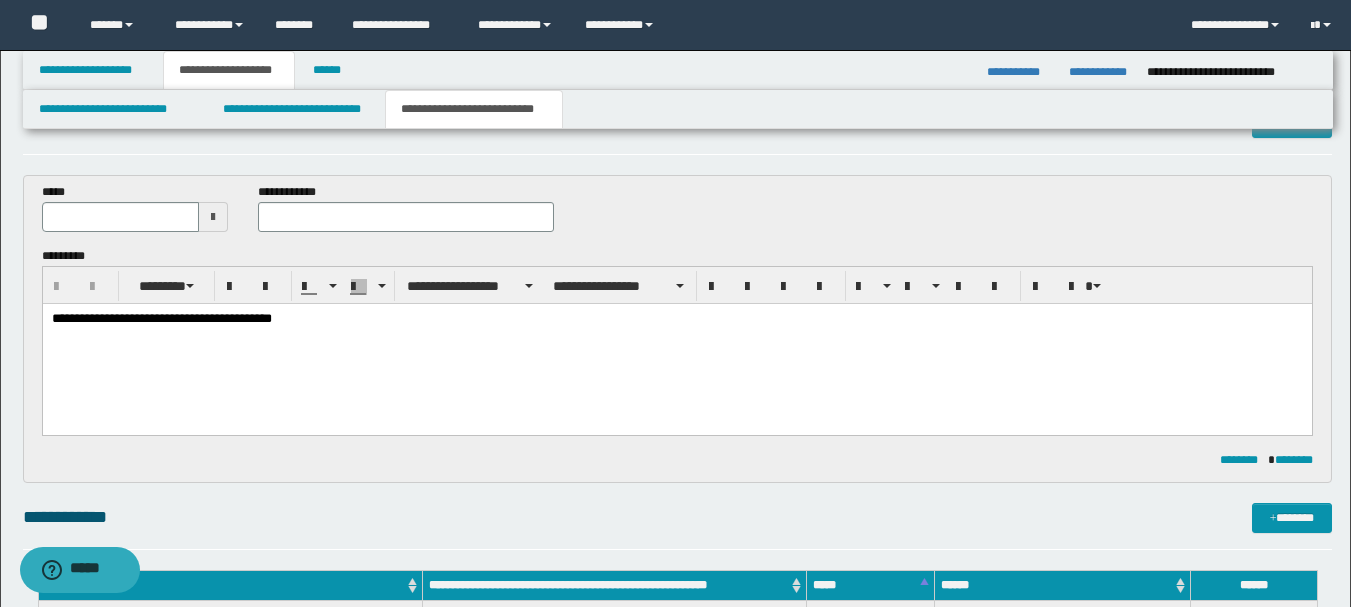 scroll, scrollTop: 0, scrollLeft: 0, axis: both 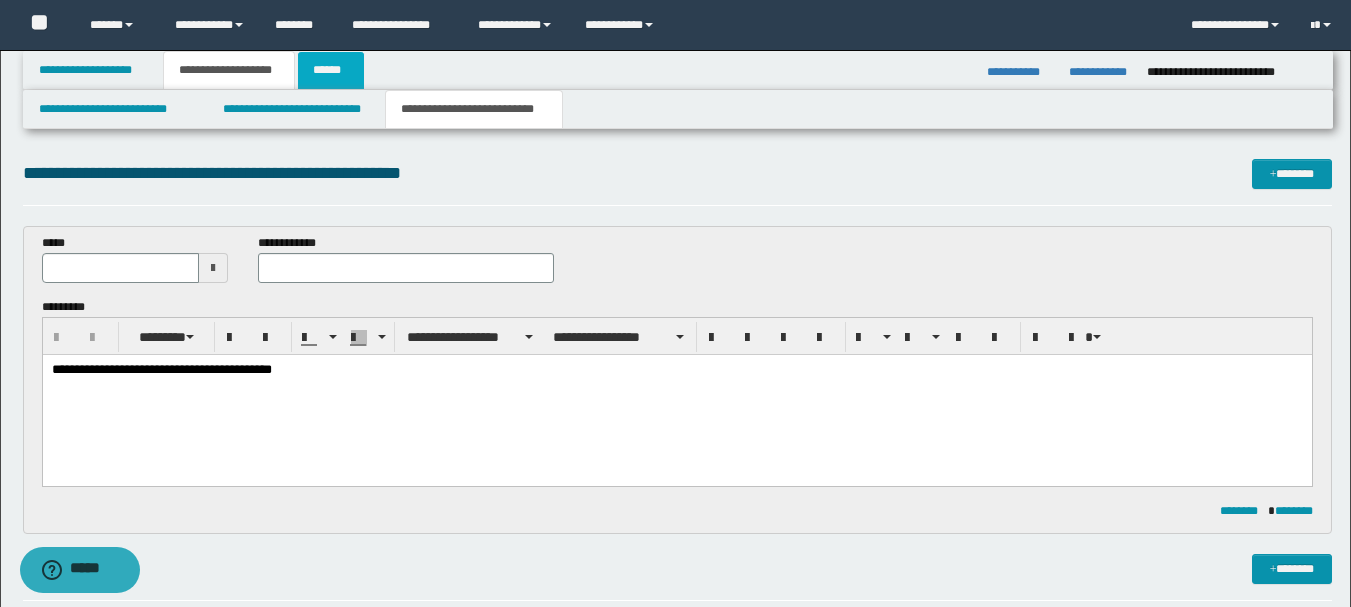 click on "******" at bounding box center (331, 70) 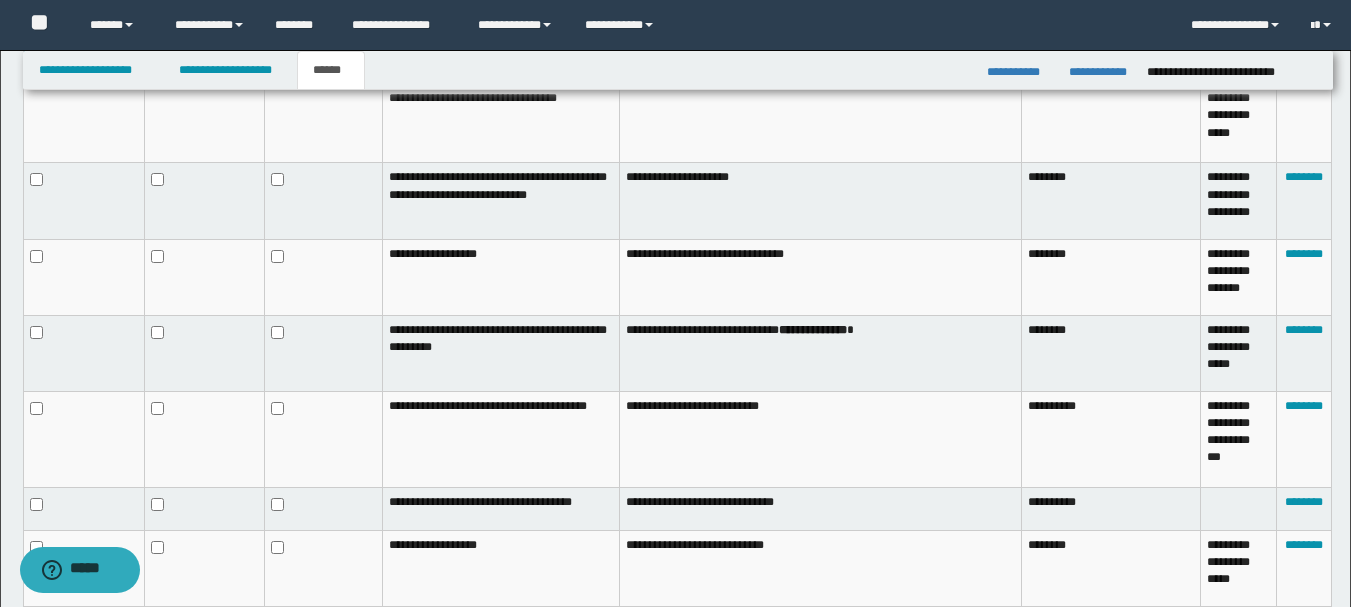 scroll, scrollTop: 0, scrollLeft: 0, axis: both 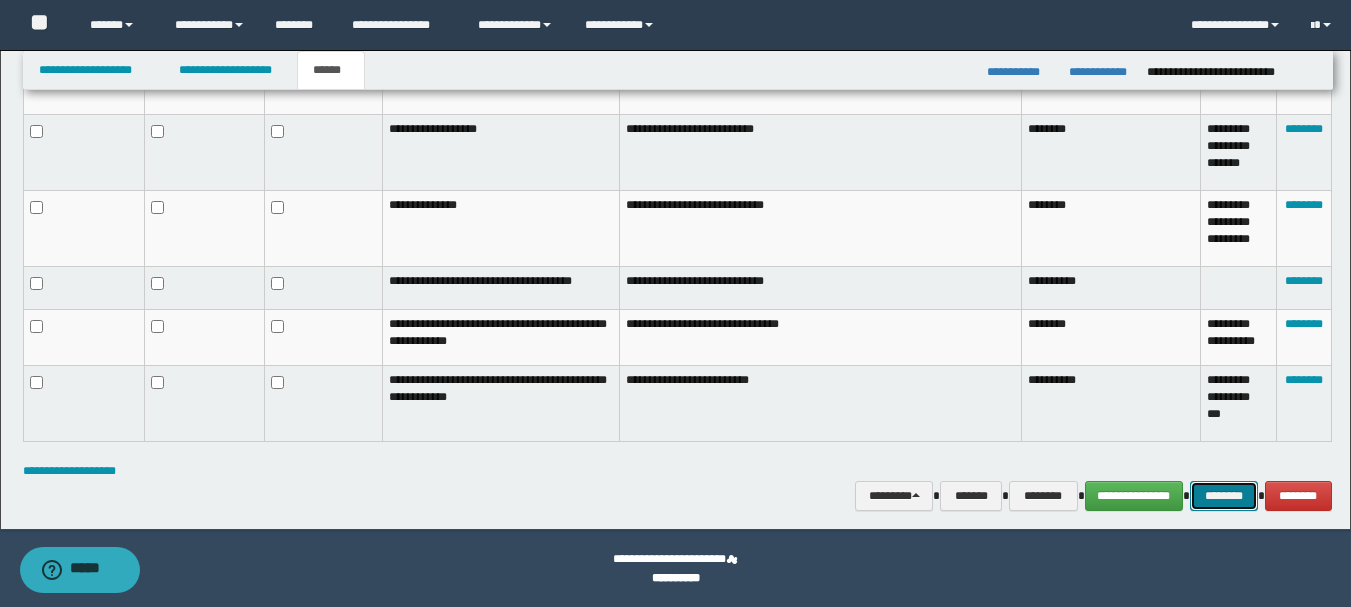 click on "********" at bounding box center [1224, 496] 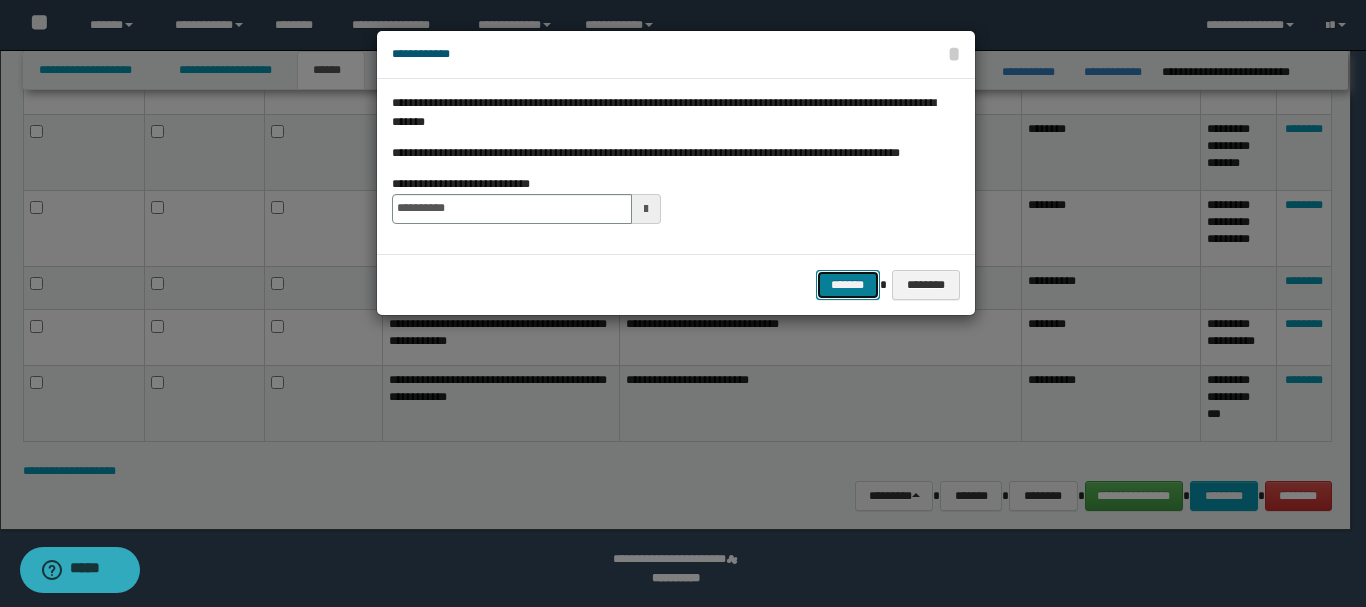 click on "*******" at bounding box center [848, 285] 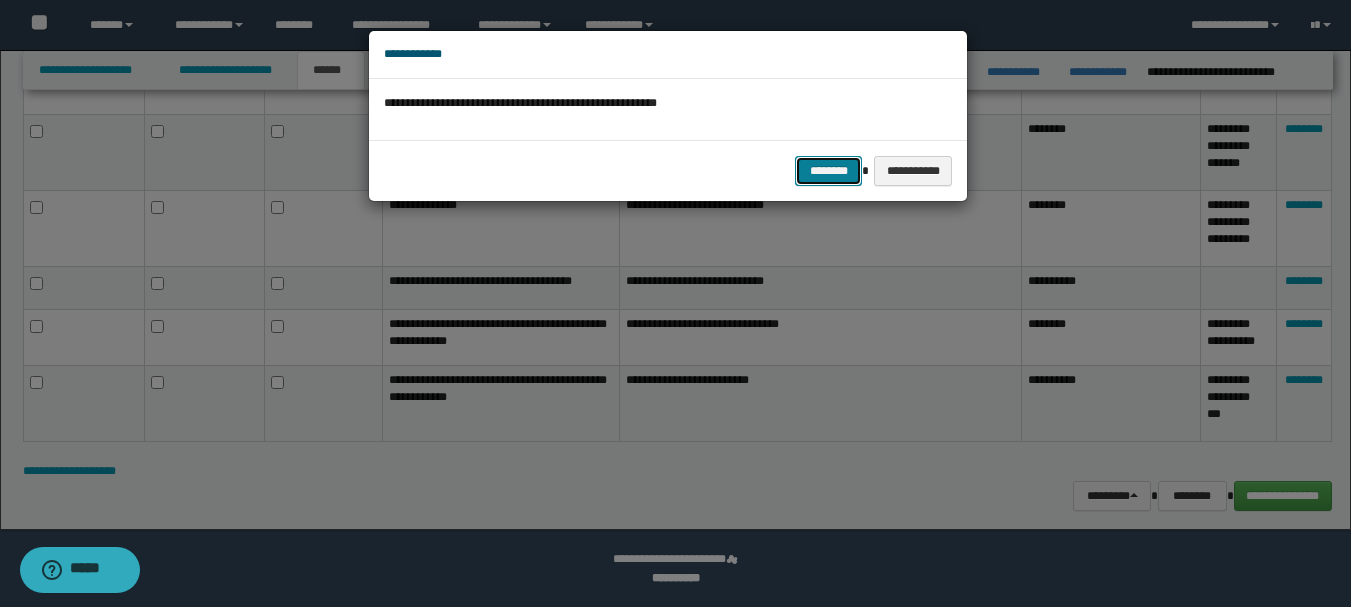 click on "********" at bounding box center (828, 171) 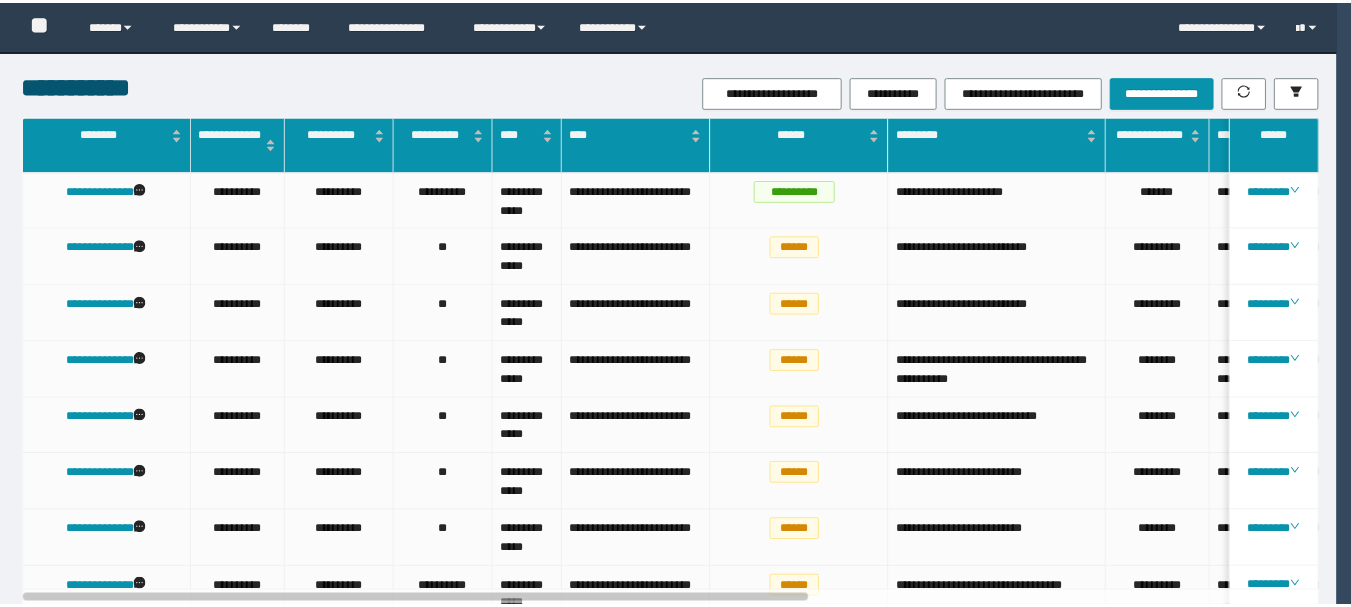 scroll, scrollTop: 0, scrollLeft: 0, axis: both 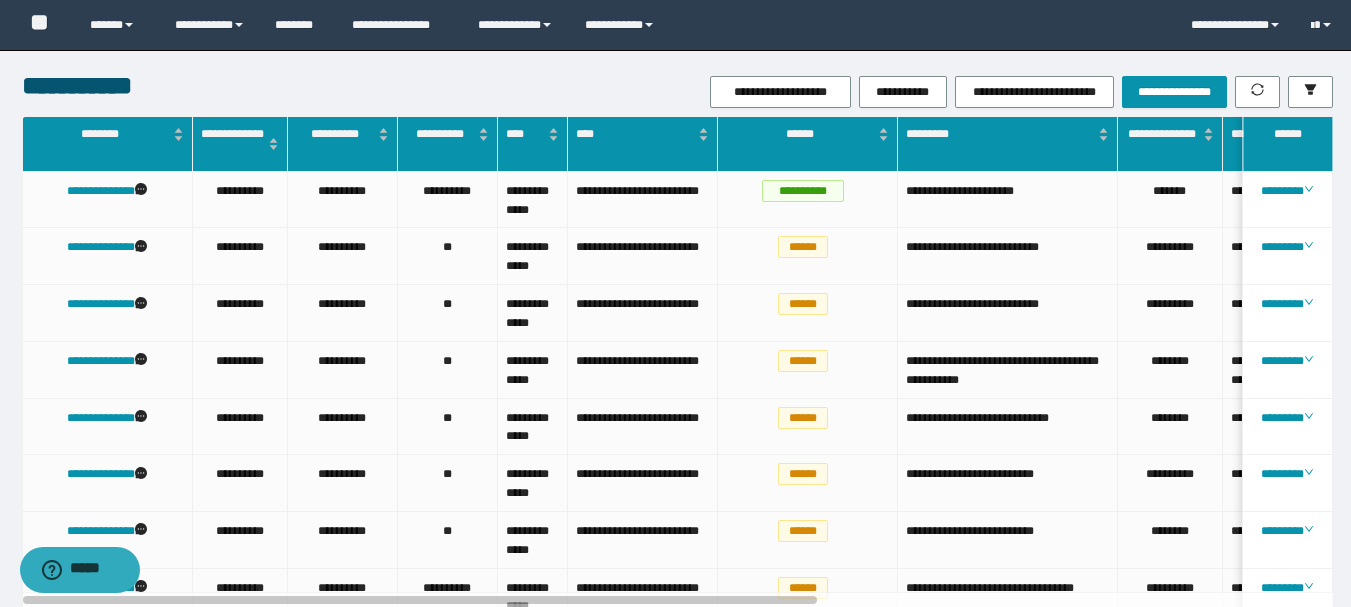drag, startPoint x: 0, startPoint y: 136, endPoint x: 1243, endPoint y: 69, distance: 1244.8044 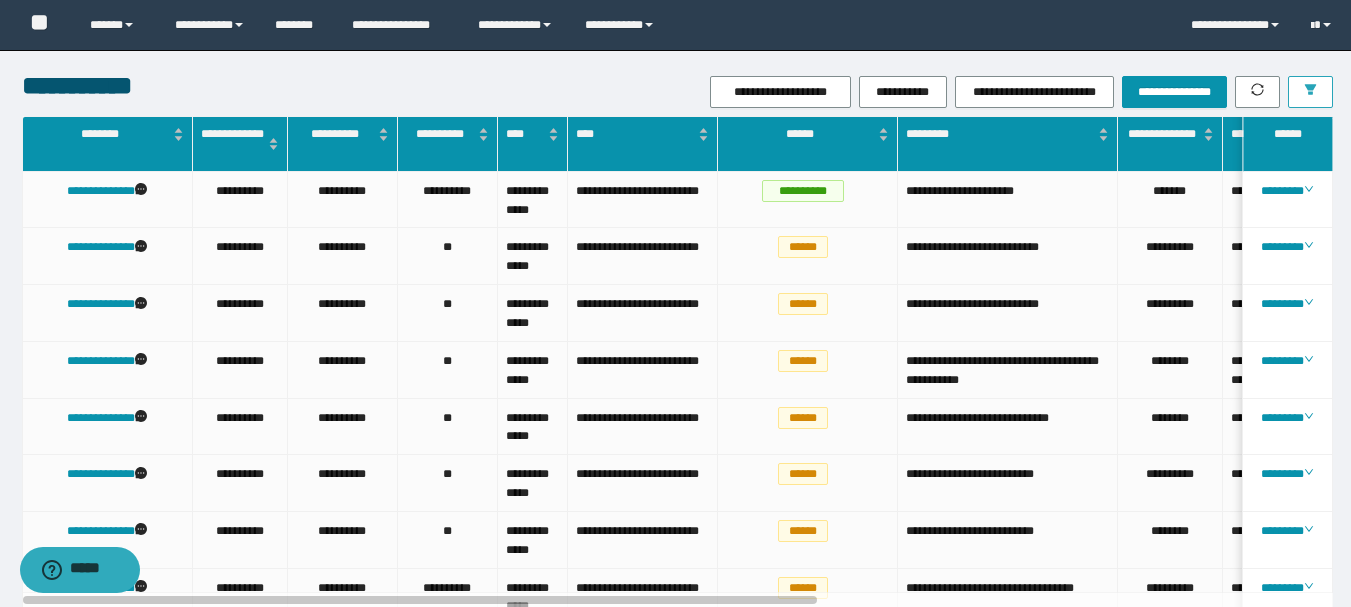 click 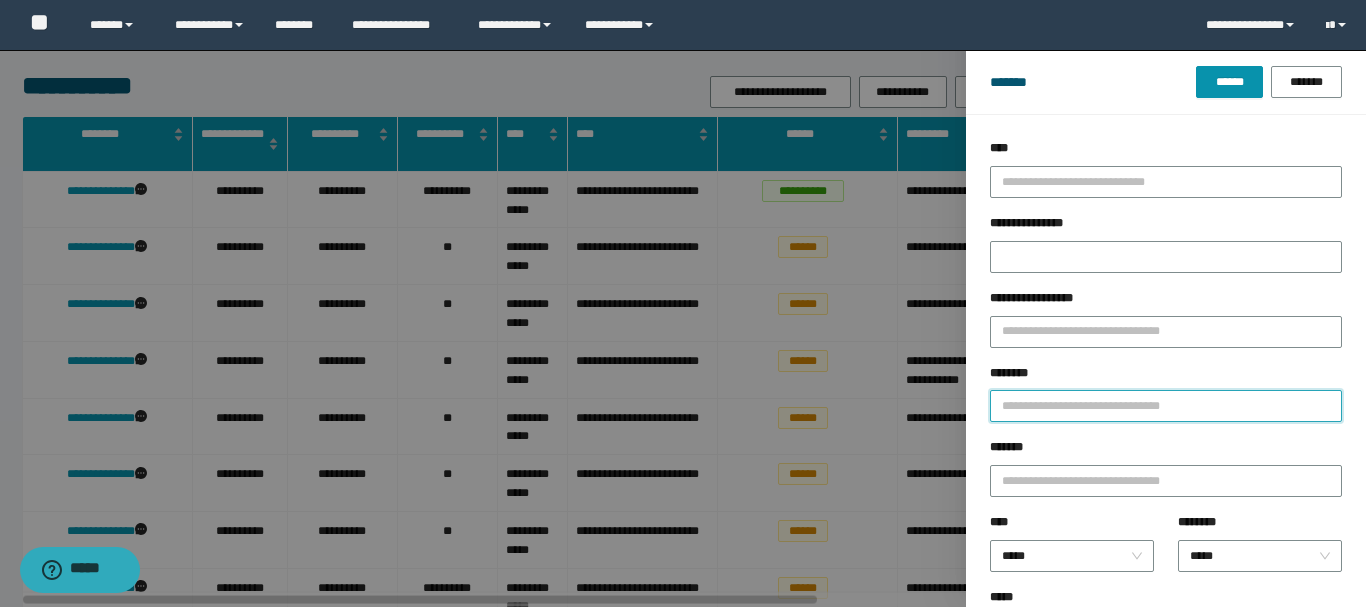 click on "********" at bounding box center [1166, 406] 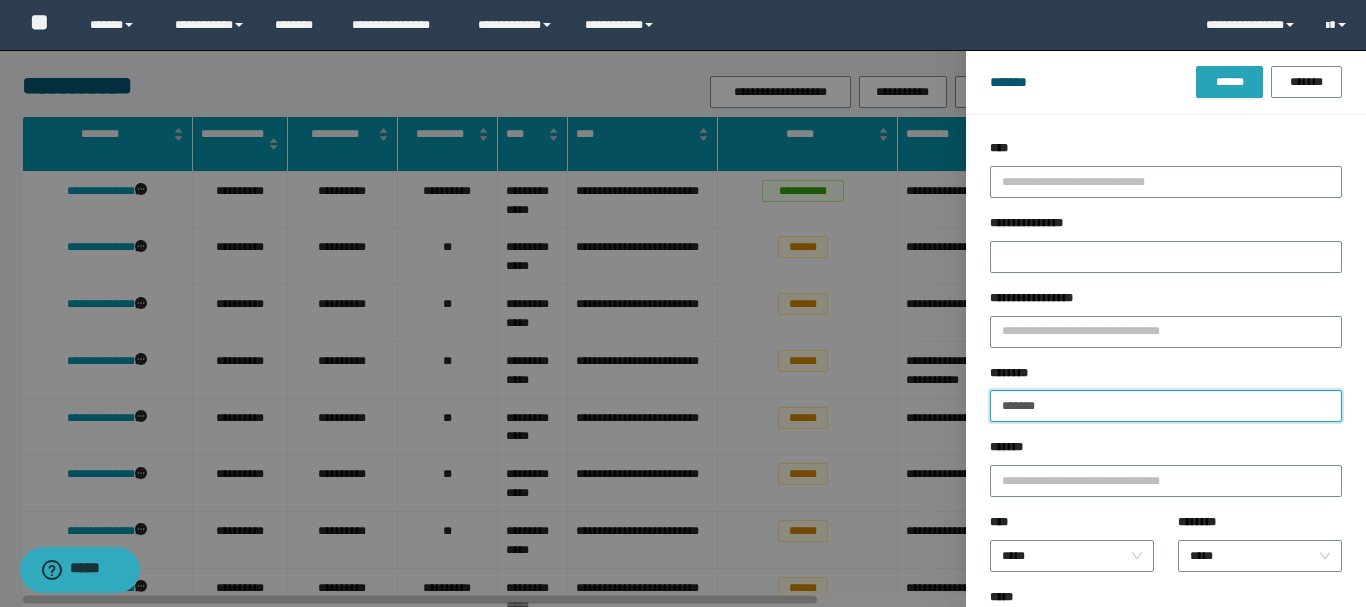 type on "*******" 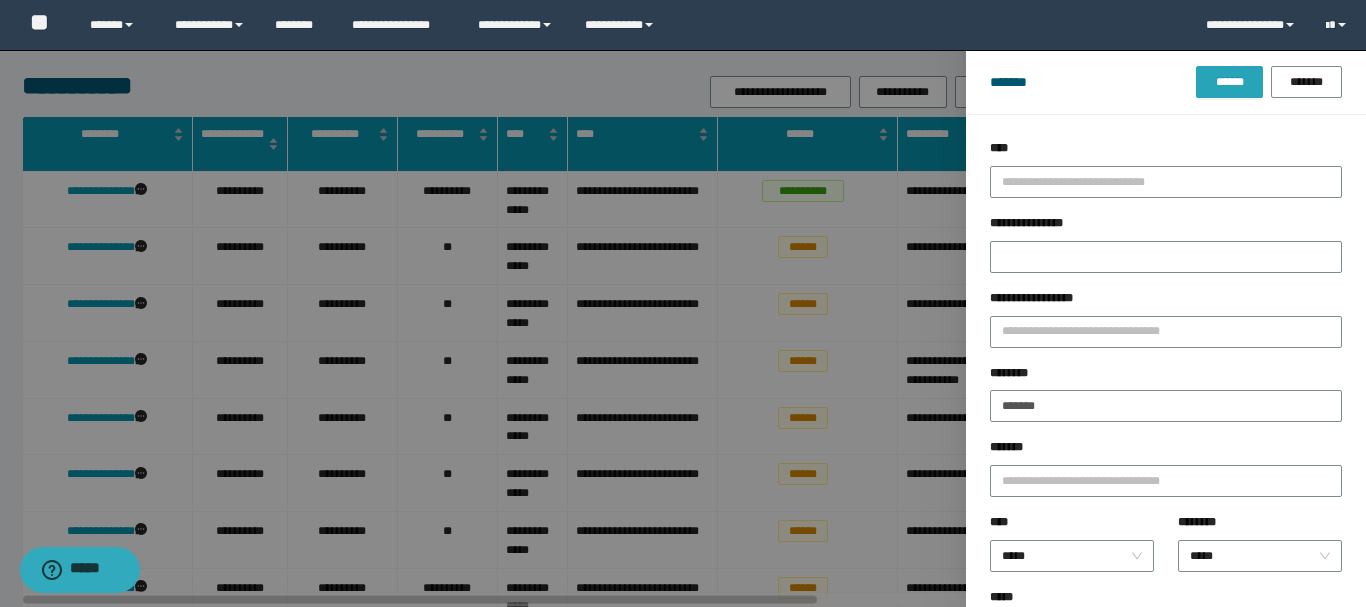 click on "******" at bounding box center (1229, 82) 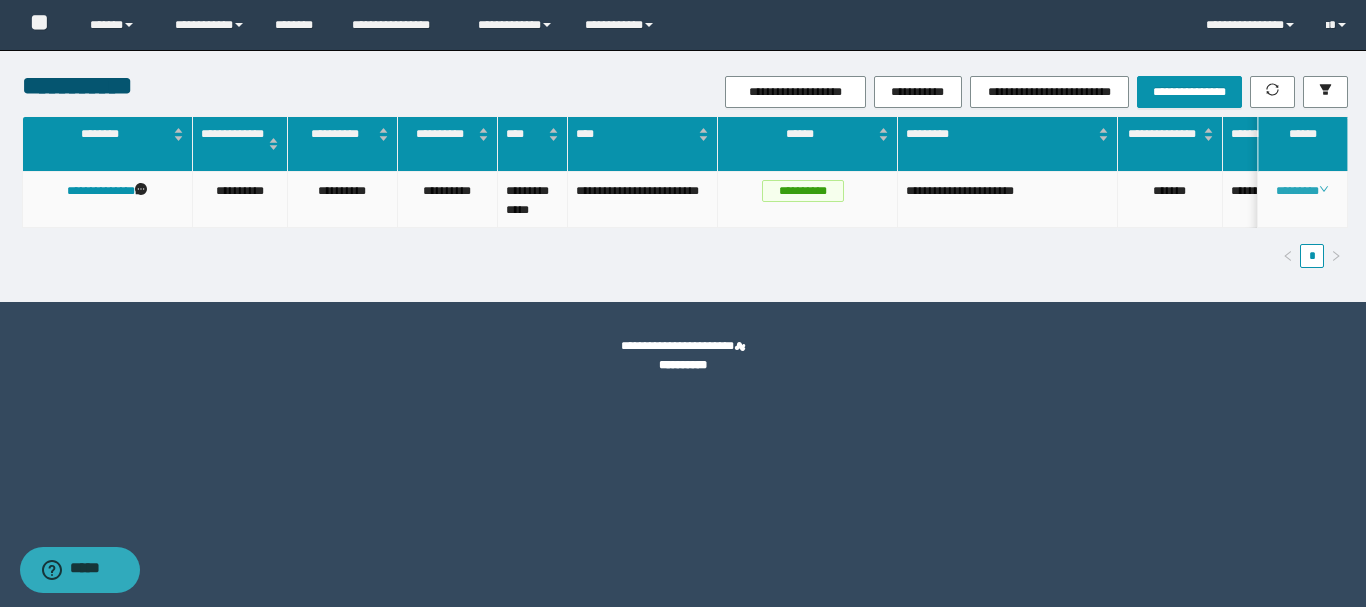 click on "********" at bounding box center (1302, 191) 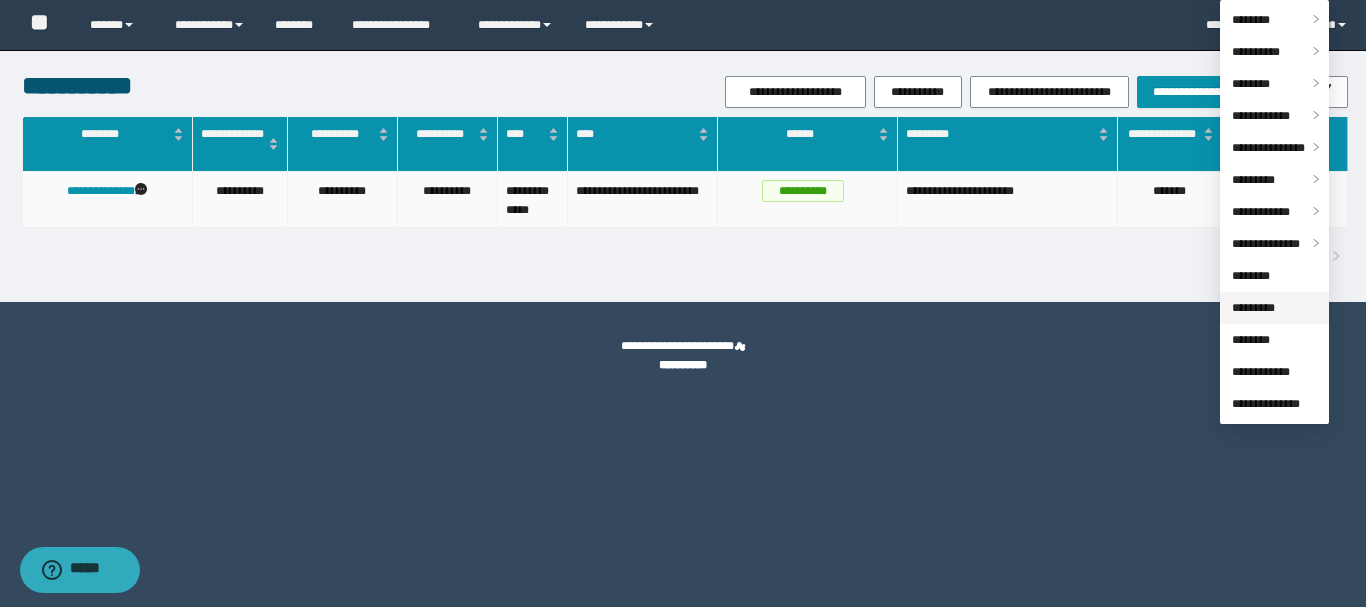 click on "*********" at bounding box center (1253, 308) 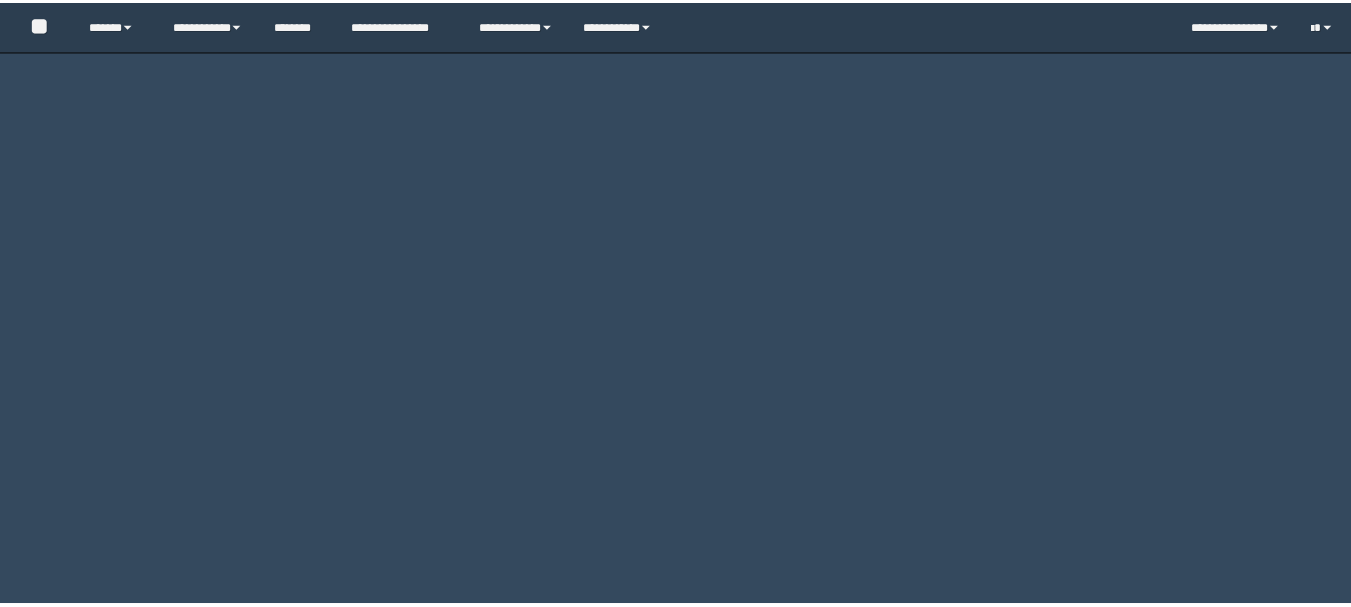 scroll, scrollTop: 0, scrollLeft: 0, axis: both 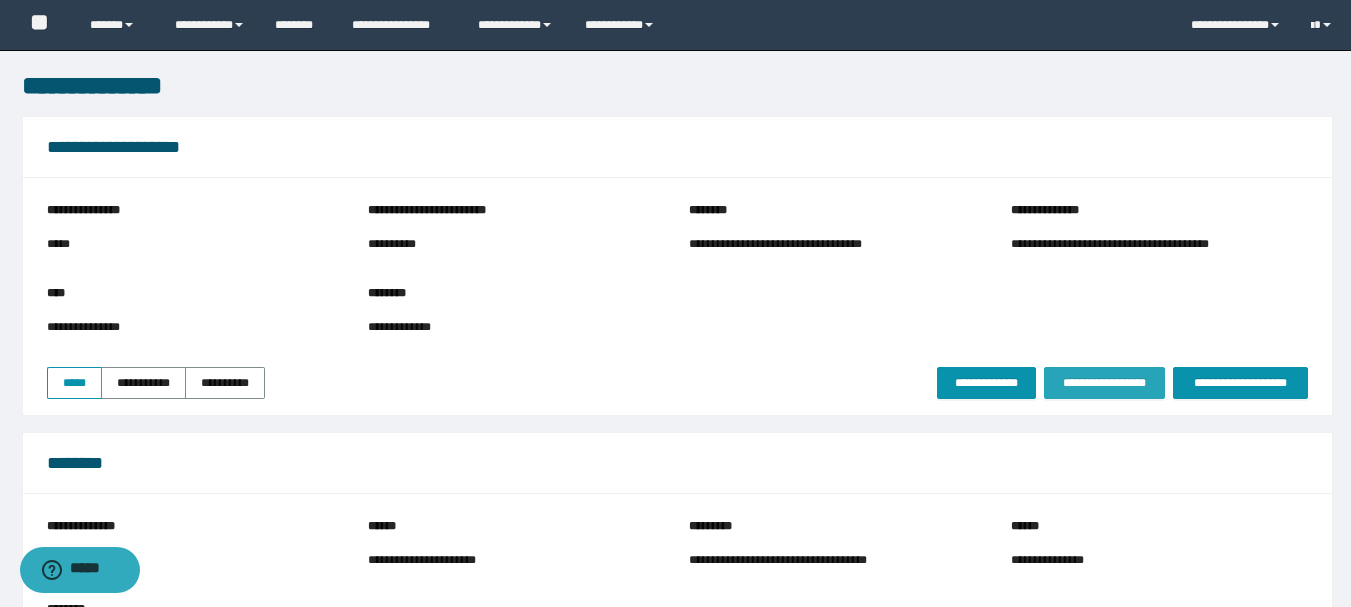 click on "**********" at bounding box center (1104, 383) 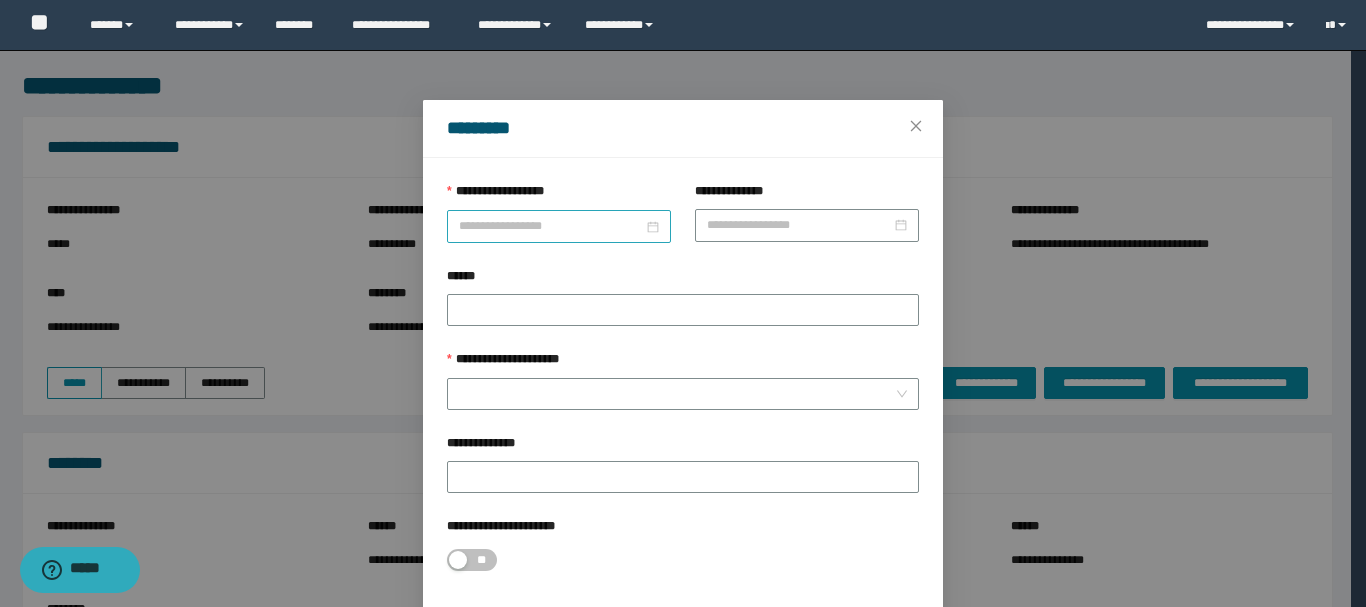 click at bounding box center (559, 226) 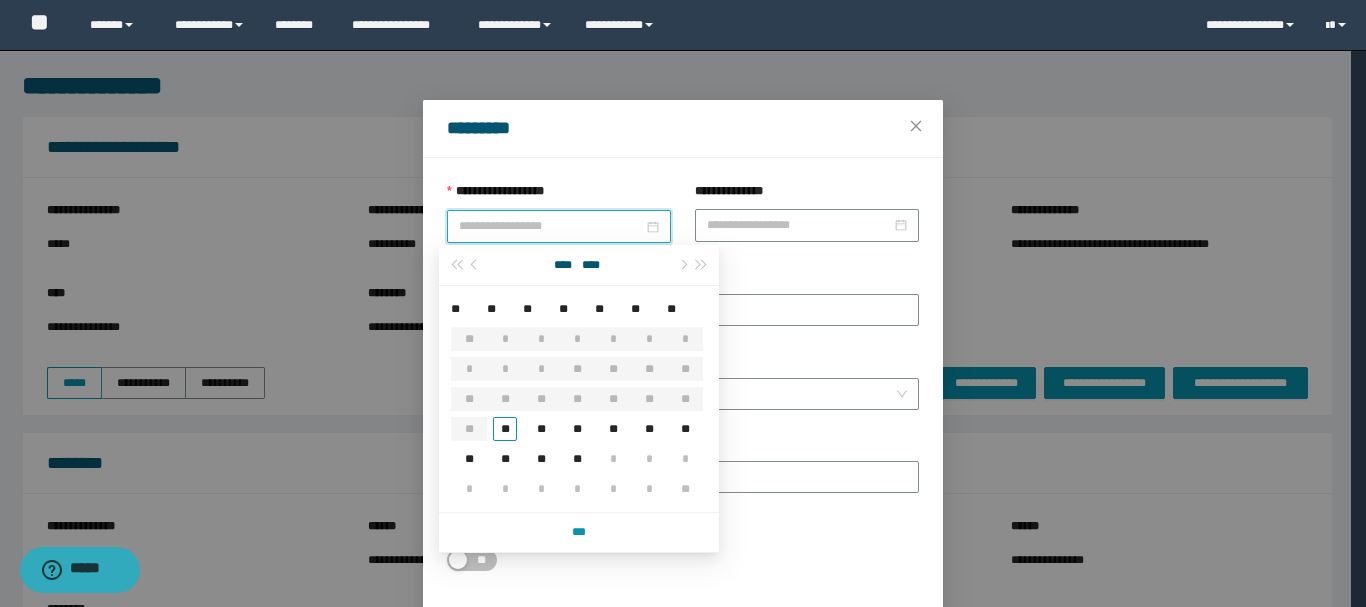 click at bounding box center (559, 226) 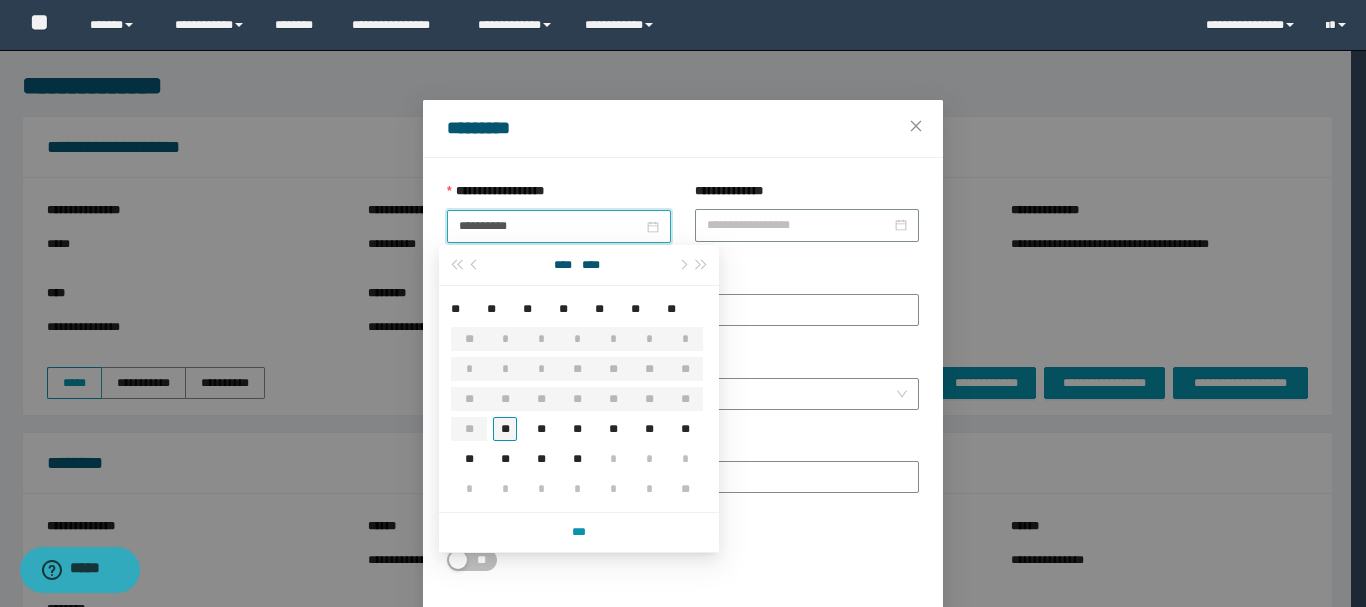 type on "**********" 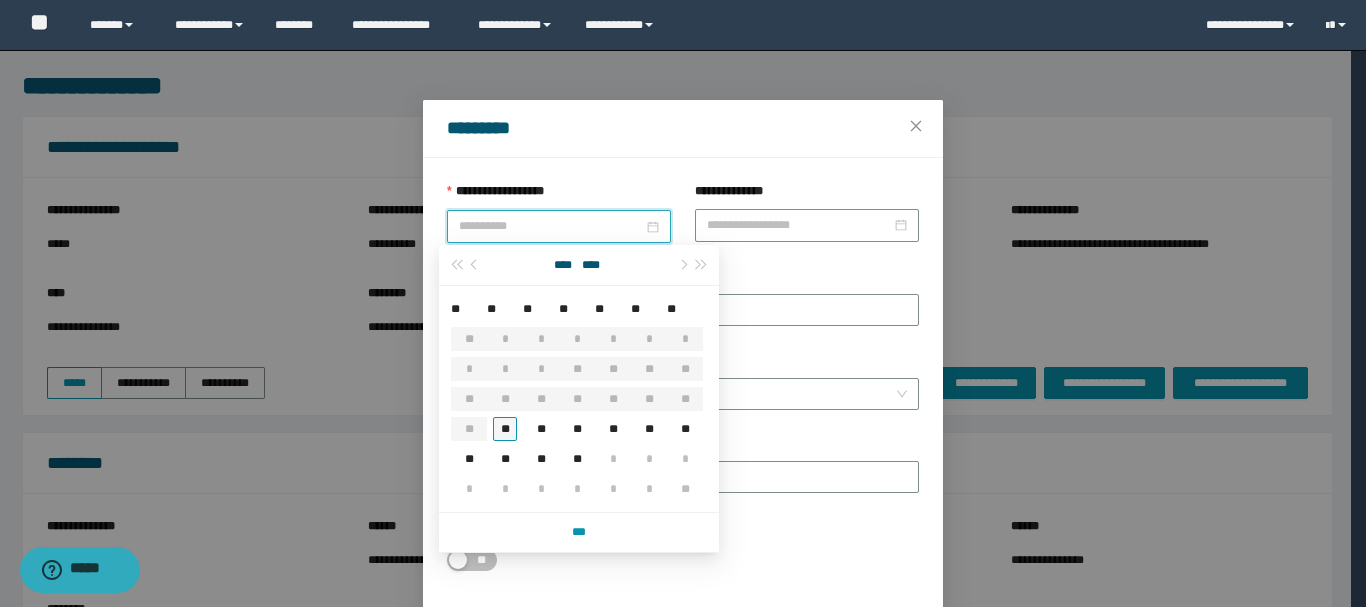click on "**" at bounding box center (505, 429) 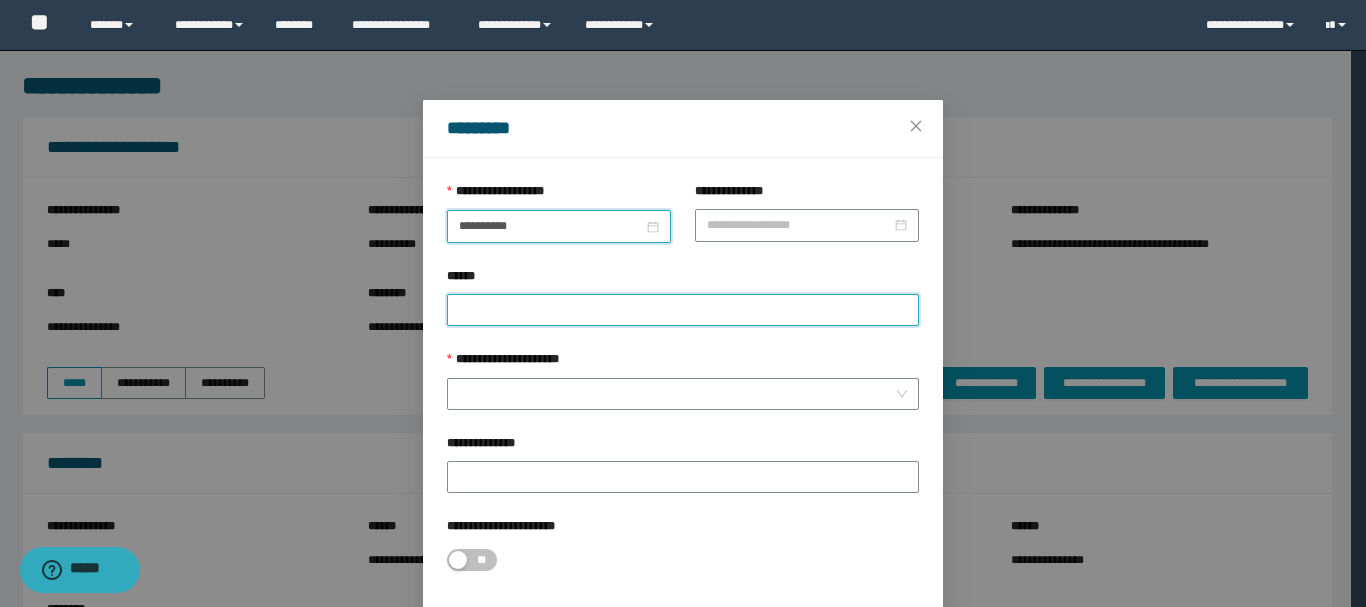 click on "******" at bounding box center (683, 310) 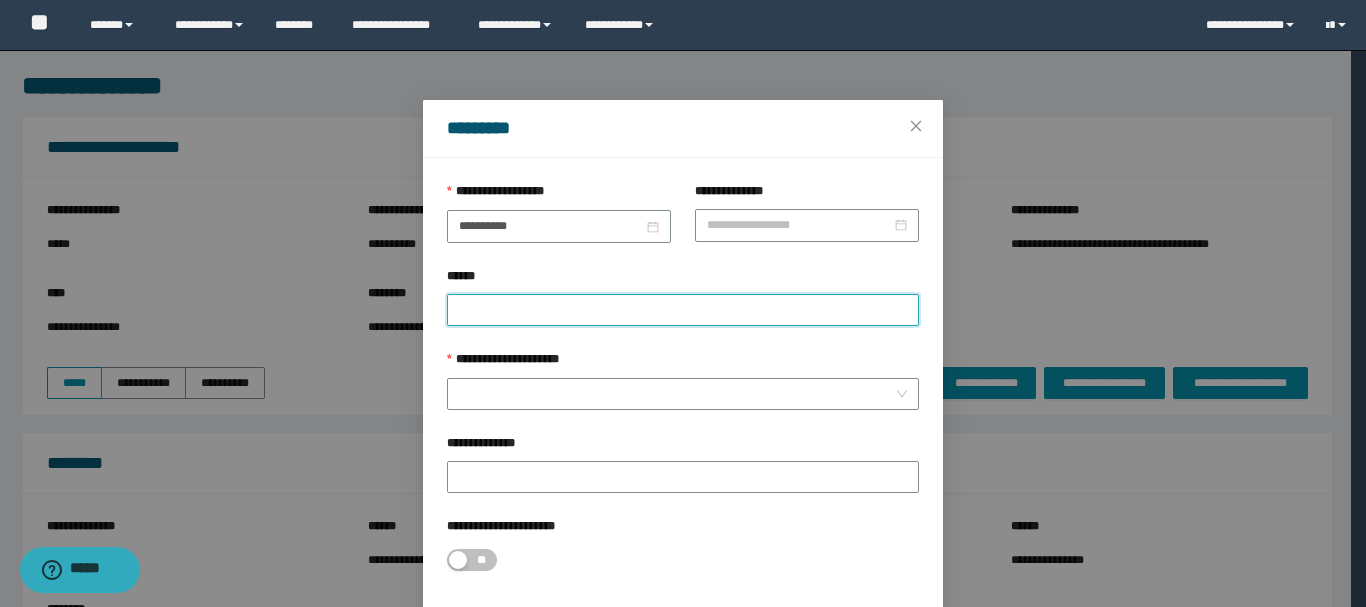 paste on "********" 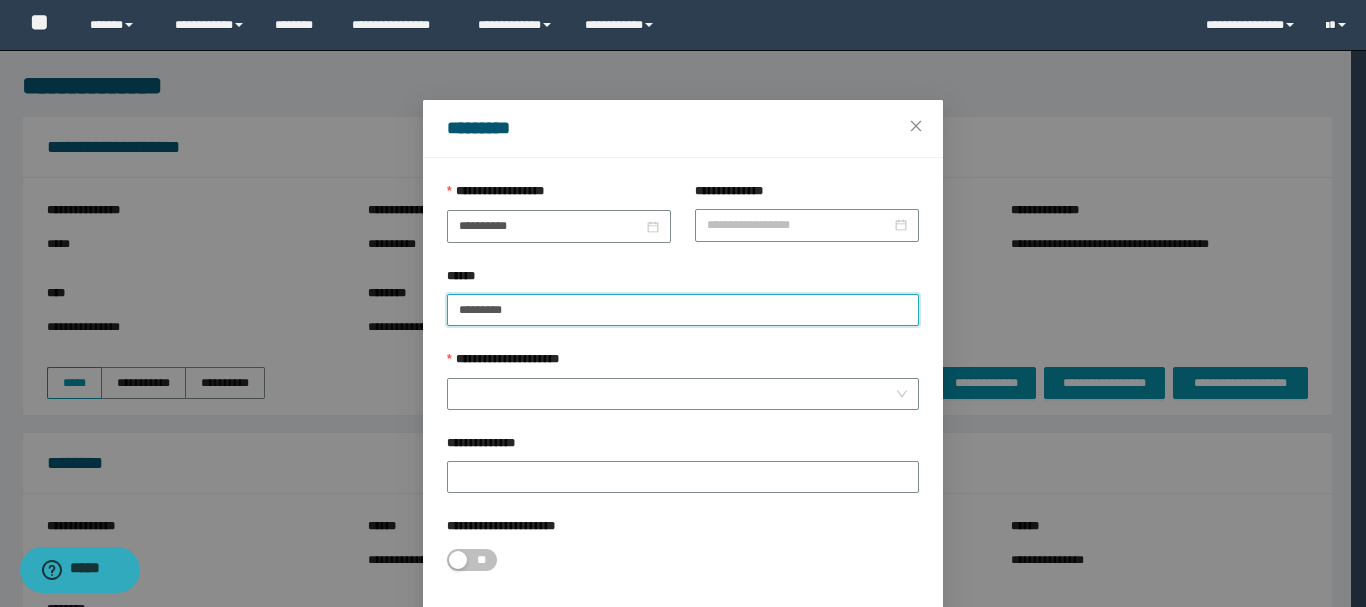 paste on "********" 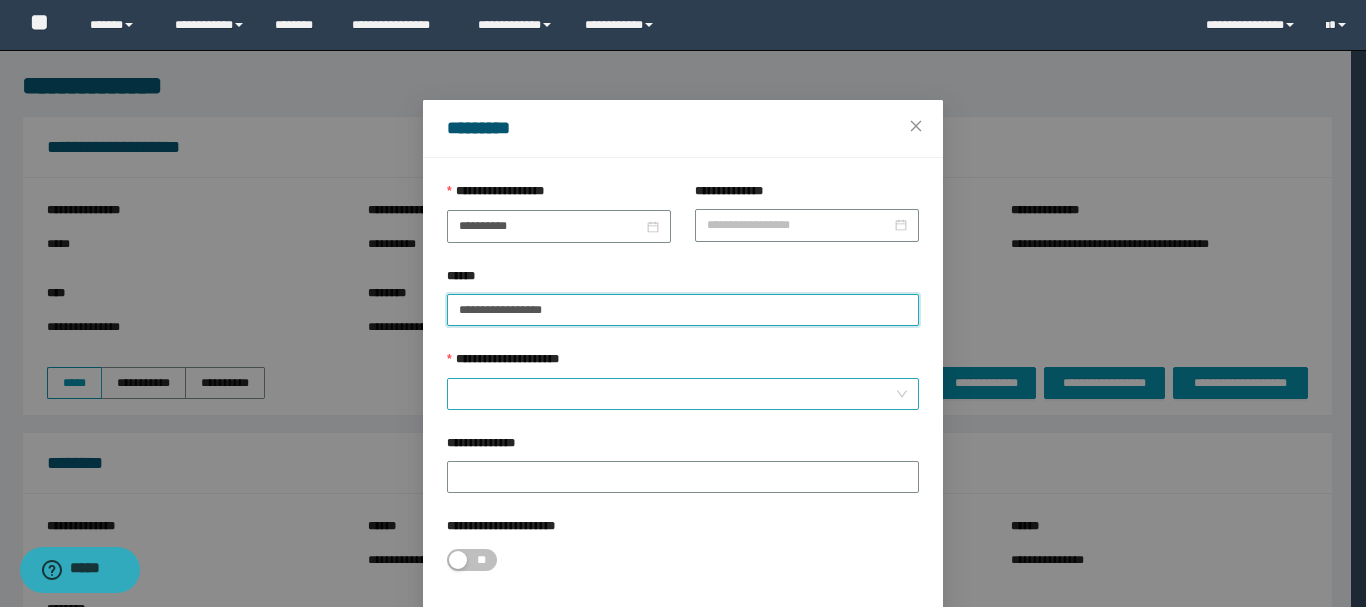 type on "**********" 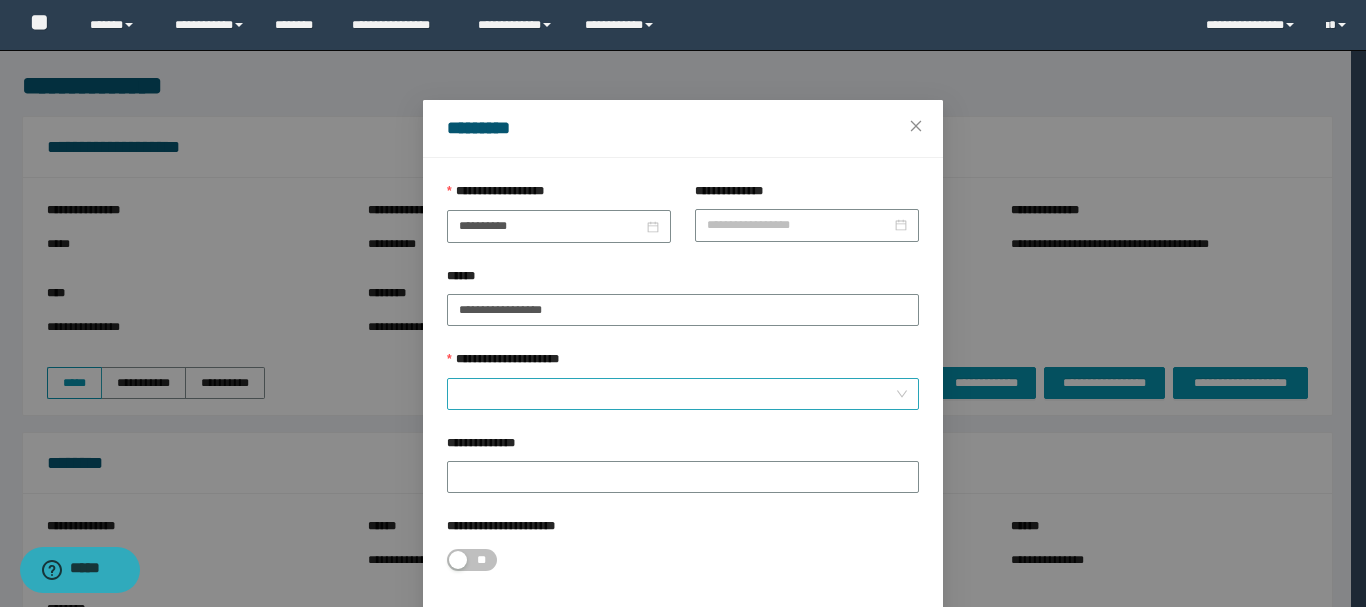 click on "**********" at bounding box center (677, 394) 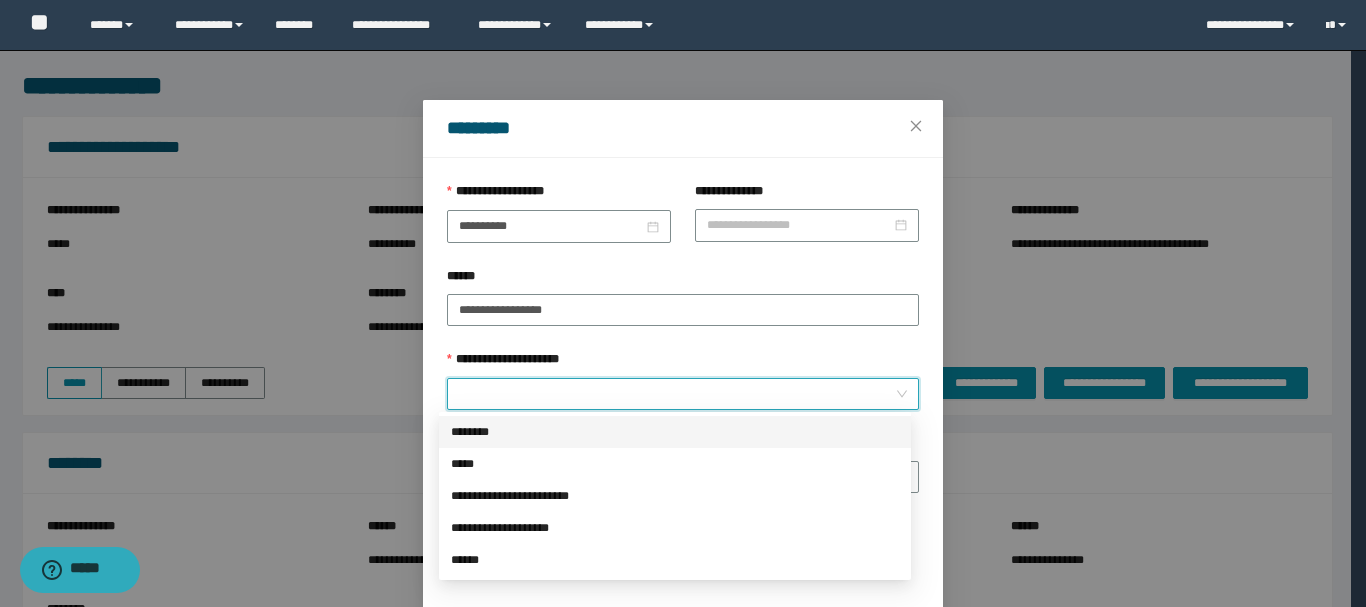 click on "********" at bounding box center [675, 432] 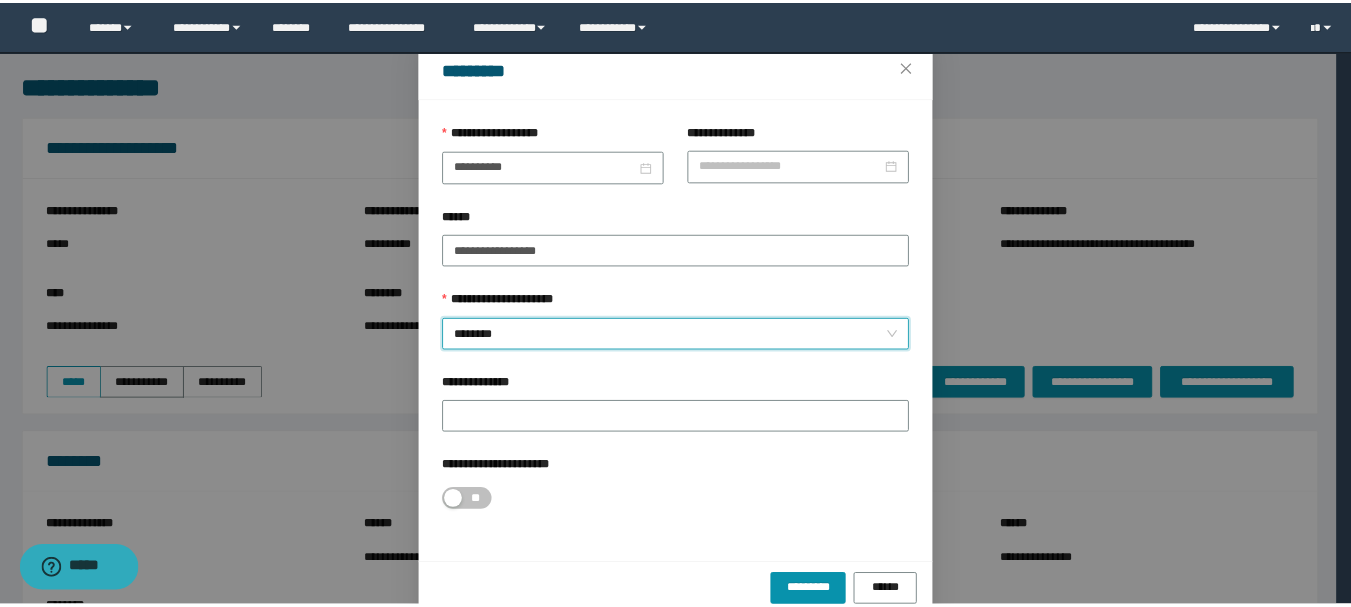 scroll, scrollTop: 92, scrollLeft: 0, axis: vertical 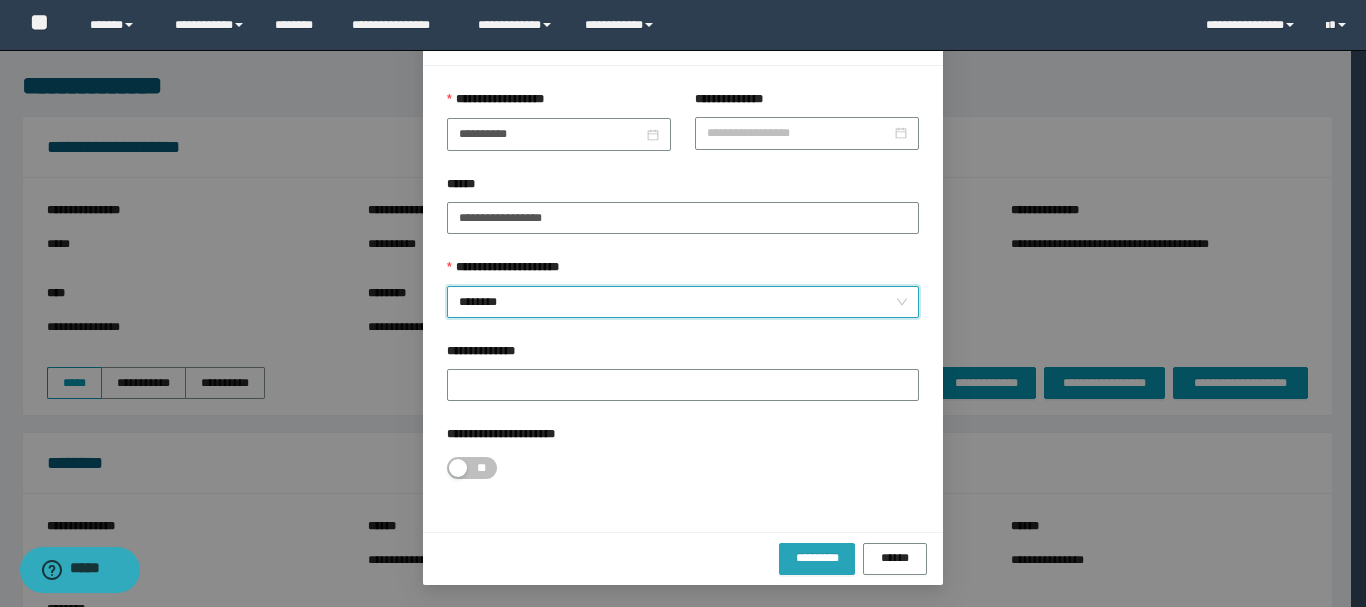 click on "*********" at bounding box center (817, 558) 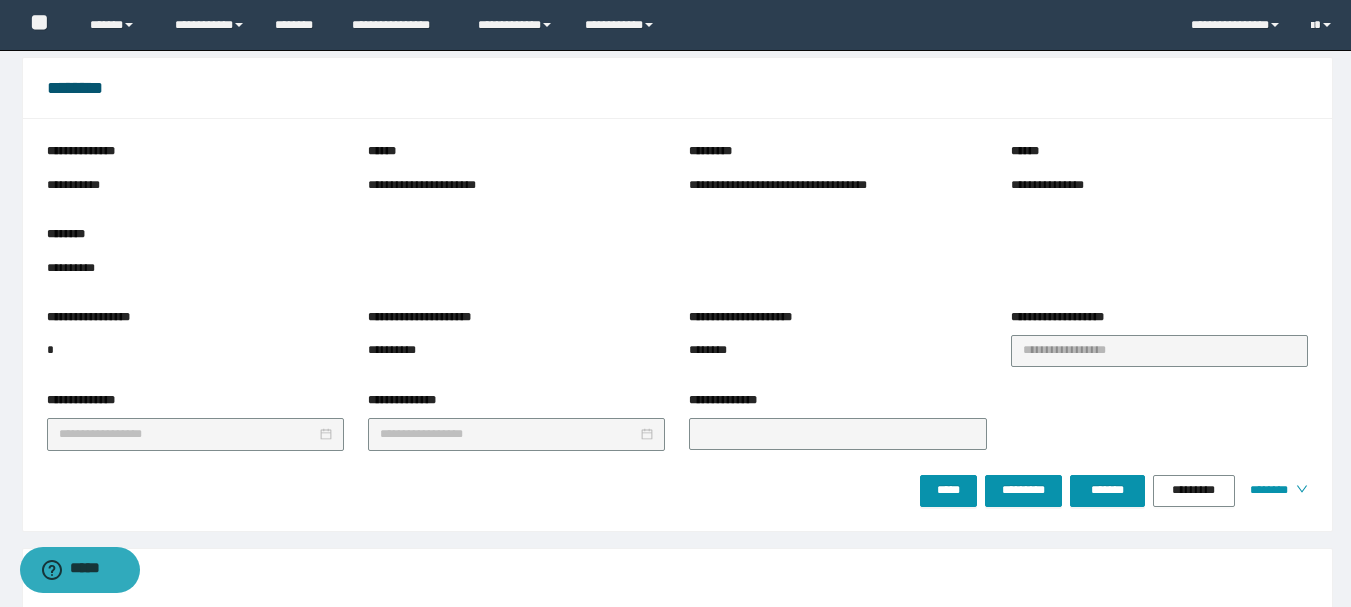 scroll, scrollTop: 290, scrollLeft: 0, axis: vertical 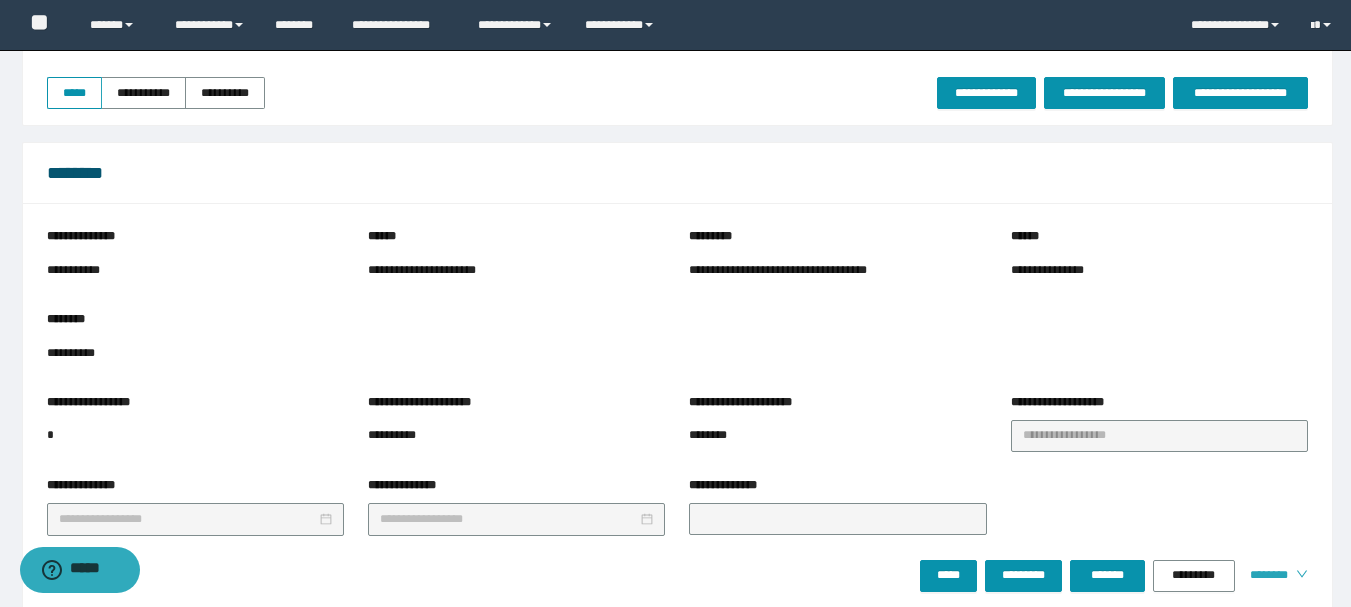 click on "********" at bounding box center [1265, 575] 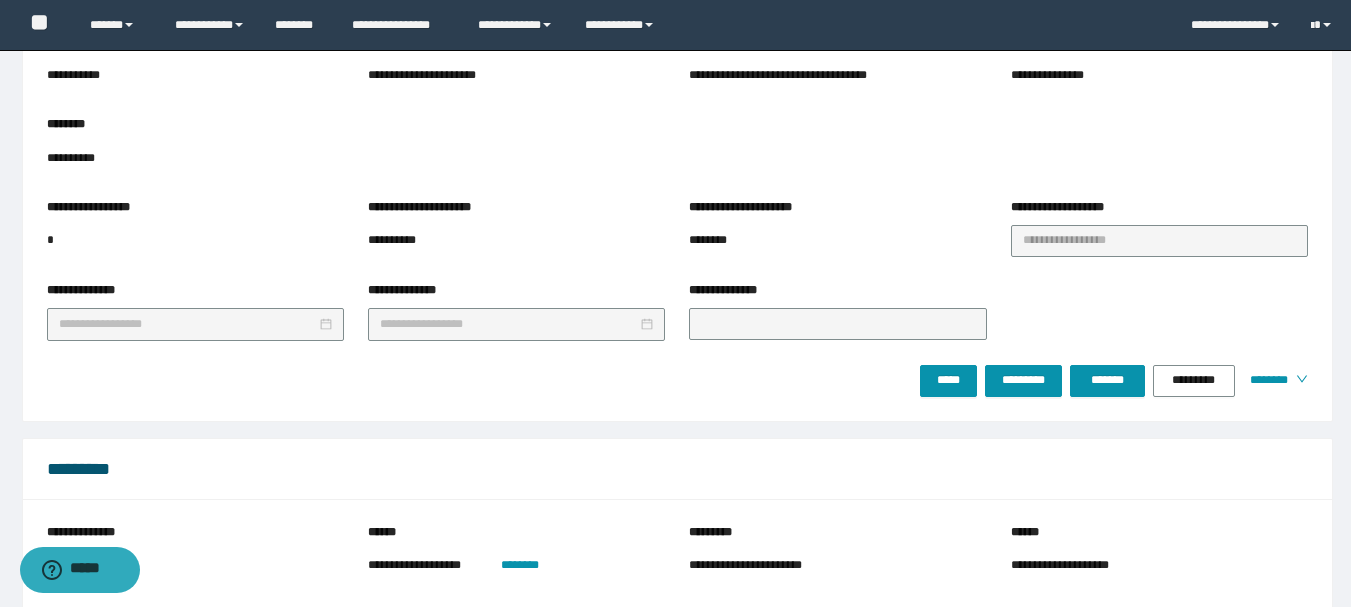 scroll, scrollTop: 501, scrollLeft: 0, axis: vertical 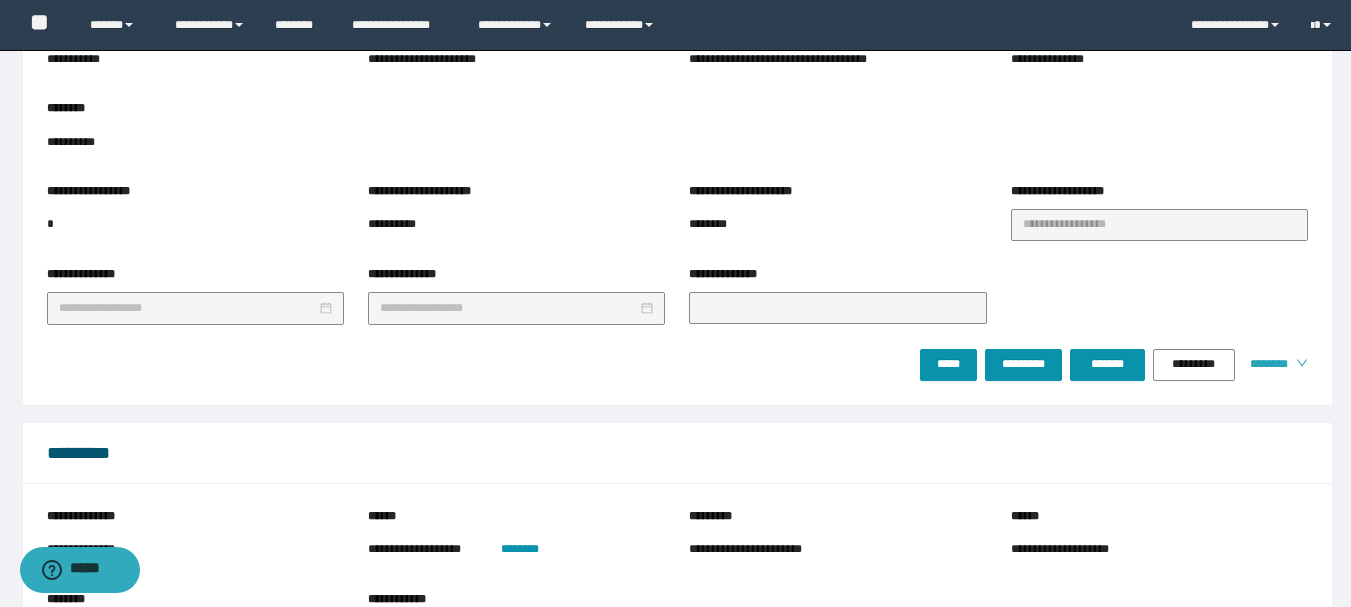 click on "********" at bounding box center (1265, 364) 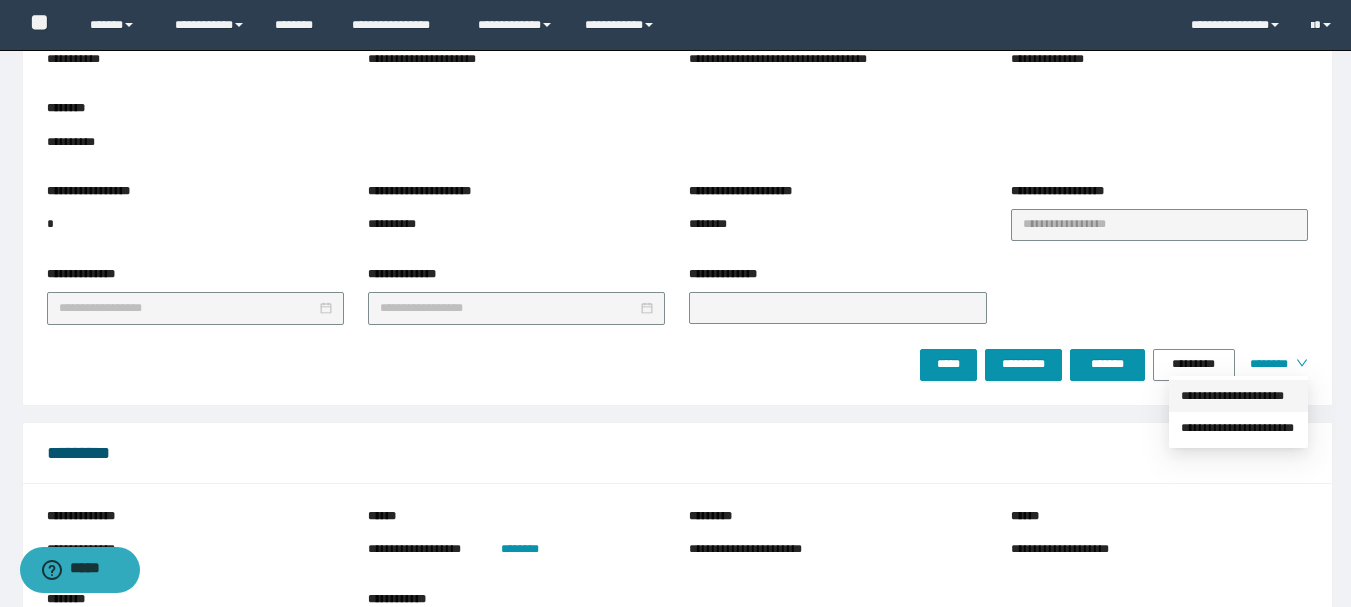click on "**********" at bounding box center [1238, 396] 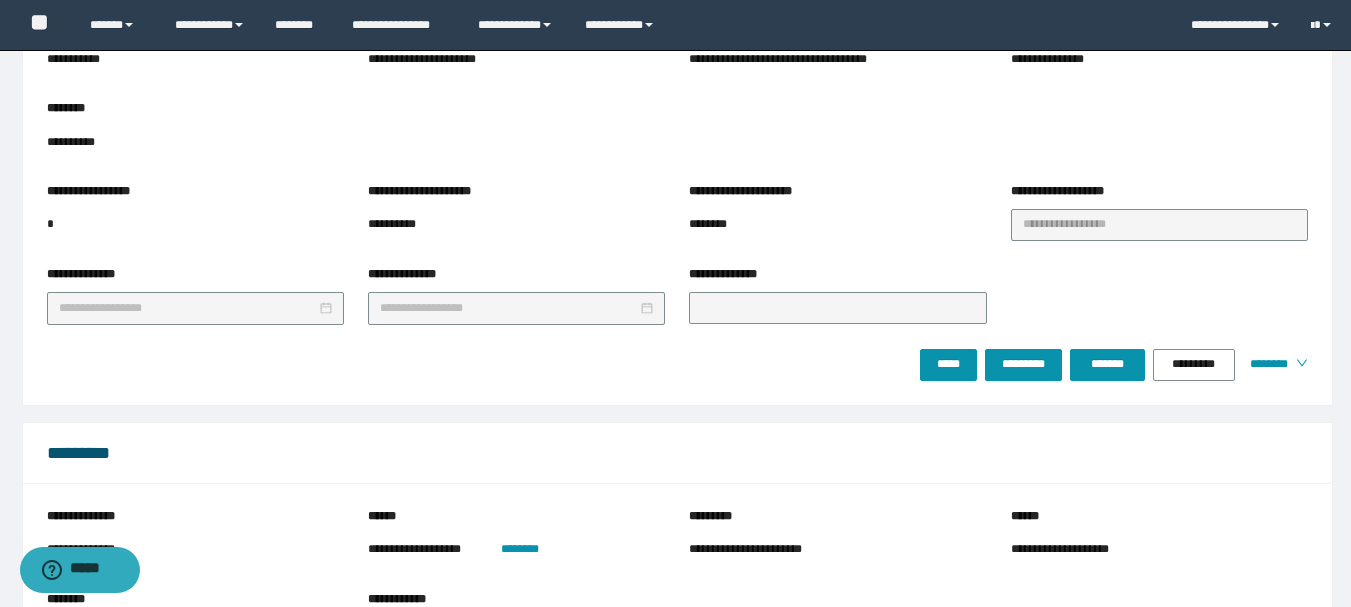 scroll, scrollTop: 0, scrollLeft: 0, axis: both 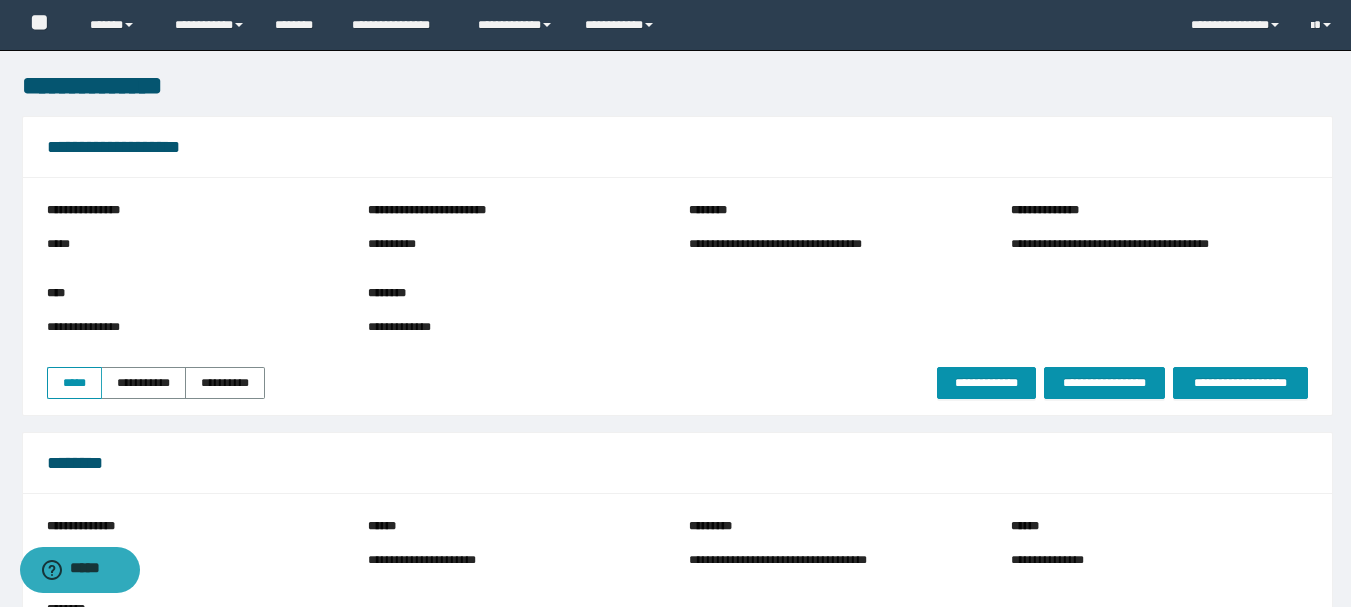 click on "**********" at bounding box center [810, 244] 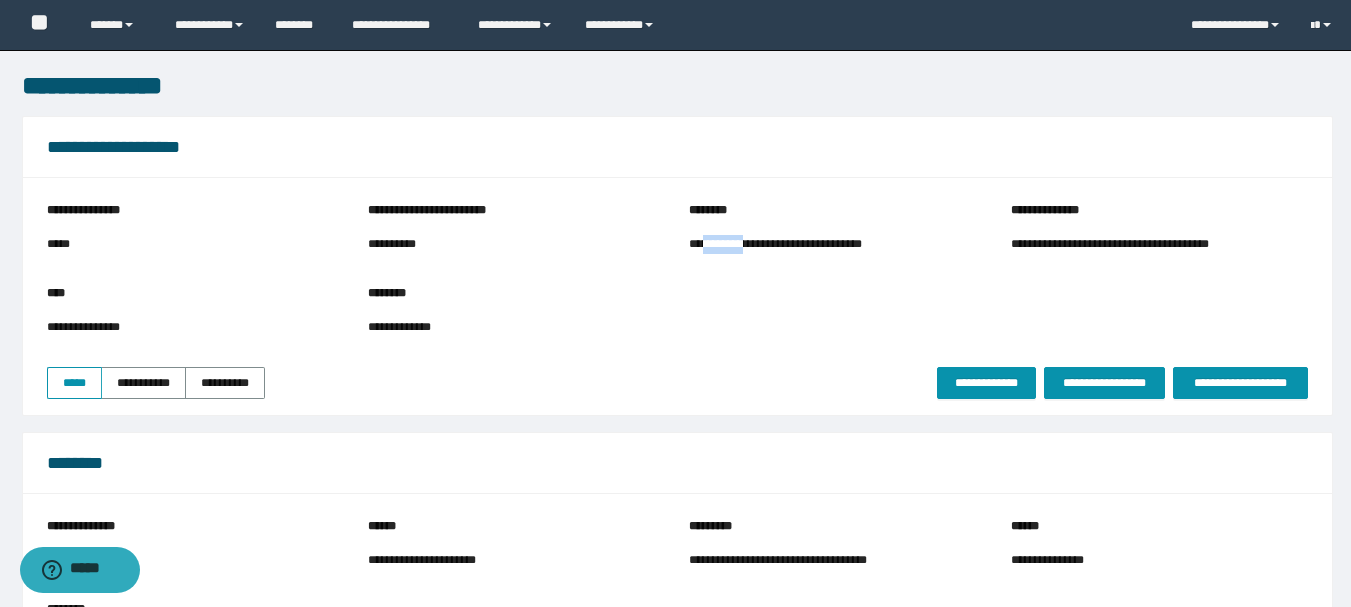 click on "**********" at bounding box center [810, 244] 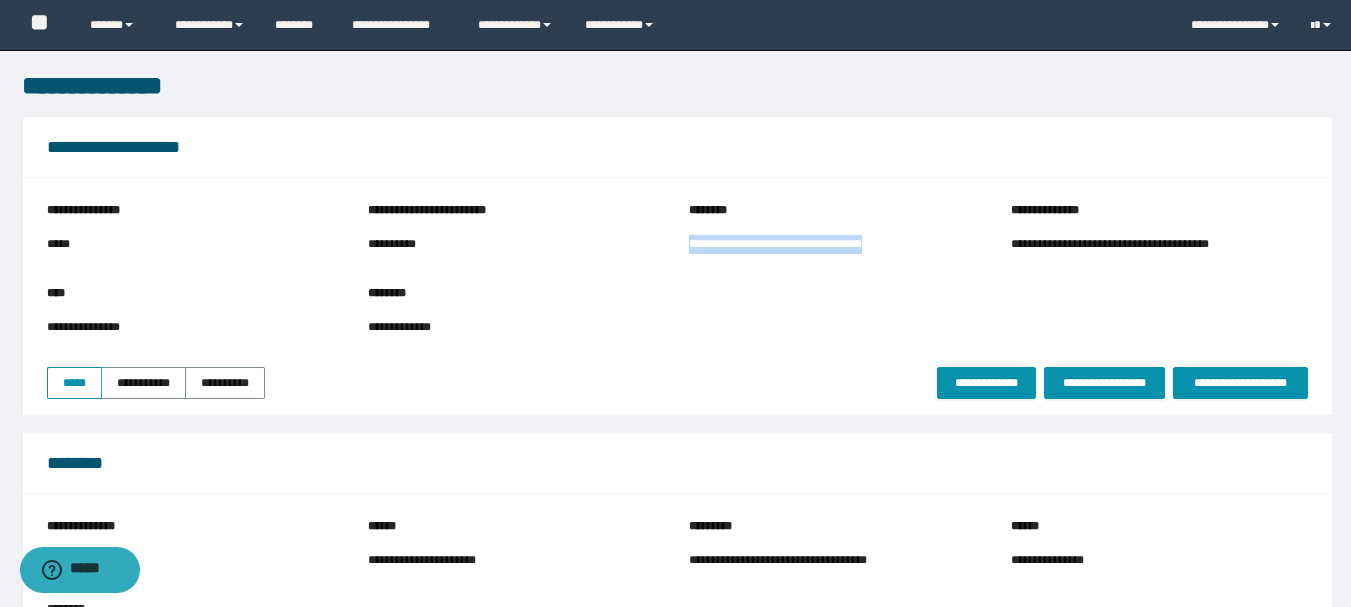 copy on "**********" 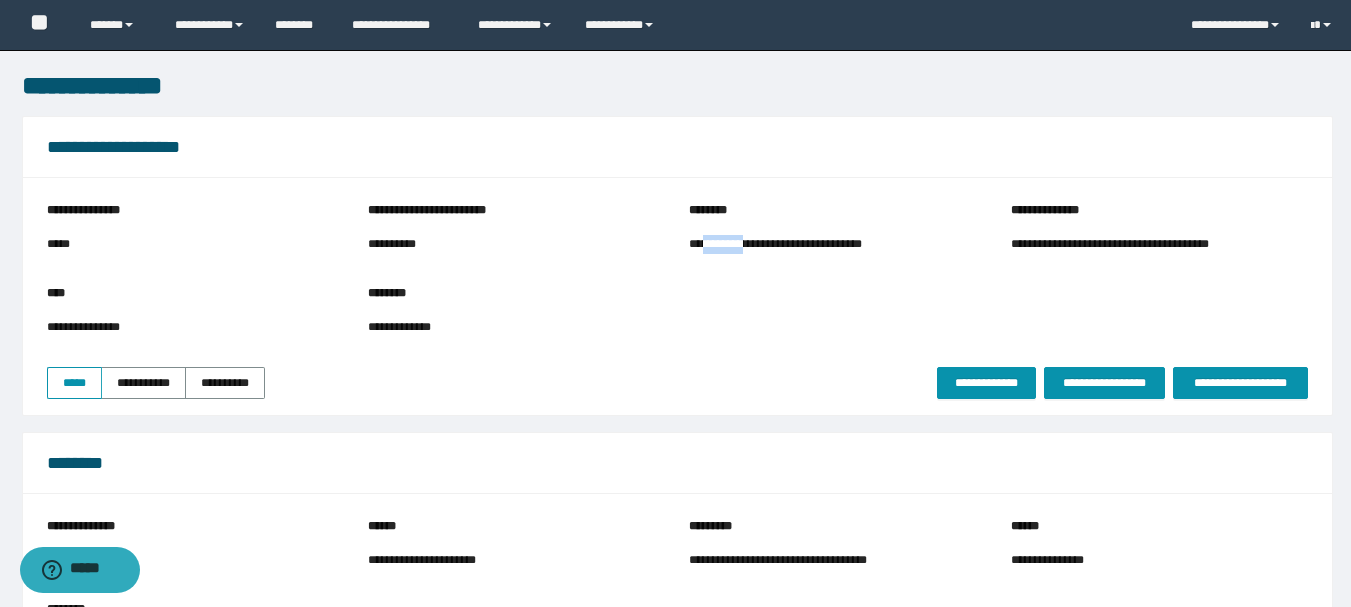 click on "**********" at bounding box center [810, 244] 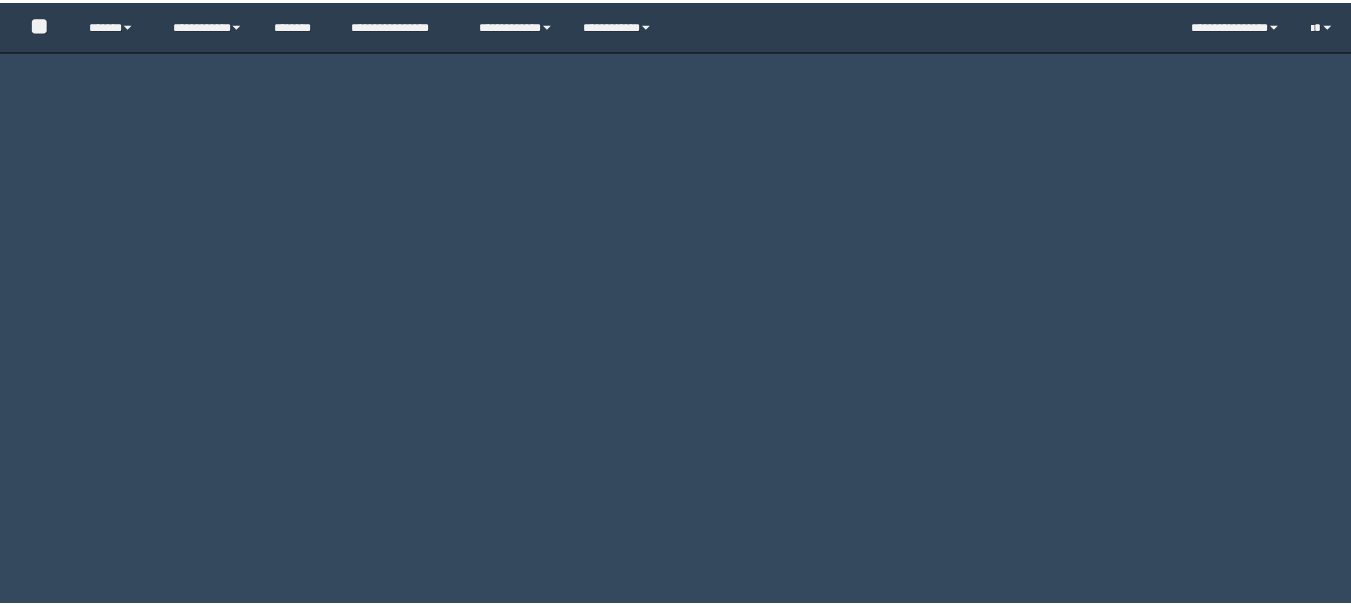 scroll, scrollTop: 0, scrollLeft: 0, axis: both 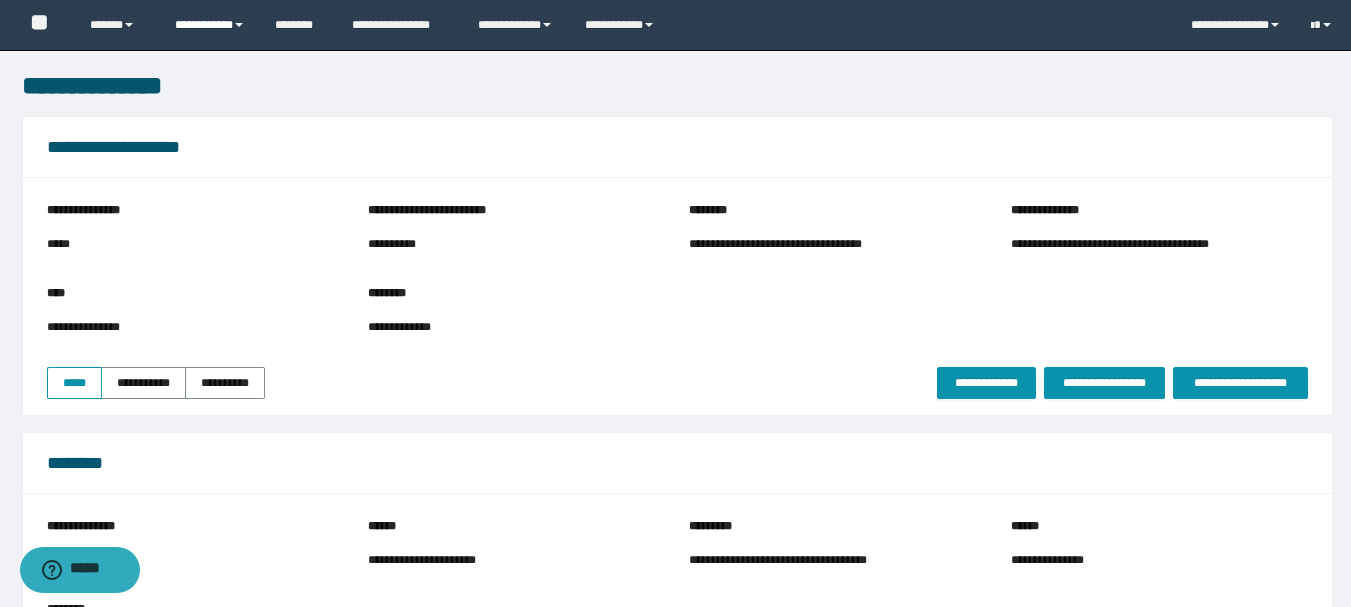 drag, startPoint x: 0, startPoint y: 176, endPoint x: 225, endPoint y: 42, distance: 261.87973 